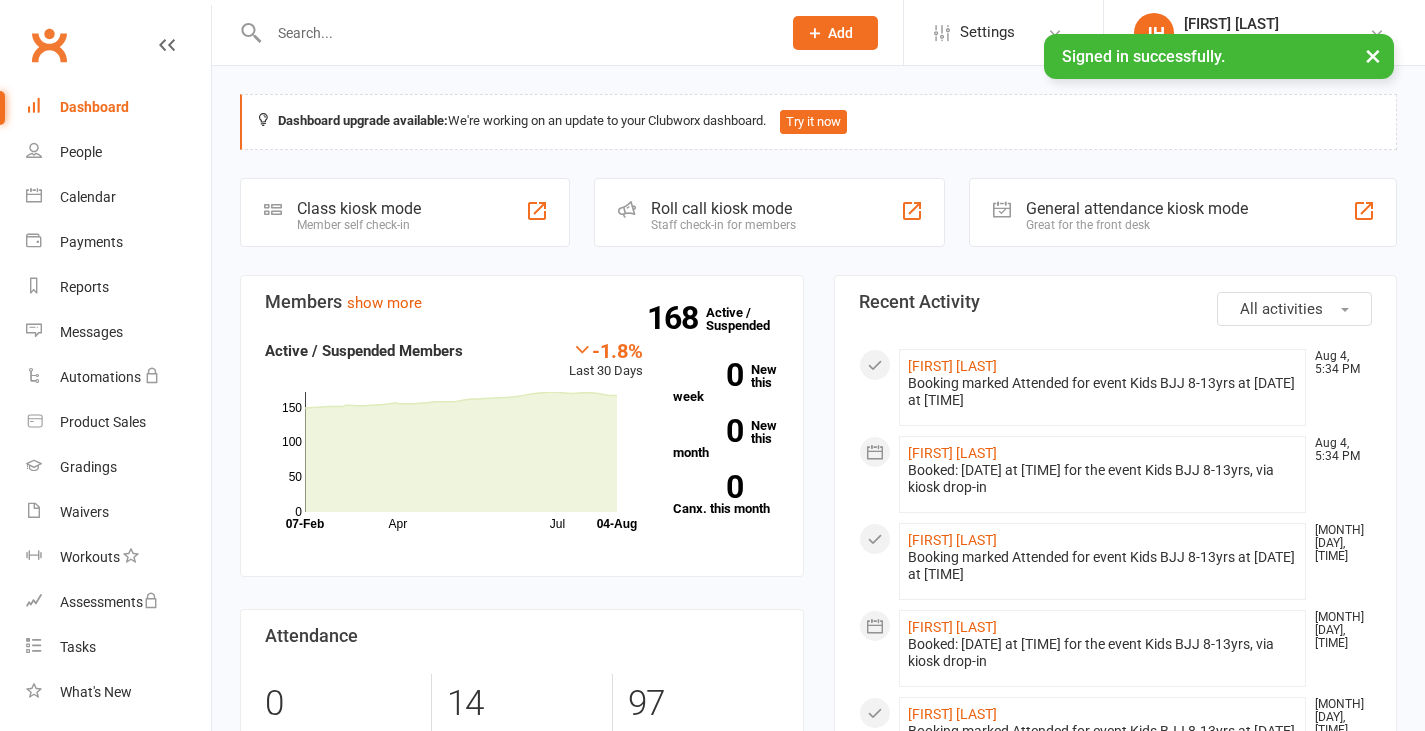 scroll, scrollTop: 0, scrollLeft: 0, axis: both 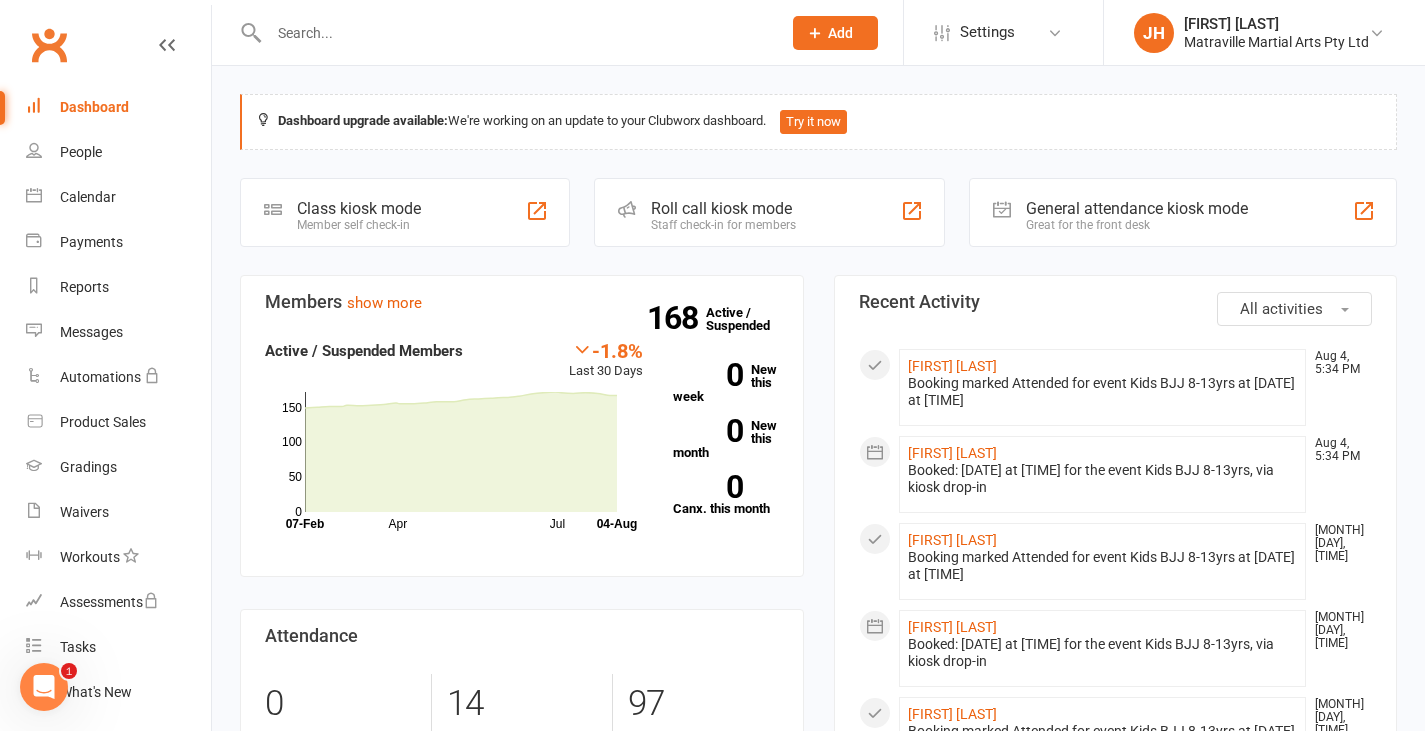 click on "Dashboard upgrade available:  We're working on an update to your Clubworx dashboard. Try it now Coming up Today Event/Booking Time Location Trainer Attendees Waitlist No events
Class kiosk mode Member self check-in Roll call kiosk mode Staff check-in for members General attendance kiosk mode Great for the front desk Kiosk modes:  General attendance  General attendance Class Roll call
Members  show more -1.8% Last 30 Days Active / Suspended Members [MONTH] [MONTH] Month [MONTH]-[MONTH] [MONTH]-[MONTH]  0 50 100 150 168 Active / Suspended 0 New this week 0 New this month 0 Canx. this month
Attendance 0 Right Now (in session) show more 14 Today (so far)  14 %  from yesterday  show more 97 Absent (last 30 days) show more
Net Revenue  show more -24.8% Last month $11,905.00 paid or upcoming this month [MONTH] [MONTH] [MONTH] [MONTH] Month [MONTH] [MONTH] $0 $5,000 $10,000 $15,000 Monthly Recurring Revenue  show more -24.7% Last month $11,905.00 [MONTH] [MONTH] [MONTH] [MONTH] Month [MONTH] [MONTH] $0 $5,000 $10,000 $15,000
All activities" at bounding box center [818, 1112] 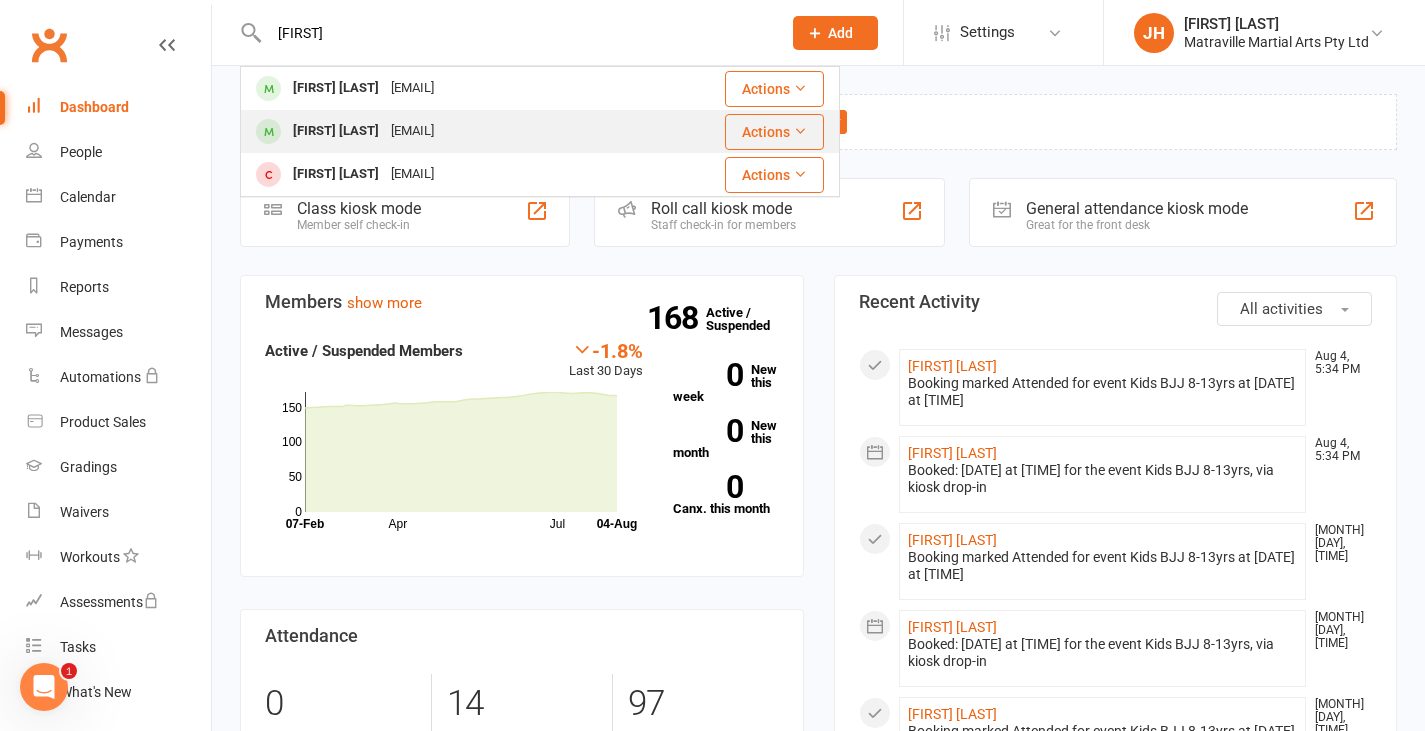 type on "[FIRST]" 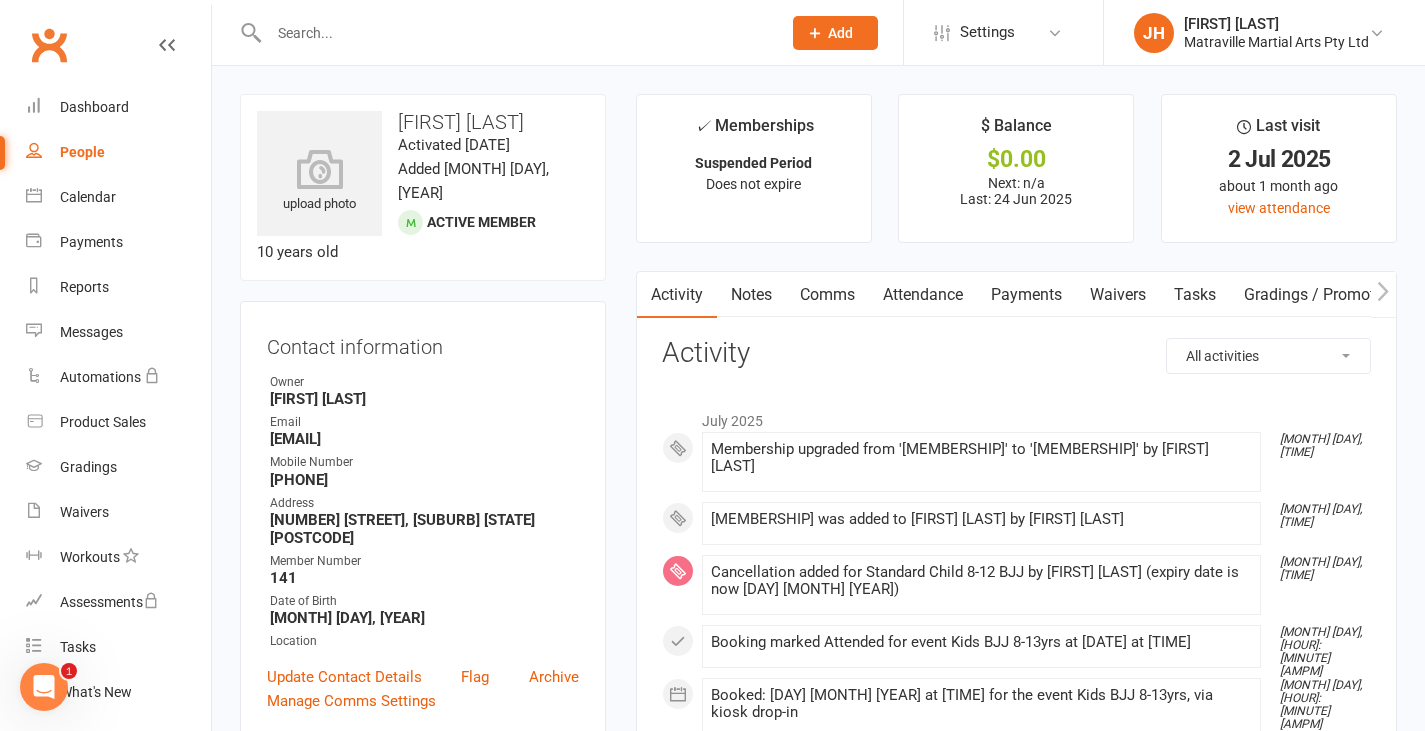 click on "Payments" at bounding box center [1026, 295] 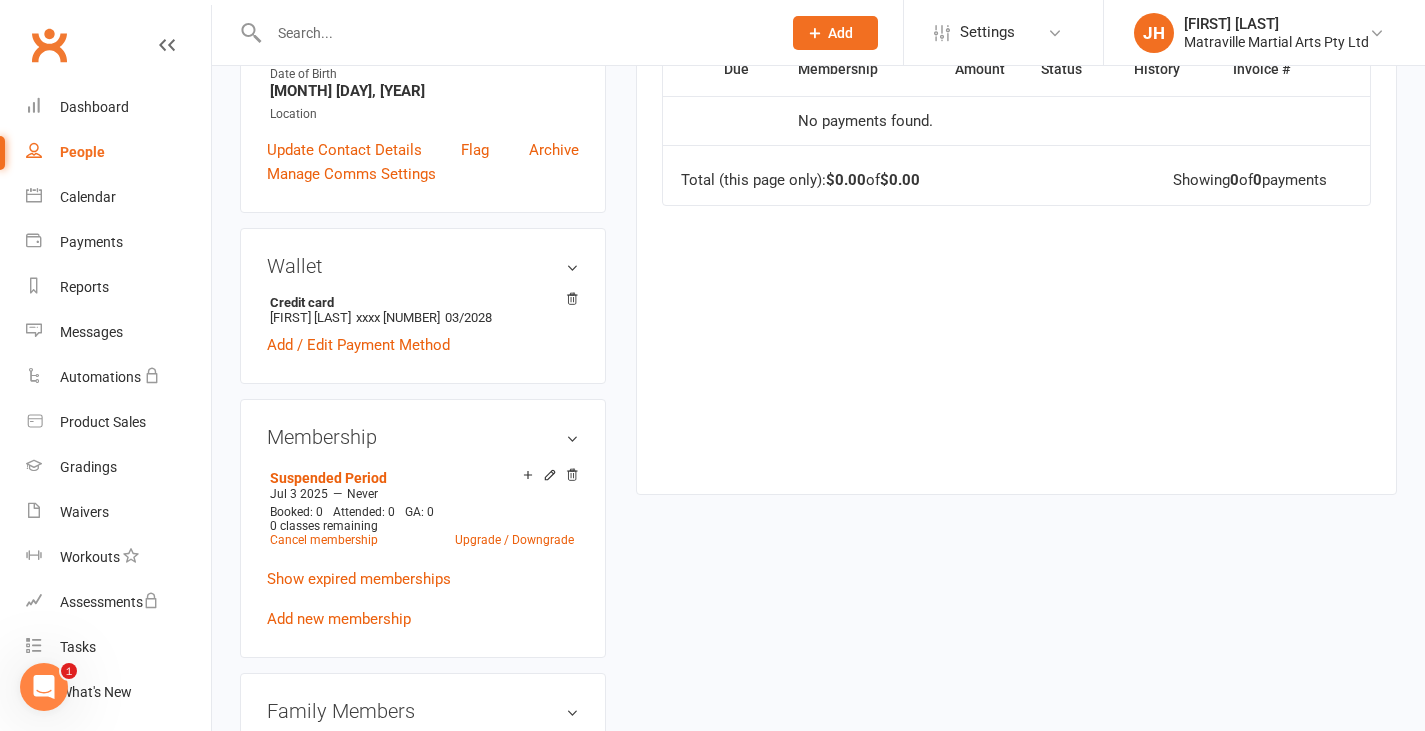 scroll, scrollTop: 532, scrollLeft: 0, axis: vertical 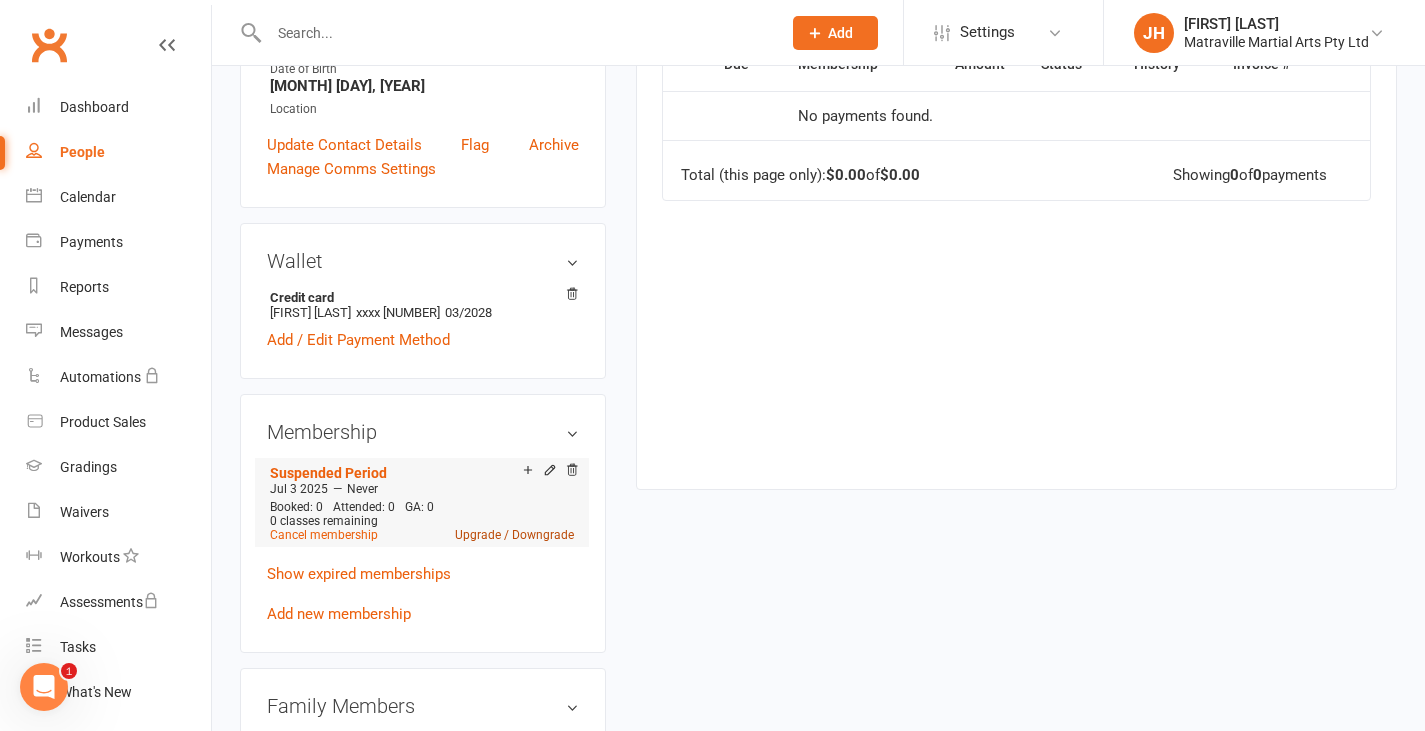 click on "Upgrade / Downgrade" at bounding box center [514, 535] 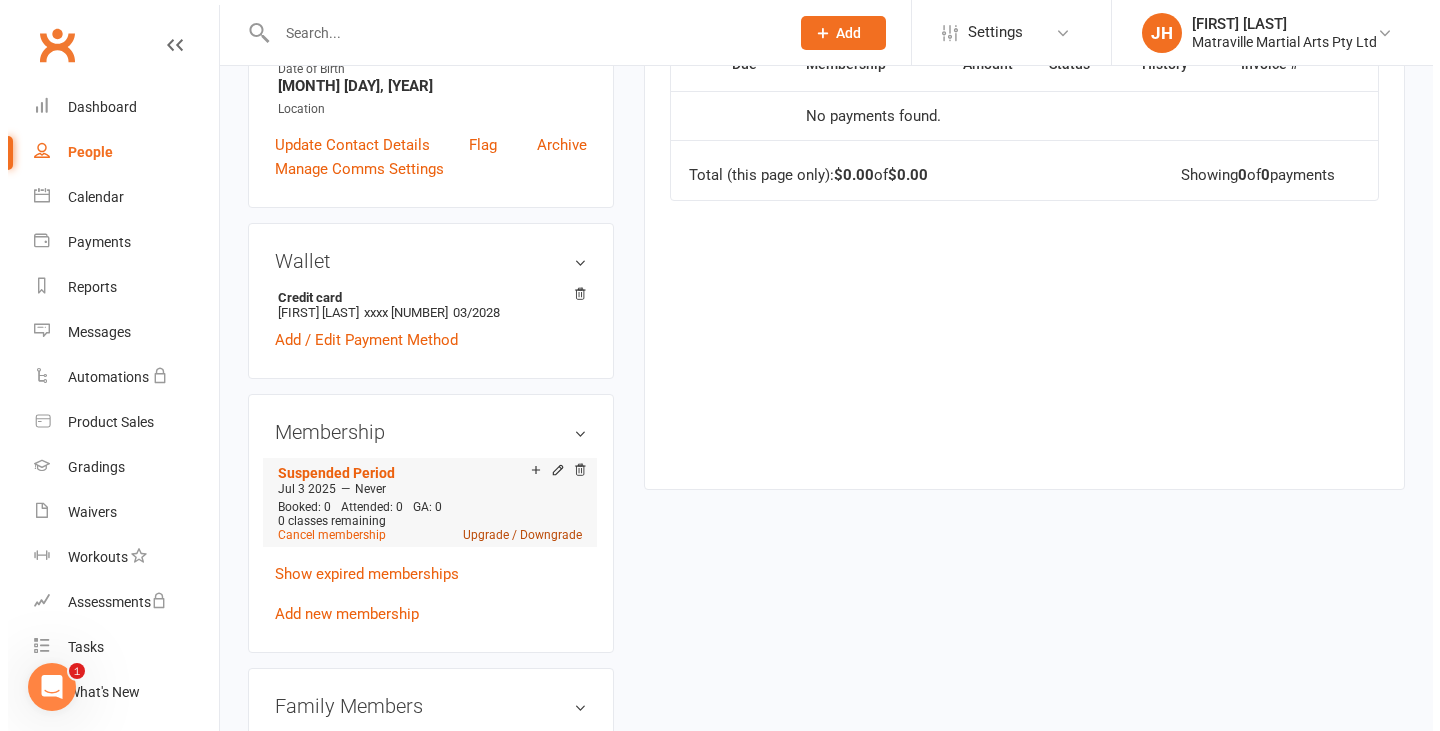scroll, scrollTop: 508, scrollLeft: 0, axis: vertical 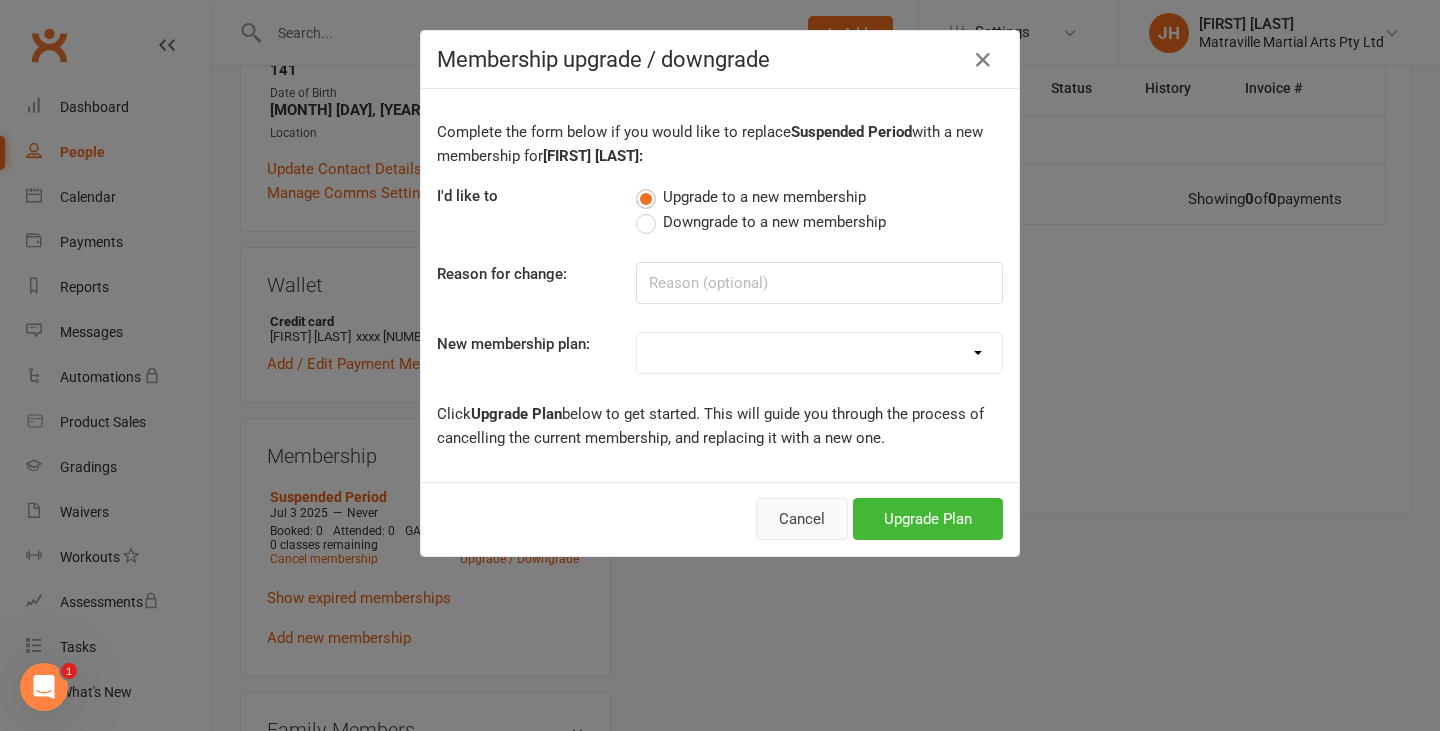click on "Cancel" at bounding box center [802, 519] 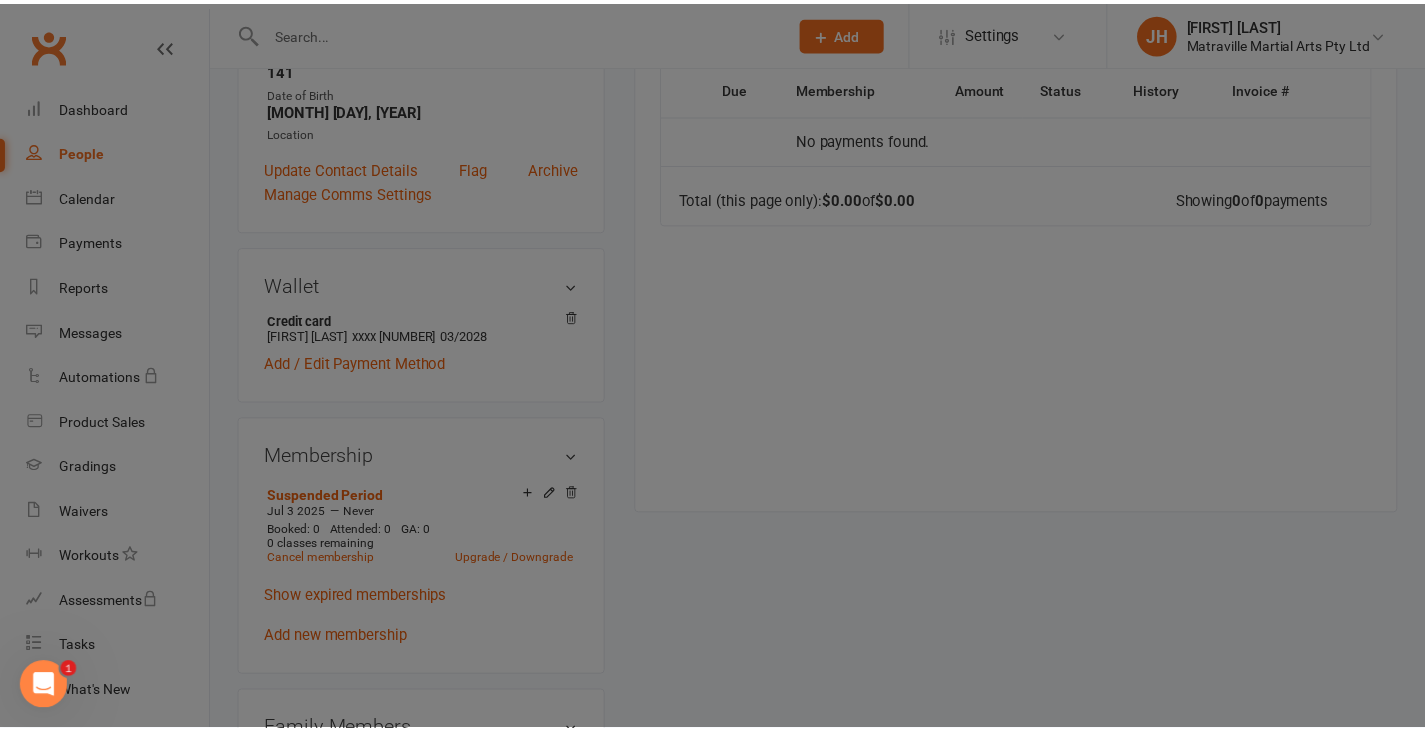 scroll, scrollTop: 550, scrollLeft: 0, axis: vertical 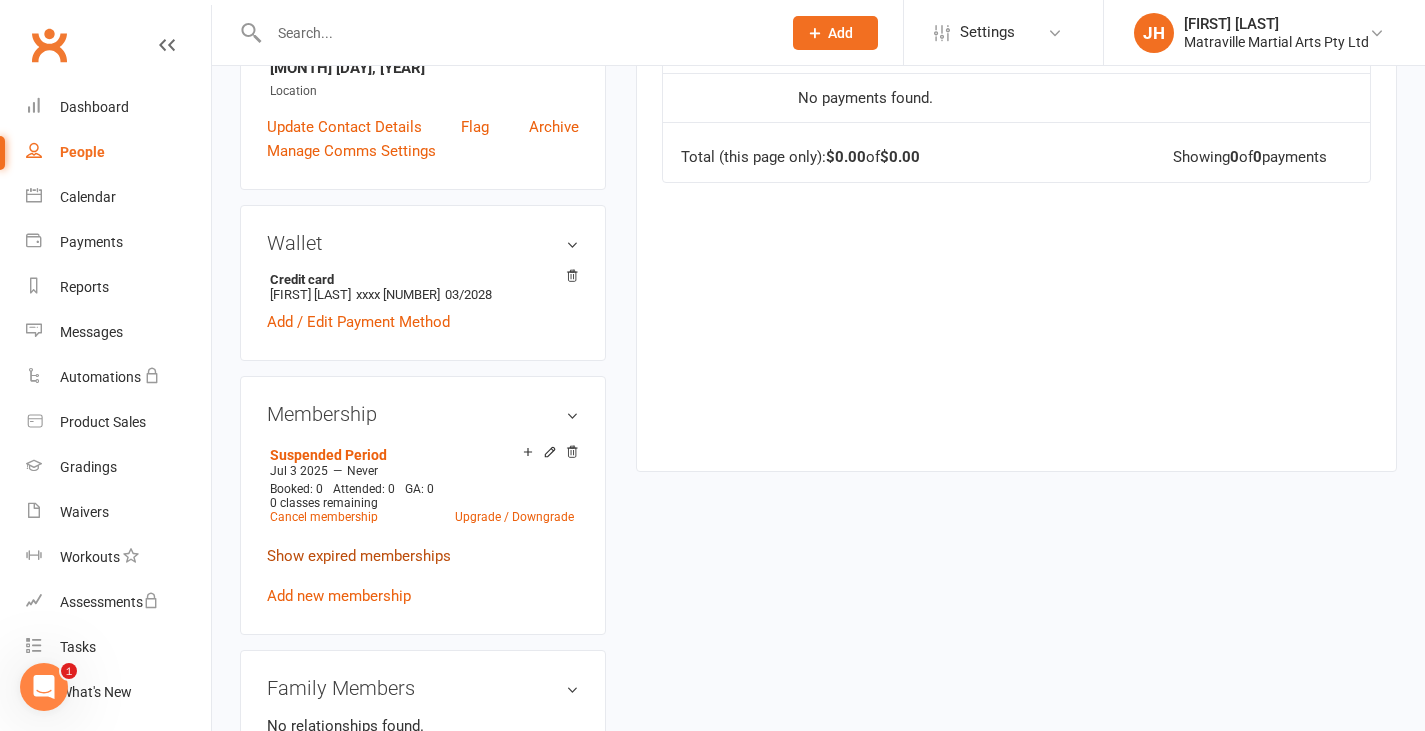 click on "Show expired memberships" at bounding box center [359, 556] 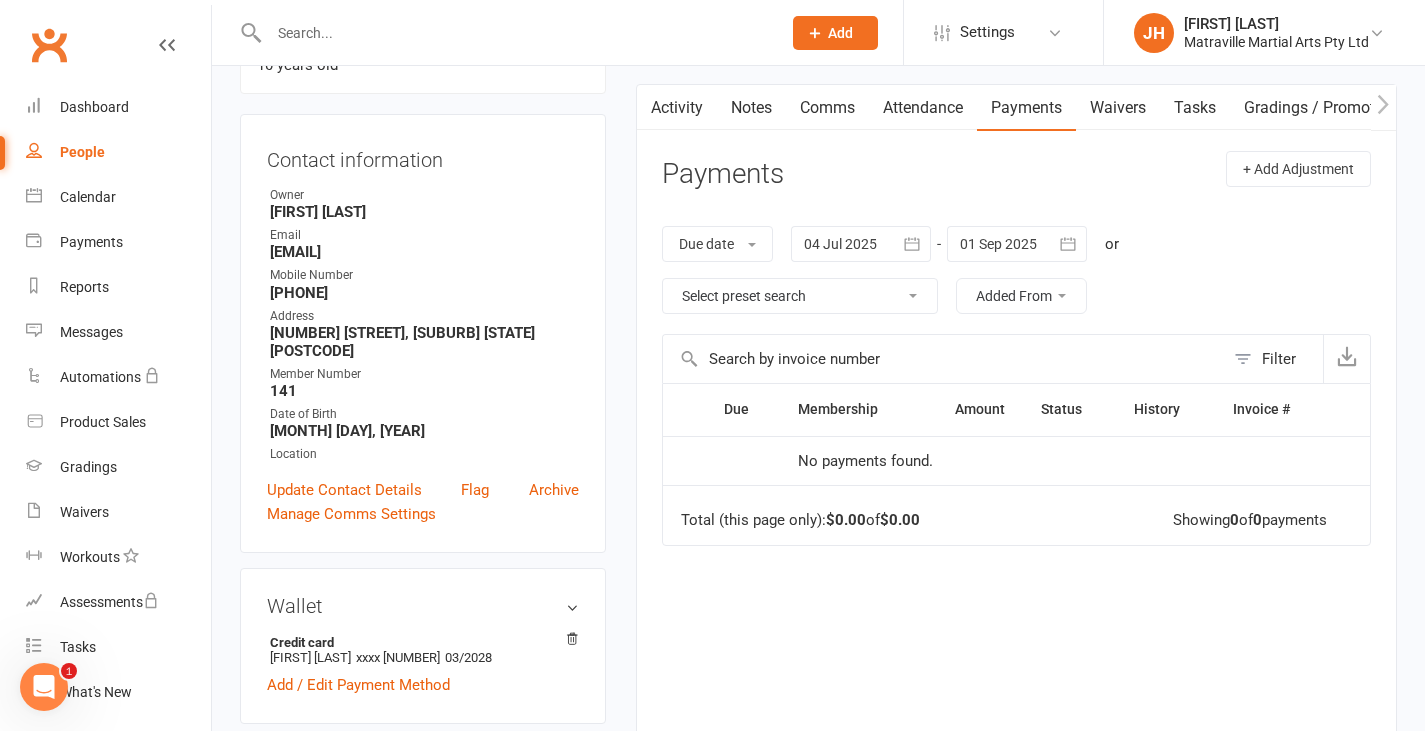 scroll, scrollTop: 186, scrollLeft: 0, axis: vertical 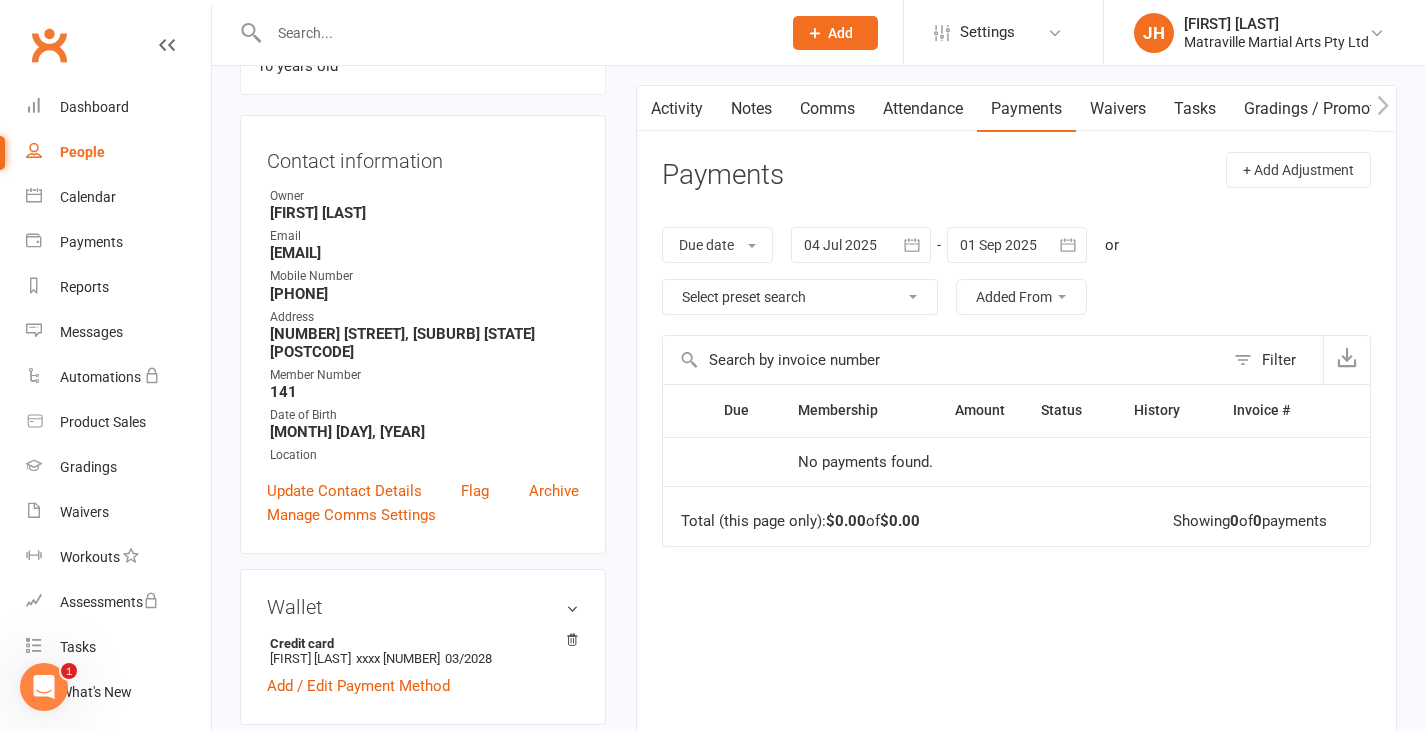click 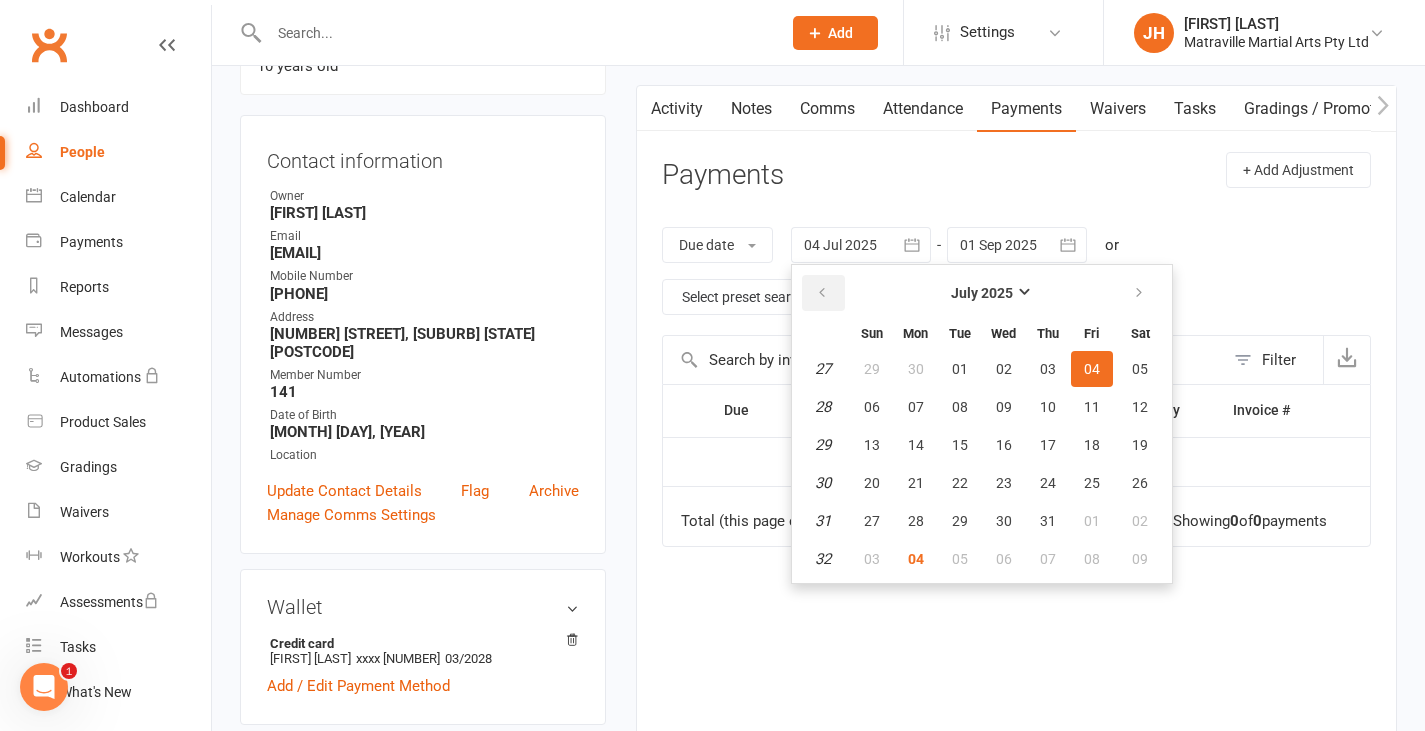 click at bounding box center [822, 293] 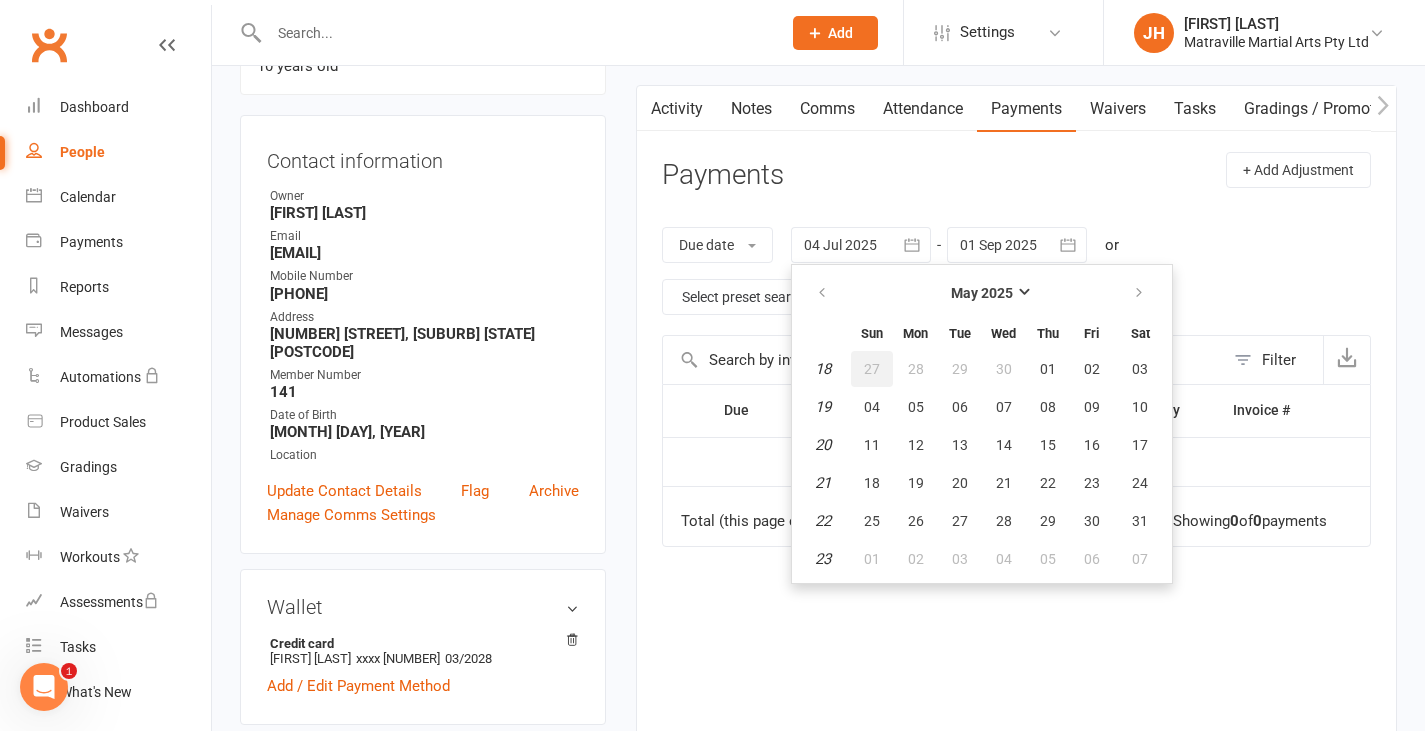 click on "27" at bounding box center [872, 369] 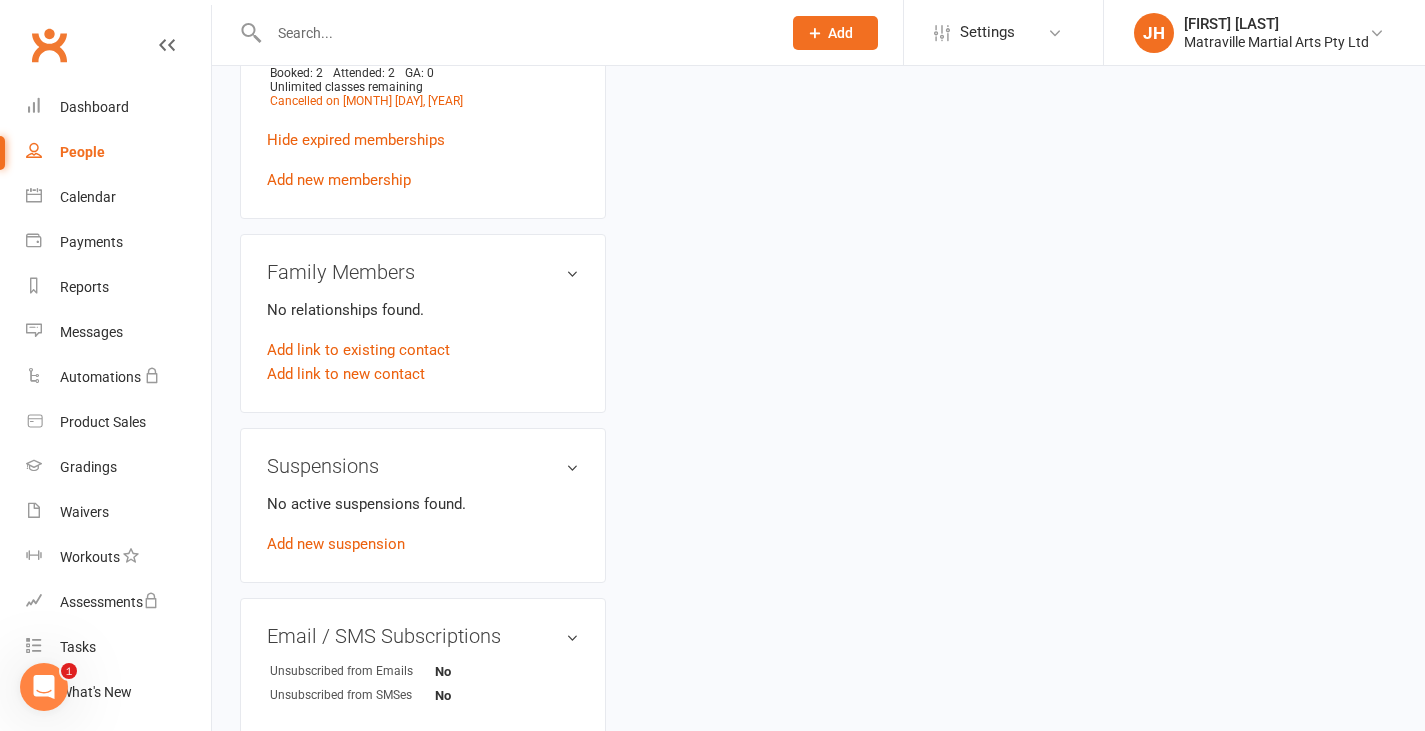 scroll, scrollTop: 1654, scrollLeft: 0, axis: vertical 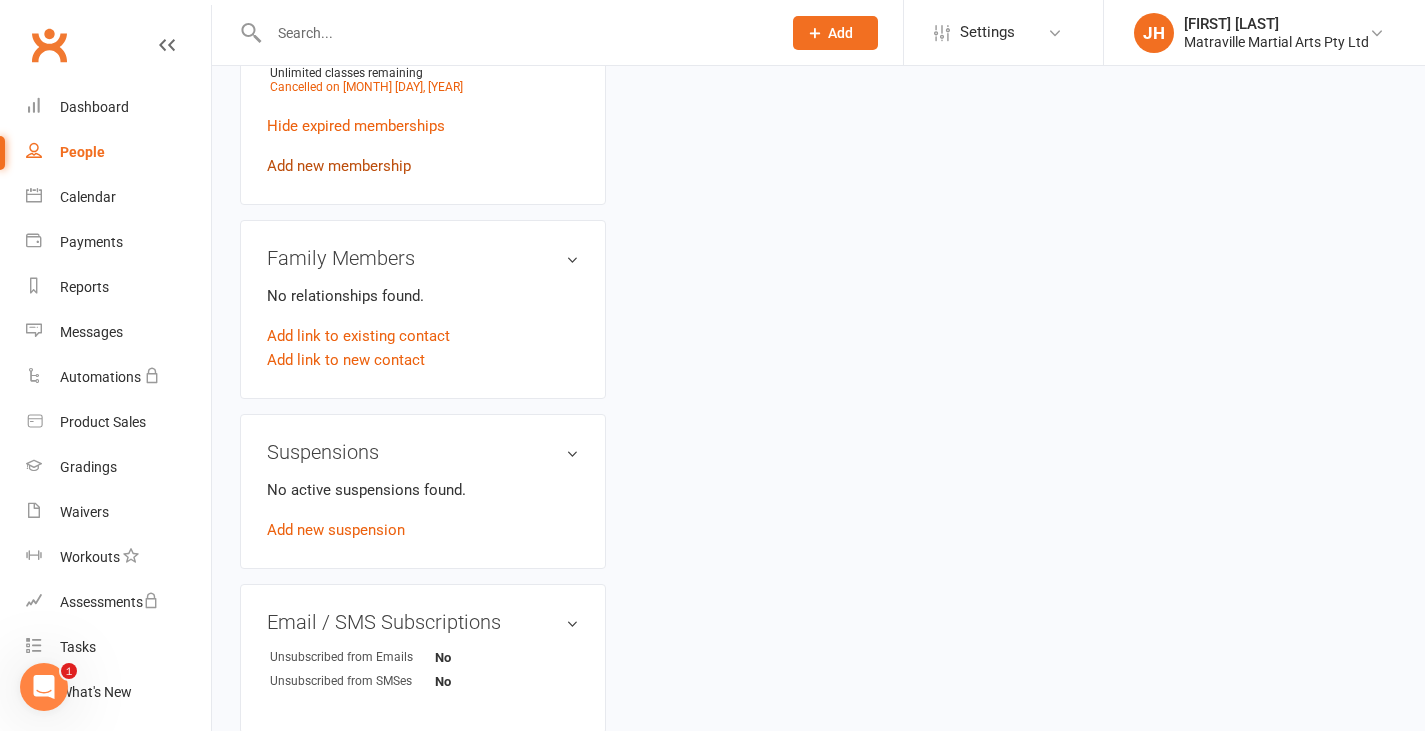 click on "Add new membership" at bounding box center [339, 166] 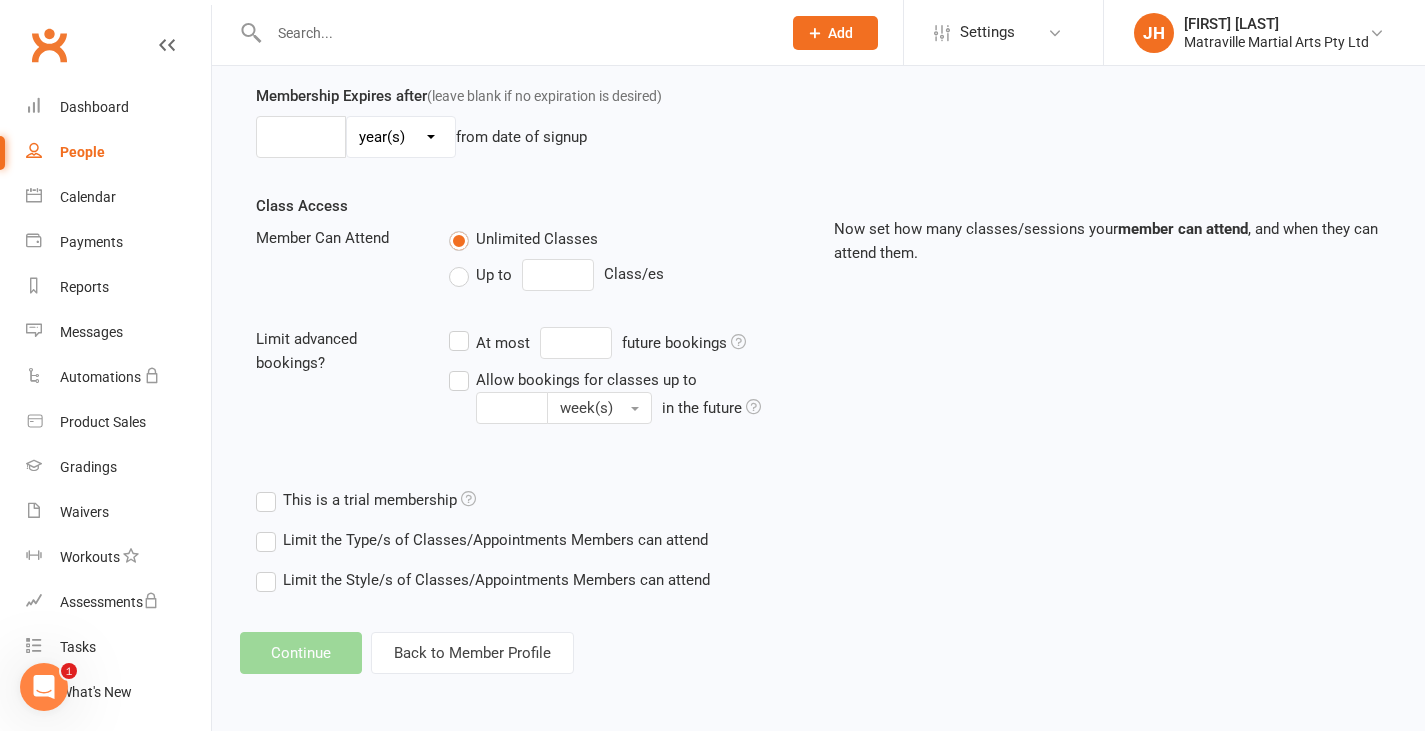 scroll, scrollTop: 0, scrollLeft: 0, axis: both 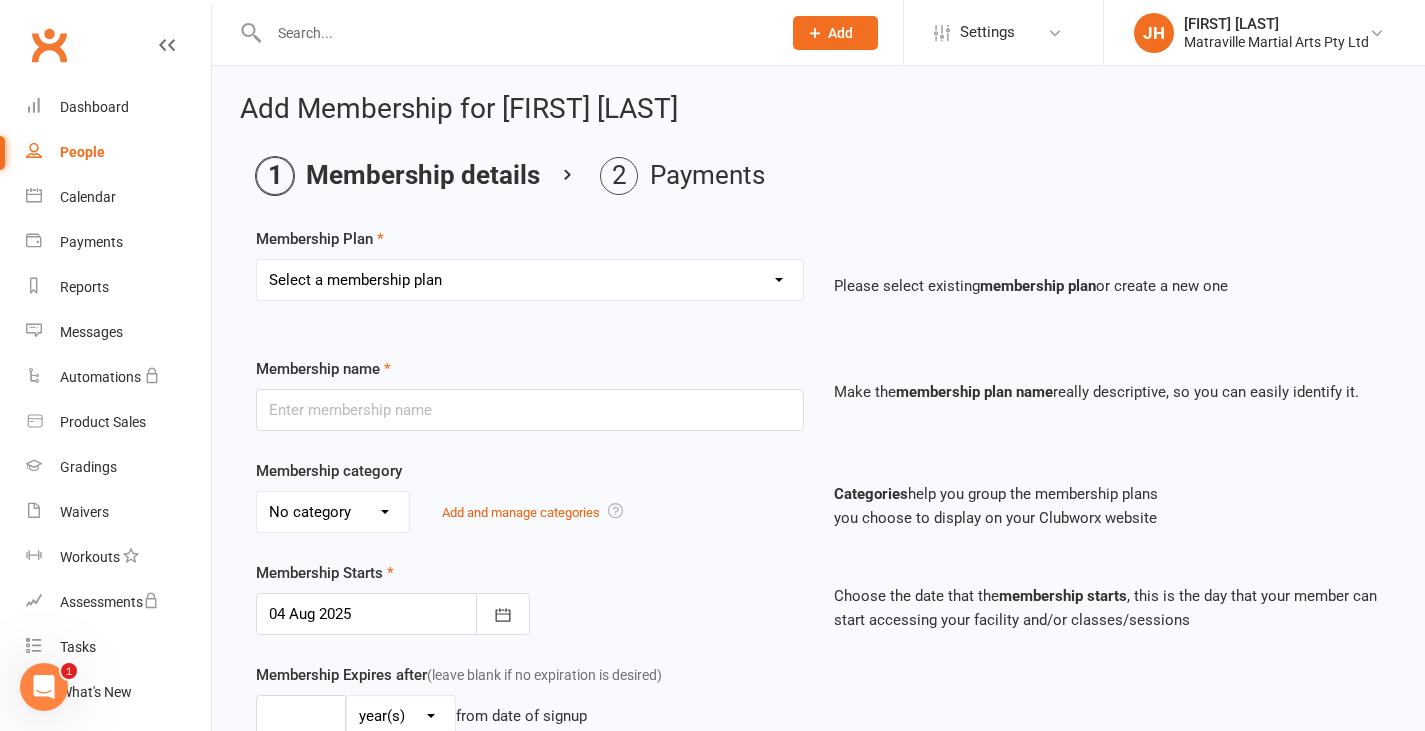 click on "Select a membership plan Create new Membership Plan Trial Period Suspended Period Standard Adult BJJ Concession/Student Adult BJJ Standard Child 4-7 BJJ Standard Child 8-12 BJJ 2 x Child 4-7 BJJ 2 x Child 8-17 BJJ 2 x Child (mixed) BJJ 3 x Child 4-7 BJJ 3 x Child 8-17 BJJ 2 x Child 4-7 + 1 x Child 8-17 BJJ 1 x Child 4-7 + 2 x Child 8-17 BJJ 1 x Adult + 1 x Child 4-7 BJJ 1 x Adult + 1 x Child 8-17 BJJ 1 x Adult + 2 x Child 4-7 BJJ 1 x Adult + 2 x Child 8-17 BJJ 1 x Adult + 2 x Child (mixed) BJJ 2 x Adult + 1 x Child 4-7 BJJ 2 x Adult + 1 x Child 8-17 BJJ 1 x Early Adult + 2 x Child (mixed) BJJ 1 x Early Adult + 1 x Child 4-7 BJJ 1 x Early Adult + 1 x Child 8-17 BJJ Family Pack x 4 or more Active Kids Voucher Plan Owners Instructor Membership BJJ Family Membership Early Bird Standard Adult BJJ Standard Child 8-17 BJJ (Annual) Gift voucher Casual Classes Catchup Payment Loyalty Standard Adult BJJ Standard Mixed Child 8-12 & 13-17 BJJ (Quarterly) Standard Child 13-17 BJJ 1 x Child 8-12 + 1 x Child 13-17 BJJ" at bounding box center (530, 280) 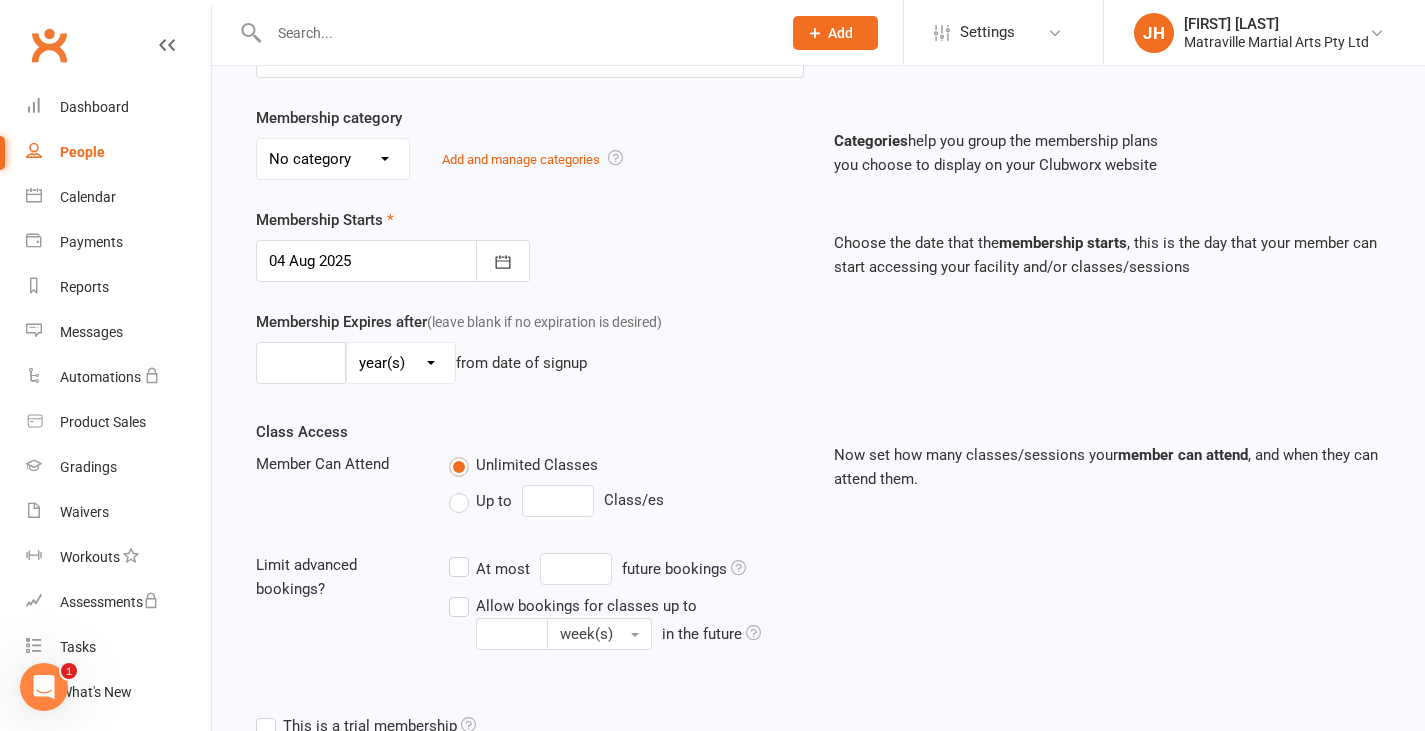 scroll, scrollTop: 579, scrollLeft: 0, axis: vertical 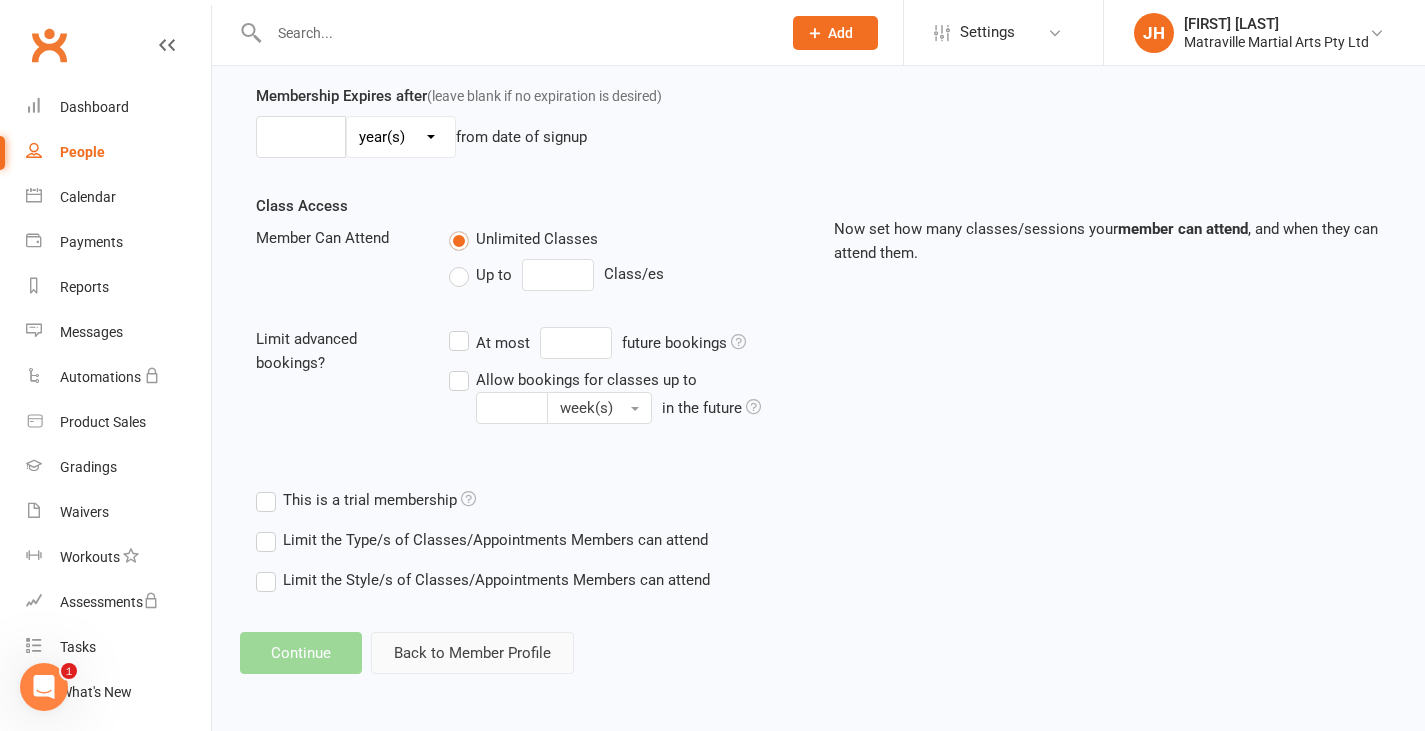 click on "Back to Member Profile" at bounding box center [472, 653] 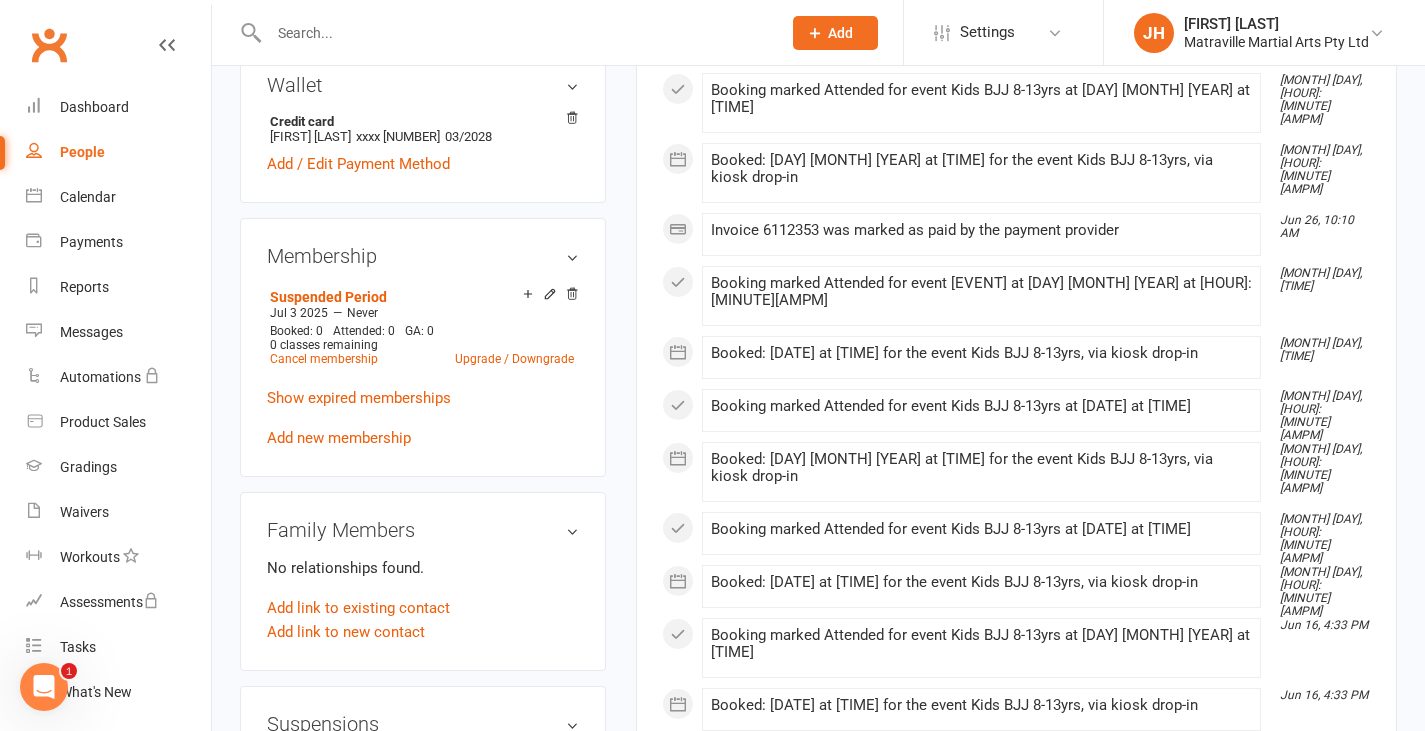 scroll, scrollTop: 709, scrollLeft: 0, axis: vertical 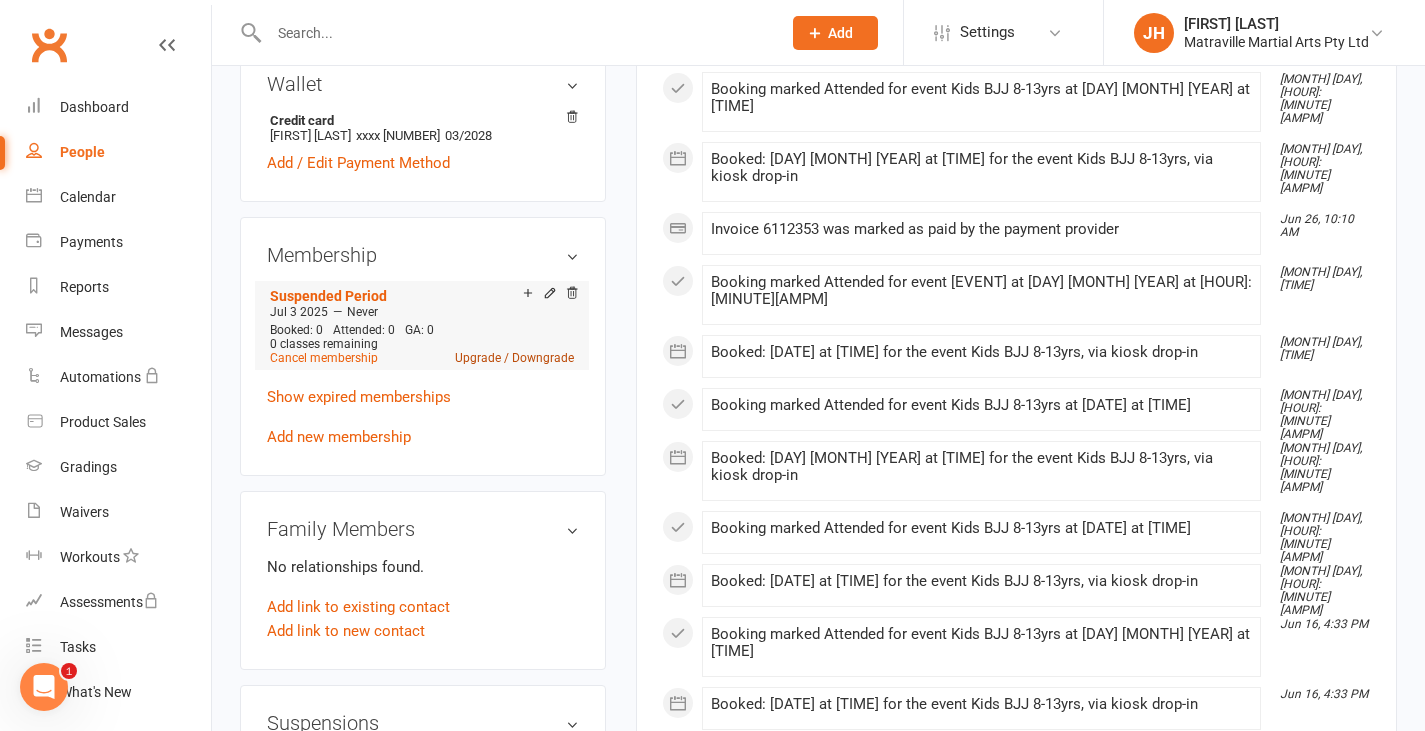 click on "Upgrade / Downgrade" at bounding box center (514, 358) 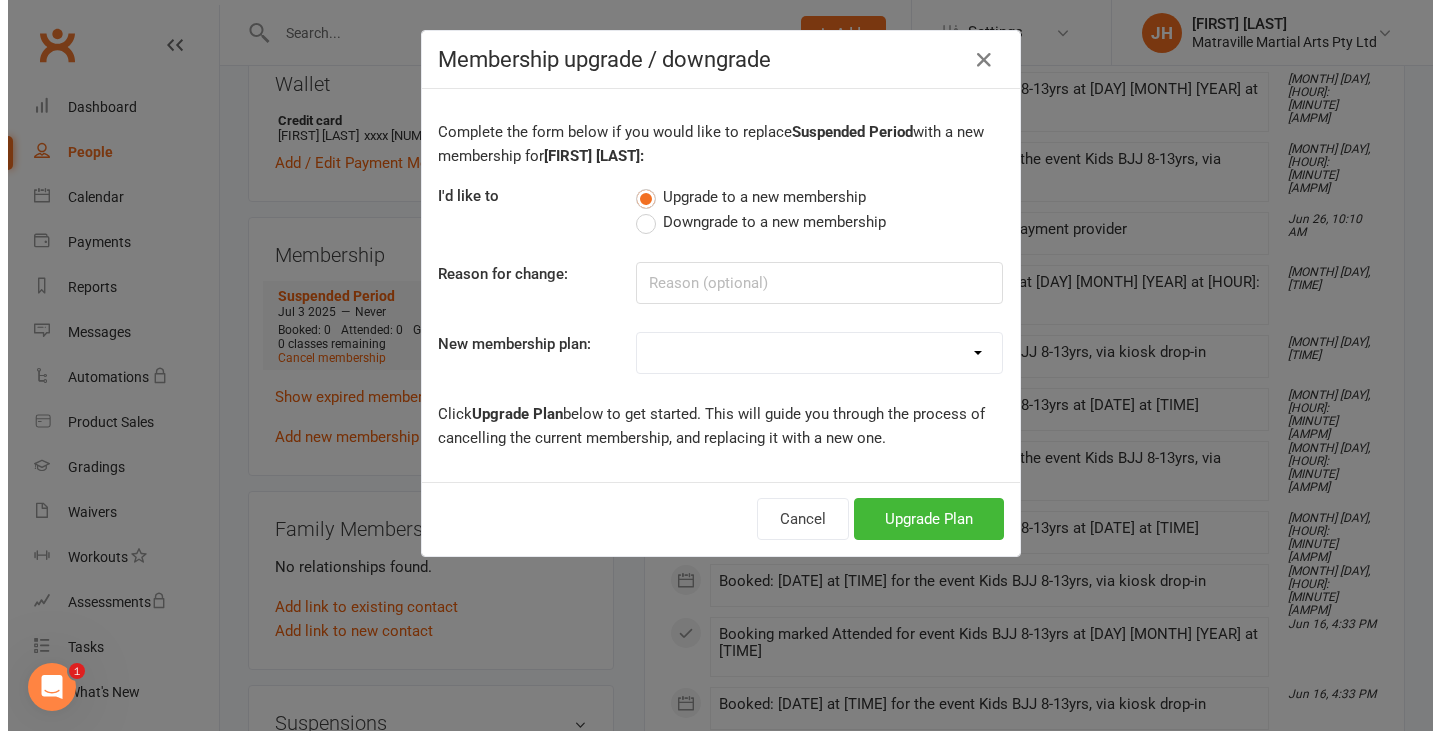 scroll, scrollTop: 666, scrollLeft: 0, axis: vertical 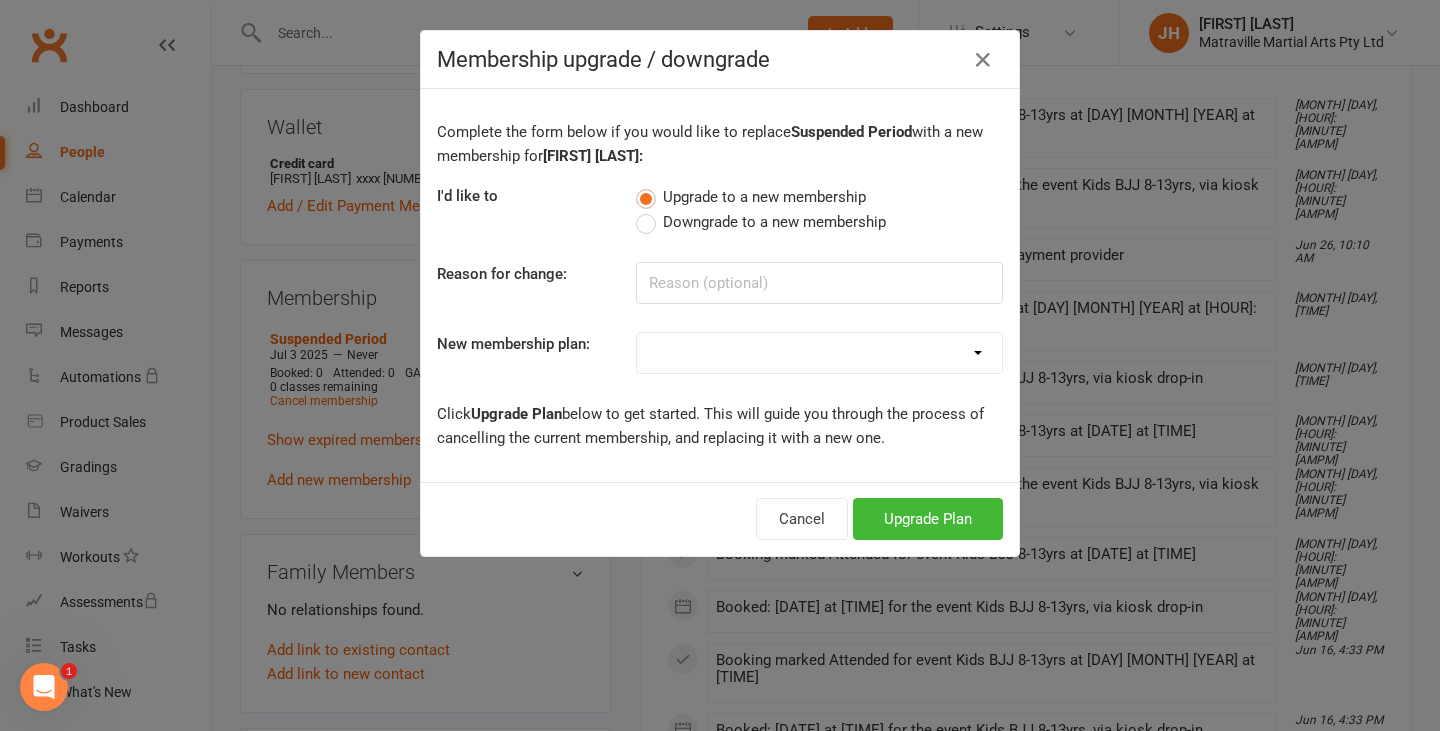click on "Trial Period Suspended Period Standard Adult BJJ Concession/Student Adult BJJ Standard Child 4-7 BJJ Standard Child 8-12 BJJ 2 x Child 4-7 BJJ 2 x Child 8-17 BJJ 2 x Child (mixed) BJJ 3 x Child 4-7 BJJ 3 x Child 8-17 BJJ 2 x Child 4-7 + 1 x Child 8-17 BJJ 1 x Child 4-7 + 2 x Child 8-17 BJJ 1 x Adult + 1 x Child 4-7 BJJ 1 x Adult + 1 x Child 8-17 BJJ 1 x Adult + 2 x Child 4-7 BJJ 1 x Adult + 2 x Child 8-17 BJJ 1 x Adult + 2 x Child (mixed) BJJ 2 x Adult + 1 x Child 4-7 BJJ 2 x Adult + 1 x Child 8-17 BJJ 1 x Early Adult + 2 x Child (mixed) BJJ 1 x Early Adult + 1 x Child 4-7 BJJ 1 x Early Adult + 1 x Child 8-17 BJJ Family Pack x 4 or more Active Kids Voucher Plan Owners Instructor Membership BJJ Family Membership Early Bird Standard Adult BJJ Standard Child 8-17 BJJ (Annual) Gift voucher Casual Classes Catchup Payment Loyalty Standard Adult BJJ Standard Mixed Child 8-12 & 13-17 BJJ (Quarterly) Standard Child 13-17 BJJ 1 x Child 8-12 + 1 x Child 13-17 BJJ 2 x Adult Standard Child 8-17 BJJ (Half Yearly)" at bounding box center (819, 353) 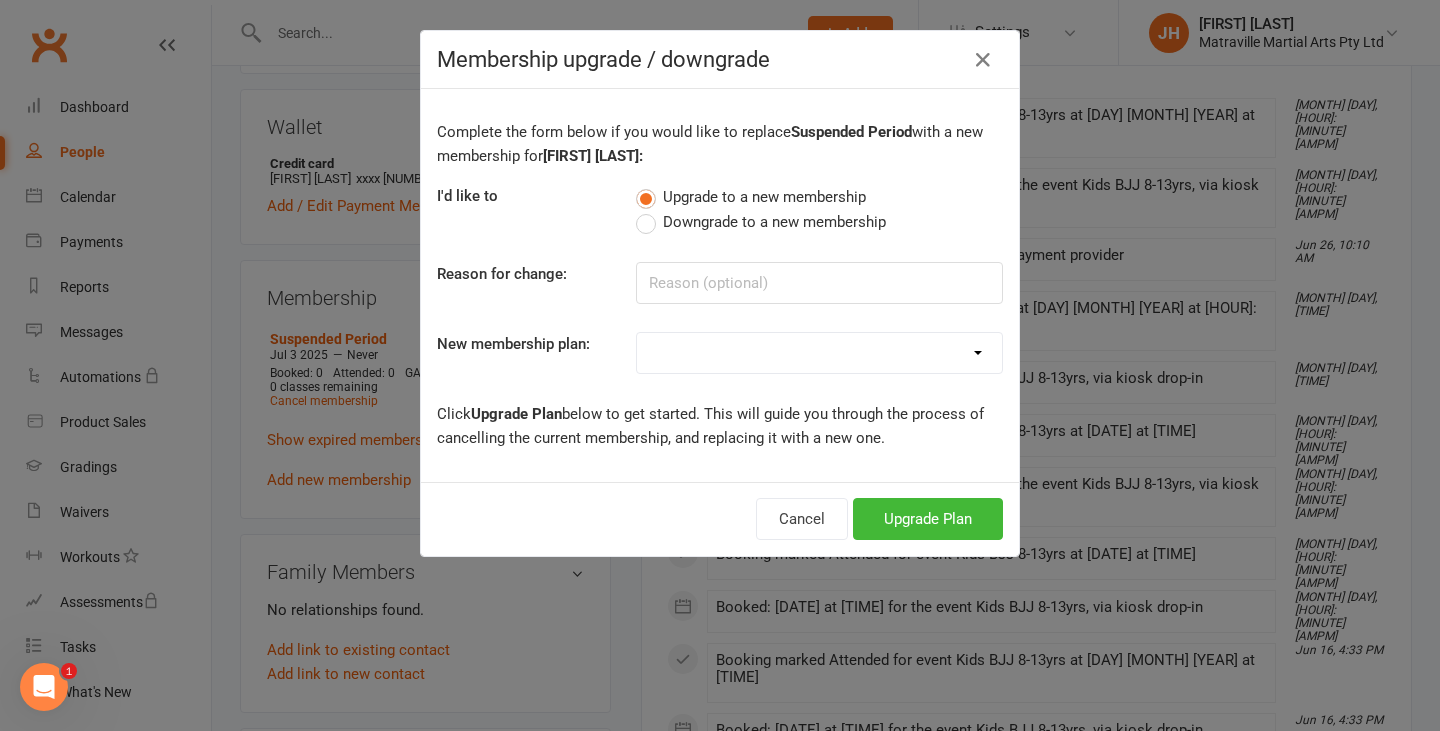 select on "5" 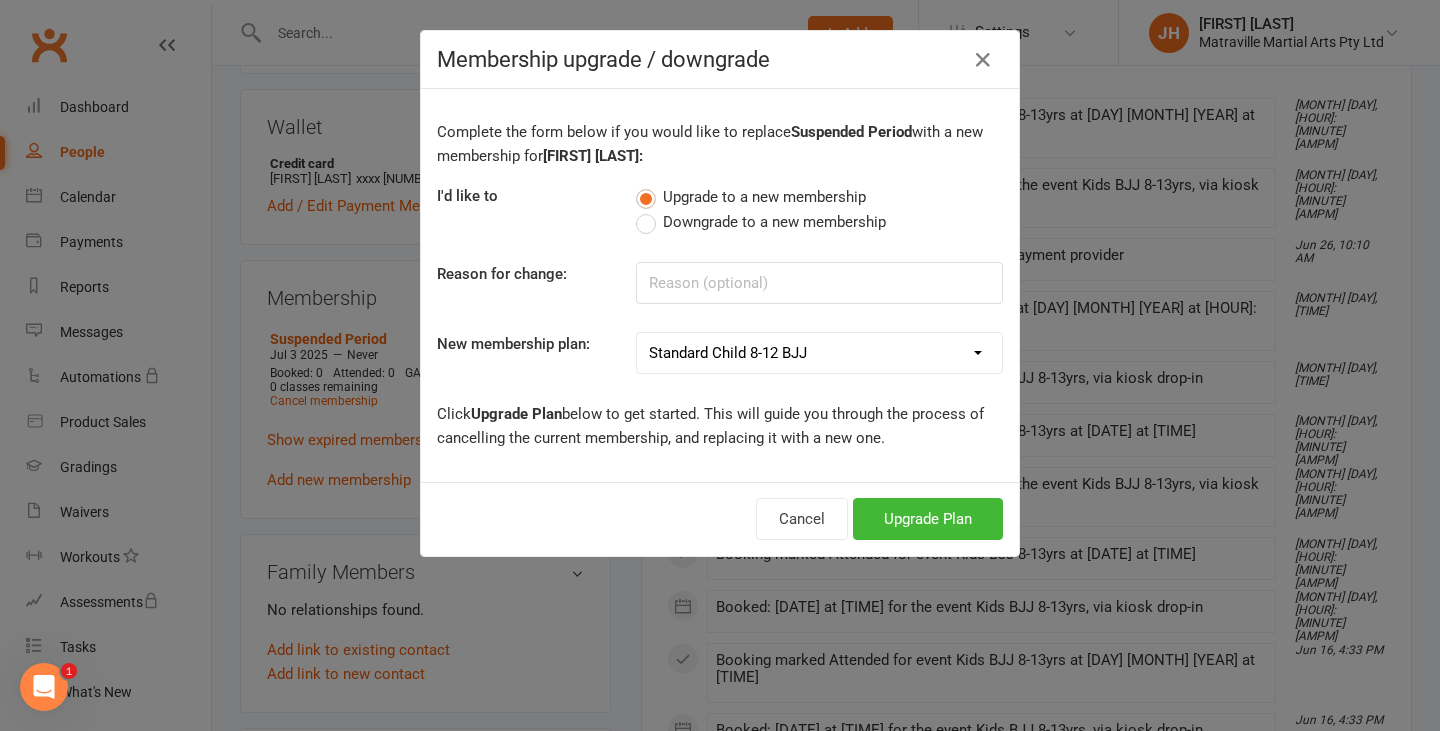 click on "Trial Period Suspended Period Standard Adult BJJ Concession/Student Adult BJJ Standard Child 4-7 BJJ Standard Child 8-12 BJJ 2 x Child 4-7 BJJ 2 x Child 8-17 BJJ 2 x Child (mixed) BJJ 3 x Child 4-7 BJJ 3 x Child 8-17 BJJ 2 x Child 4-7 + 1 x Child 8-17 BJJ 1 x Child 4-7 + 2 x Child 8-17 BJJ 1 x Adult + 1 x Child 4-7 BJJ 1 x Adult + 1 x Child 8-17 BJJ 1 x Adult + 2 x Child 4-7 BJJ 1 x Adult + 2 x Child 8-17 BJJ 1 x Adult + 2 x Child (mixed) BJJ 2 x Adult + 1 x Child 4-7 BJJ 2 x Adult + 1 x Child 8-17 BJJ 1 x Early Adult + 2 x Child (mixed) BJJ 1 x Early Adult + 1 x Child 4-7 BJJ 1 x Early Adult + 1 x Child 8-17 BJJ Family Pack x 4 or more Active Kids Voucher Plan Owners Instructor Membership BJJ Family Membership Early Bird Standard Adult BJJ Standard Child 8-17 BJJ (Annual) Gift voucher Casual Classes Catchup Payment Loyalty Standard Adult BJJ Standard Mixed Child 8-12 & 13-17 BJJ (Quarterly) Standard Child 13-17 BJJ 1 x Child 8-12 + 1 x Child 13-17 BJJ 2 x Adult Standard Child 8-17 BJJ (Half Yearly)" at bounding box center (819, 353) 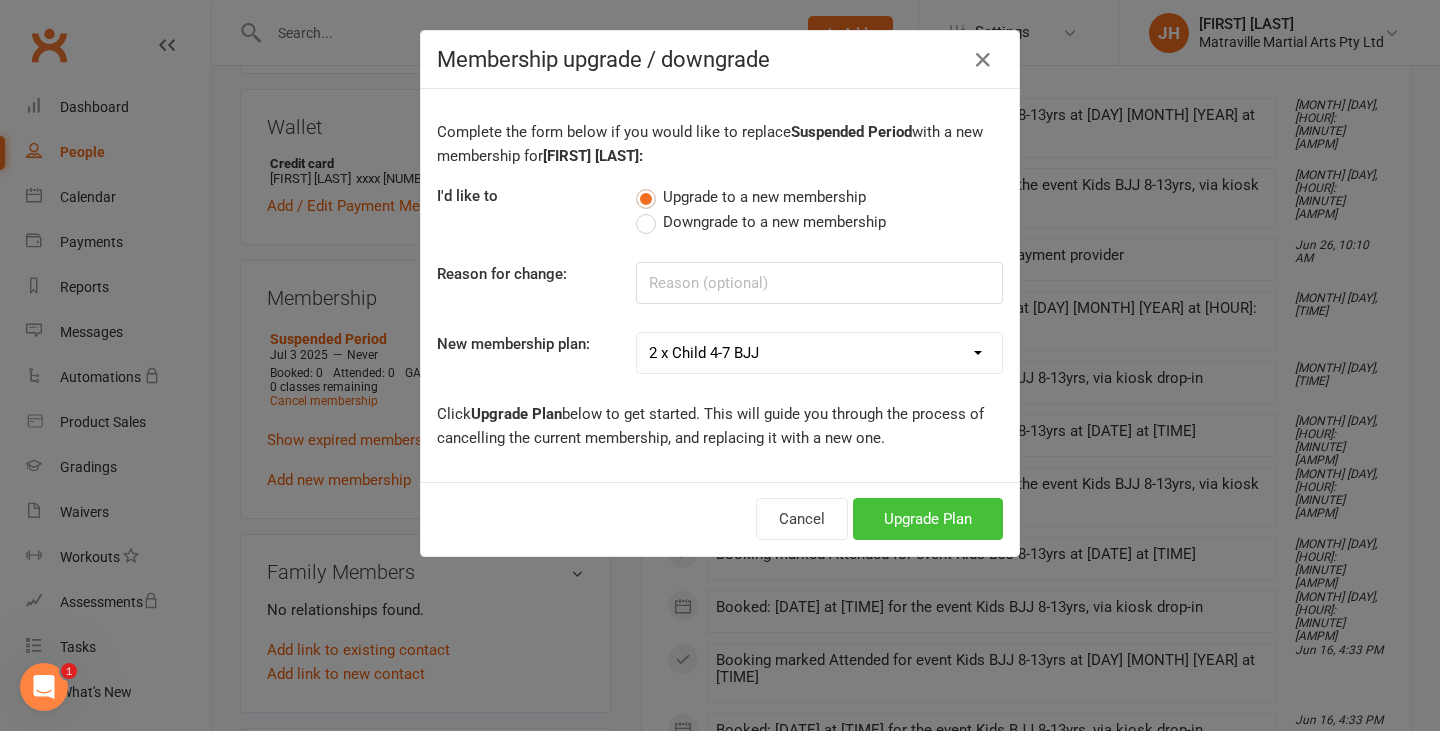 click on "Upgrade Plan" at bounding box center [928, 519] 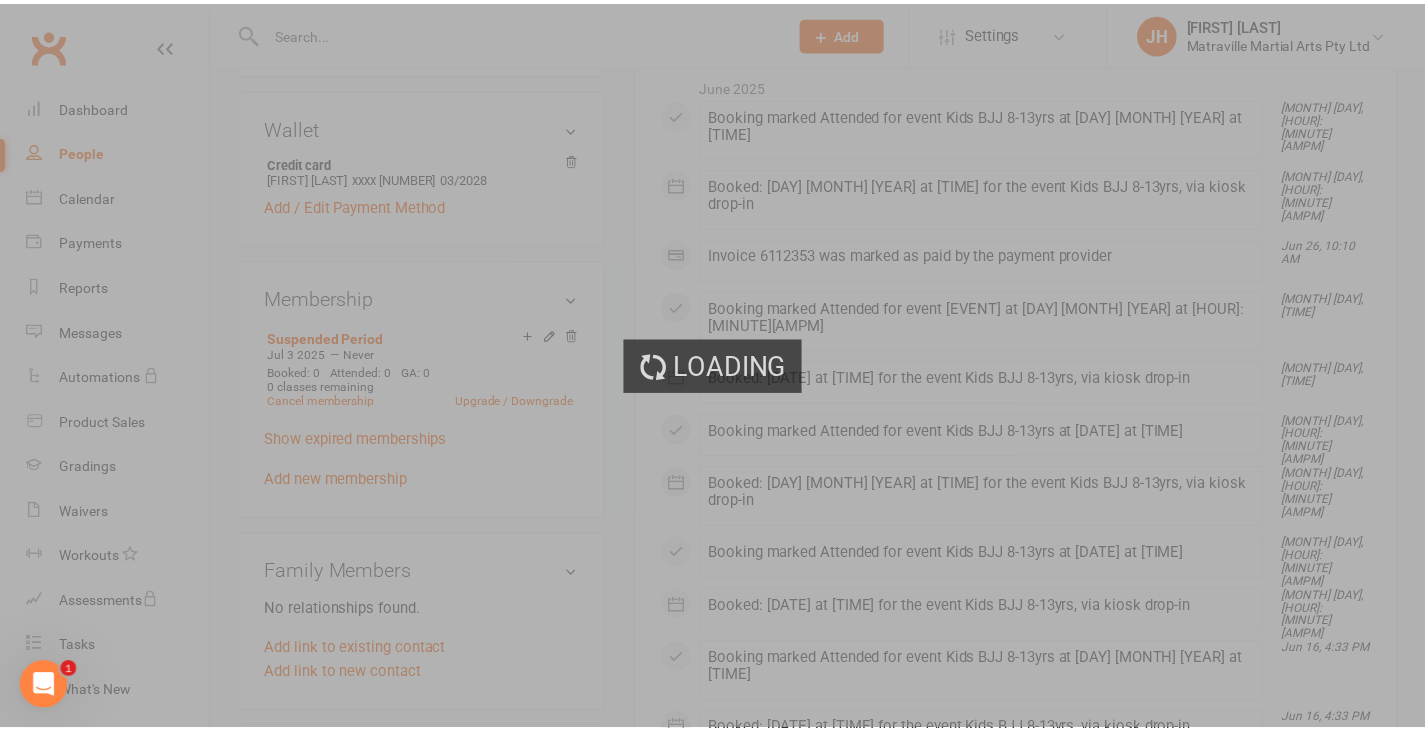 scroll, scrollTop: 709, scrollLeft: 0, axis: vertical 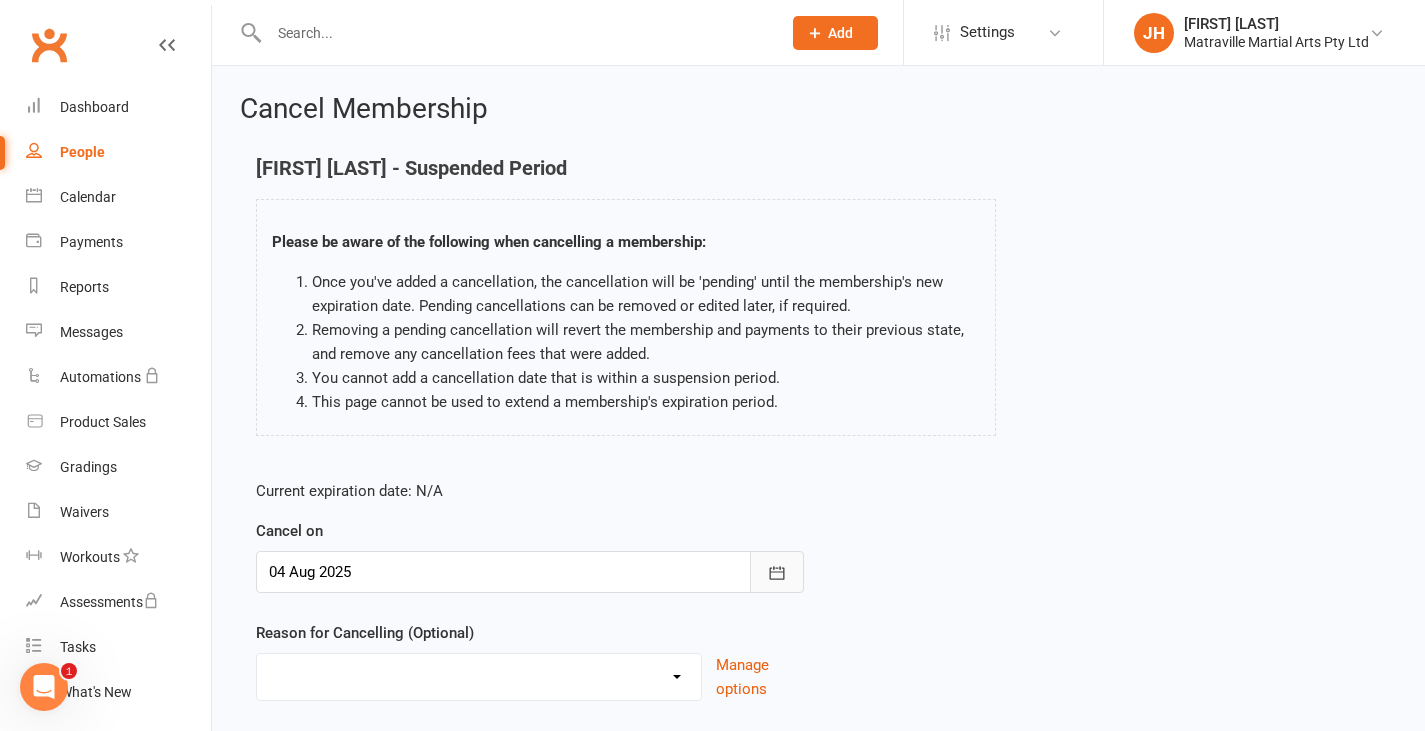 click 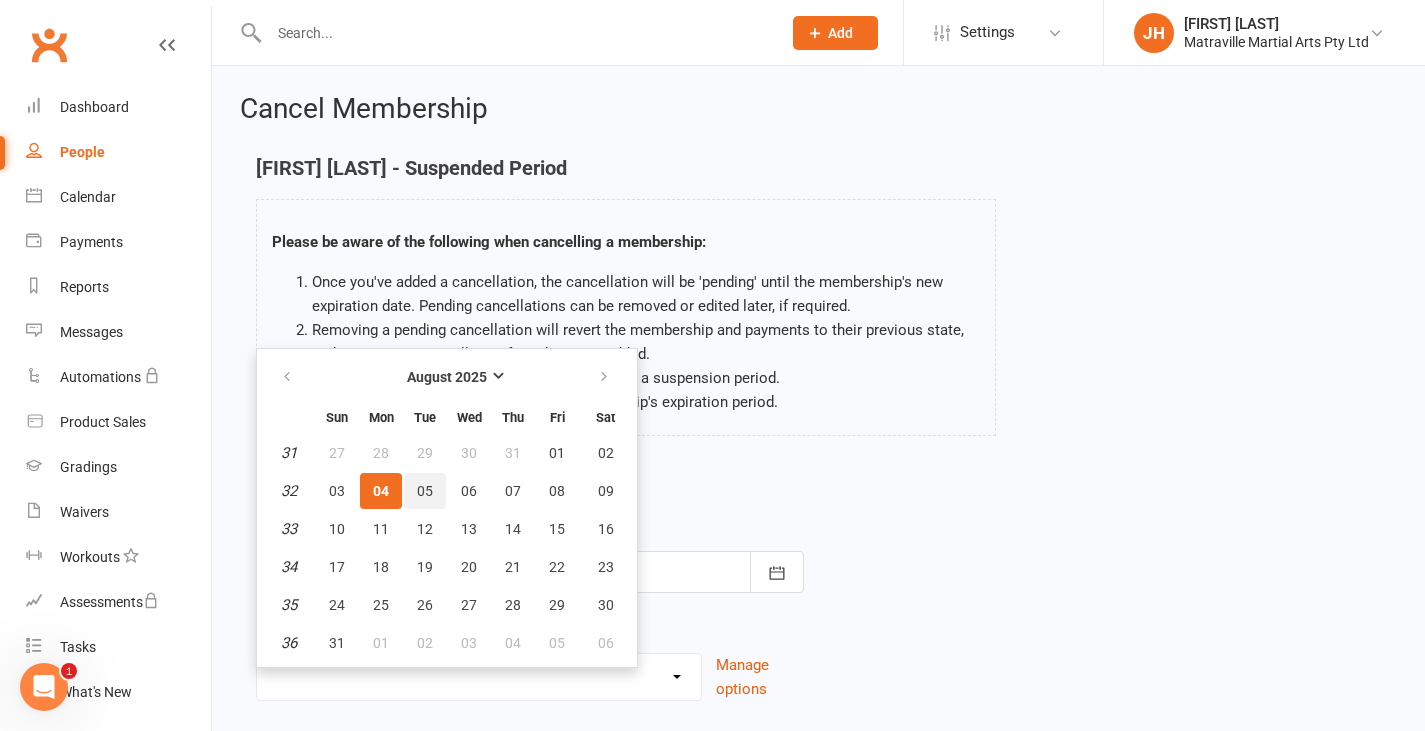 click on "05" at bounding box center (425, 491) 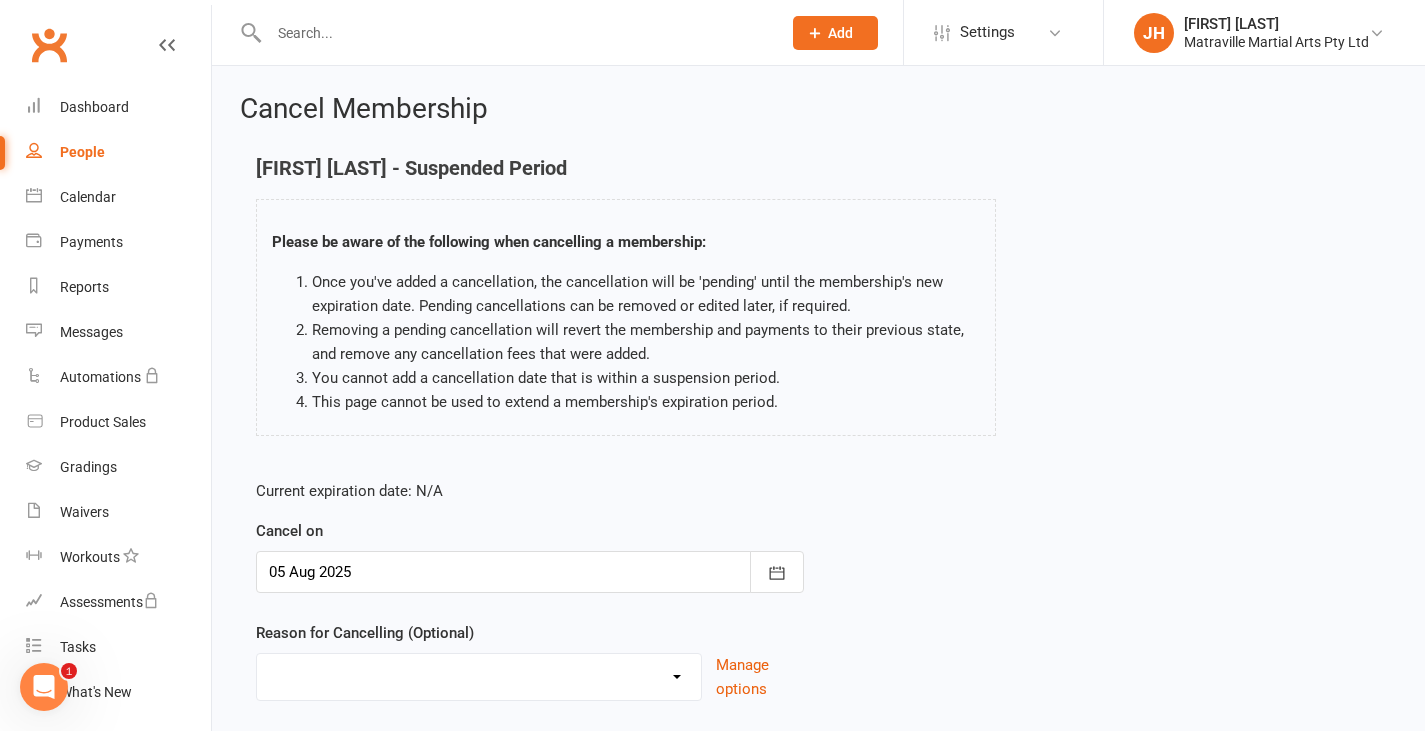 scroll, scrollTop: 133, scrollLeft: 0, axis: vertical 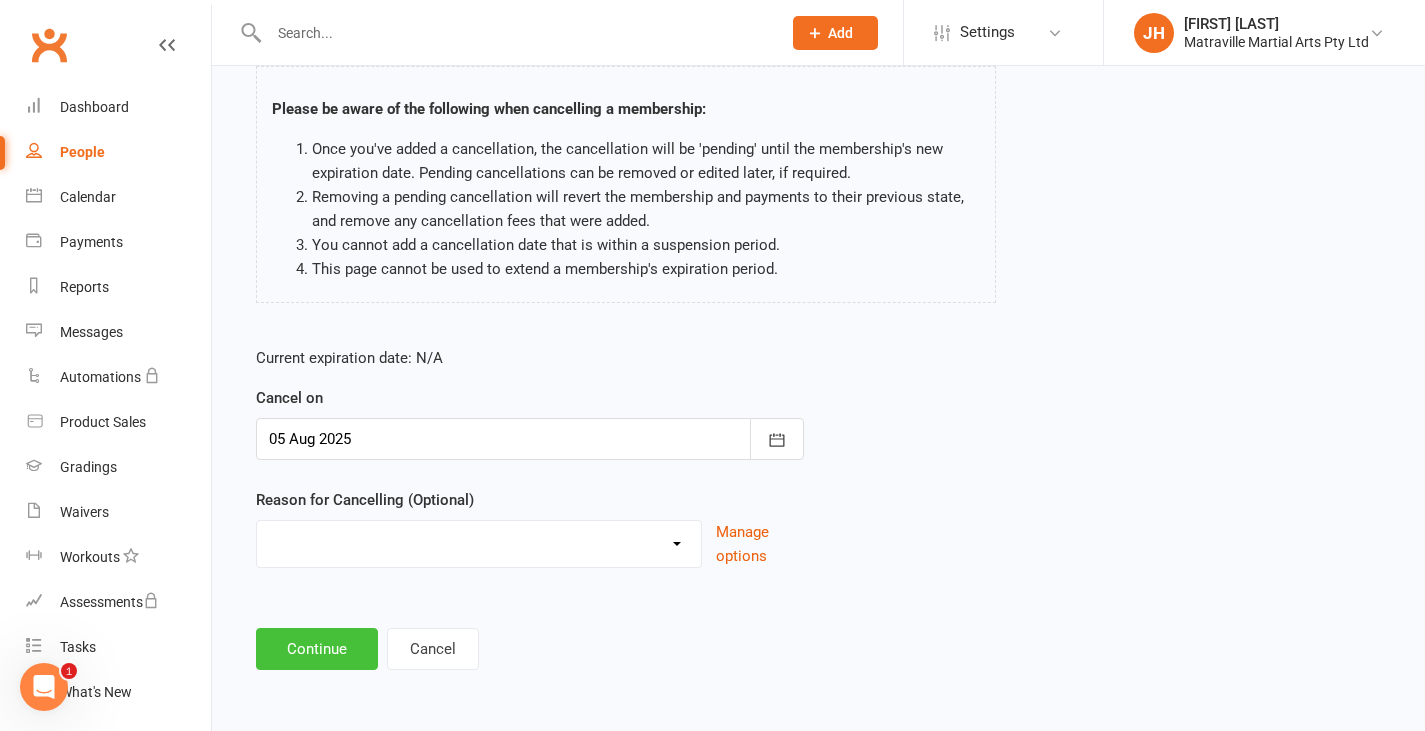 click on "Continue" at bounding box center [317, 649] 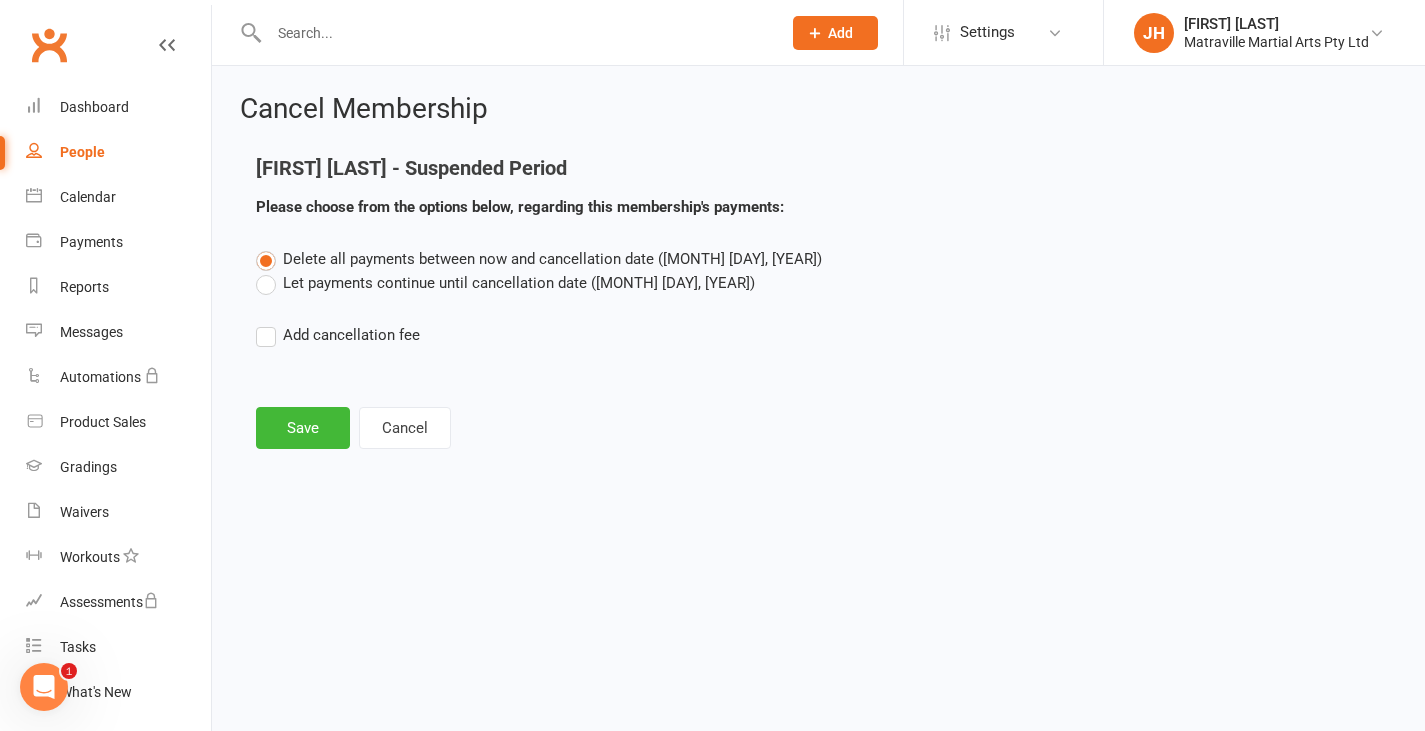 scroll, scrollTop: 0, scrollLeft: 0, axis: both 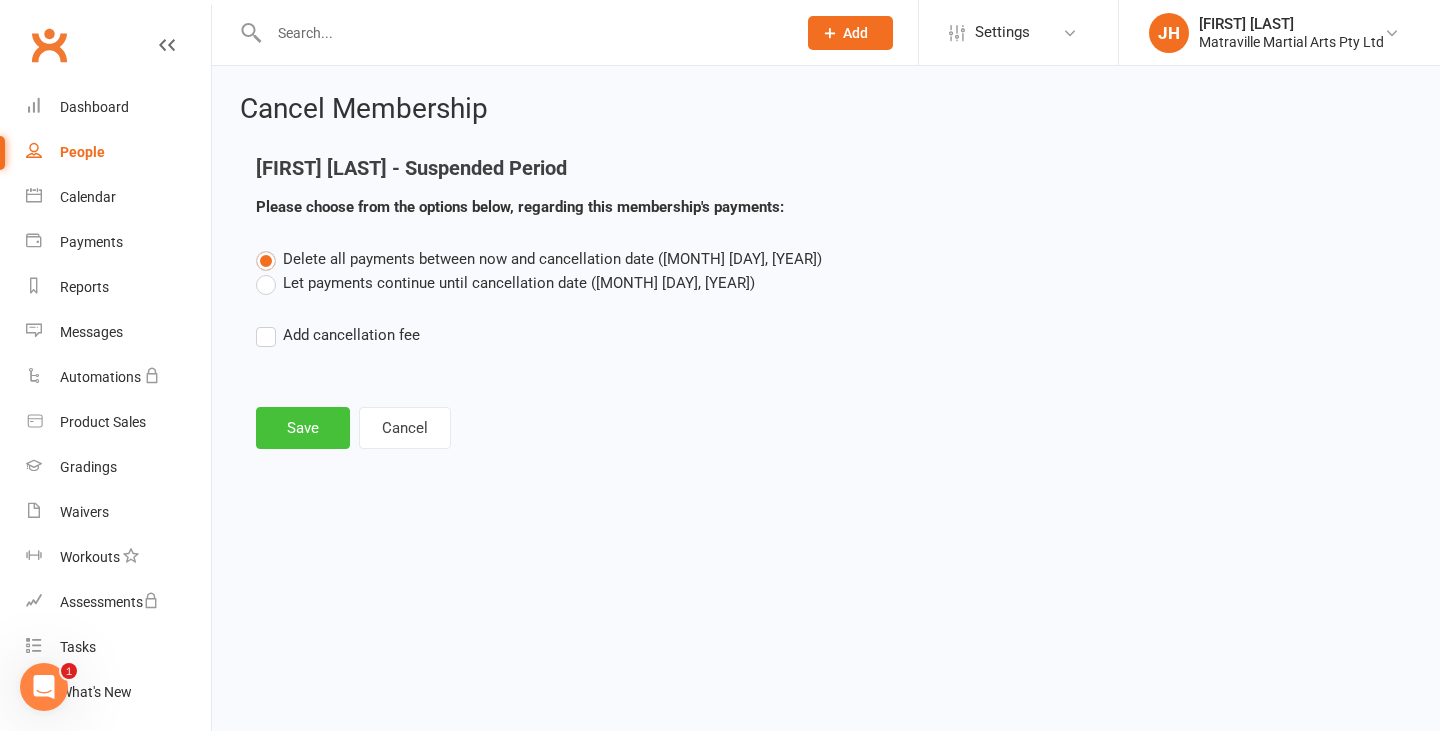 click on "Save" at bounding box center [303, 428] 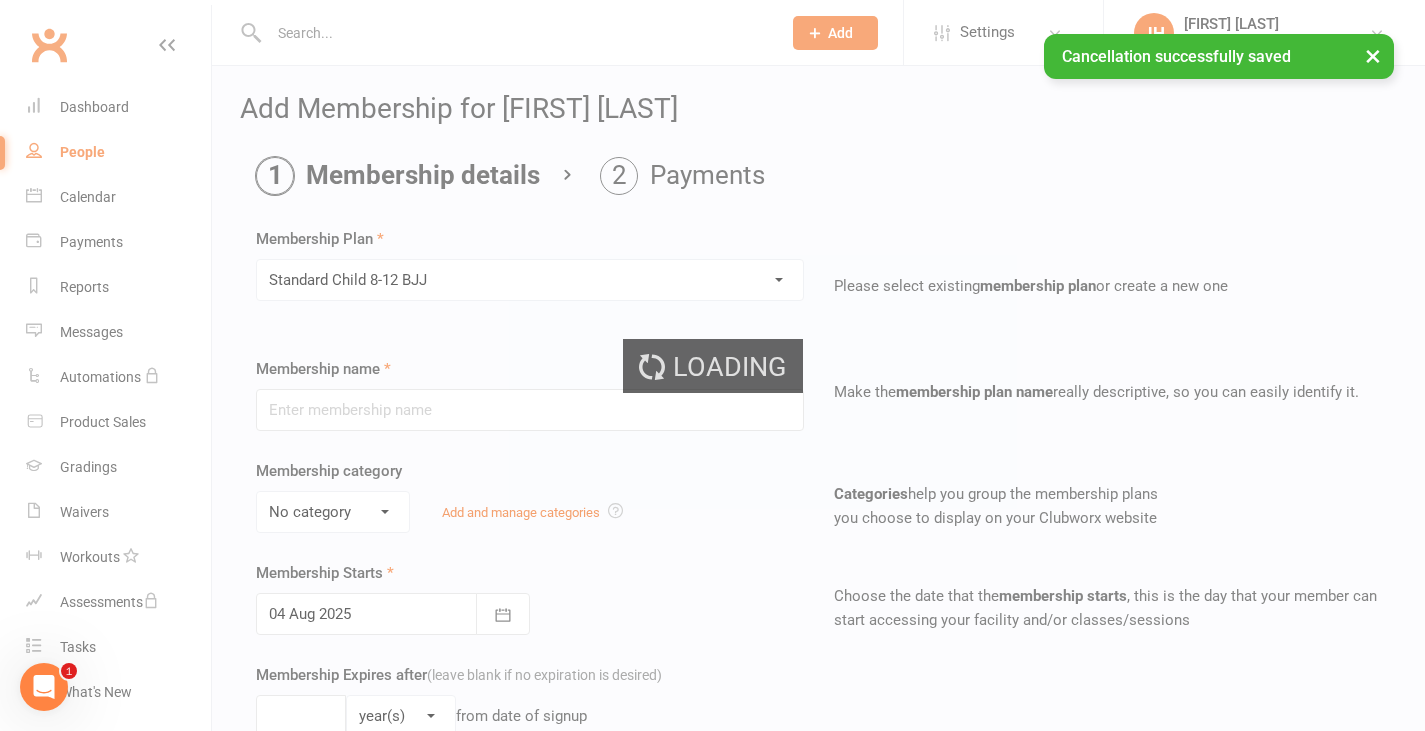 type on "Standard Child 8-12 BJJ" 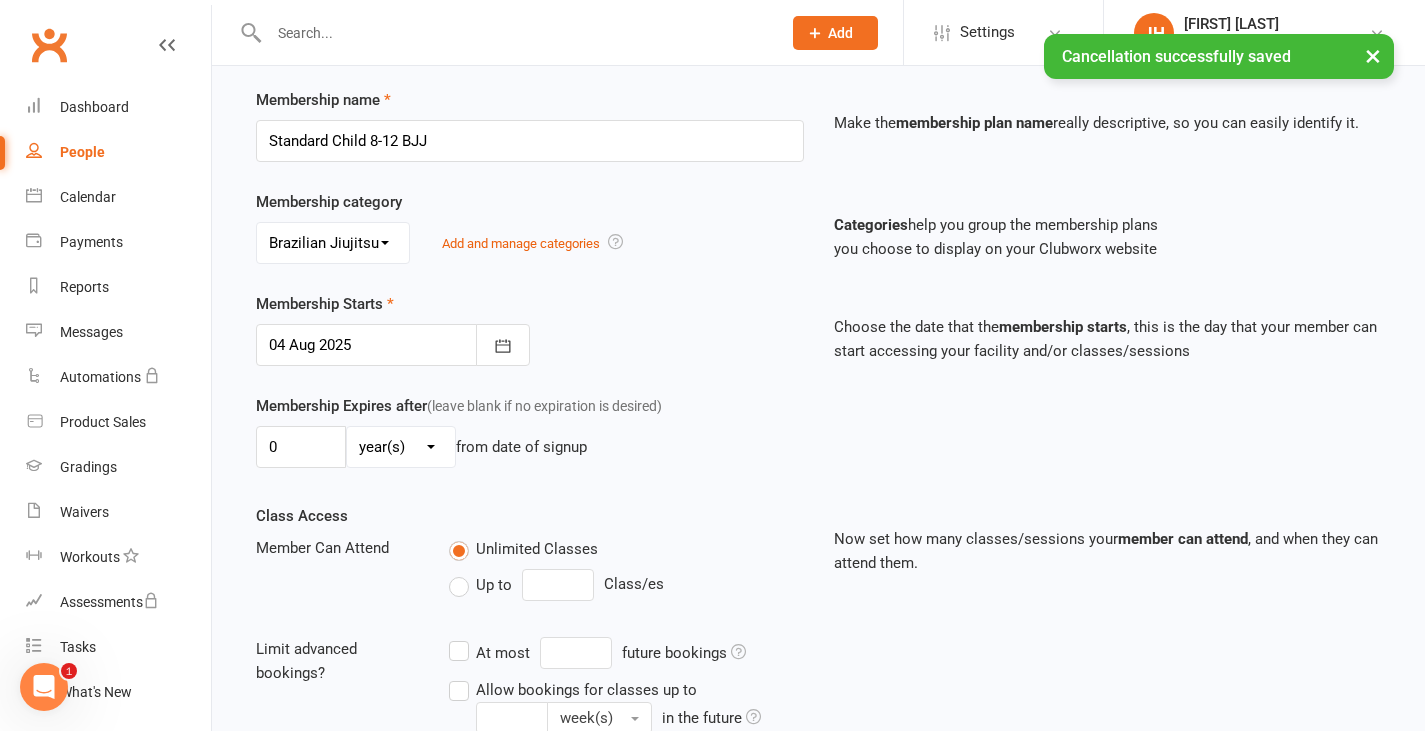 scroll, scrollTop: 271, scrollLeft: 0, axis: vertical 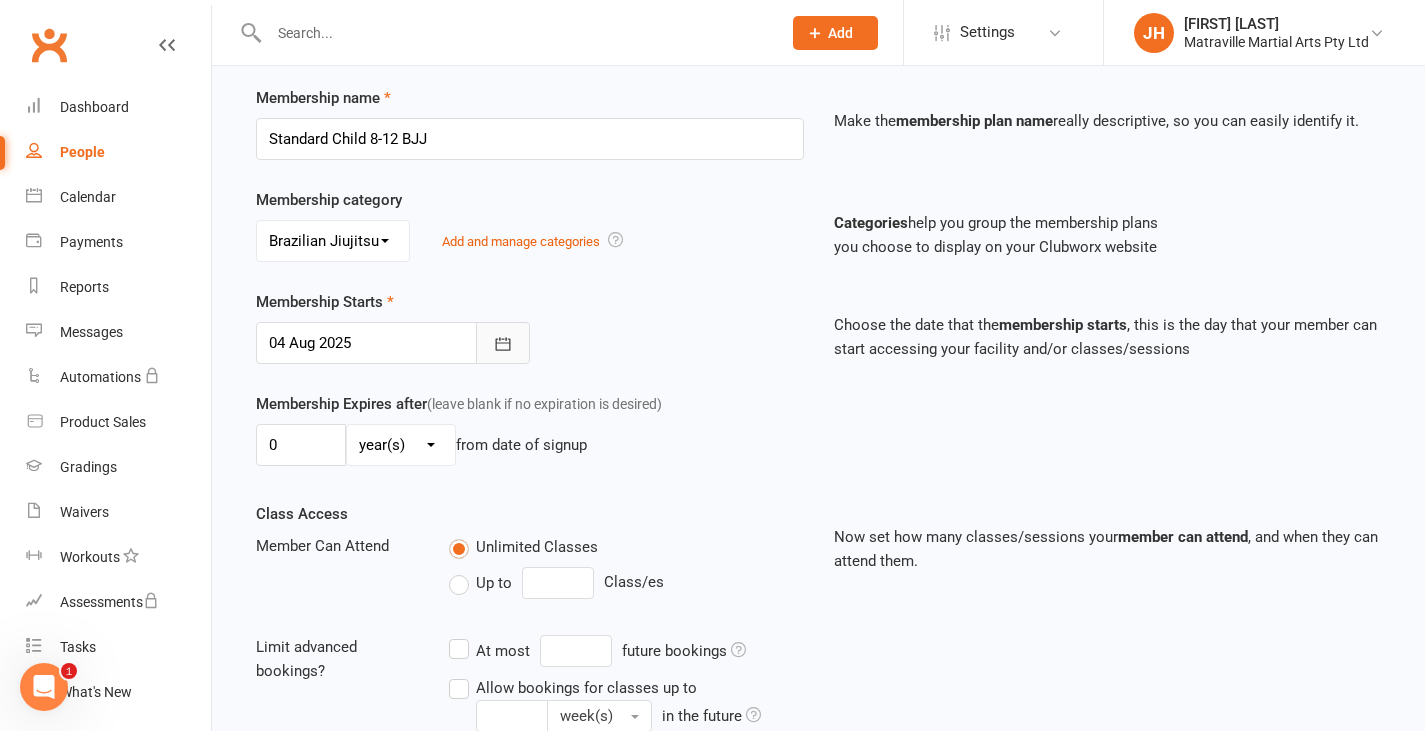 click 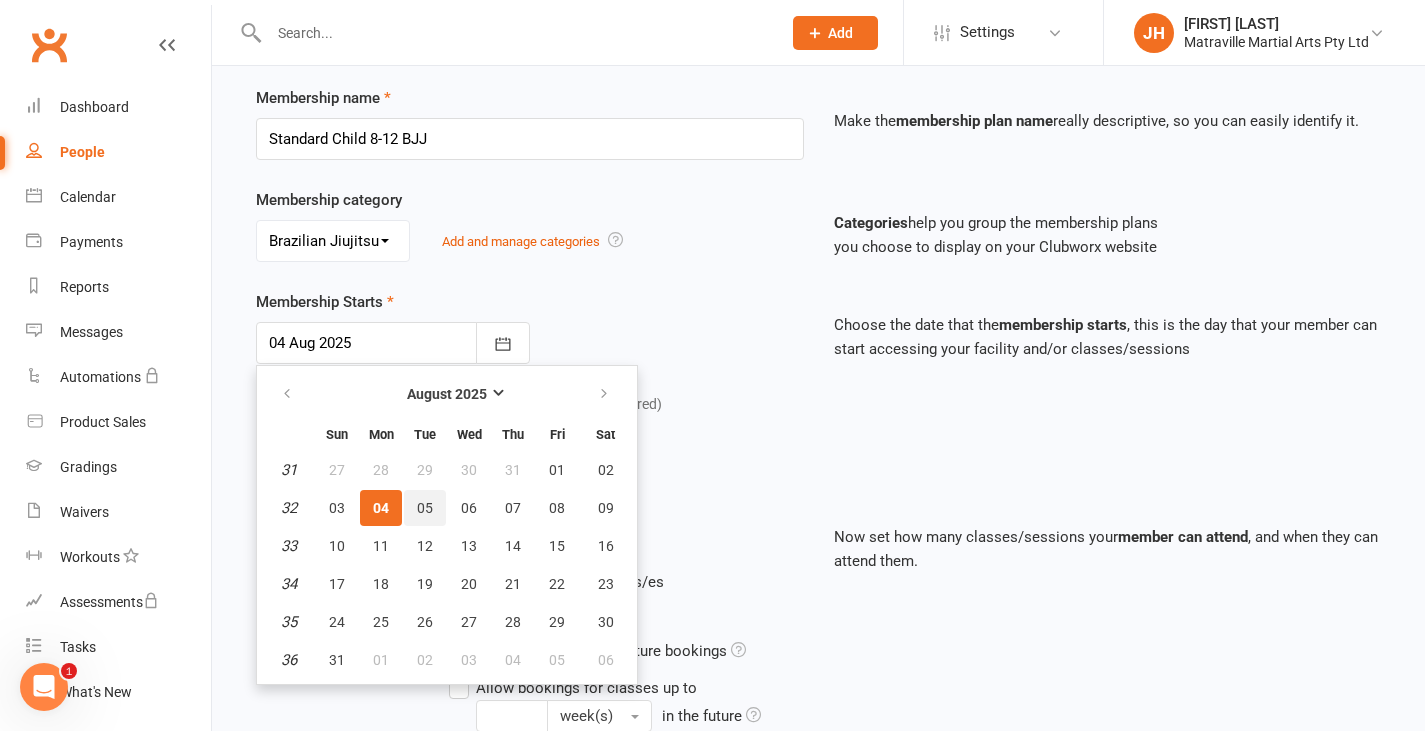 click on "05" at bounding box center [425, 508] 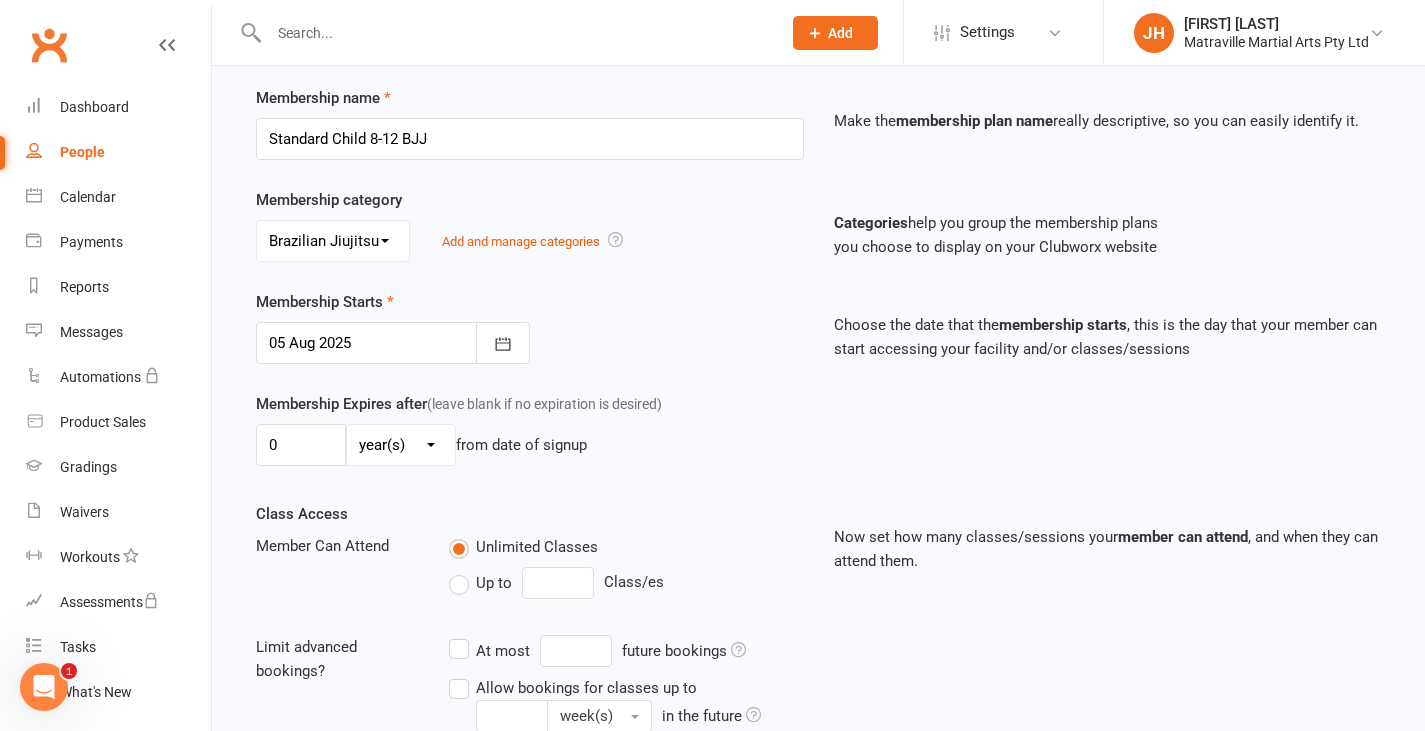 scroll, scrollTop: 579, scrollLeft: 0, axis: vertical 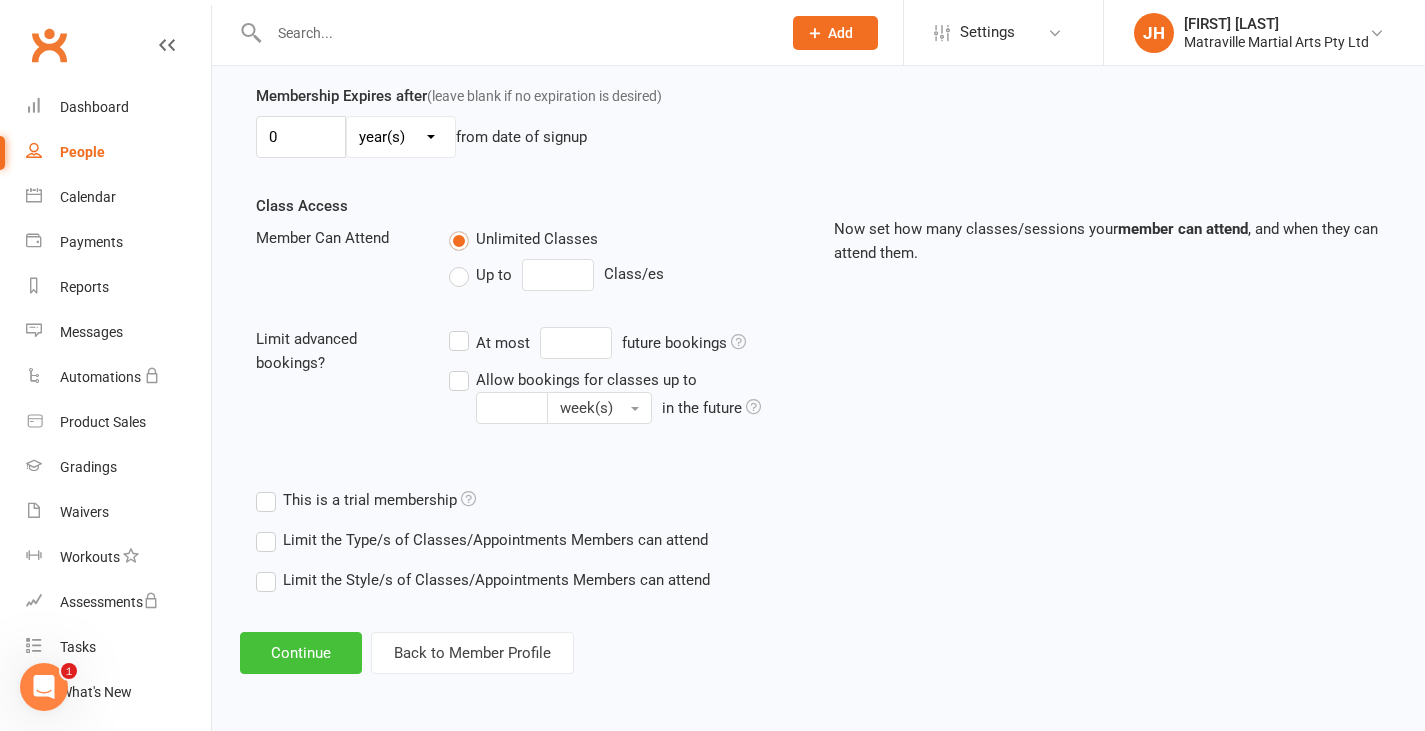 click on "Continue" at bounding box center [301, 653] 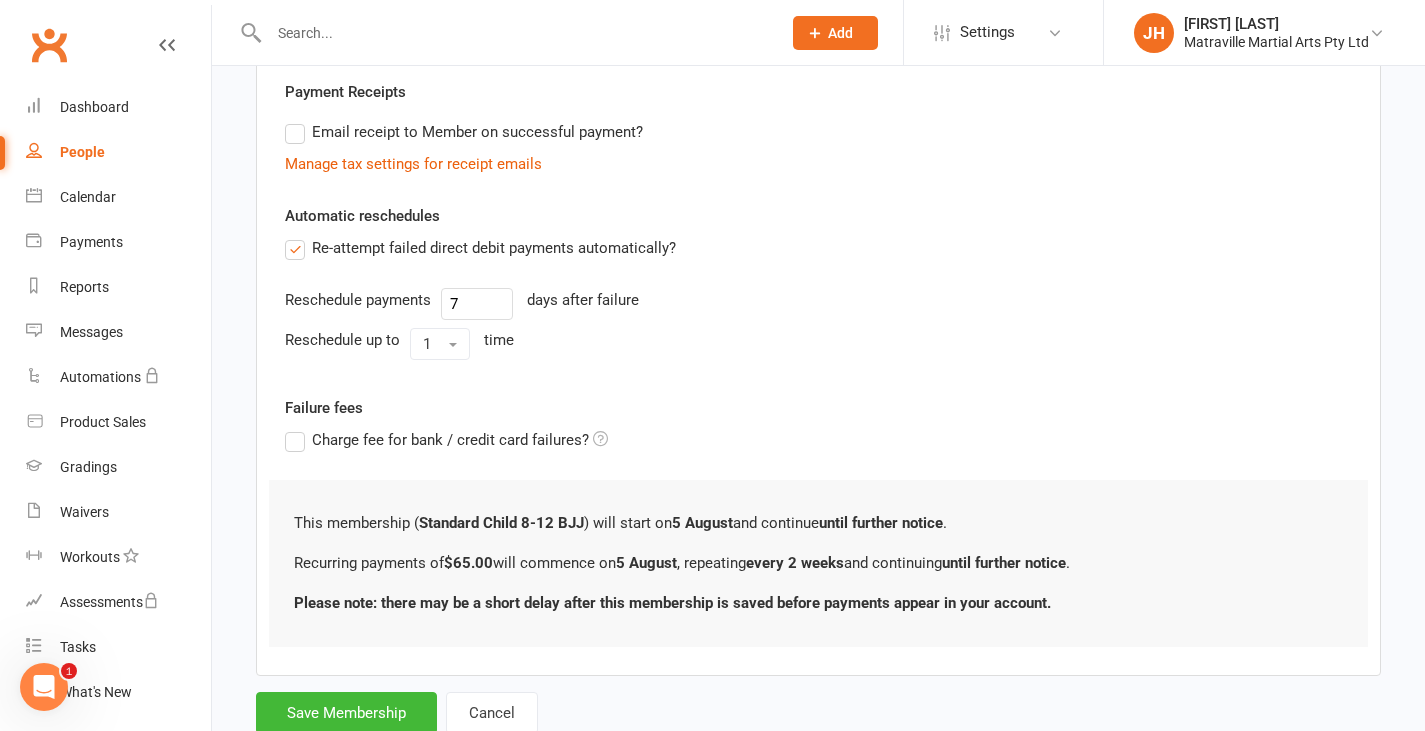 scroll, scrollTop: 0, scrollLeft: 0, axis: both 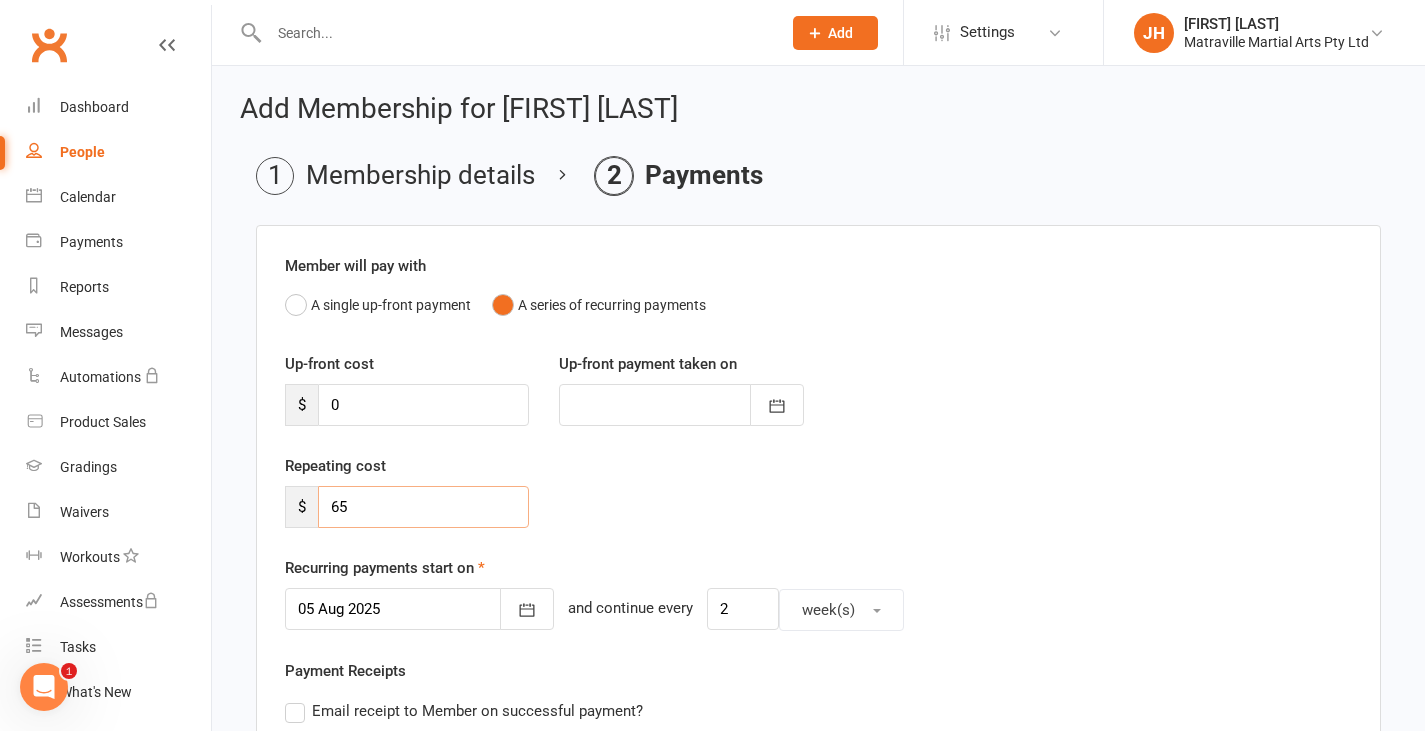 click on "65" at bounding box center (423, 507) 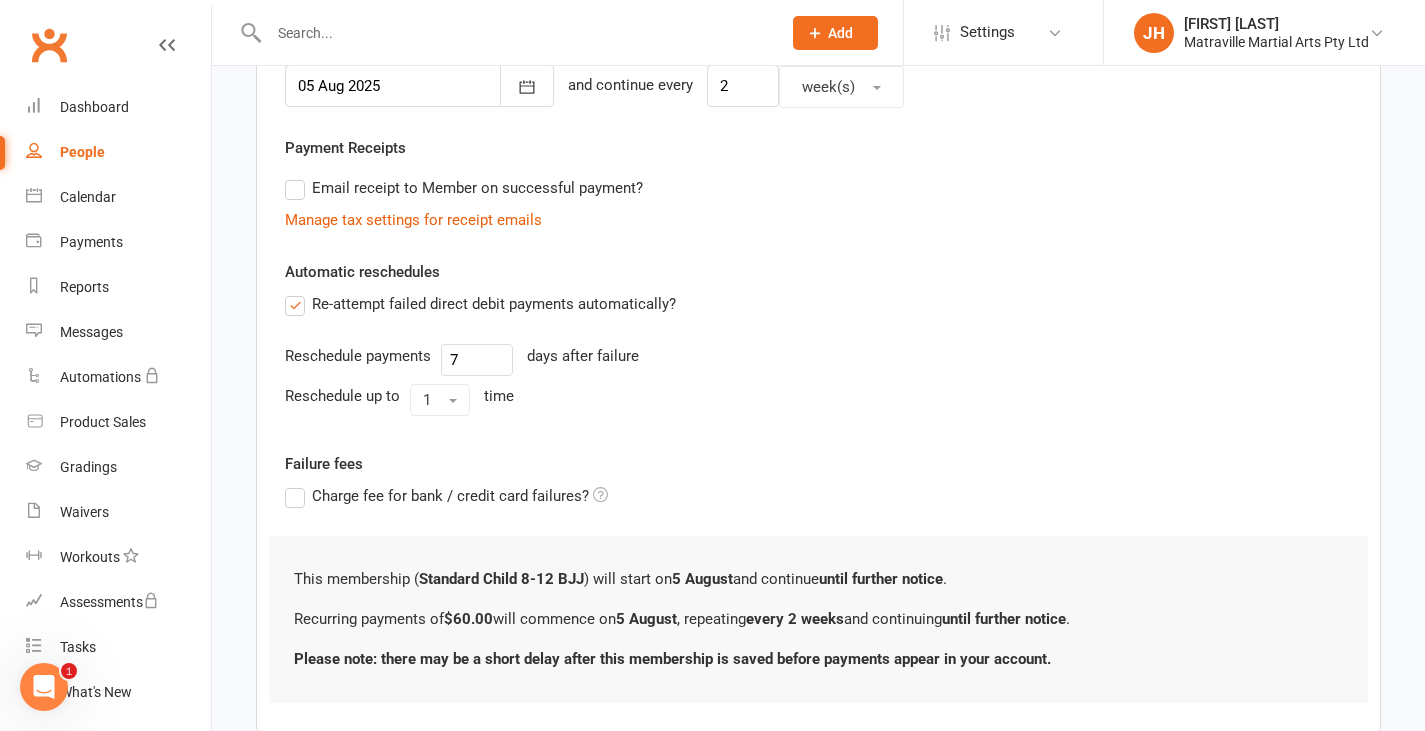 scroll, scrollTop: 643, scrollLeft: 0, axis: vertical 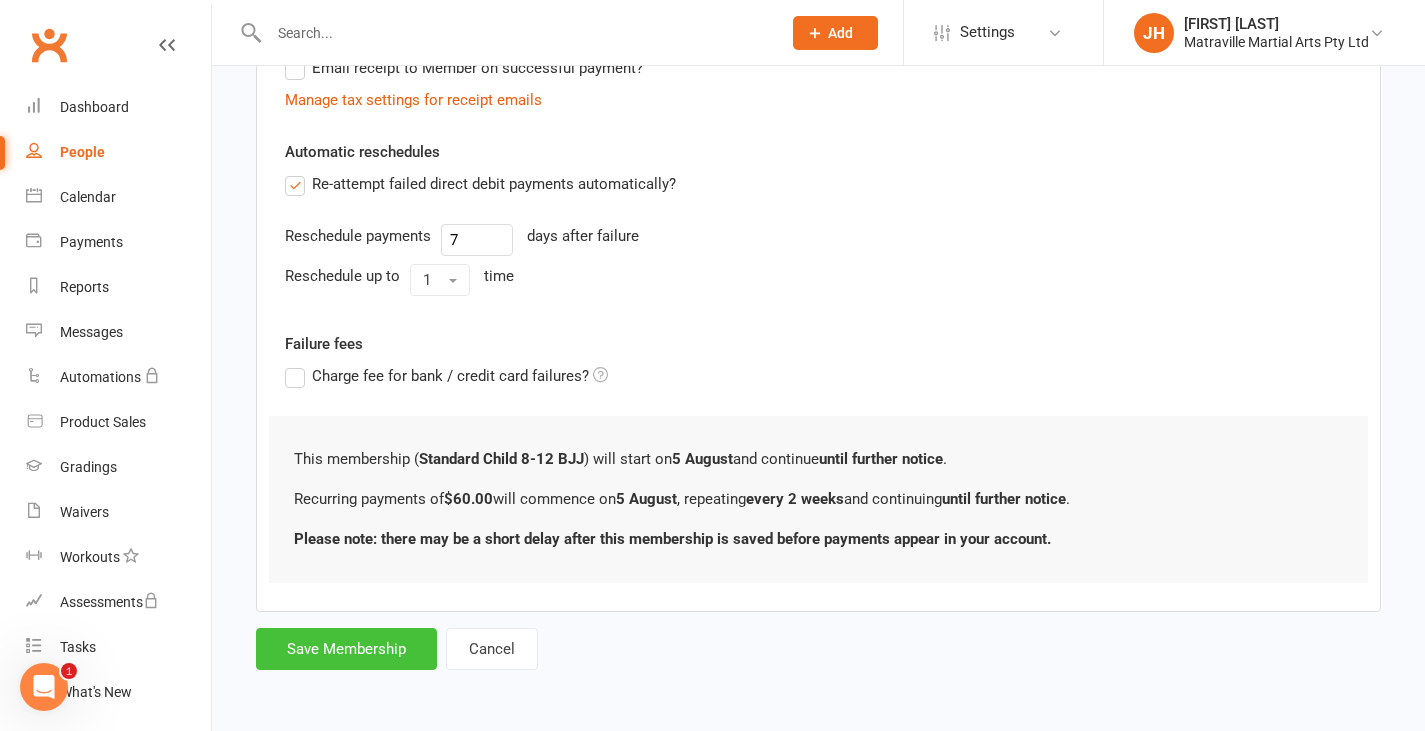 type on "60" 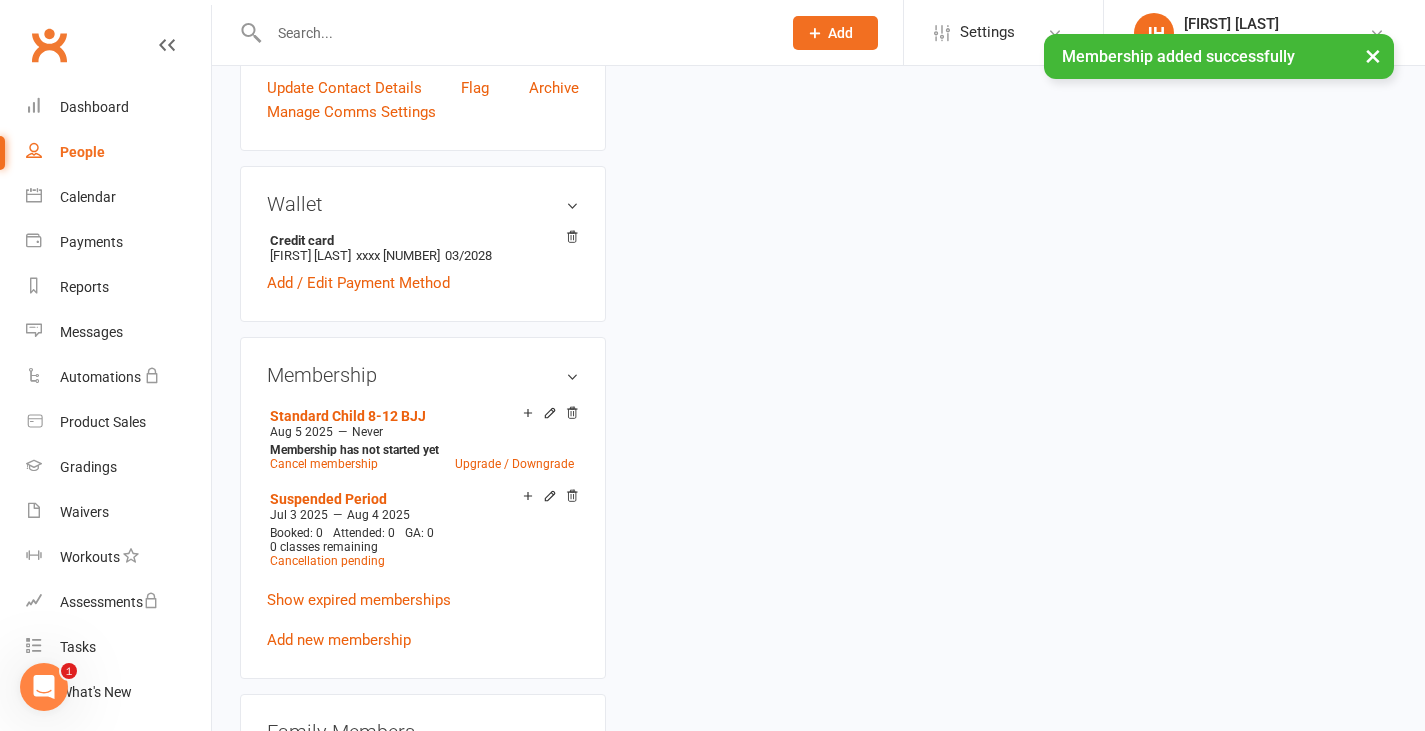 scroll, scrollTop: 0, scrollLeft: 0, axis: both 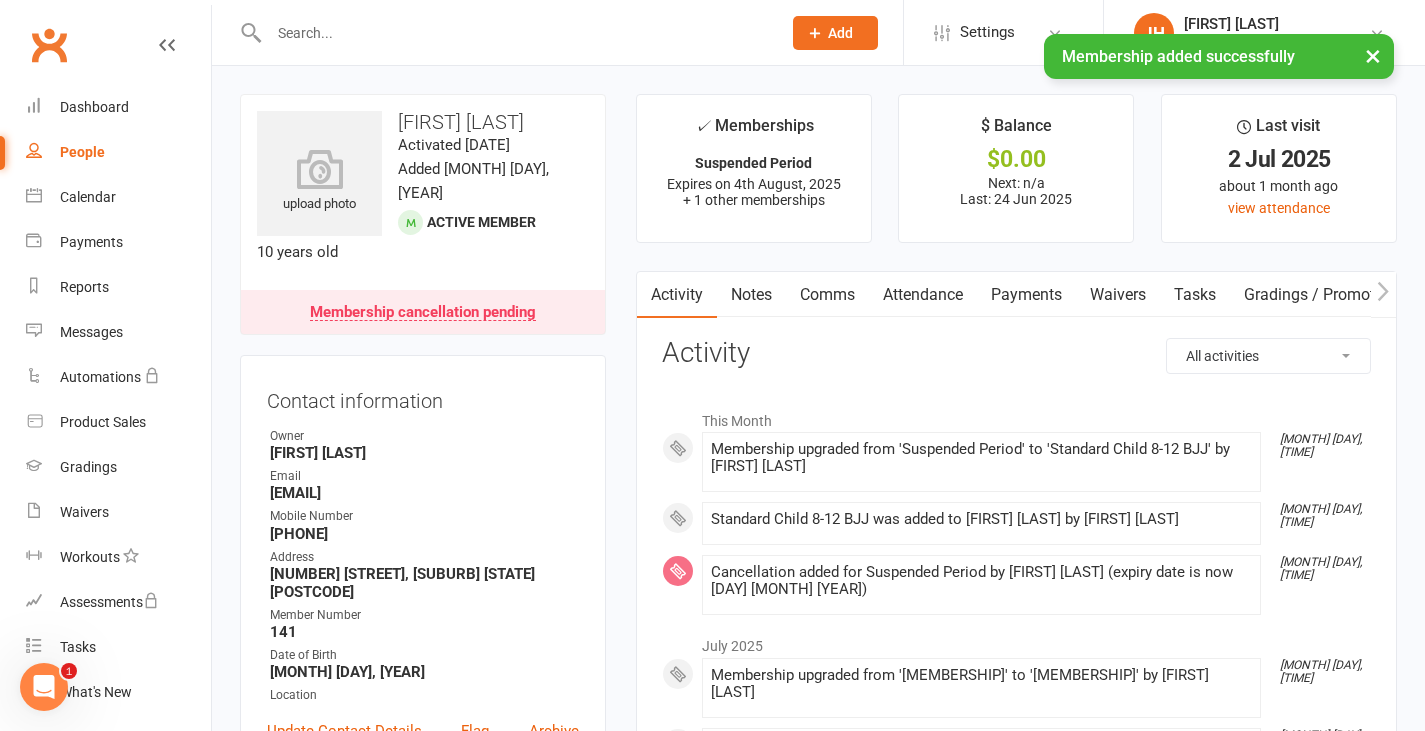 click on "Payments" at bounding box center [1026, 295] 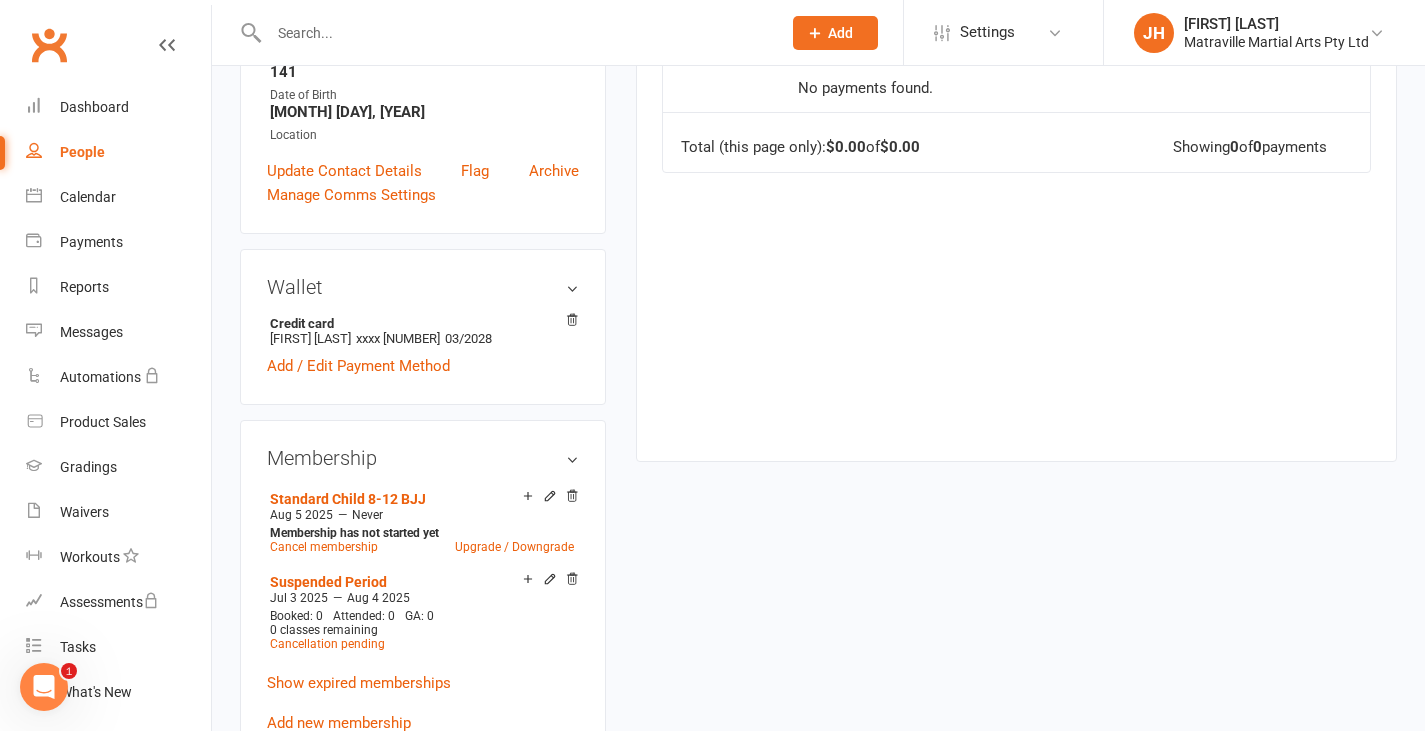 scroll, scrollTop: 564, scrollLeft: 0, axis: vertical 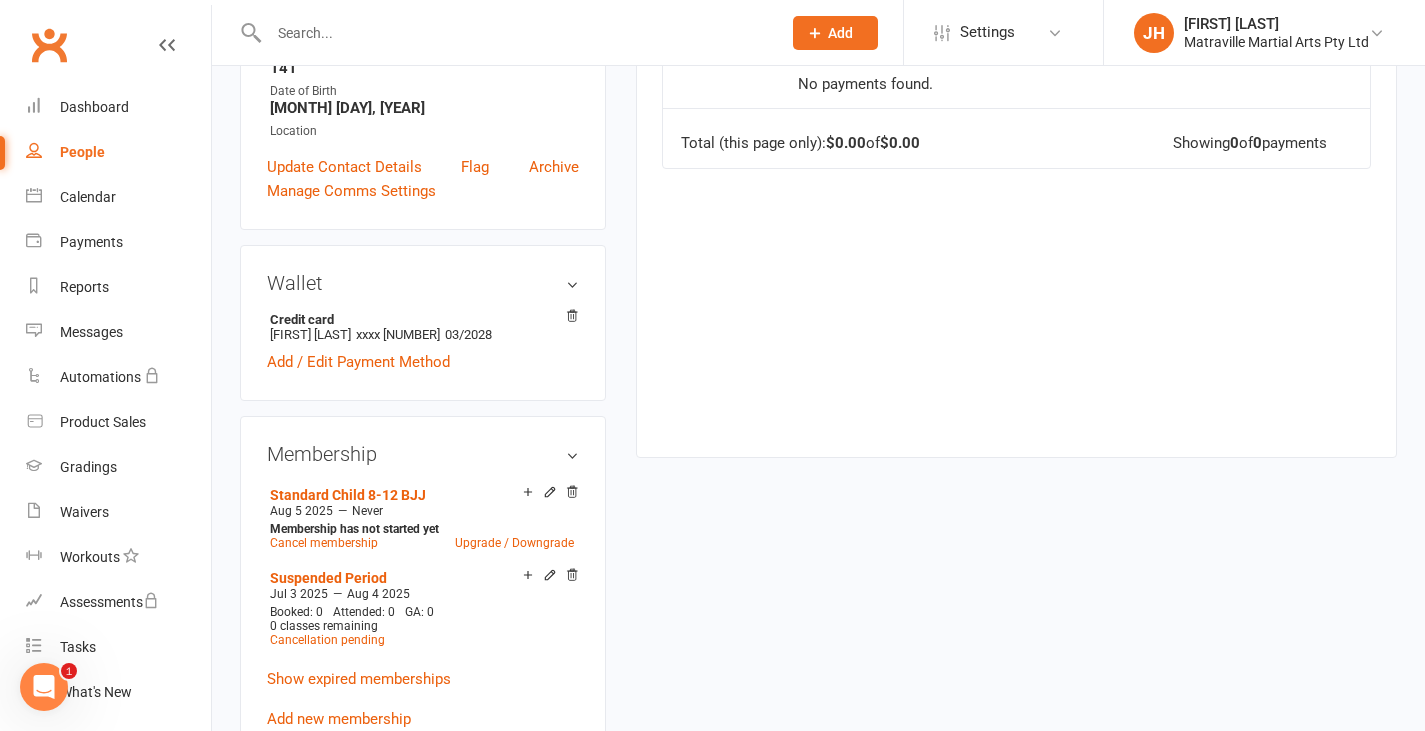 click at bounding box center [515, 33] 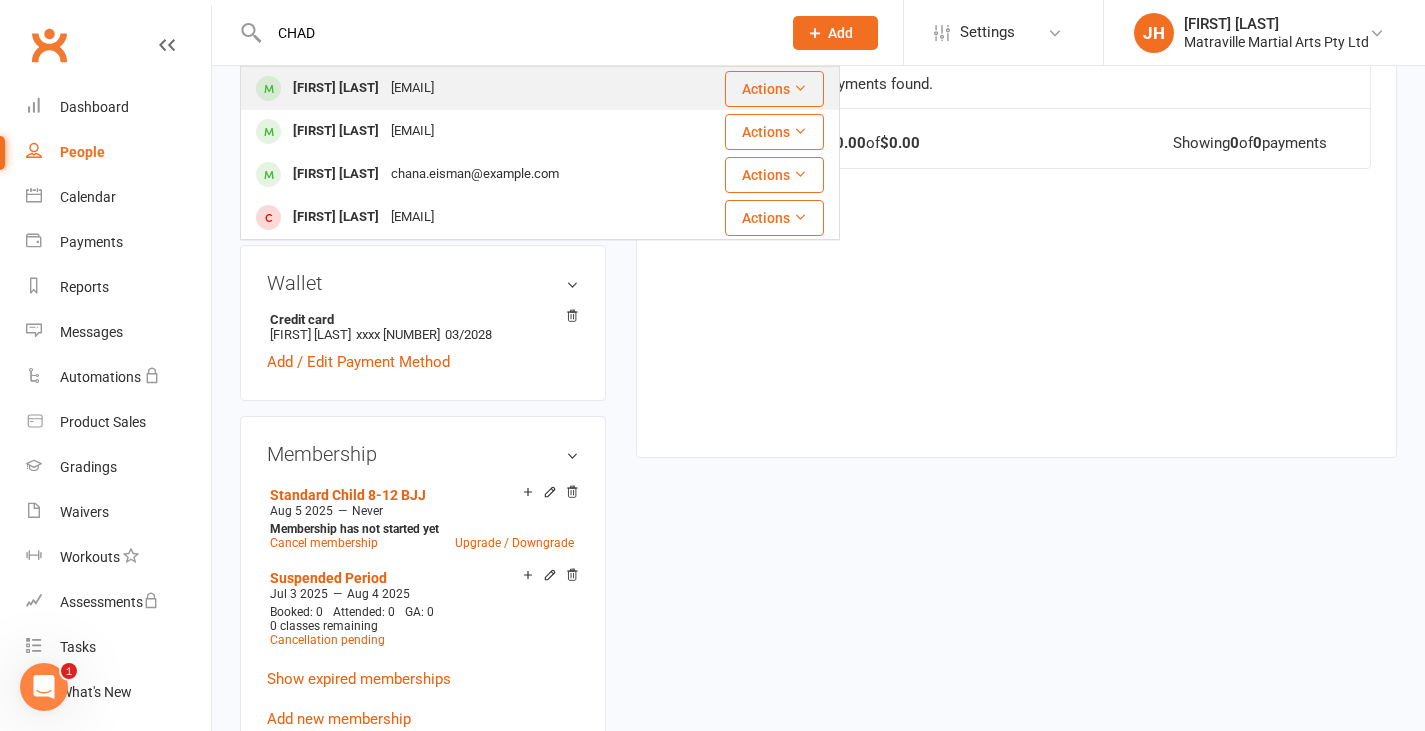 type on "CHAD" 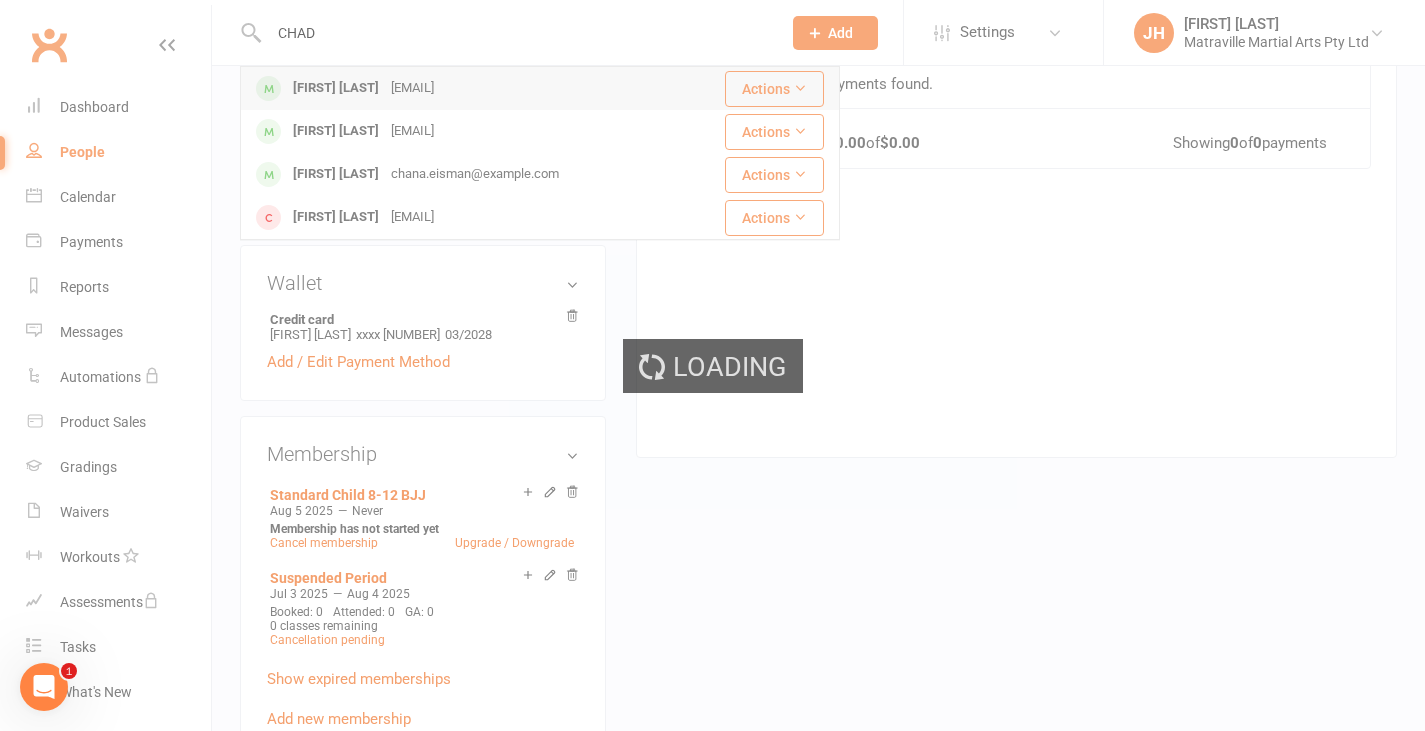 type 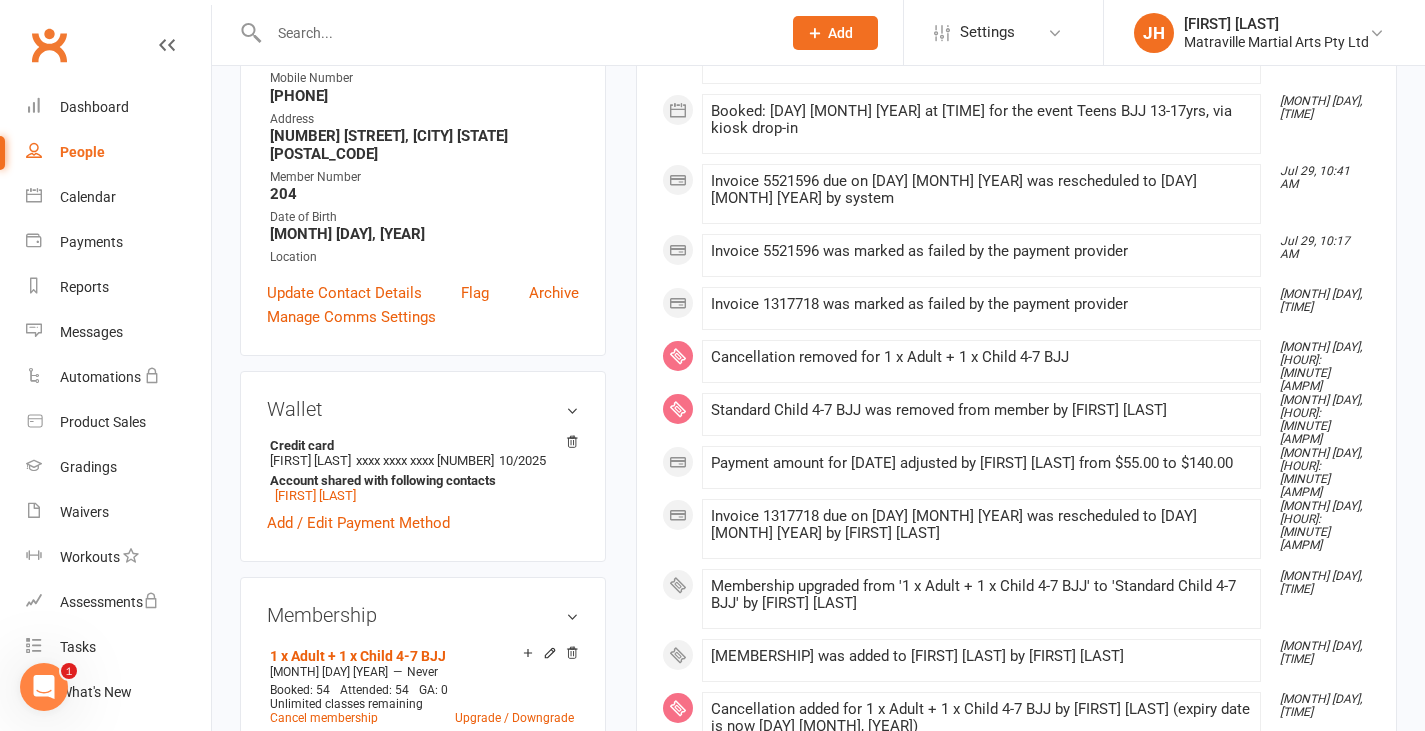 scroll, scrollTop: 409, scrollLeft: 0, axis: vertical 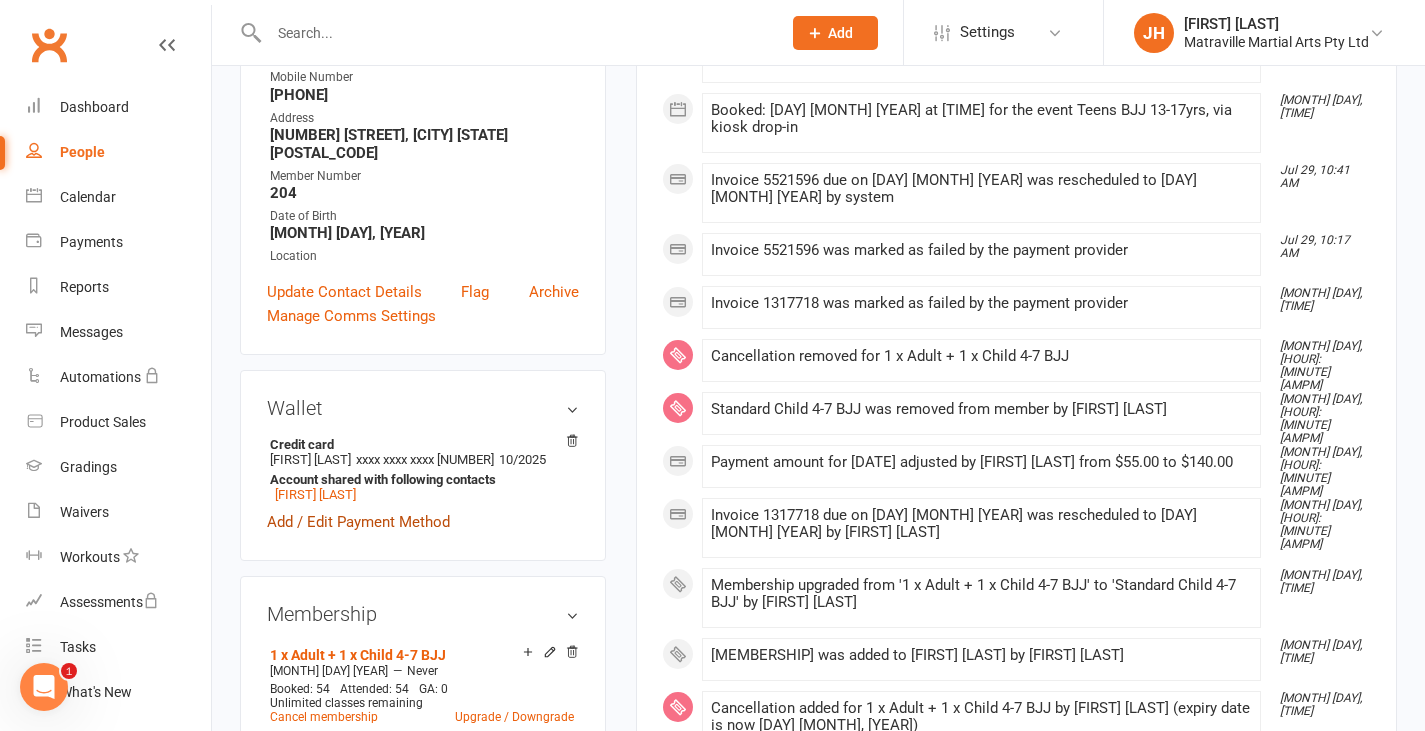 click on "Add / Edit Payment Method" at bounding box center [358, 522] 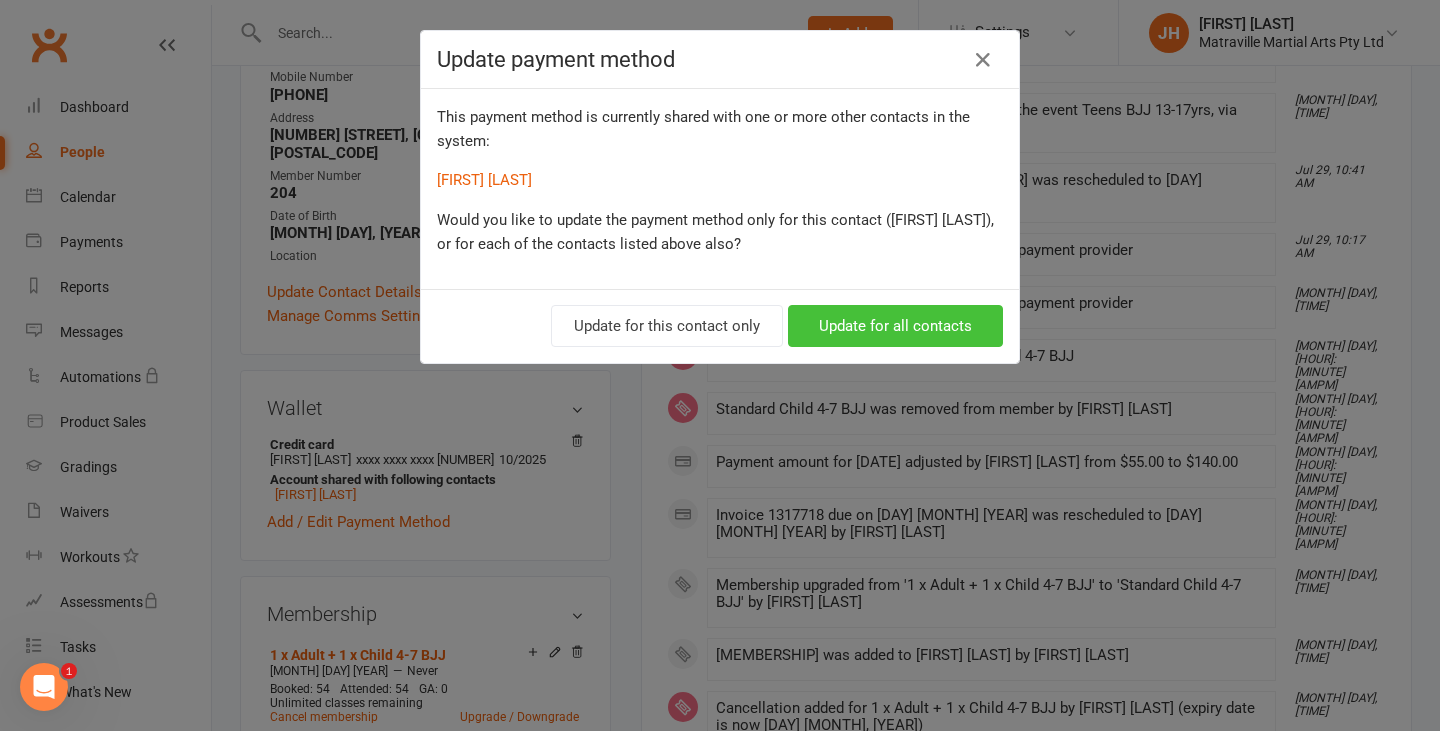 click on "Update for all contacts" at bounding box center [895, 326] 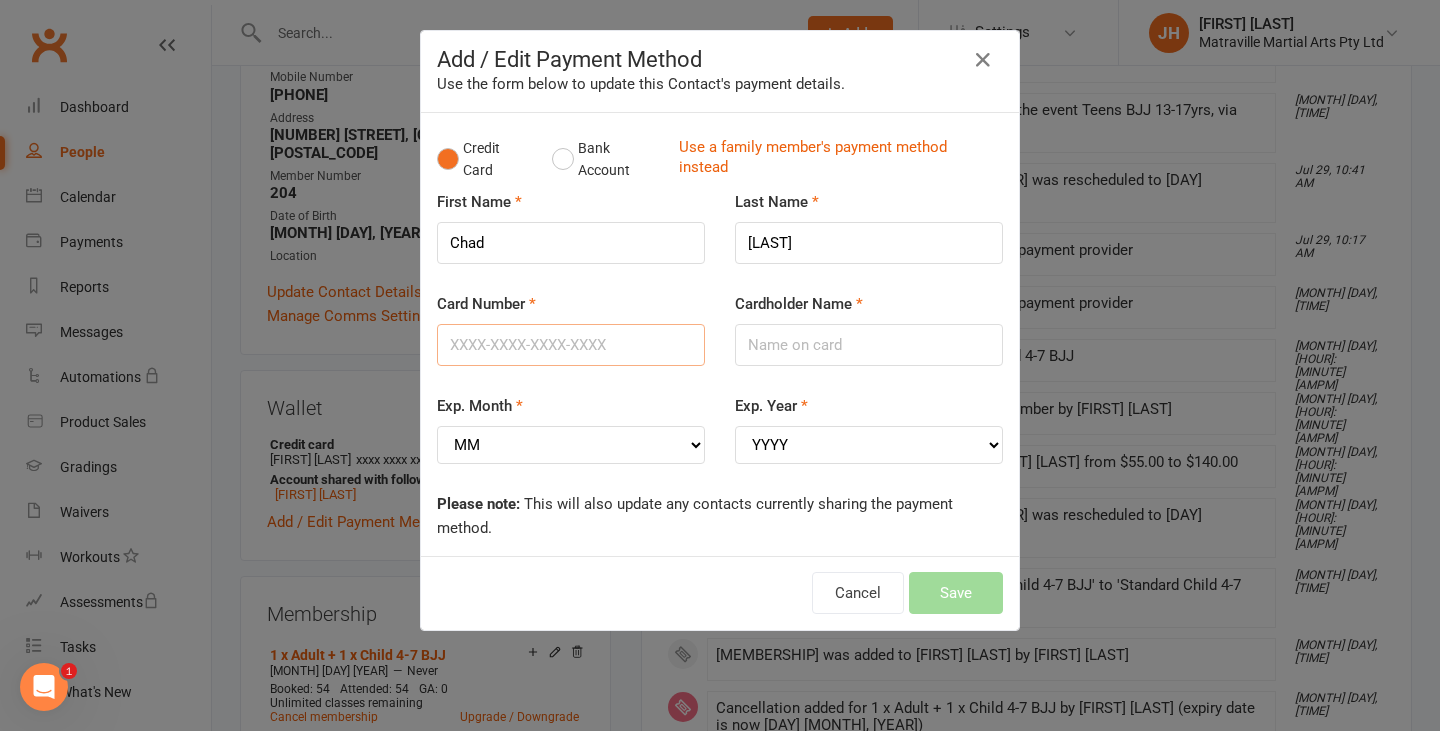 click on "Card Number" at bounding box center (571, 345) 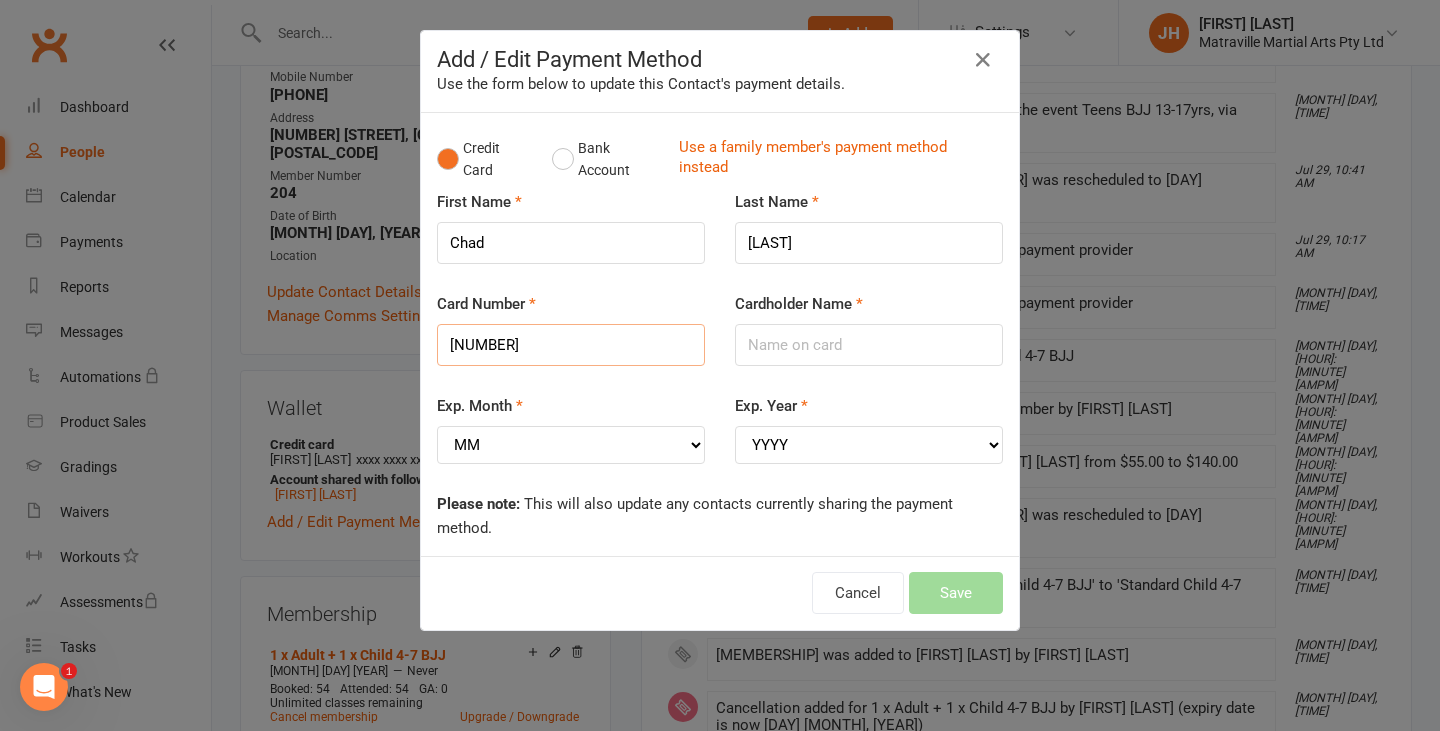 type on "[NUMBER]" 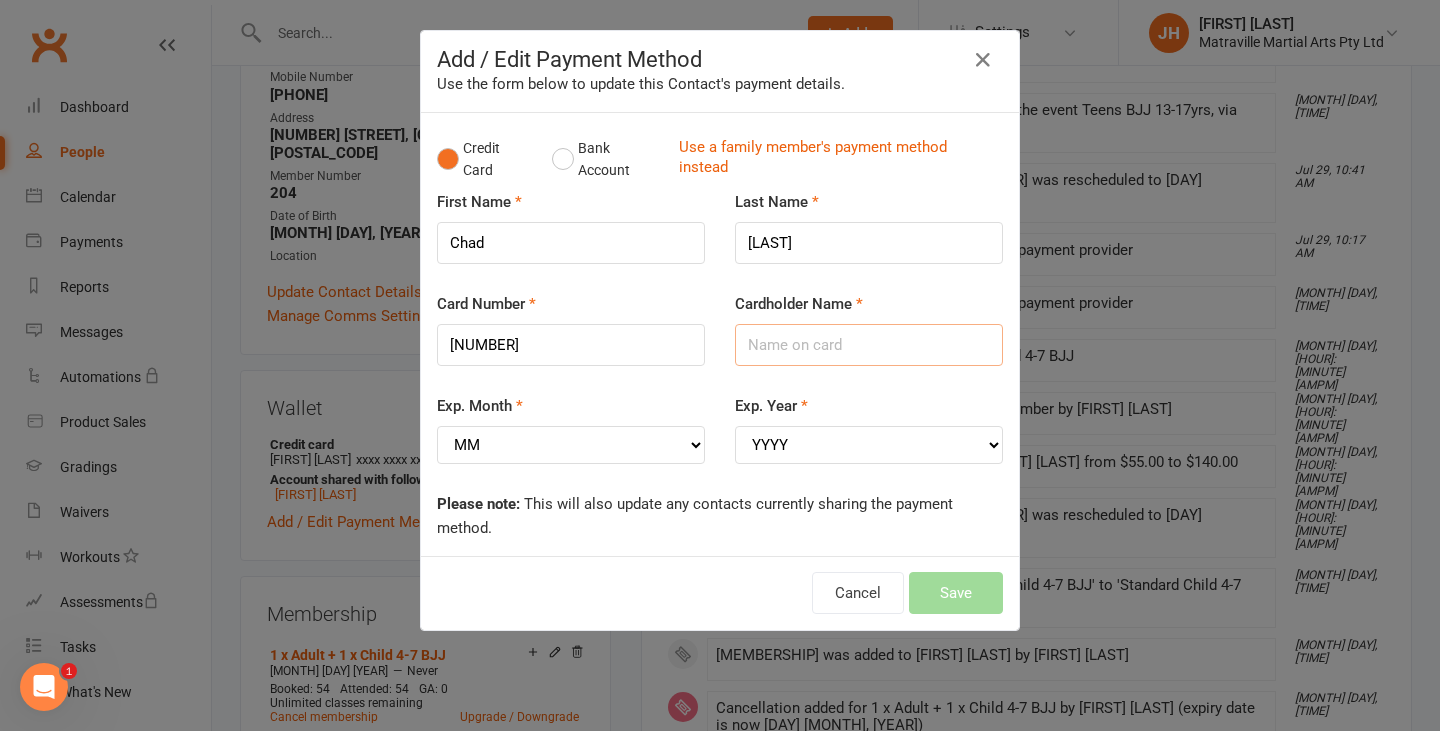 click on "Cardholder Name" at bounding box center (869, 345) 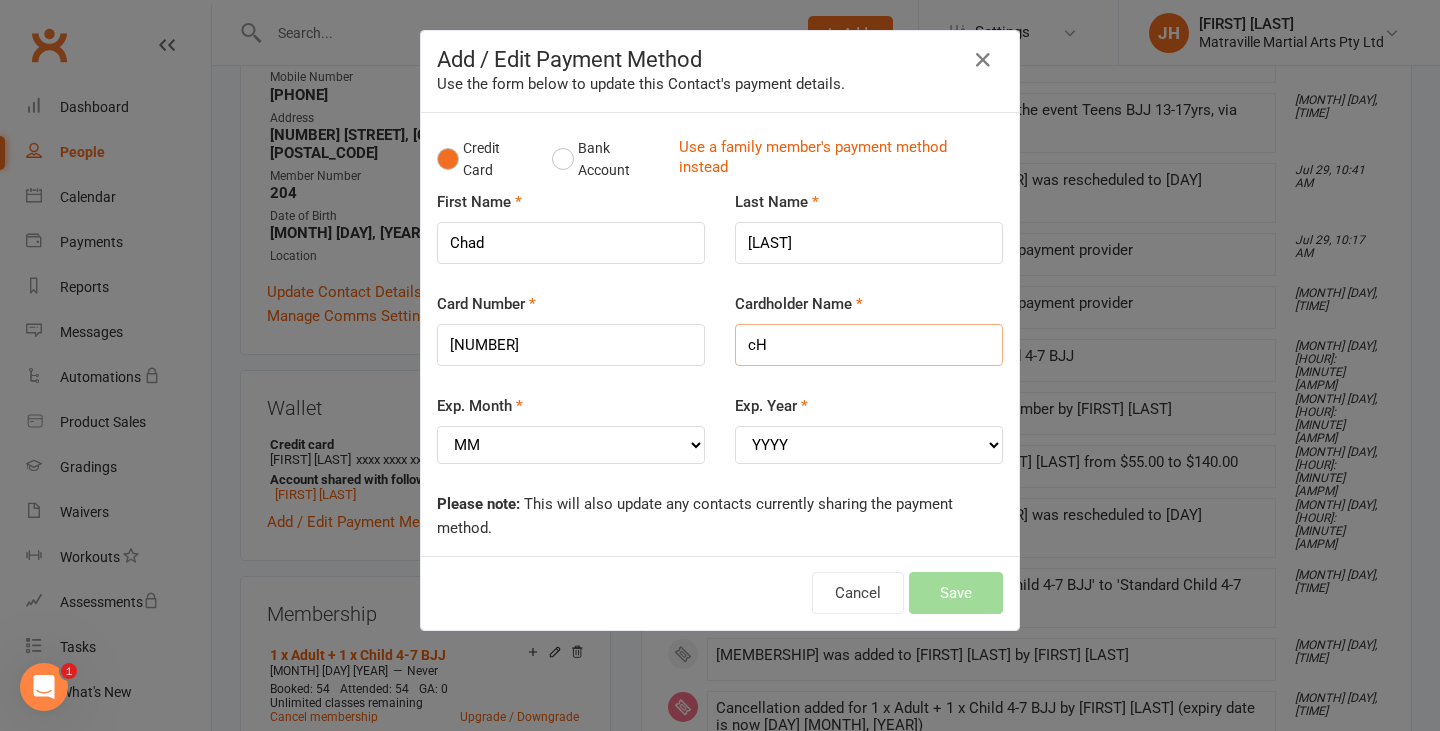 type on "c" 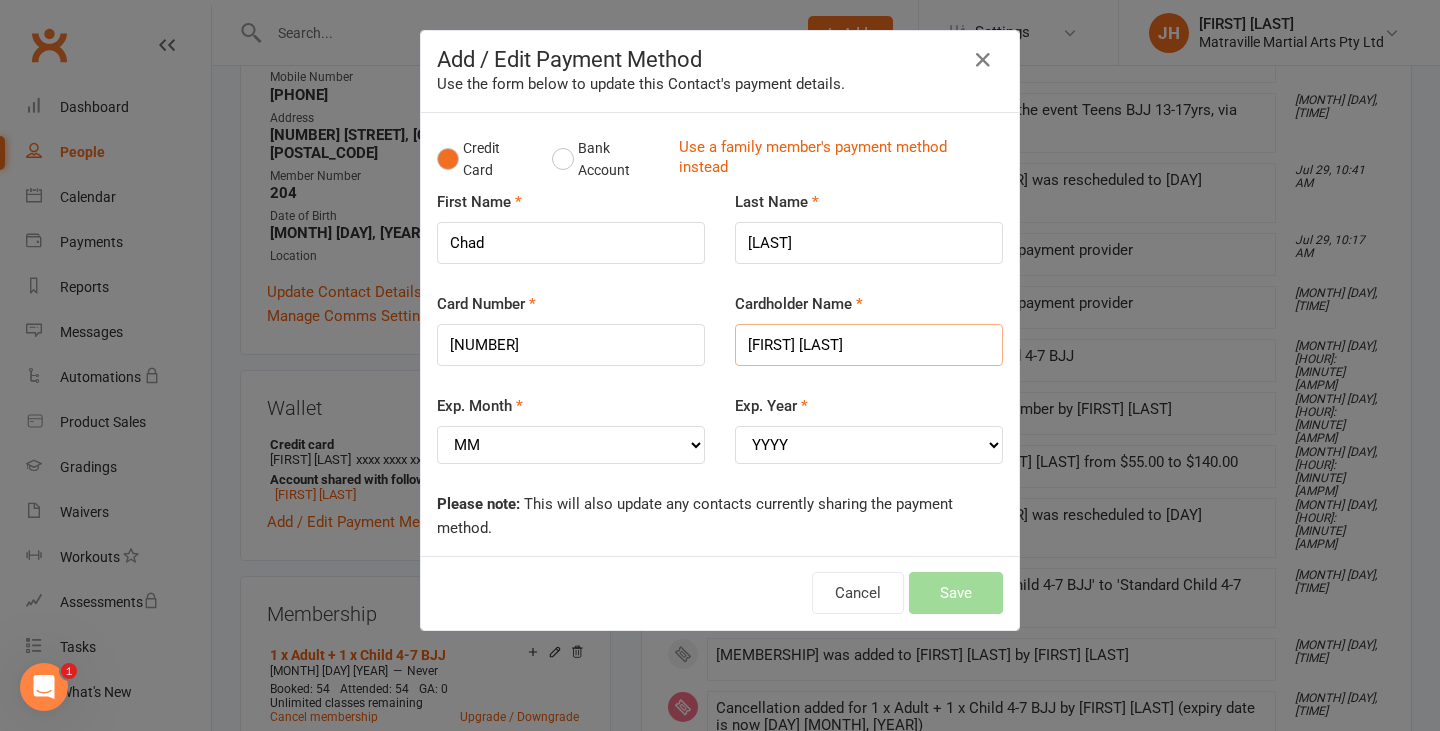 type on "[FIRST] [LAST]" 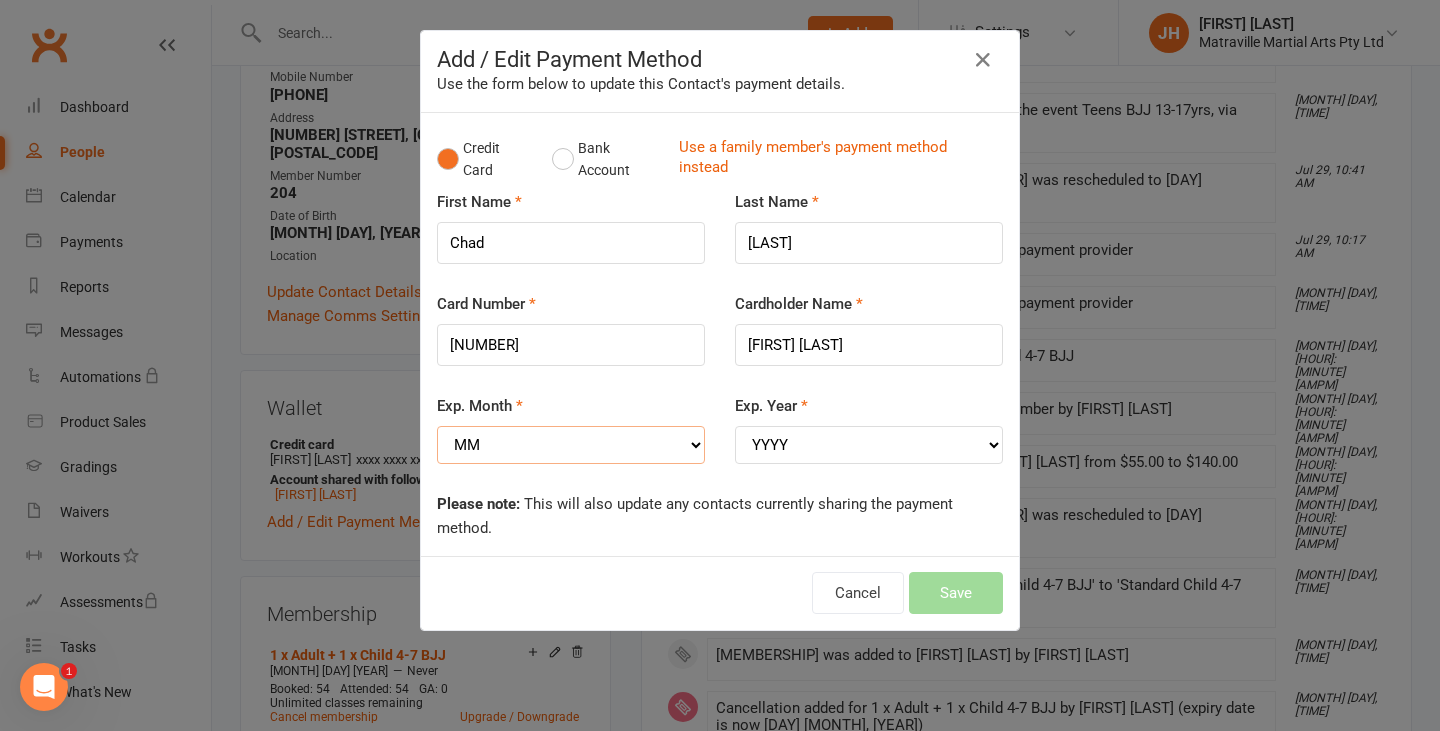 click on "MM 01 02 03 04 05 06 07 08 09 10 11 12" at bounding box center (571, 445) 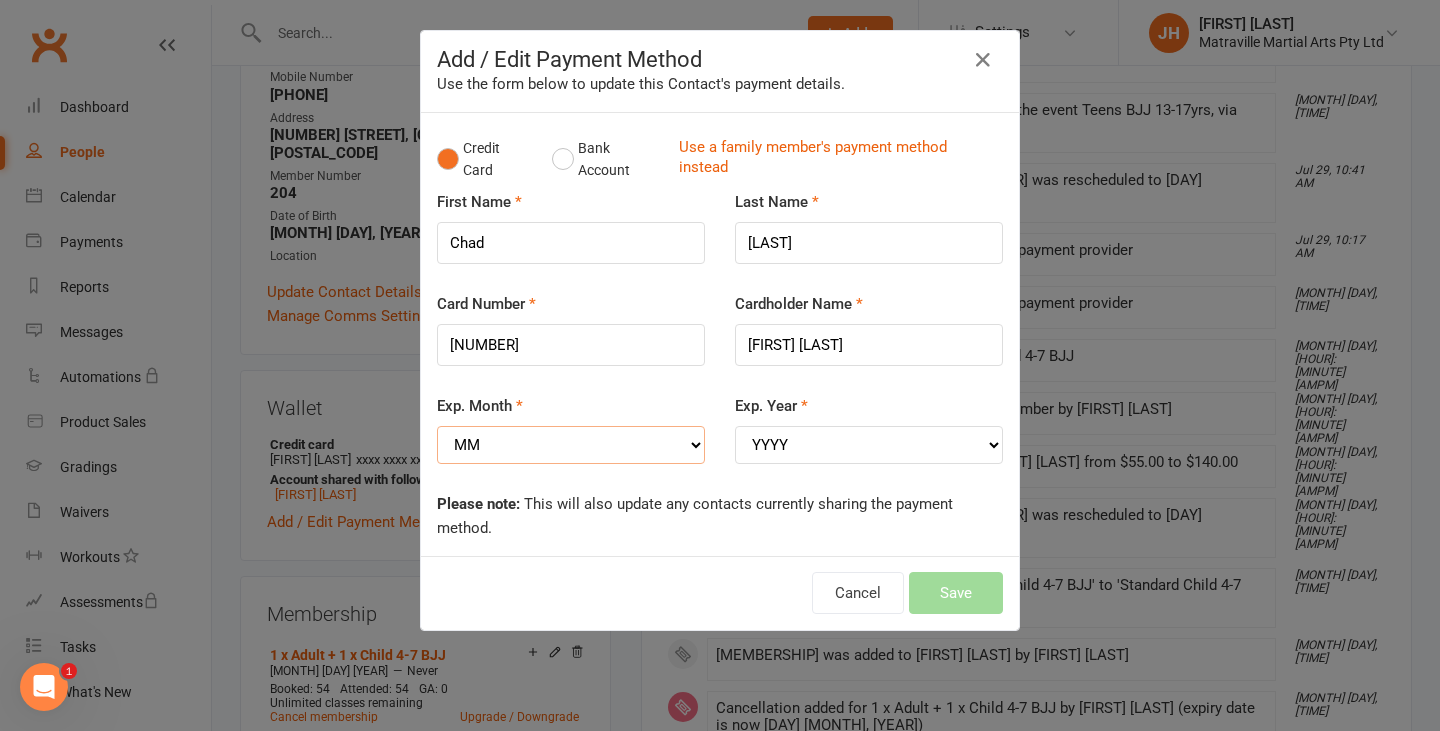 select on "11" 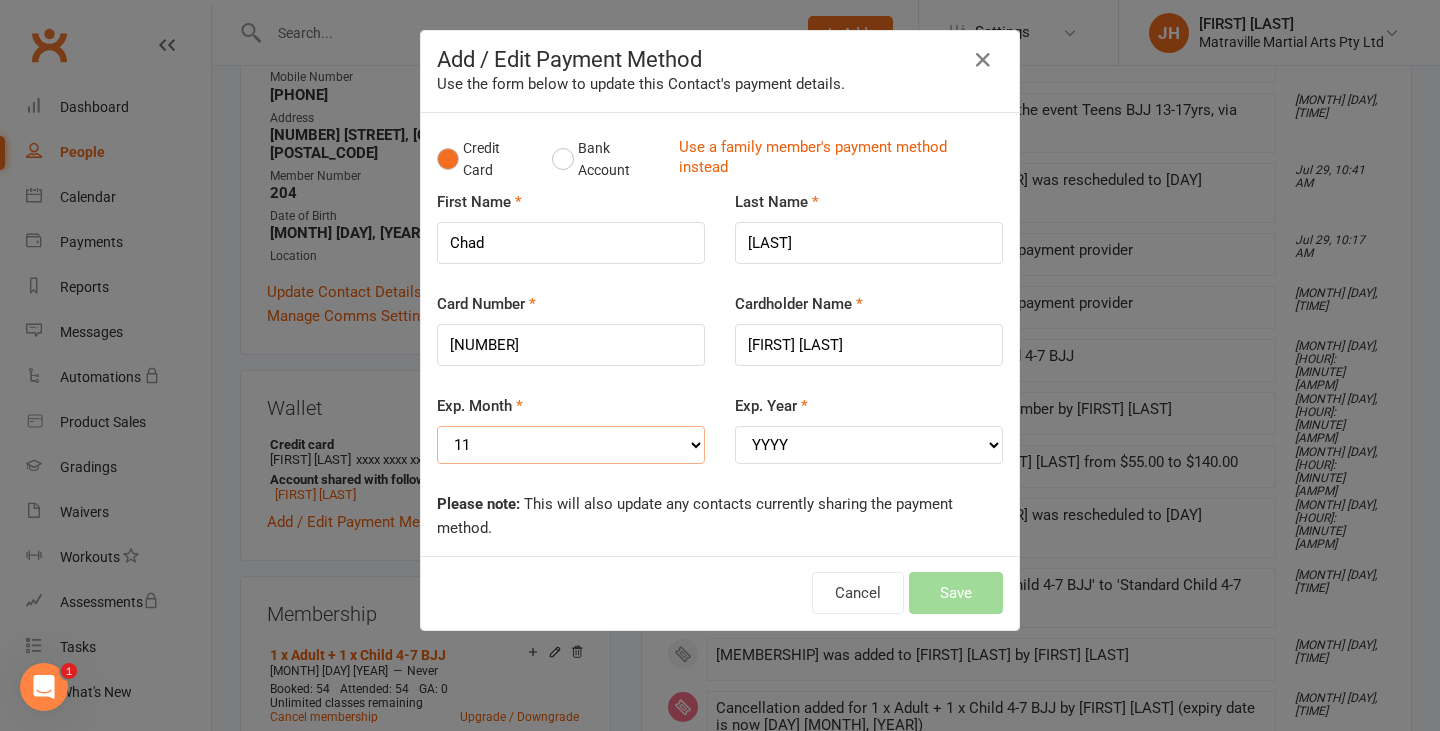 click on "MM 01 02 03 04 05 06 07 08 09 10 11 12" at bounding box center [571, 445] 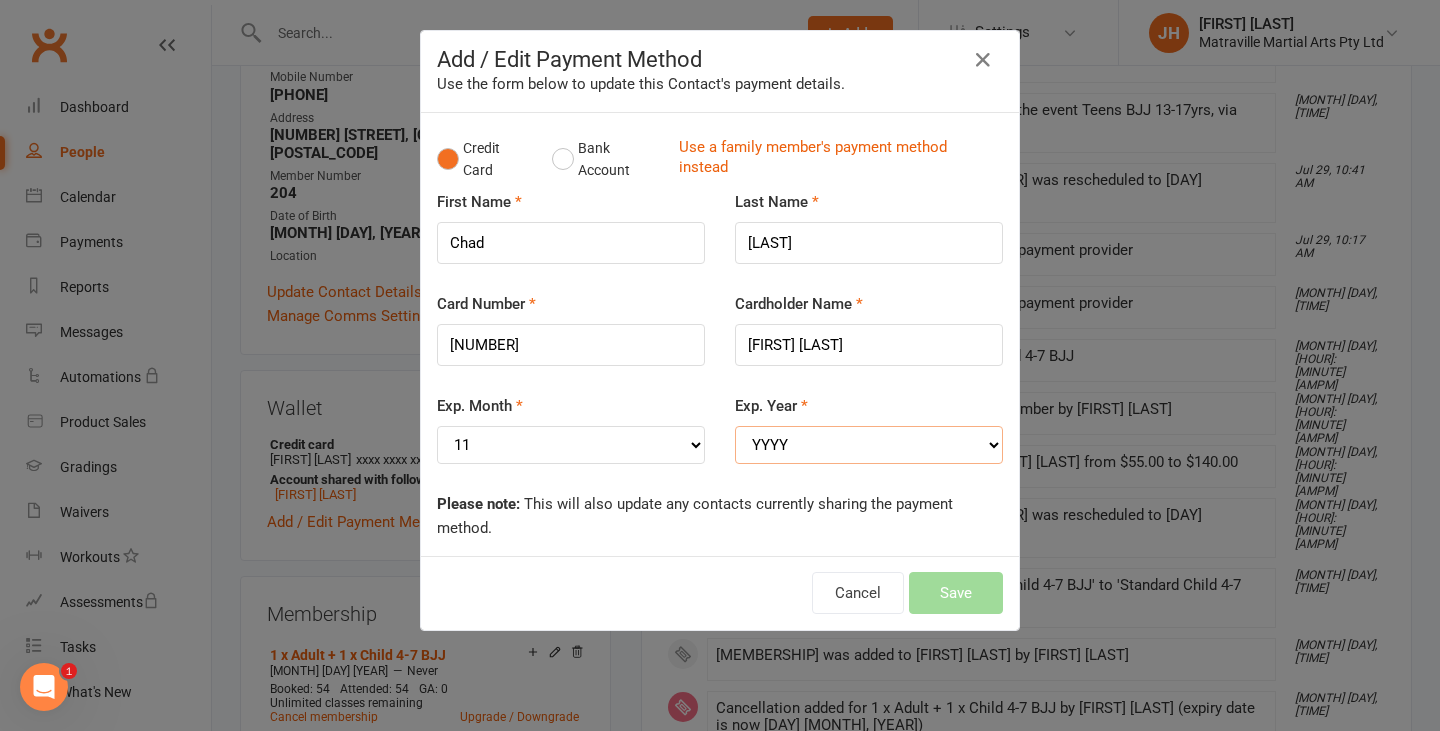 click on "YYYY 2025 2026 2027 2028 2029 2030 2031 2032 2033 2034" at bounding box center [869, 445] 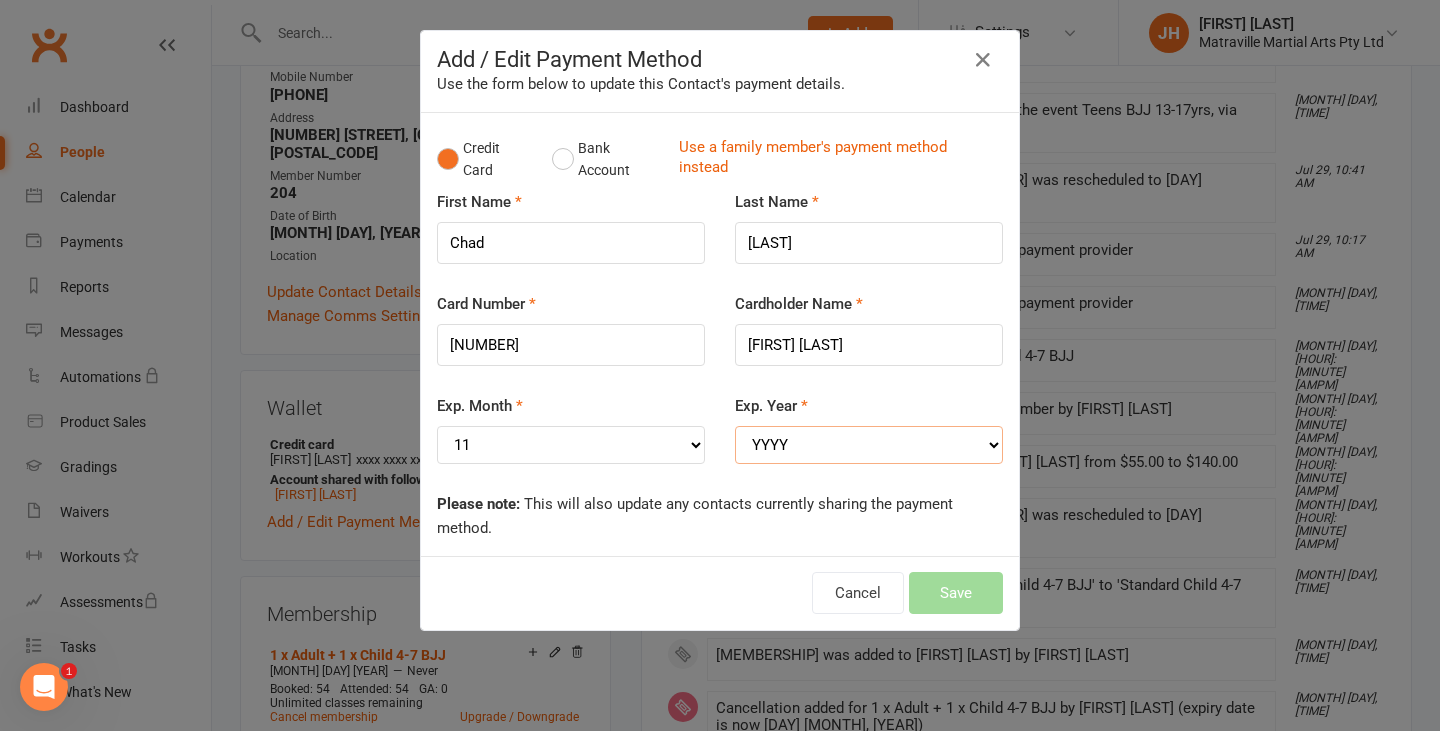 select on "2026" 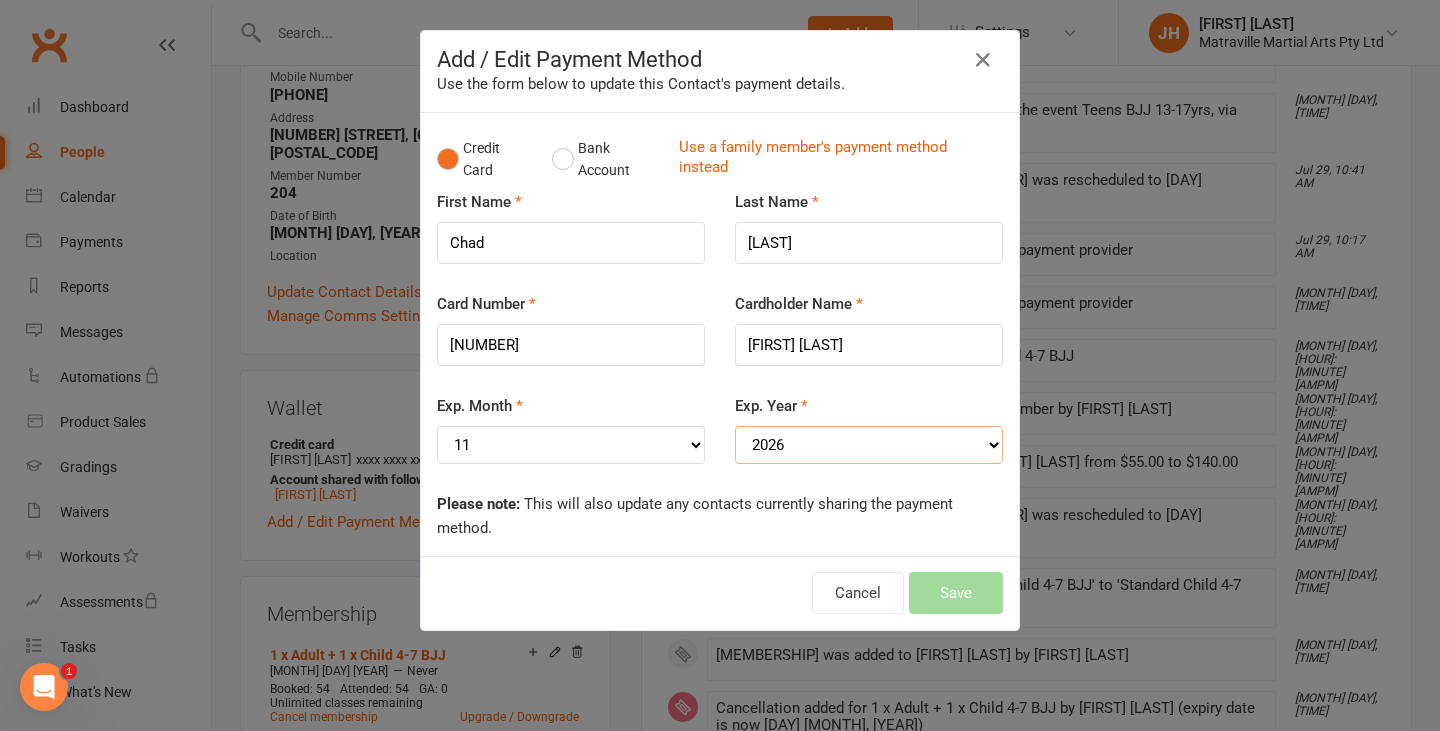 click on "YYYY 2025 2026 2027 2028 2029 2030 2031 2032 2033 2034" at bounding box center (869, 445) 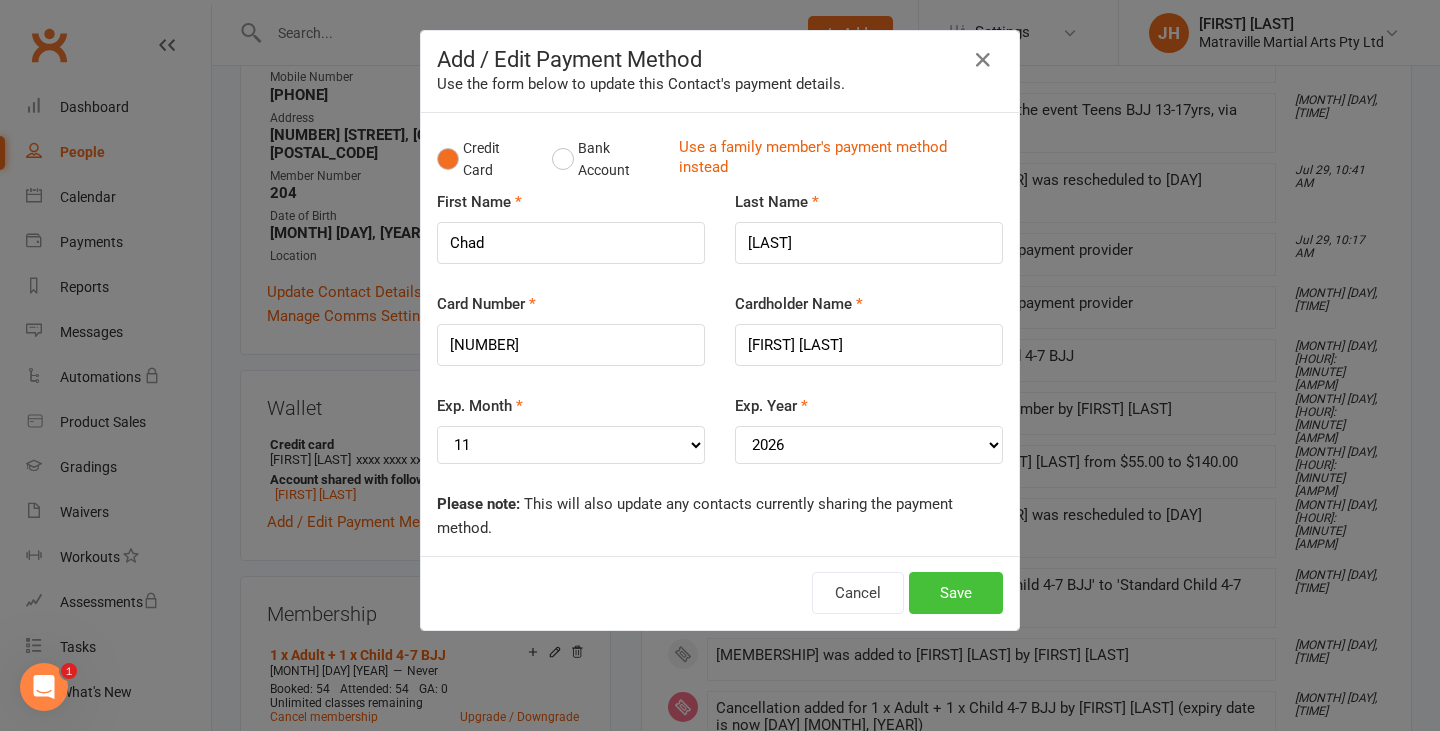 click on "Save" at bounding box center (956, 593) 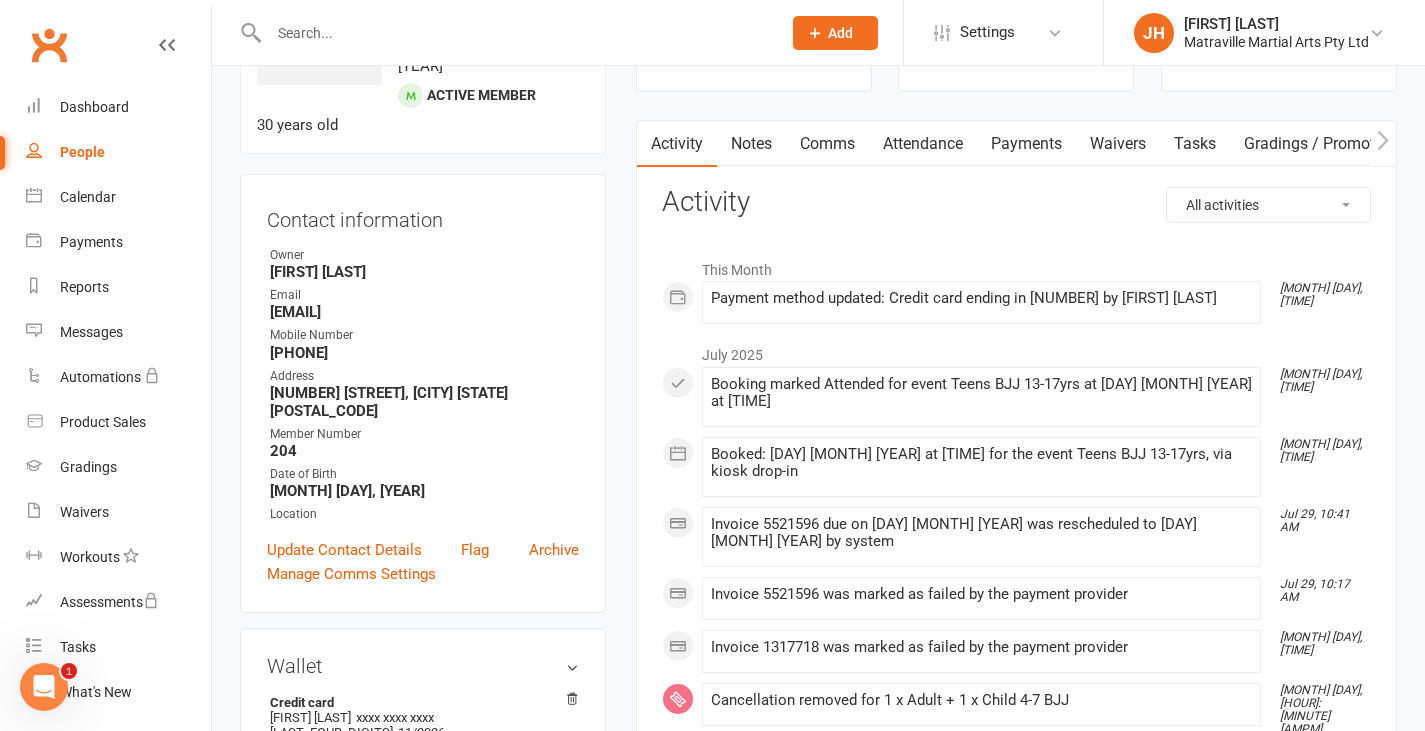 scroll, scrollTop: 145, scrollLeft: 0, axis: vertical 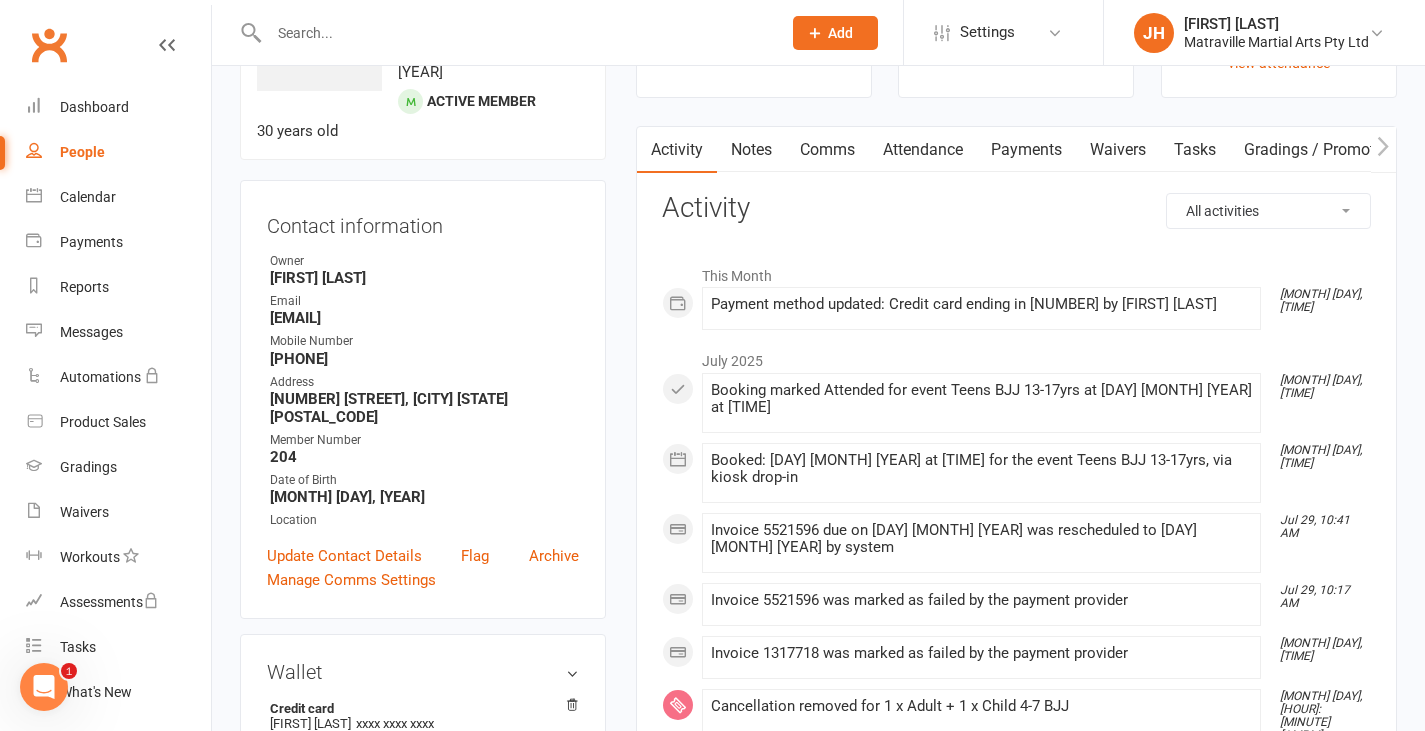 click on "Payments" at bounding box center [1026, 150] 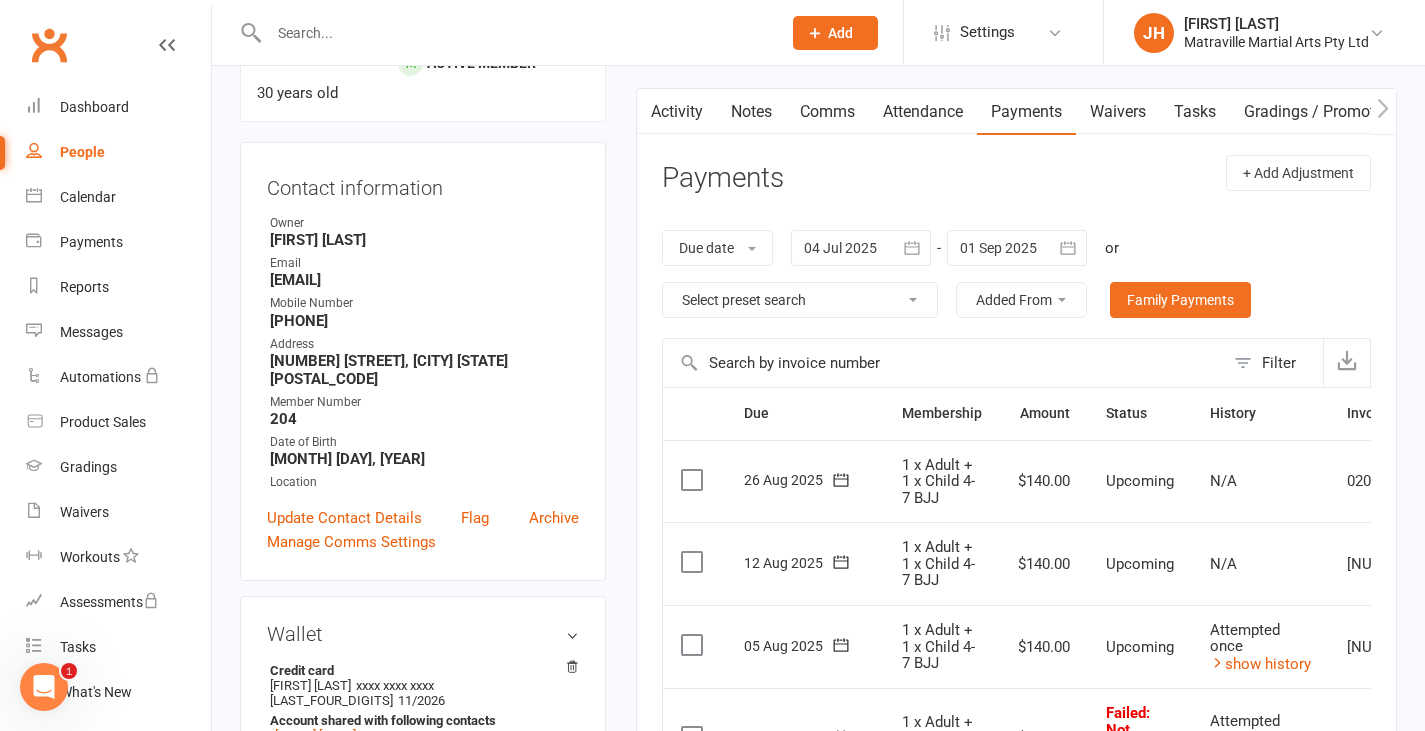 scroll, scrollTop: 176, scrollLeft: 0, axis: vertical 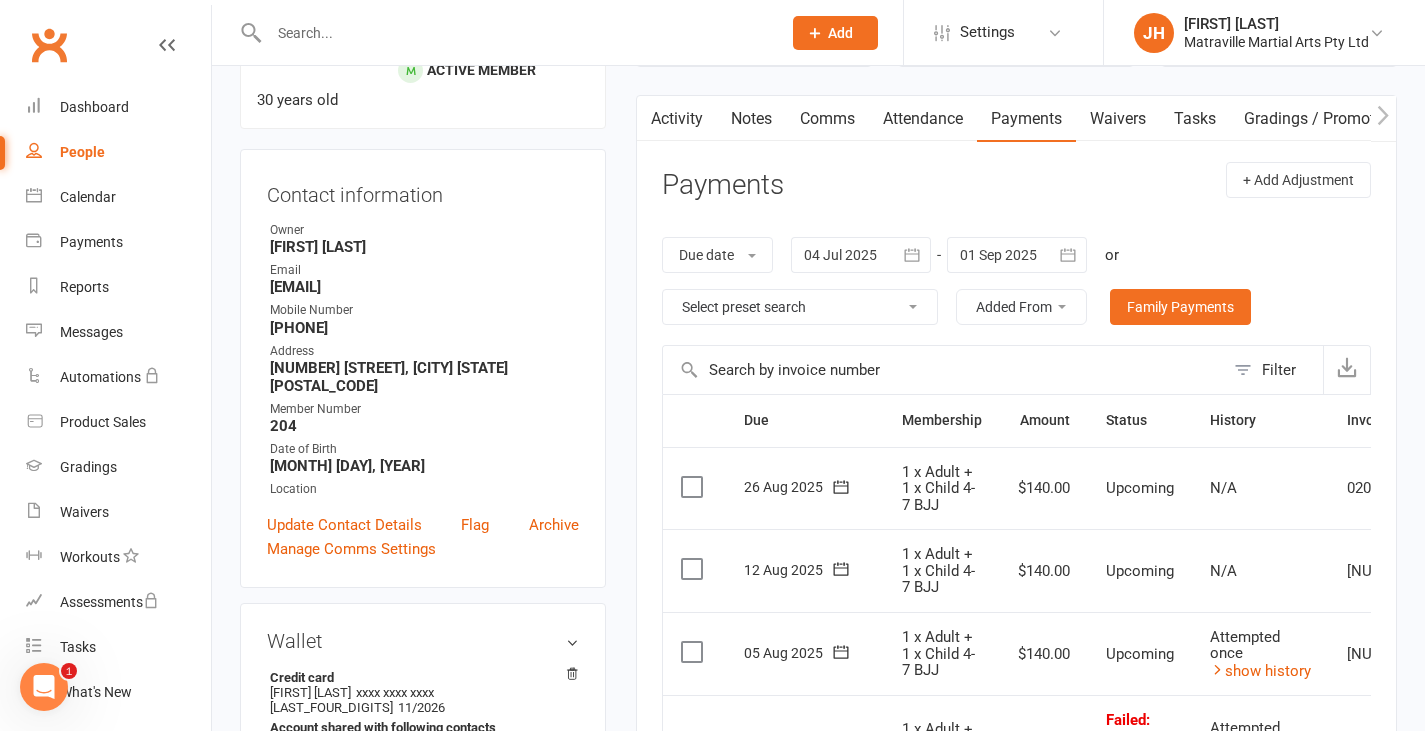 click at bounding box center (913, 255) 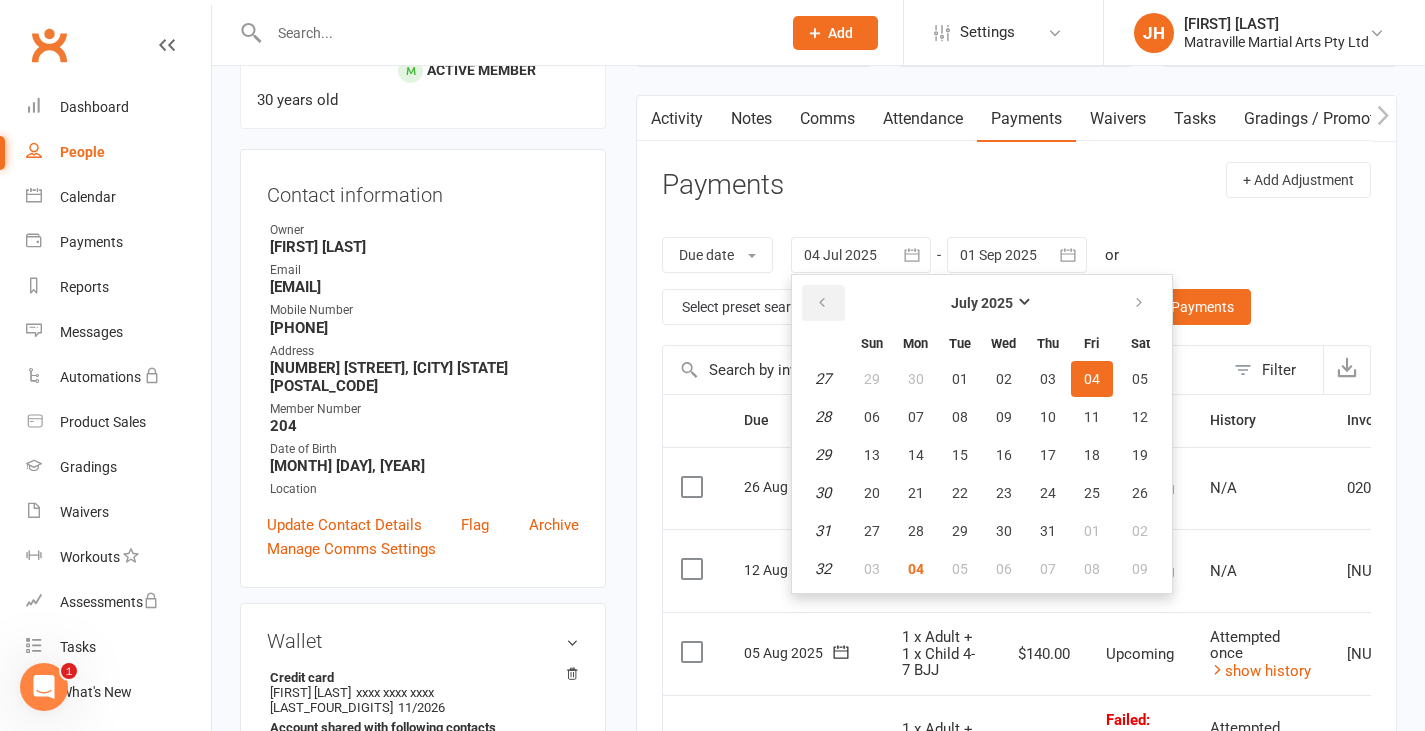 click at bounding box center (822, 303) 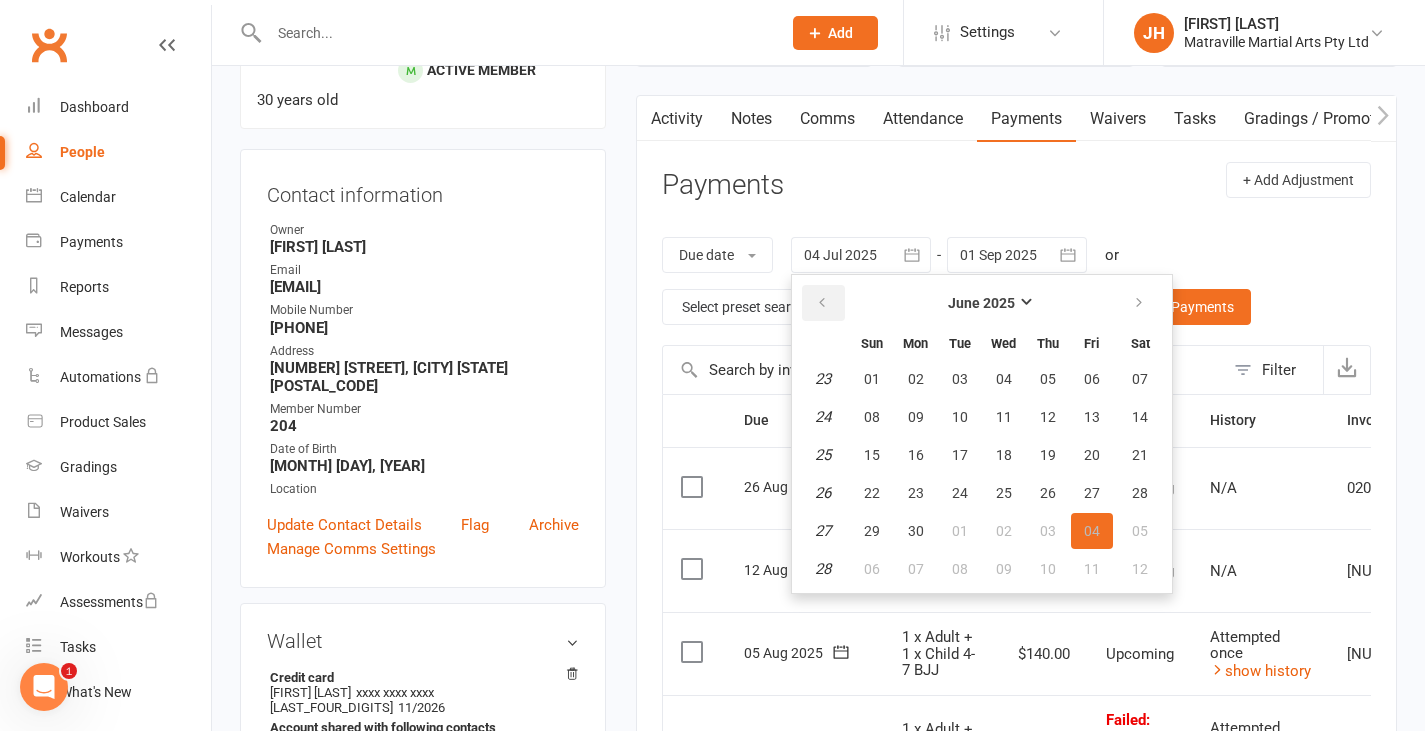click at bounding box center (822, 303) 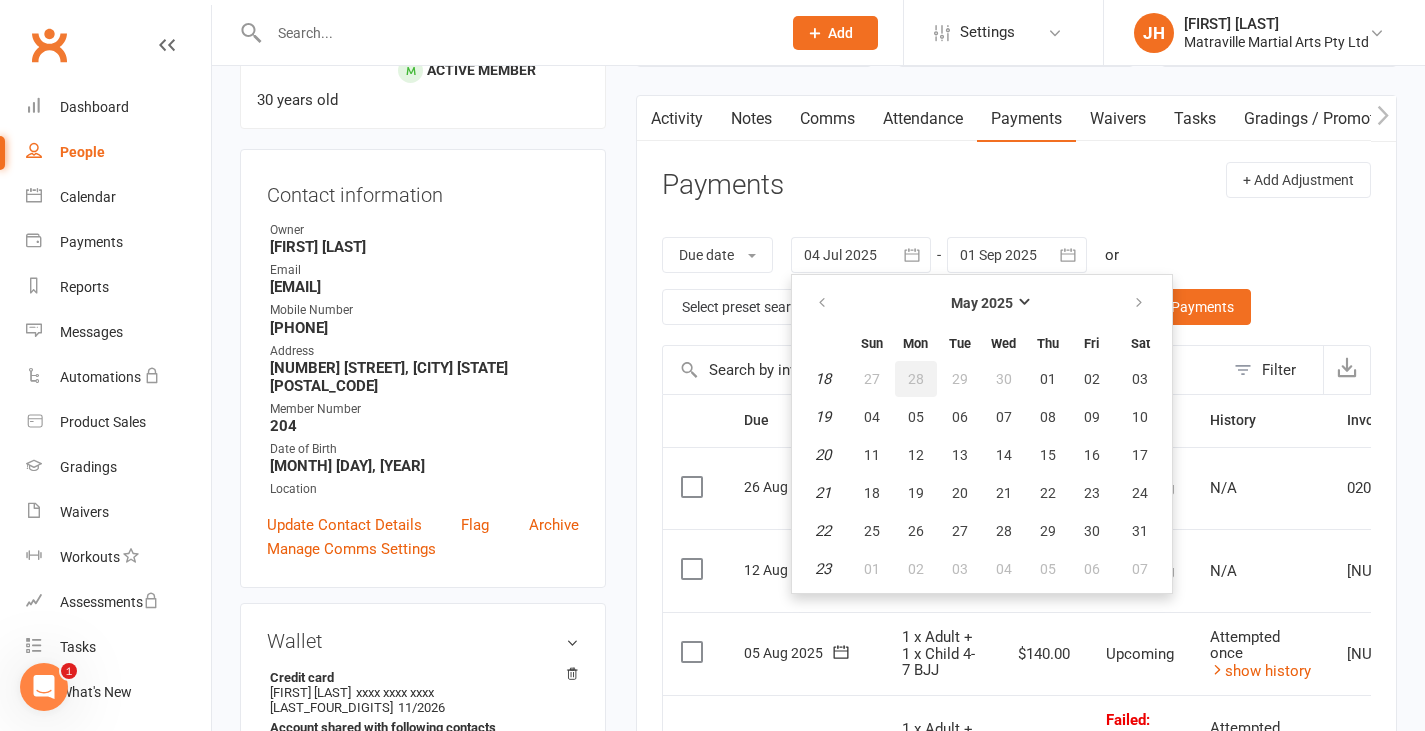click on "28" at bounding box center [916, 379] 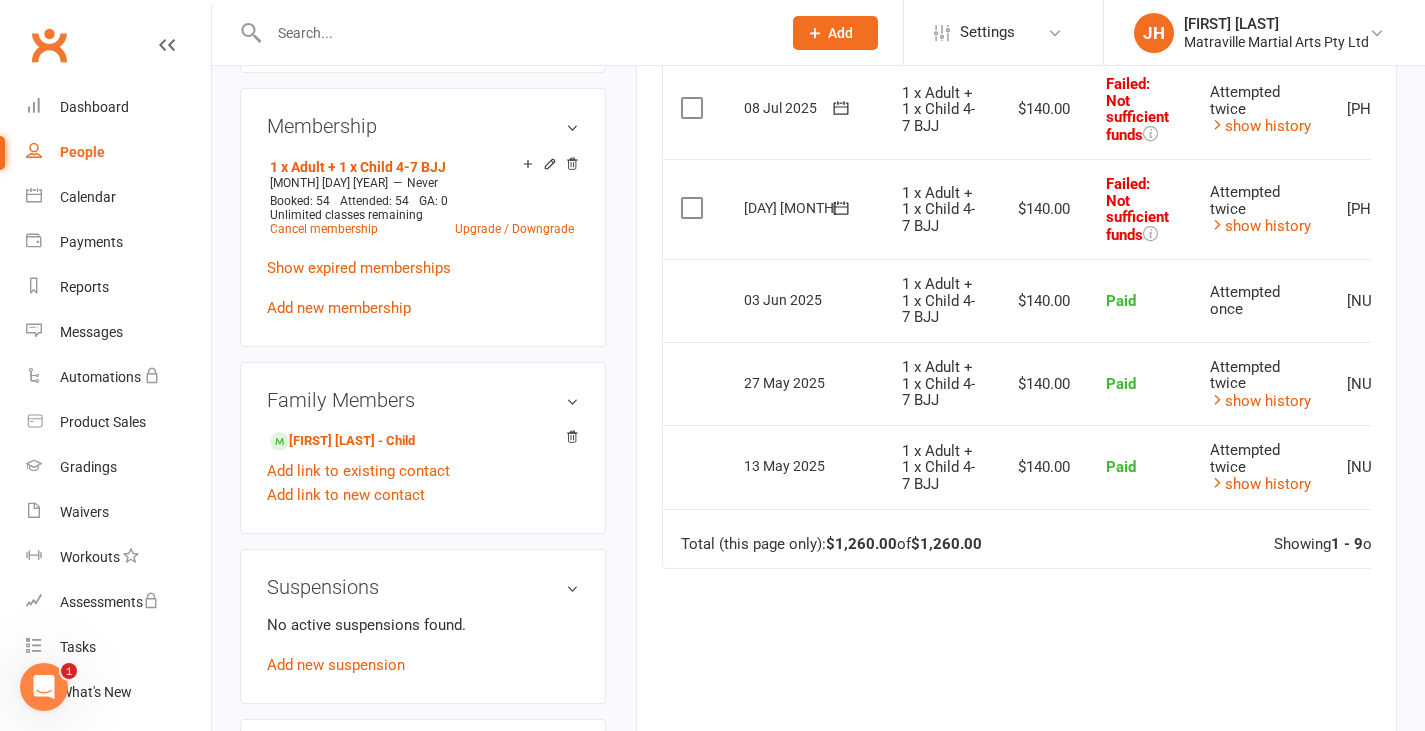 scroll, scrollTop: 910, scrollLeft: 0, axis: vertical 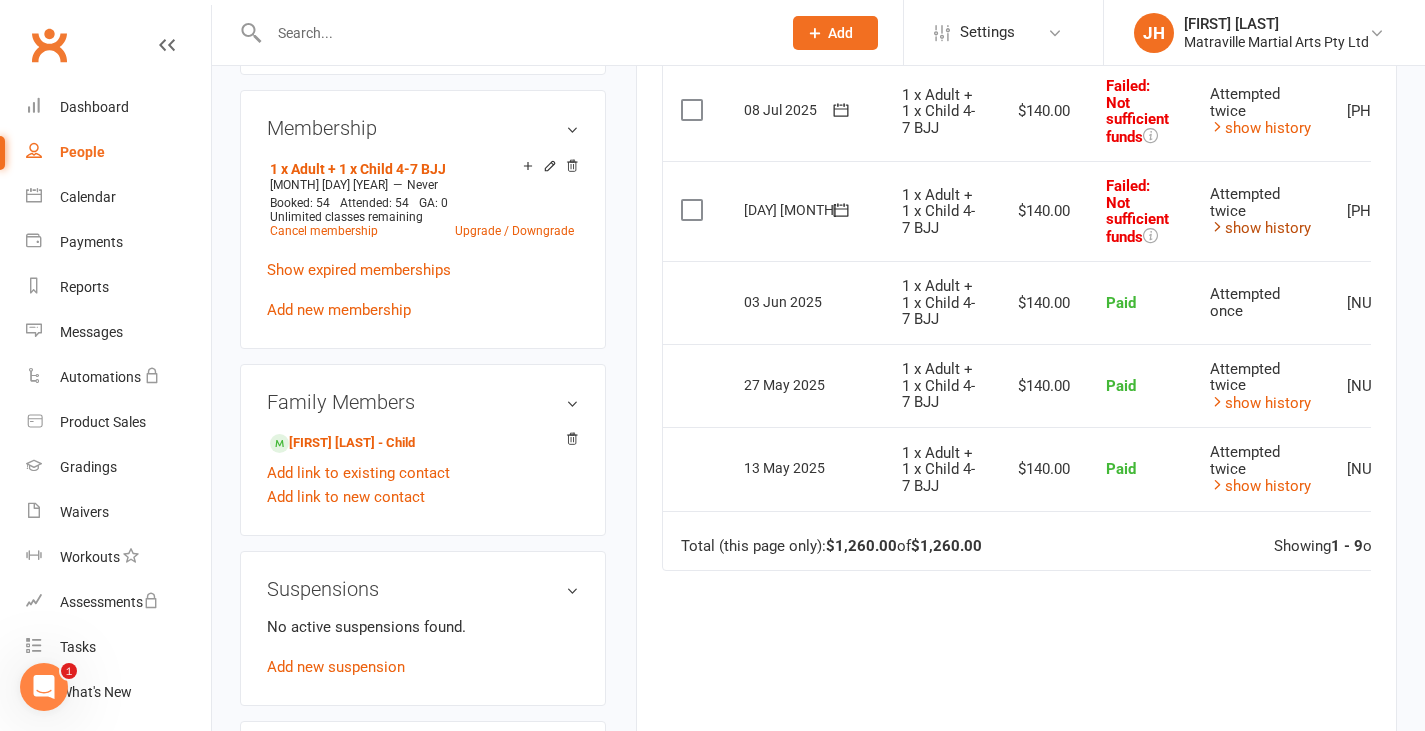 click on "show history" at bounding box center [1260, 228] 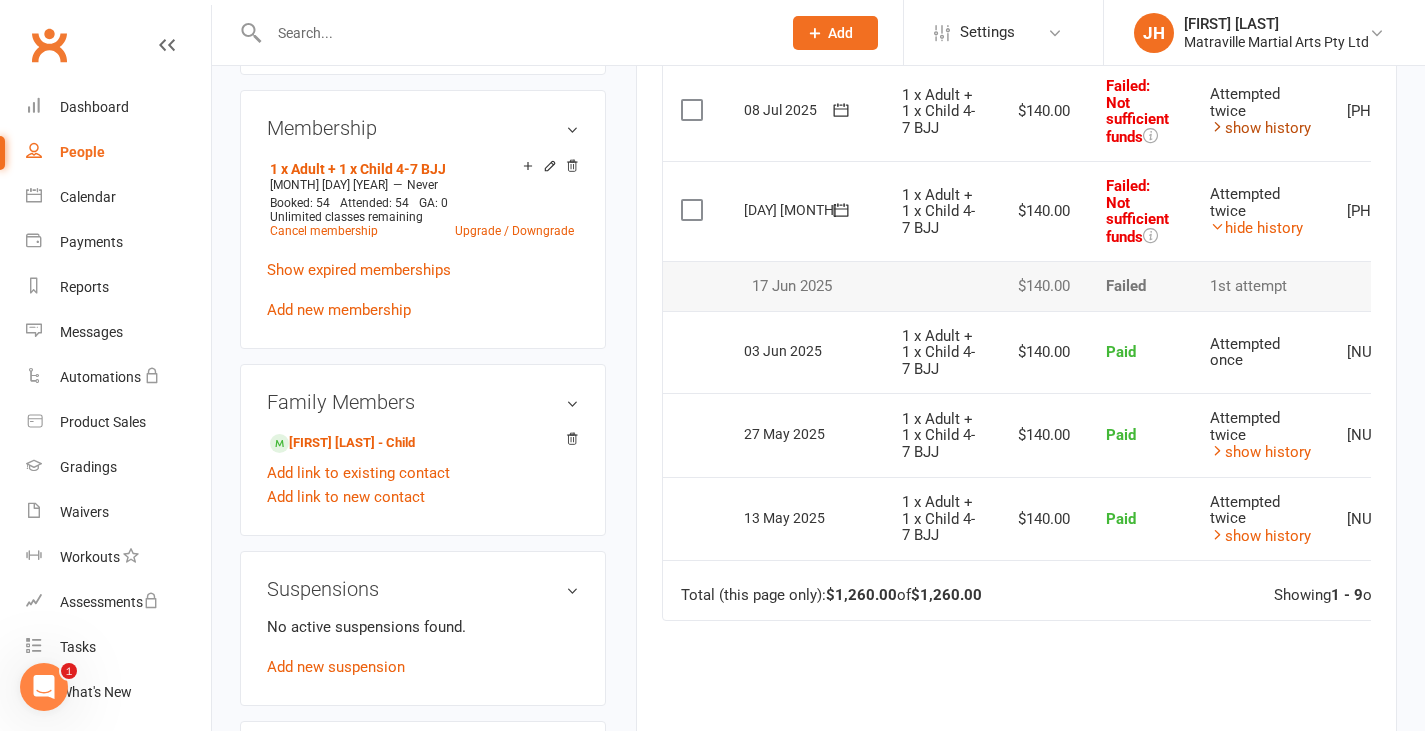 click on "show history" at bounding box center [1260, 128] 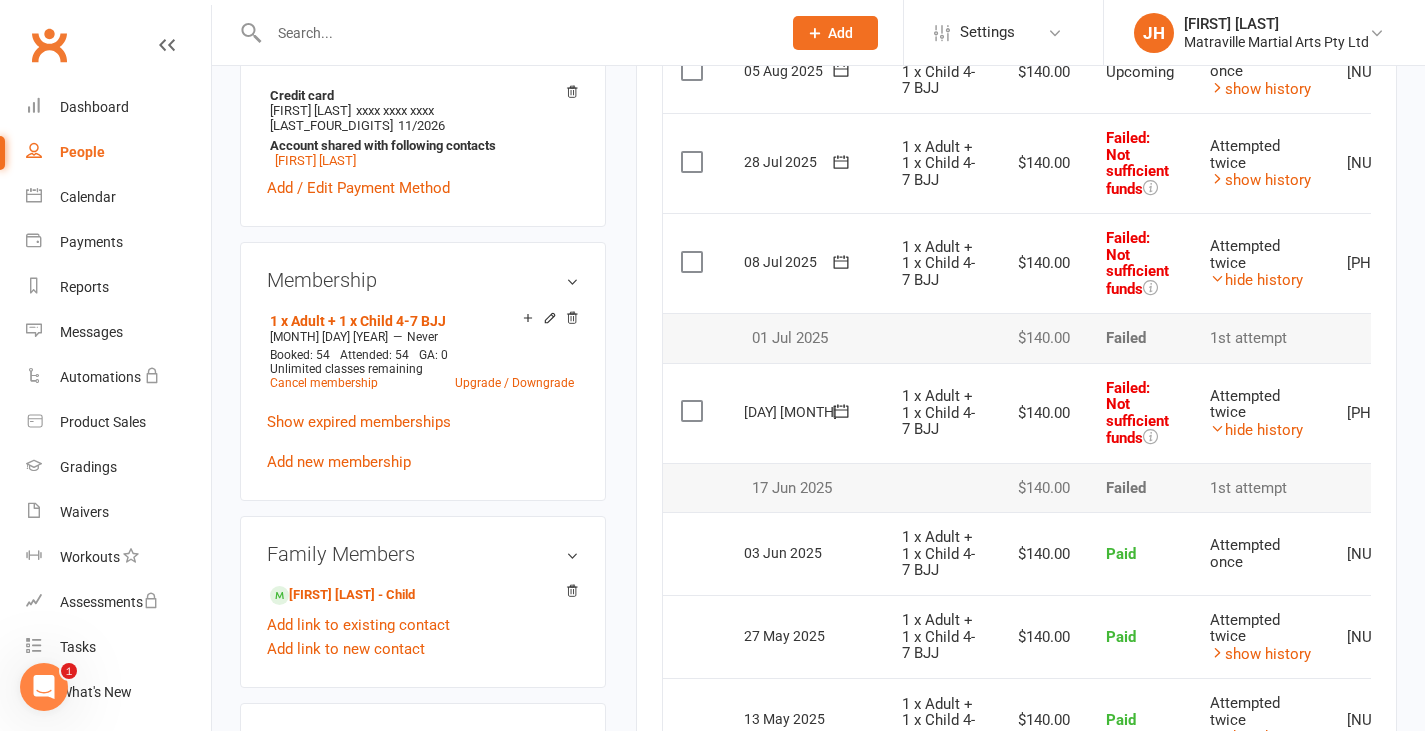 scroll, scrollTop: 757, scrollLeft: 0, axis: vertical 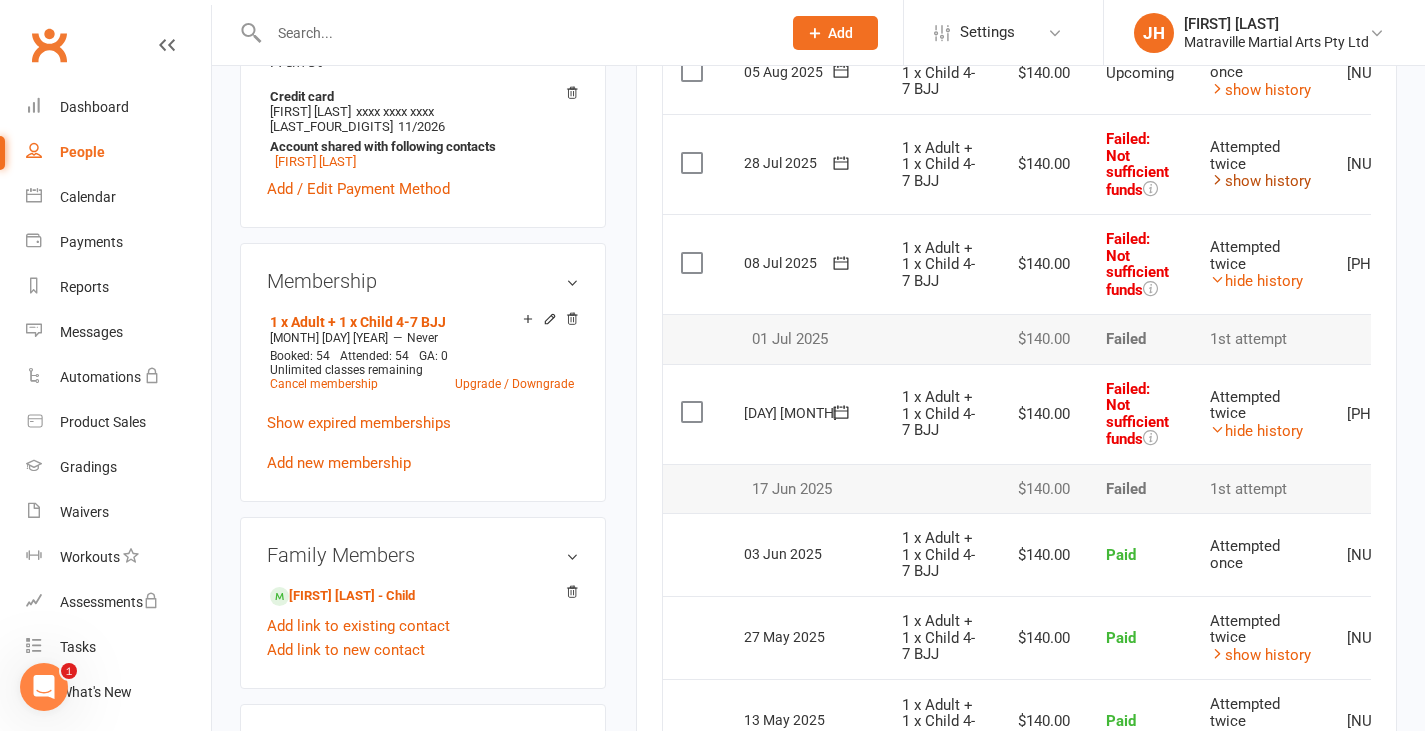 click on "show history" at bounding box center (1260, 181) 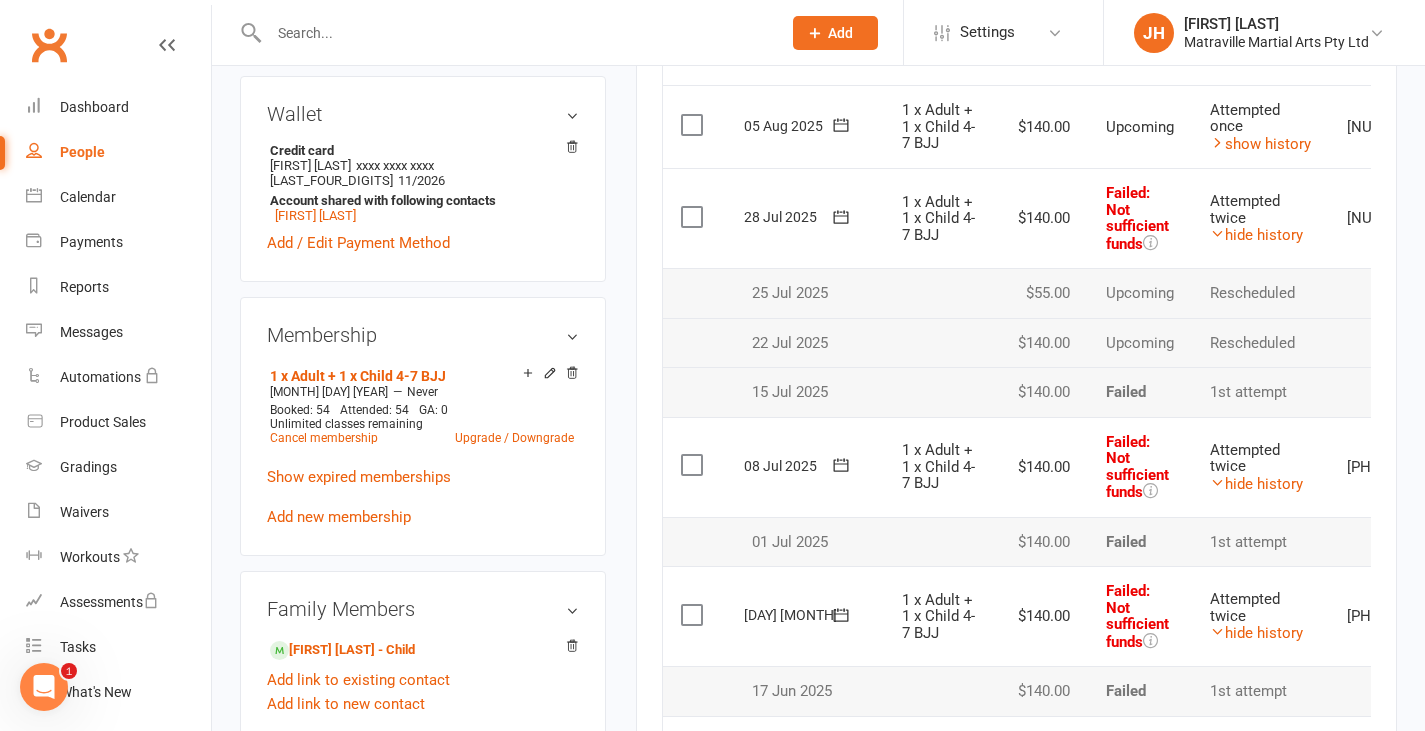 scroll, scrollTop: 702, scrollLeft: 0, axis: vertical 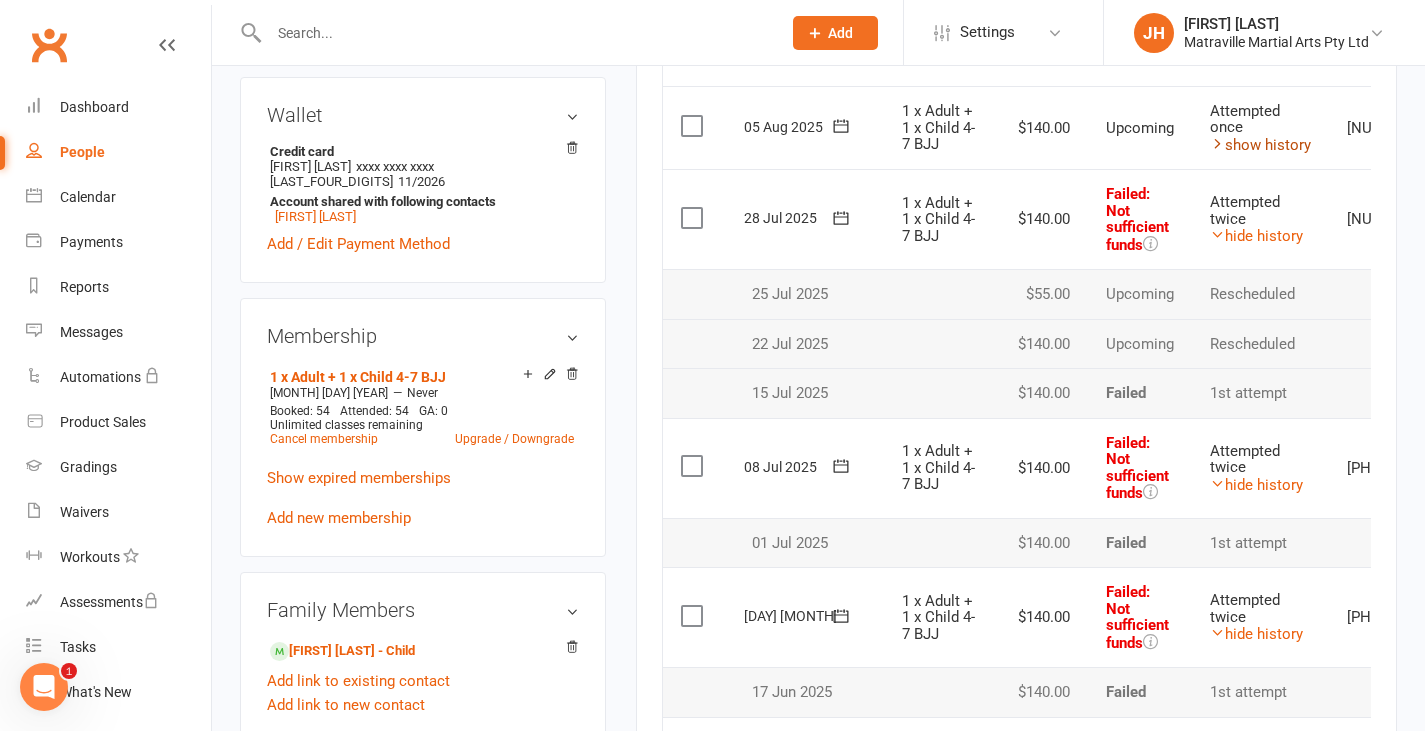 click on "show history" at bounding box center (1260, 145) 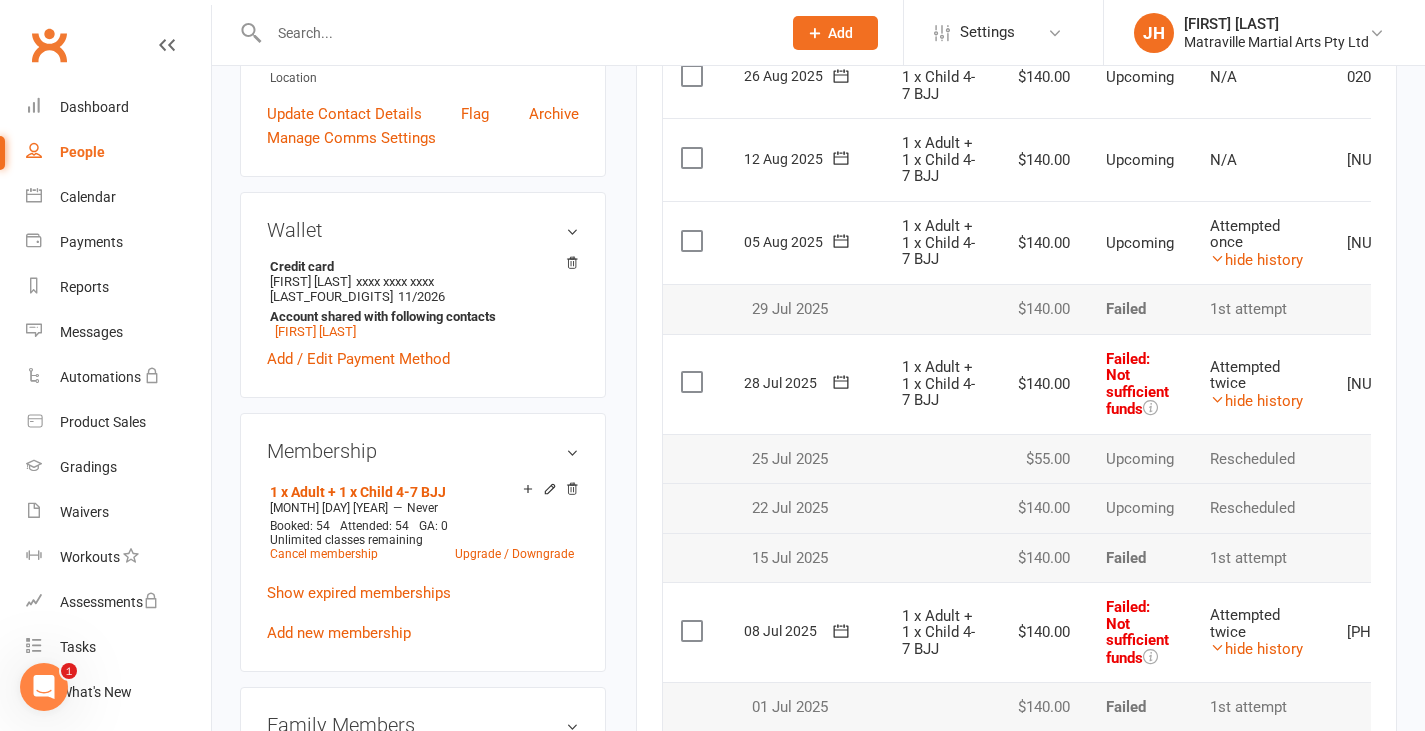 scroll, scrollTop: 584, scrollLeft: 0, axis: vertical 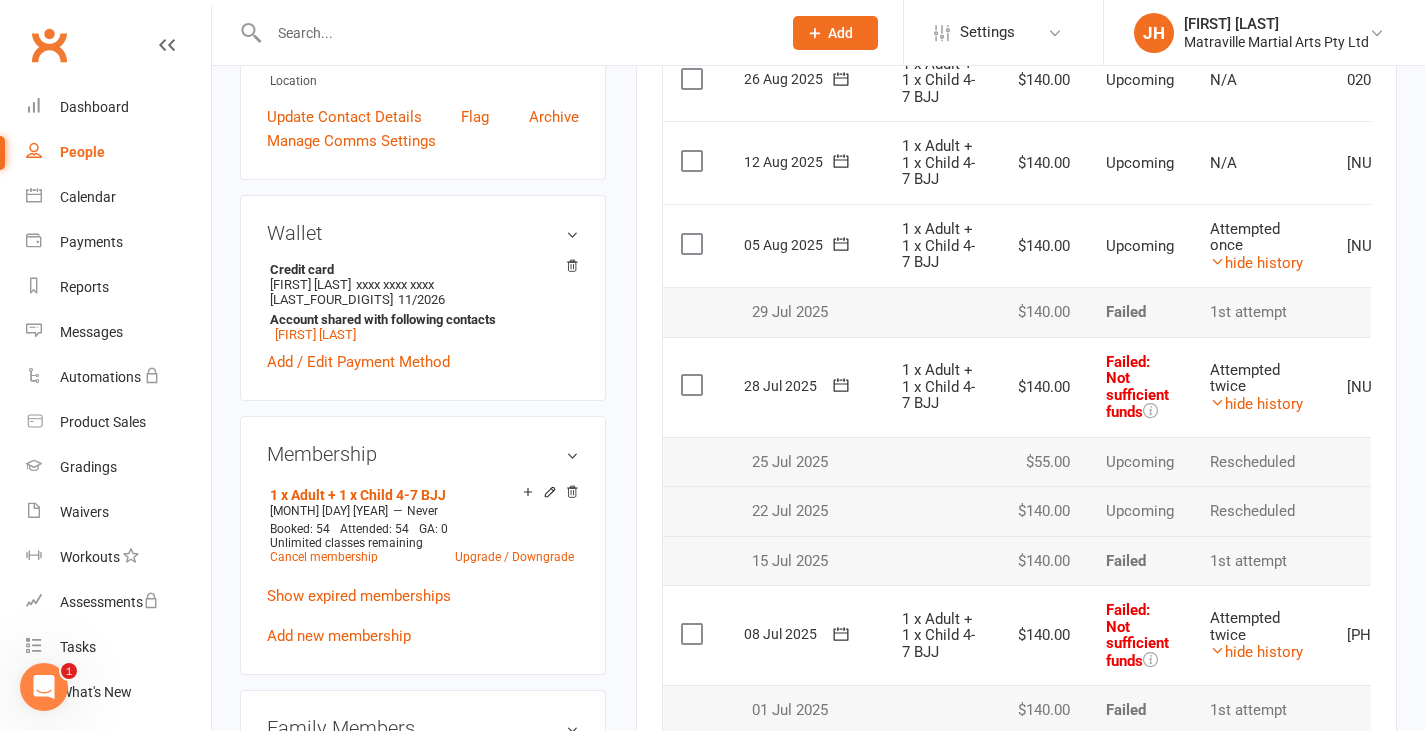 click on "People" at bounding box center (82, 152) 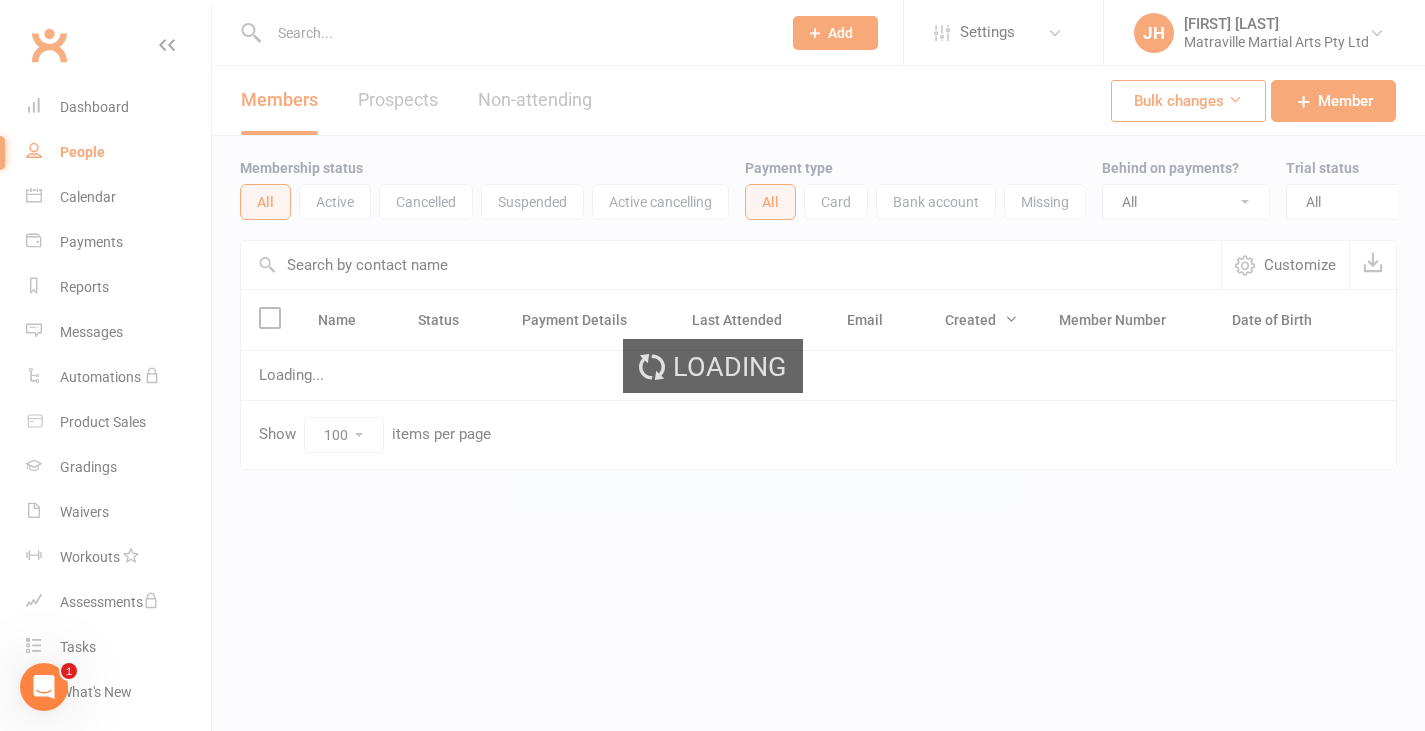 scroll, scrollTop: 0, scrollLeft: 0, axis: both 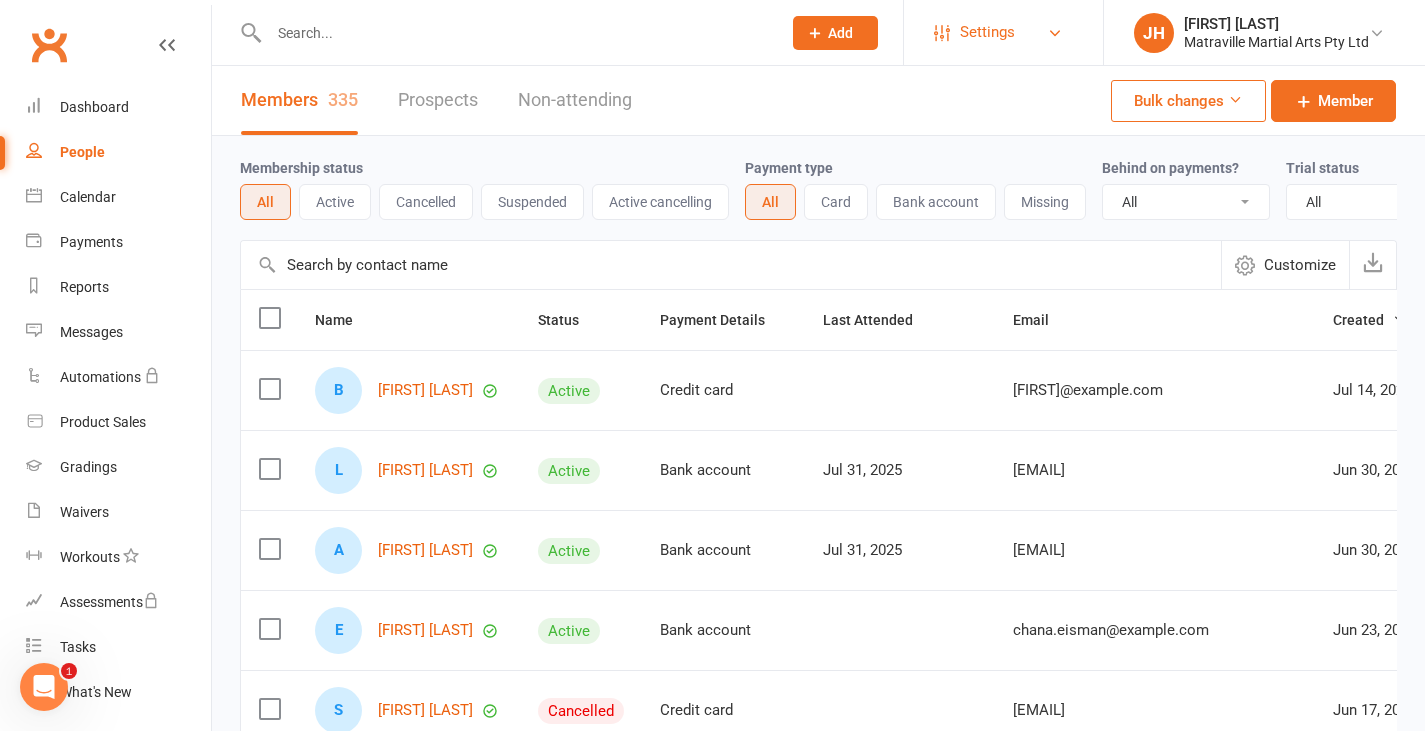 click on "Settings" at bounding box center (987, 32) 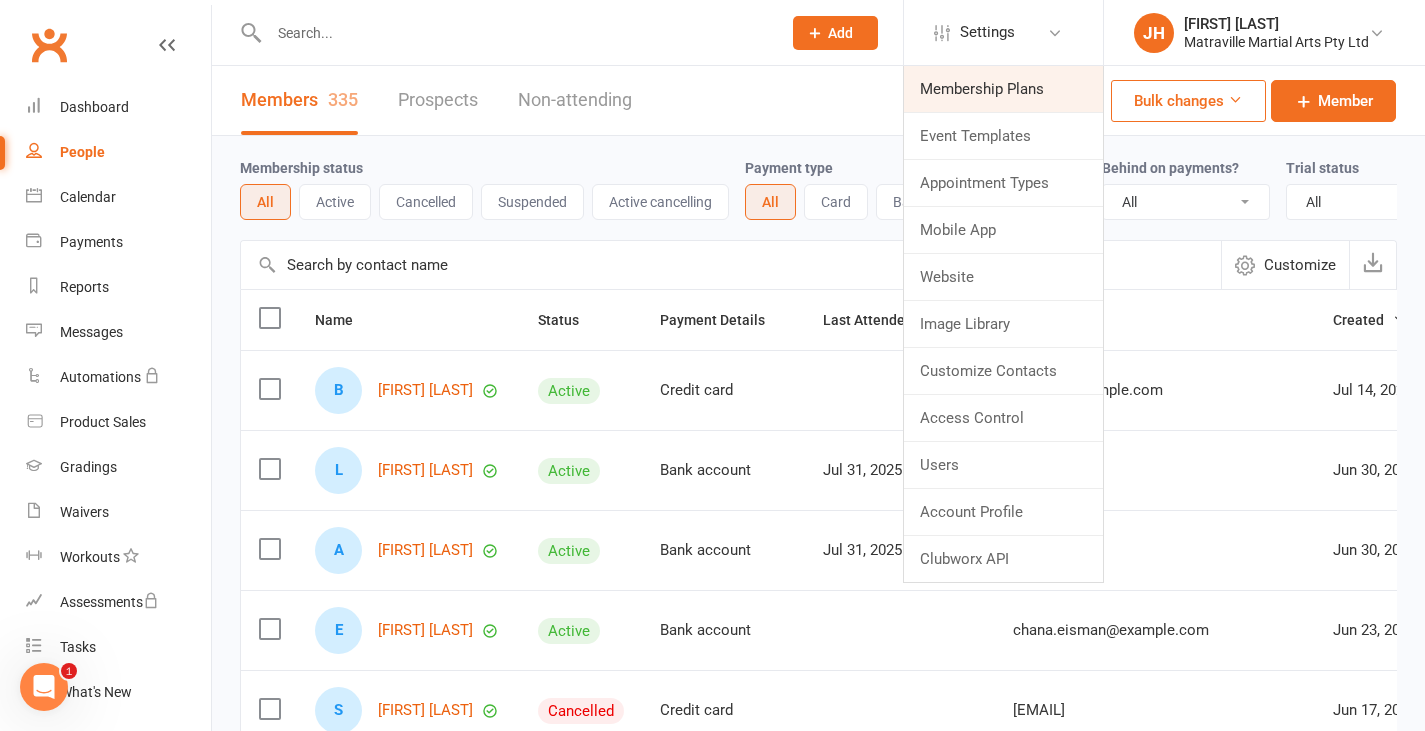 click on "Membership Plans" at bounding box center (1003, 89) 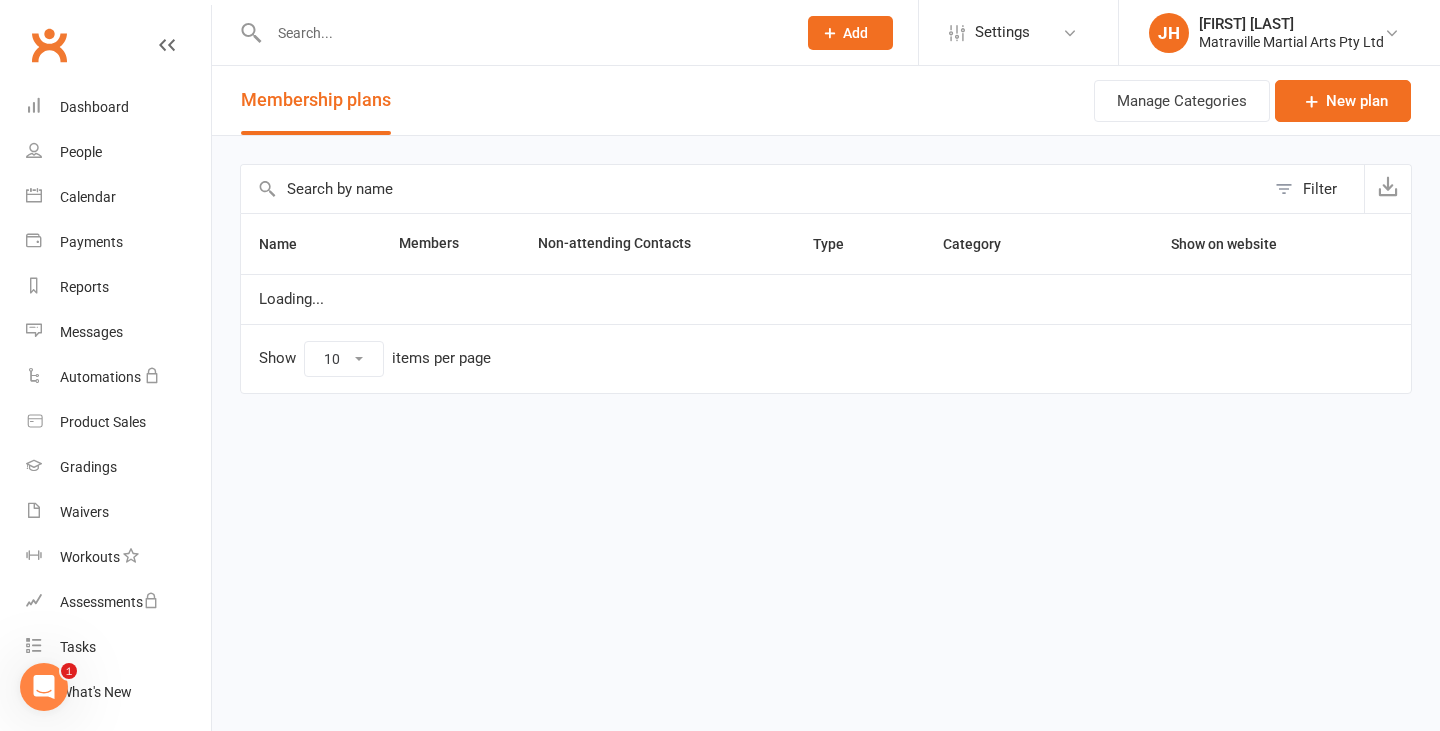 select on "50" 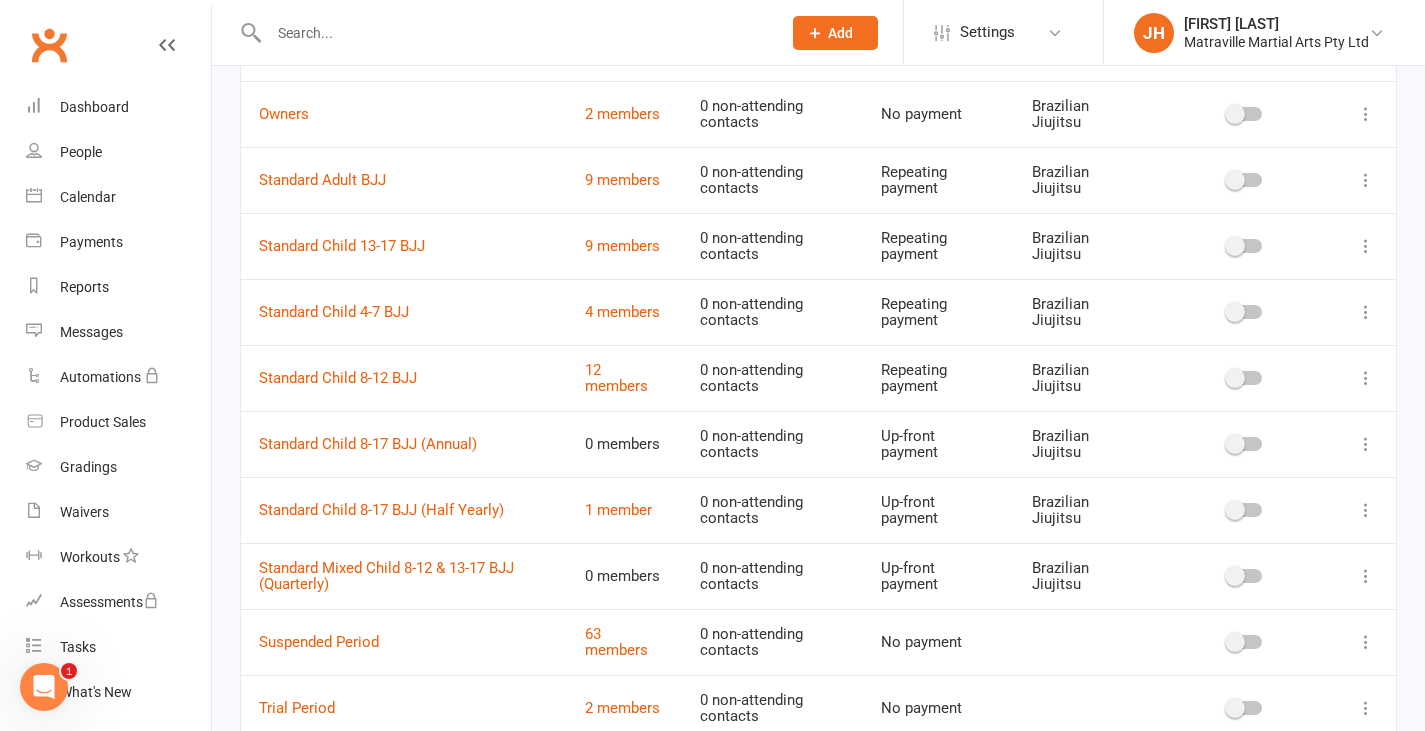 scroll, scrollTop: 2247, scrollLeft: 0, axis: vertical 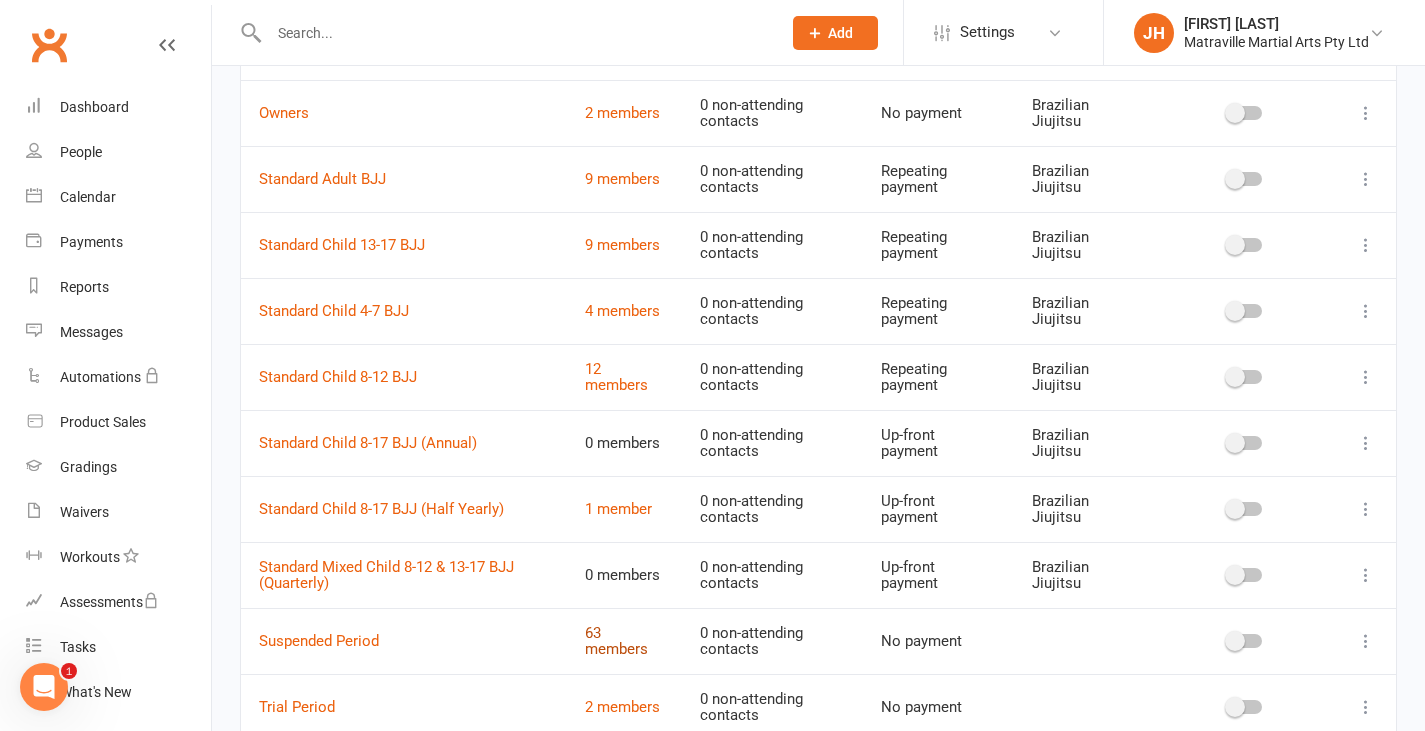click on "63 members" at bounding box center [616, 641] 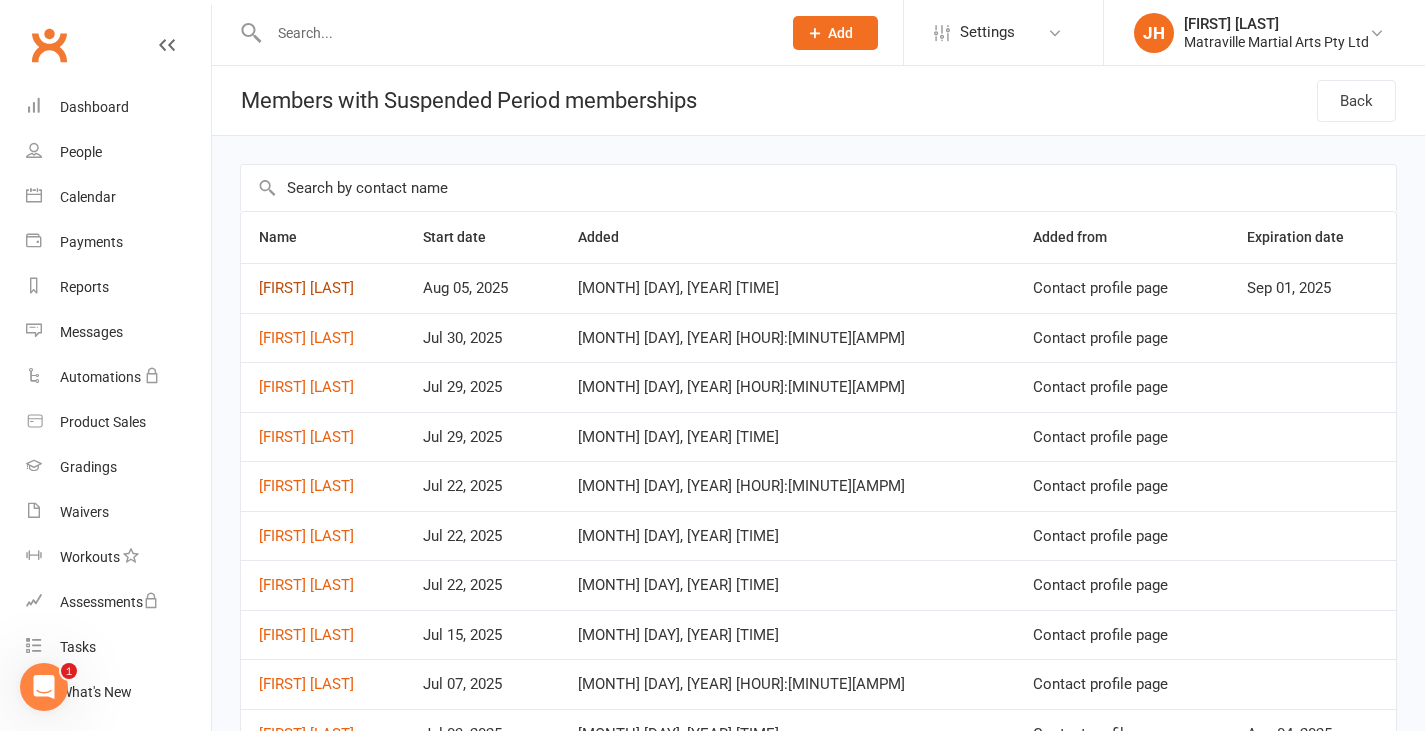 click on "[FIRST] [LAST]" at bounding box center (306, 288) 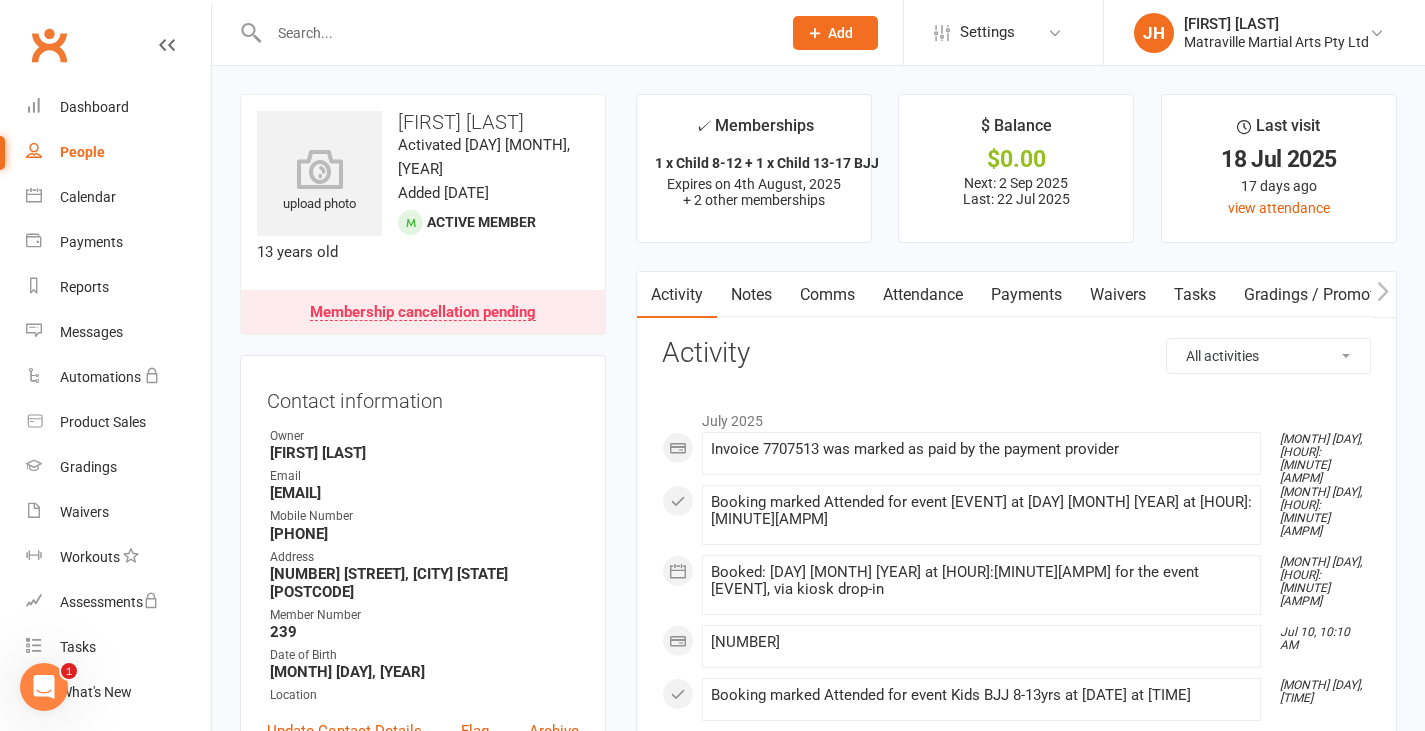 click on "Payments" at bounding box center [1026, 295] 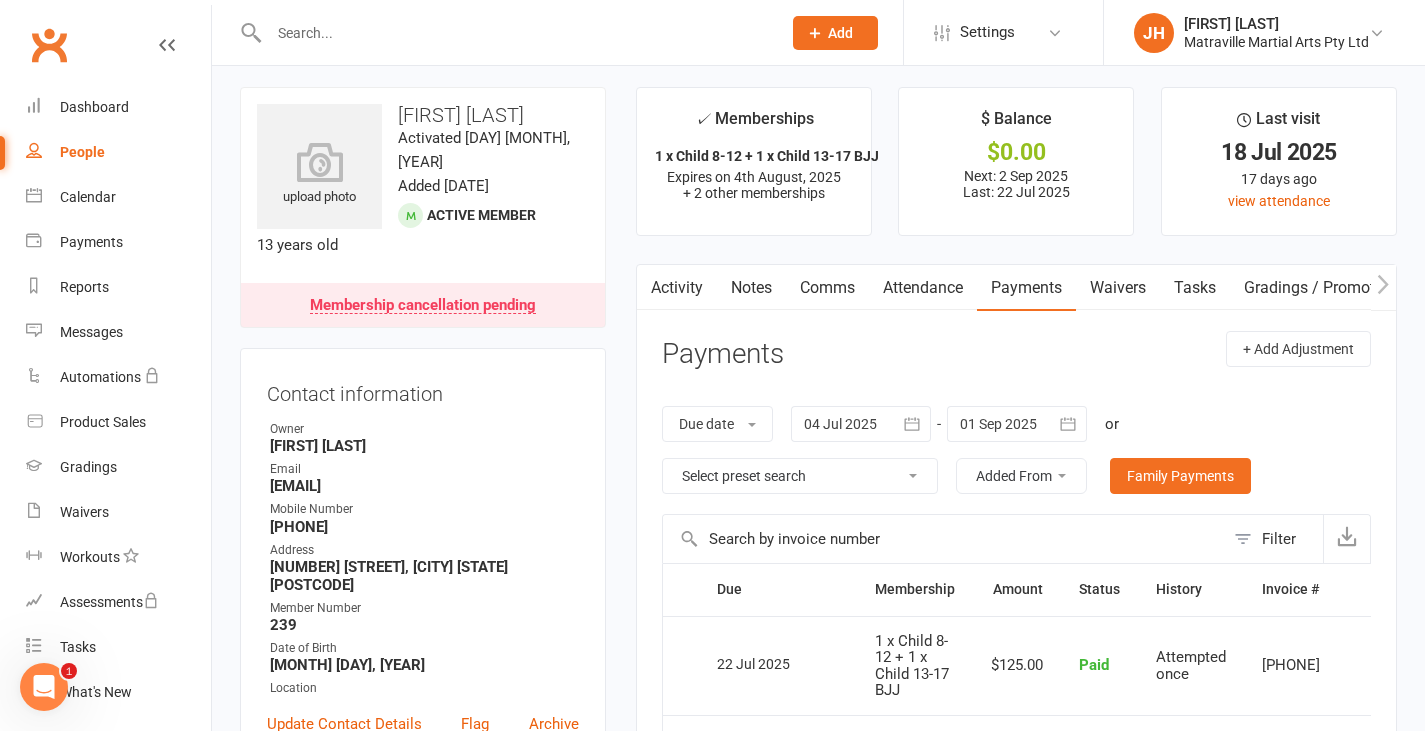 scroll, scrollTop: 0, scrollLeft: 0, axis: both 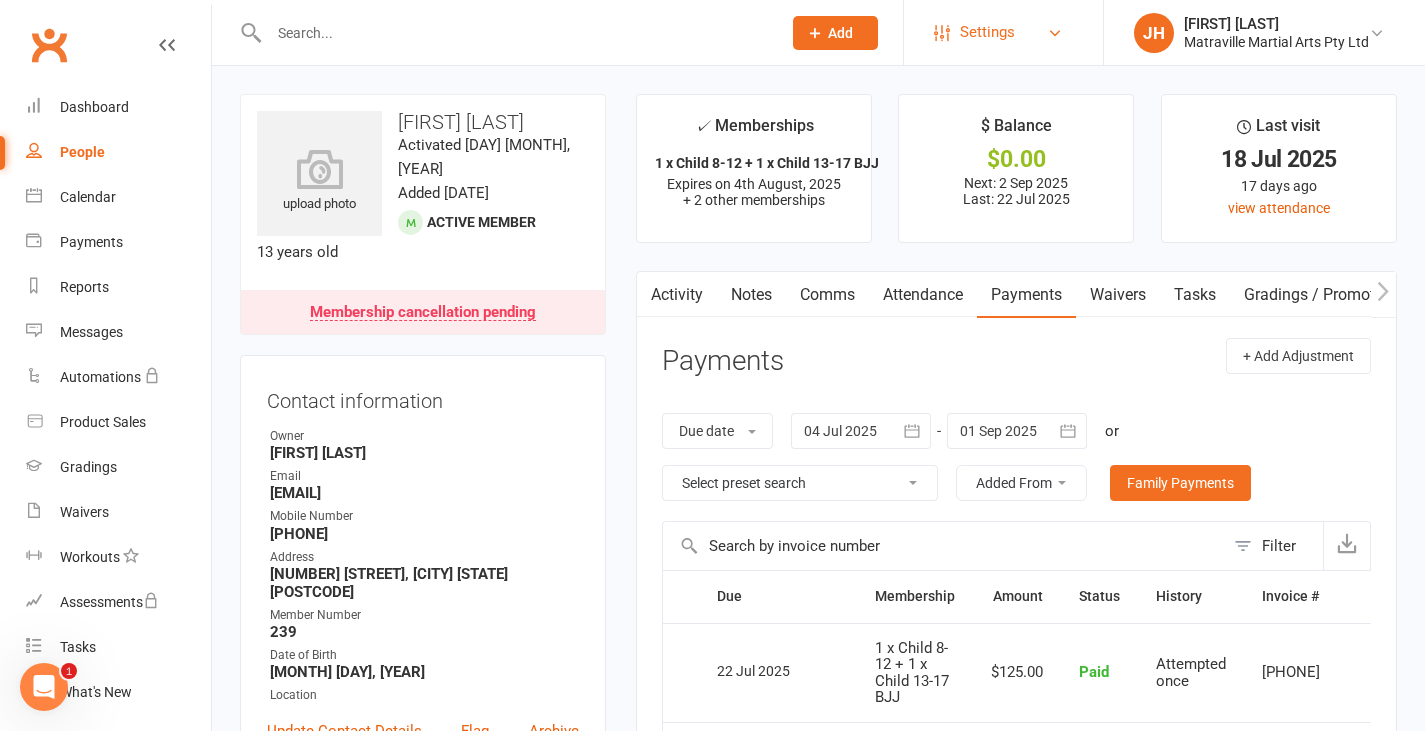 click on "Settings" at bounding box center (1003, 32) 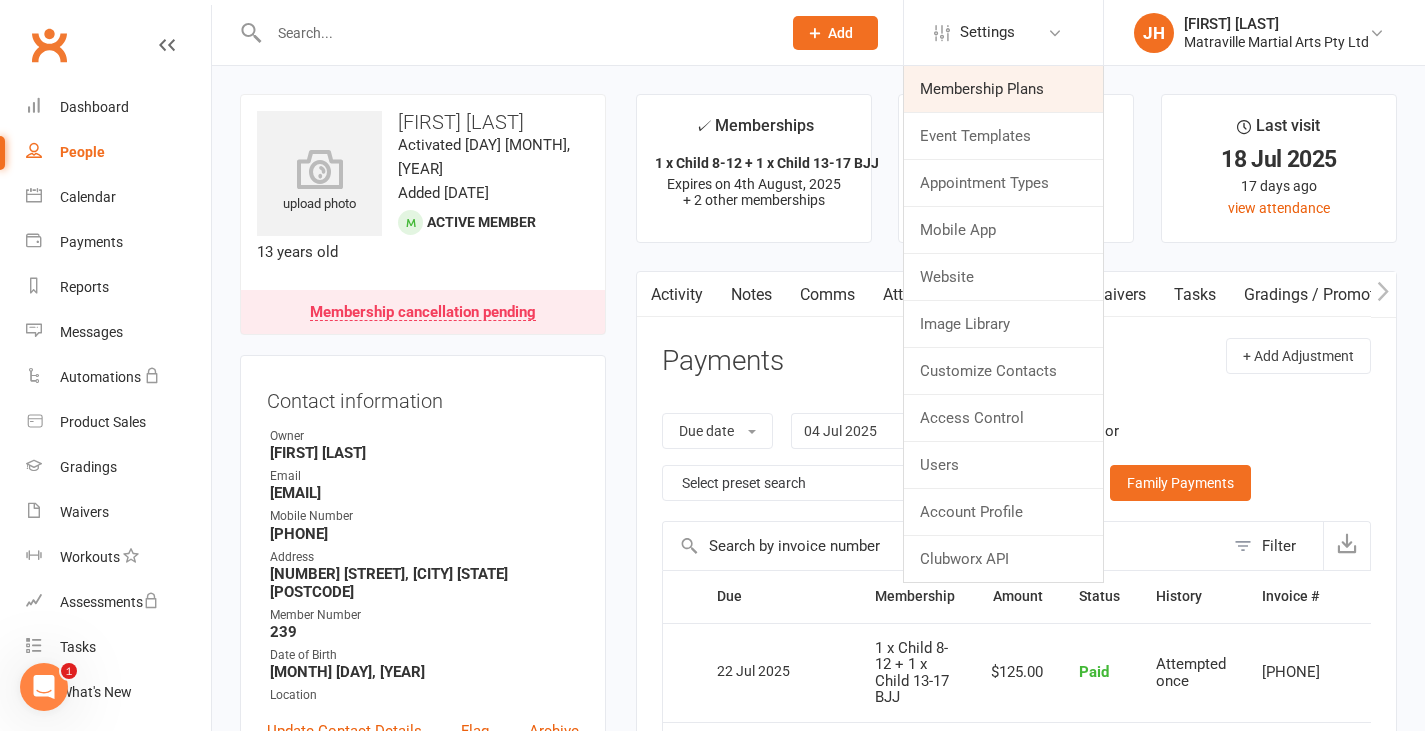 click on "Membership Plans" at bounding box center (1003, 89) 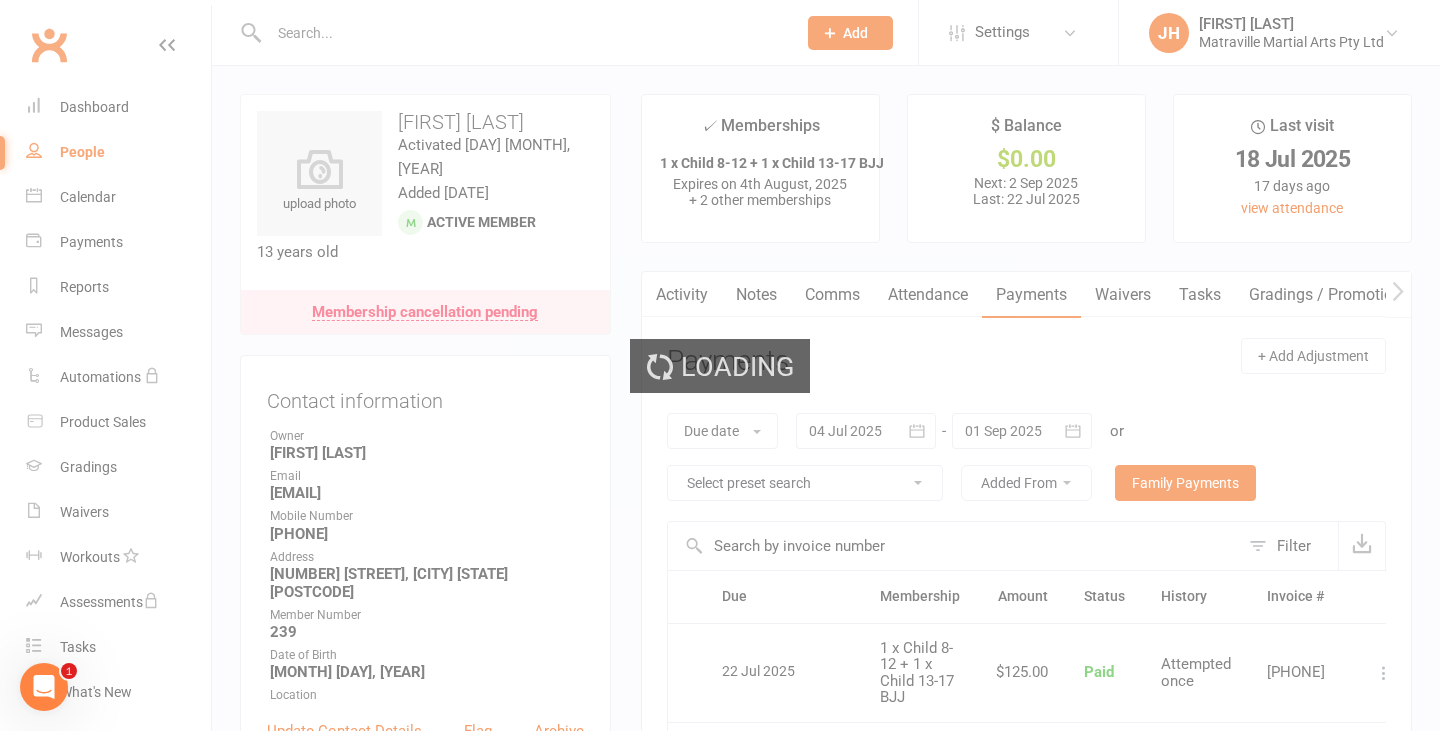 select on "50" 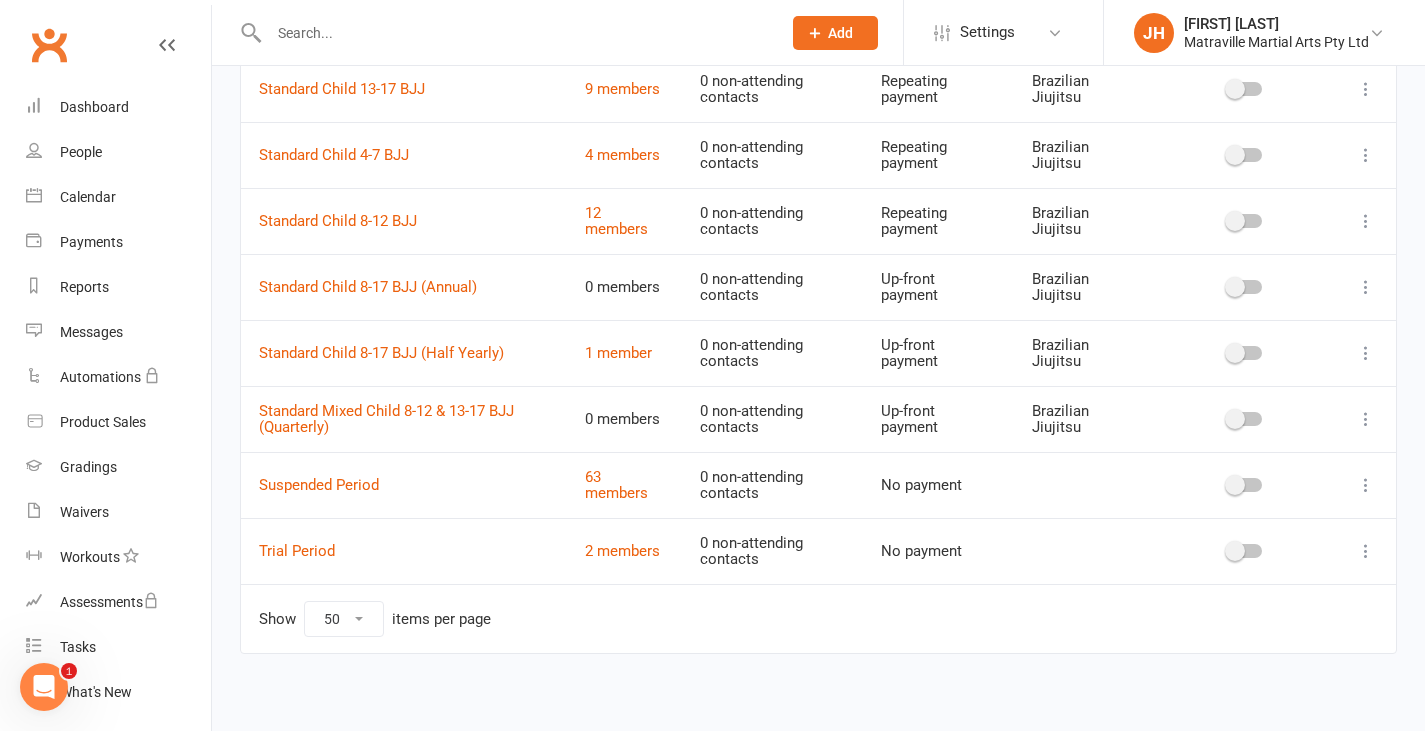 scroll, scrollTop: 2410, scrollLeft: 0, axis: vertical 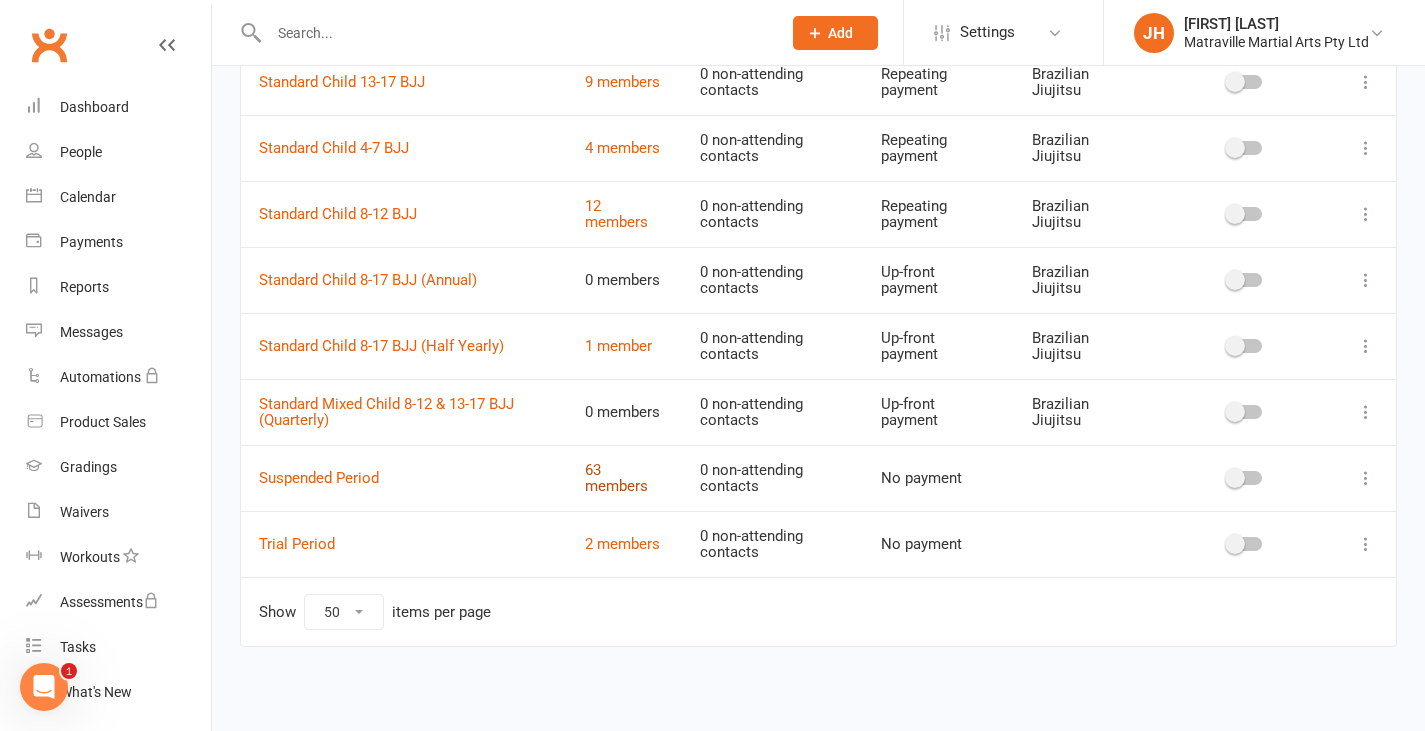 click on "63 members" at bounding box center (616, 478) 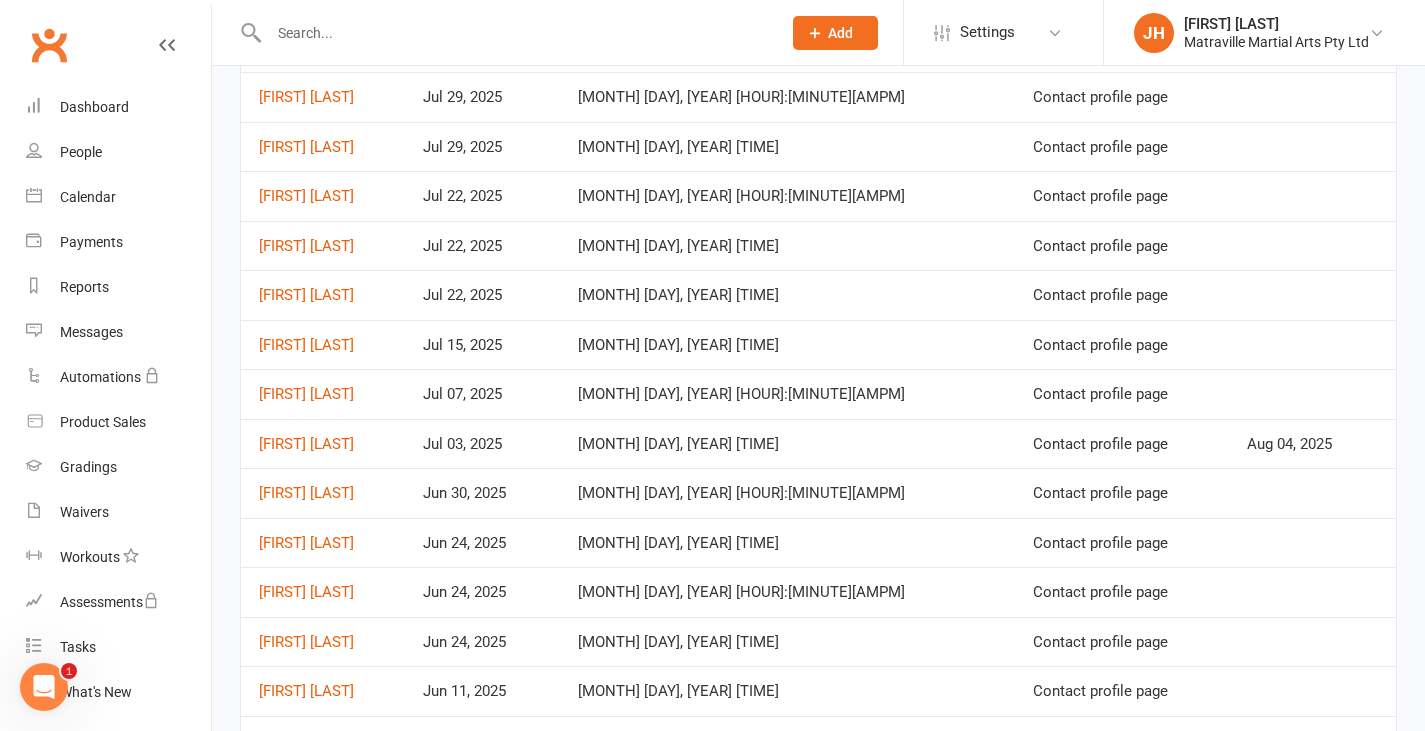scroll, scrollTop: 291, scrollLeft: 0, axis: vertical 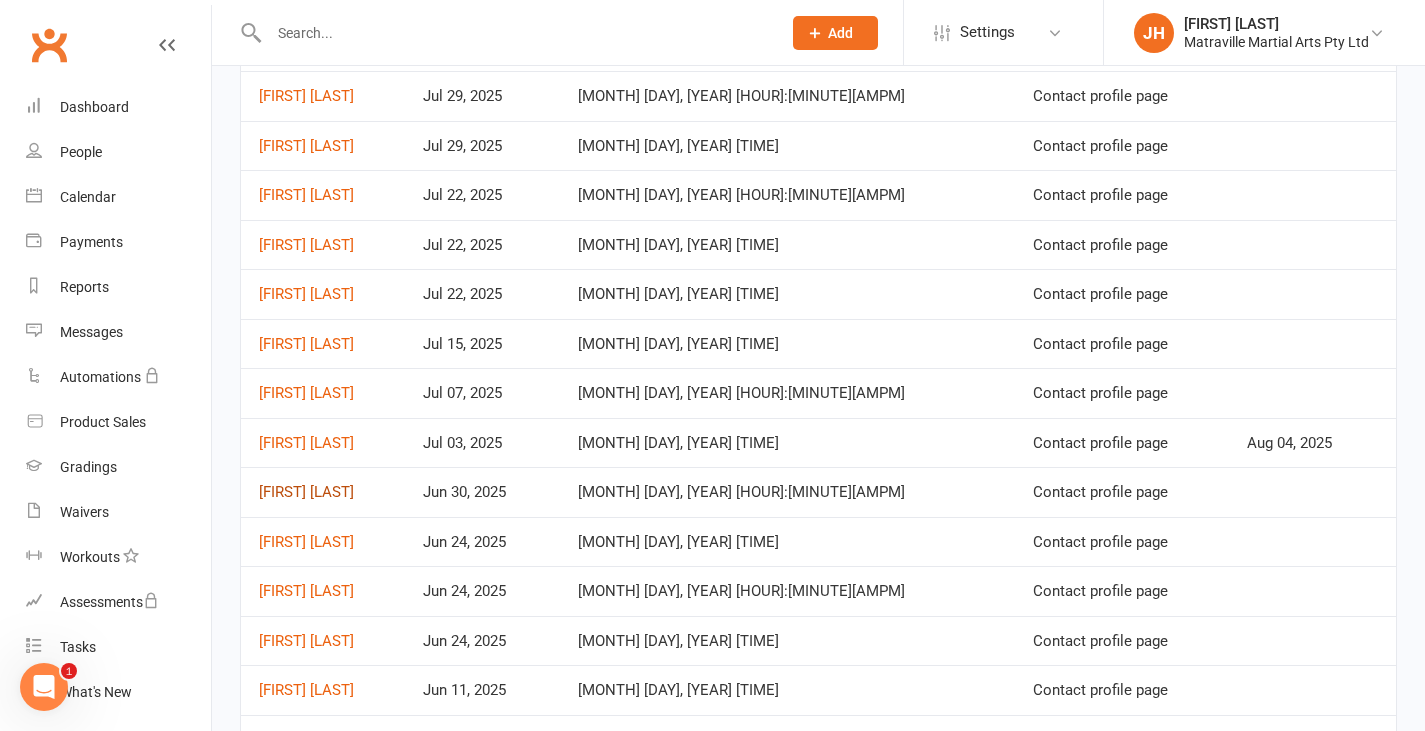 click on "[FIRST] [LAST]" at bounding box center [306, 492] 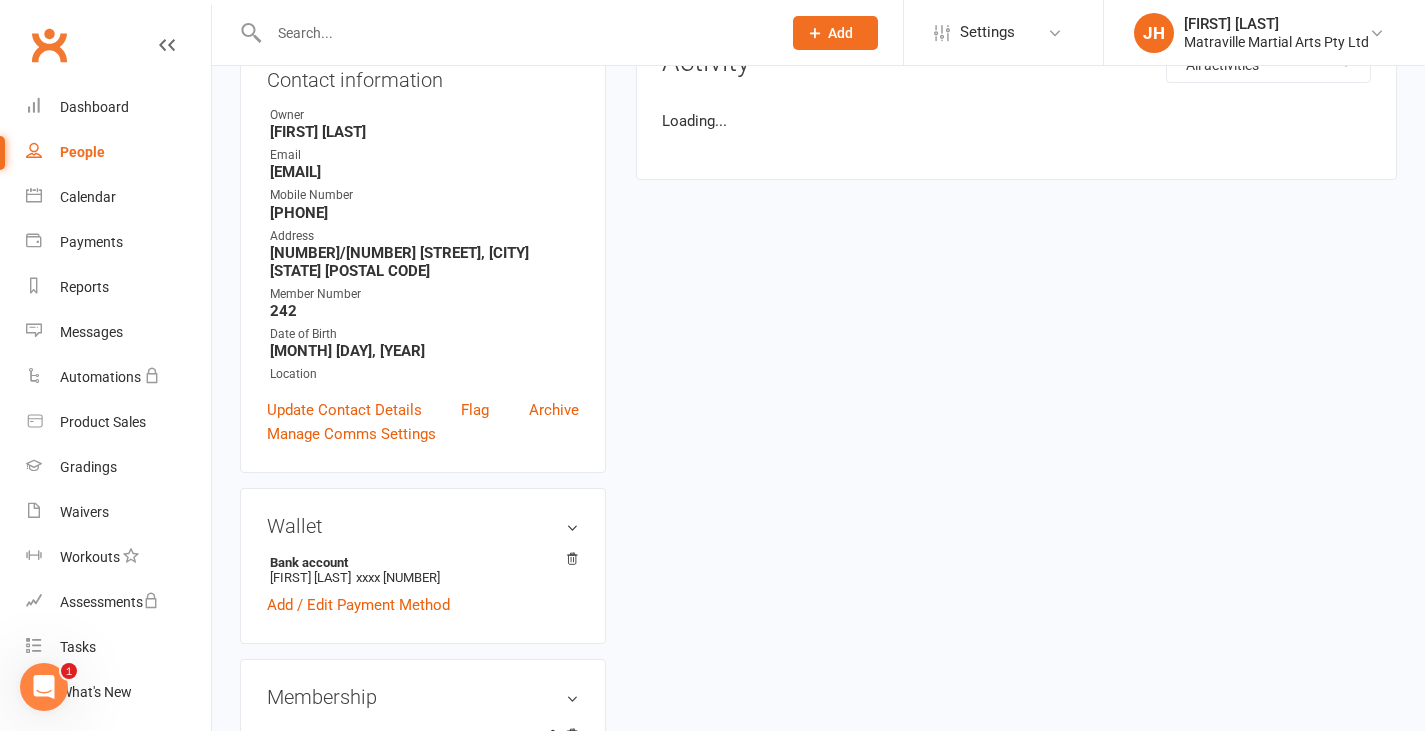 scroll, scrollTop: 0, scrollLeft: 0, axis: both 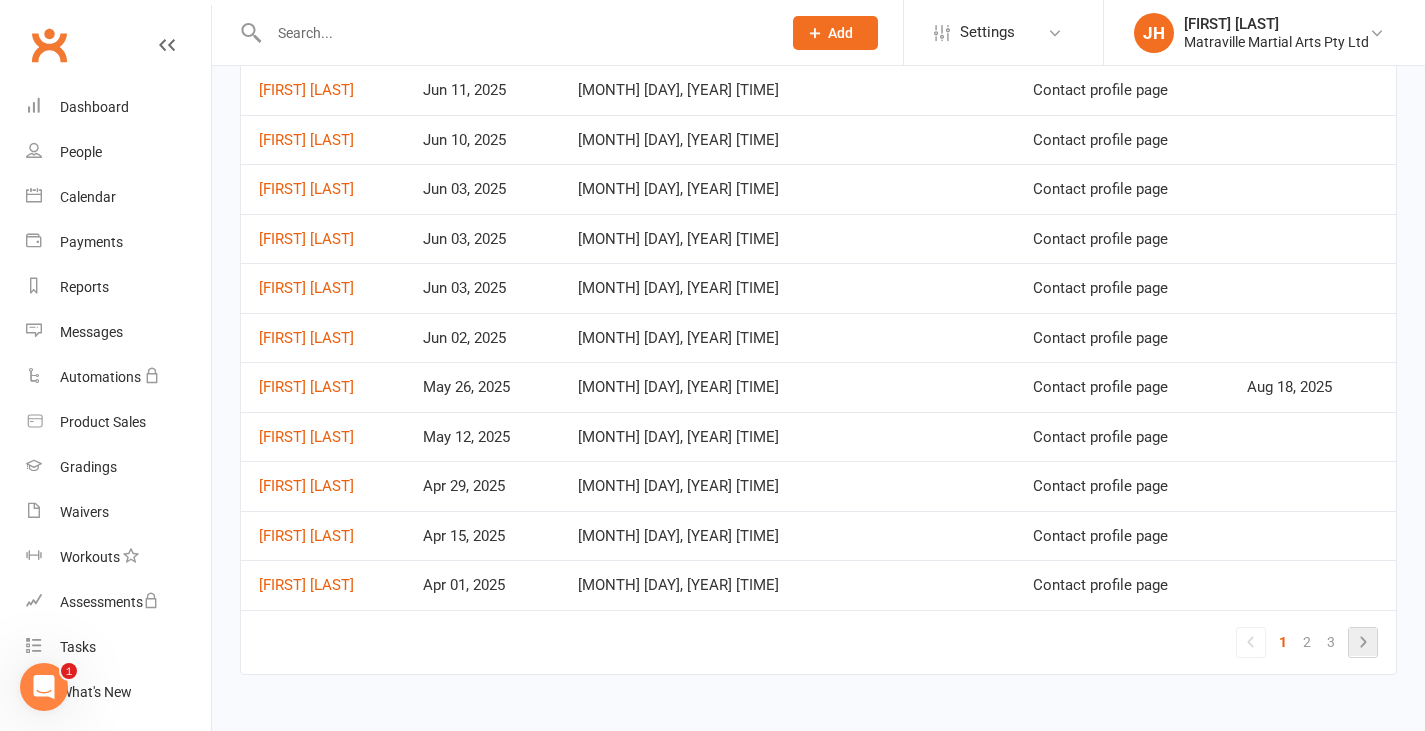click 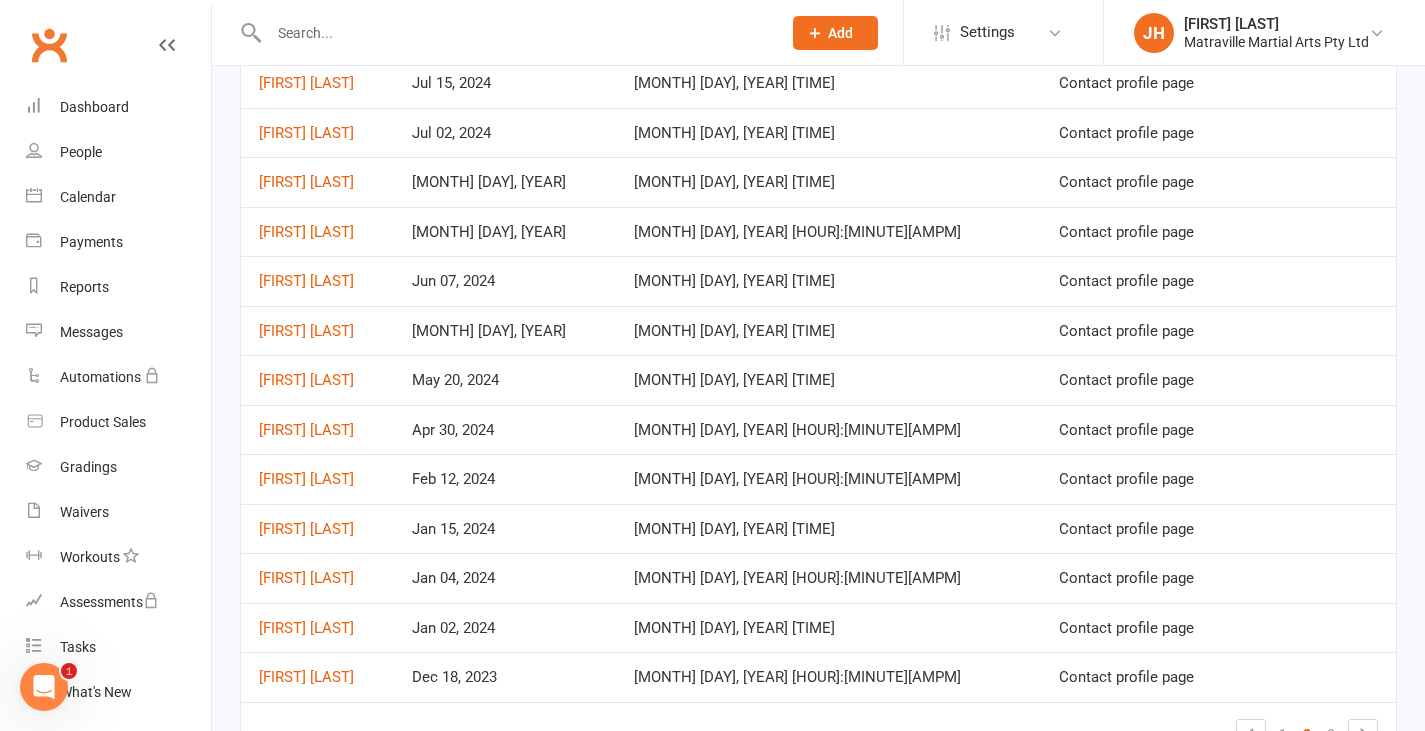 scroll, scrollTop: 919, scrollLeft: 0, axis: vertical 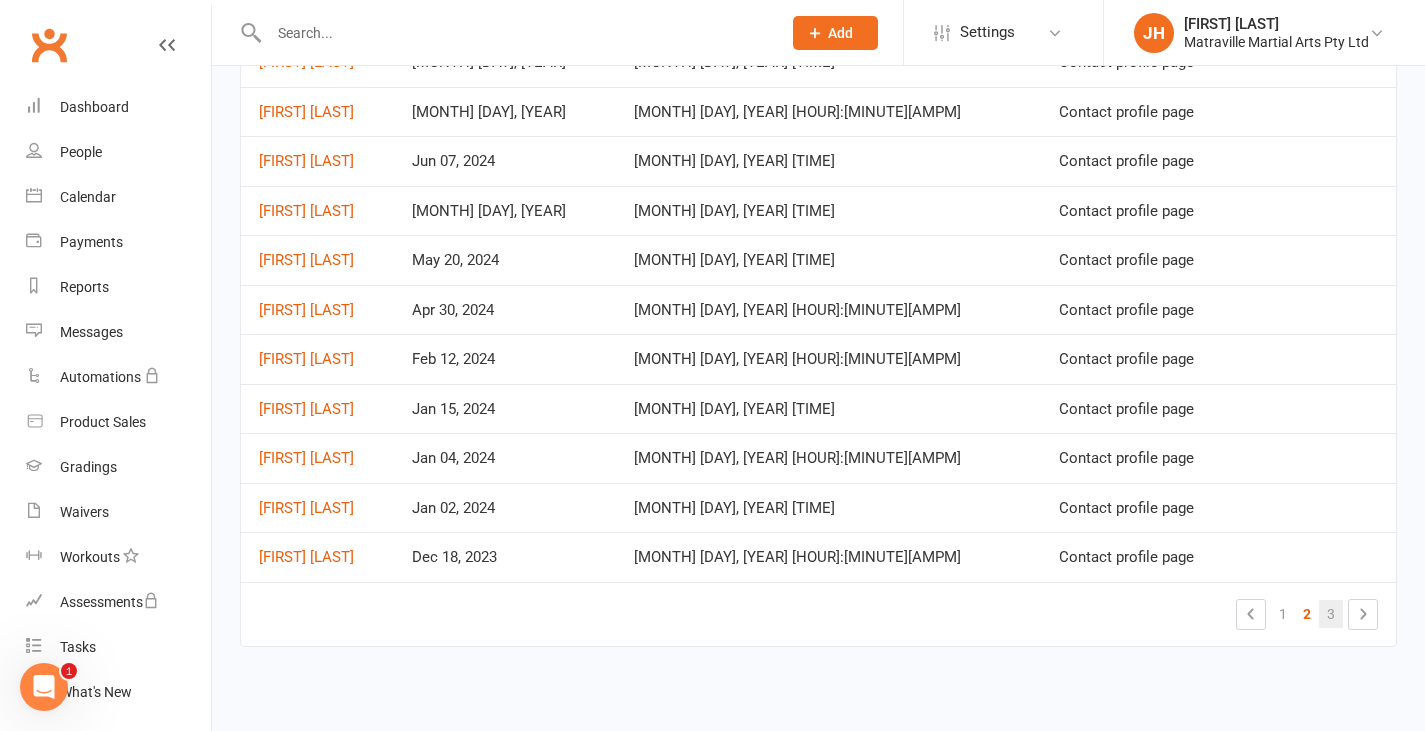 click on "3" at bounding box center [1331, 614] 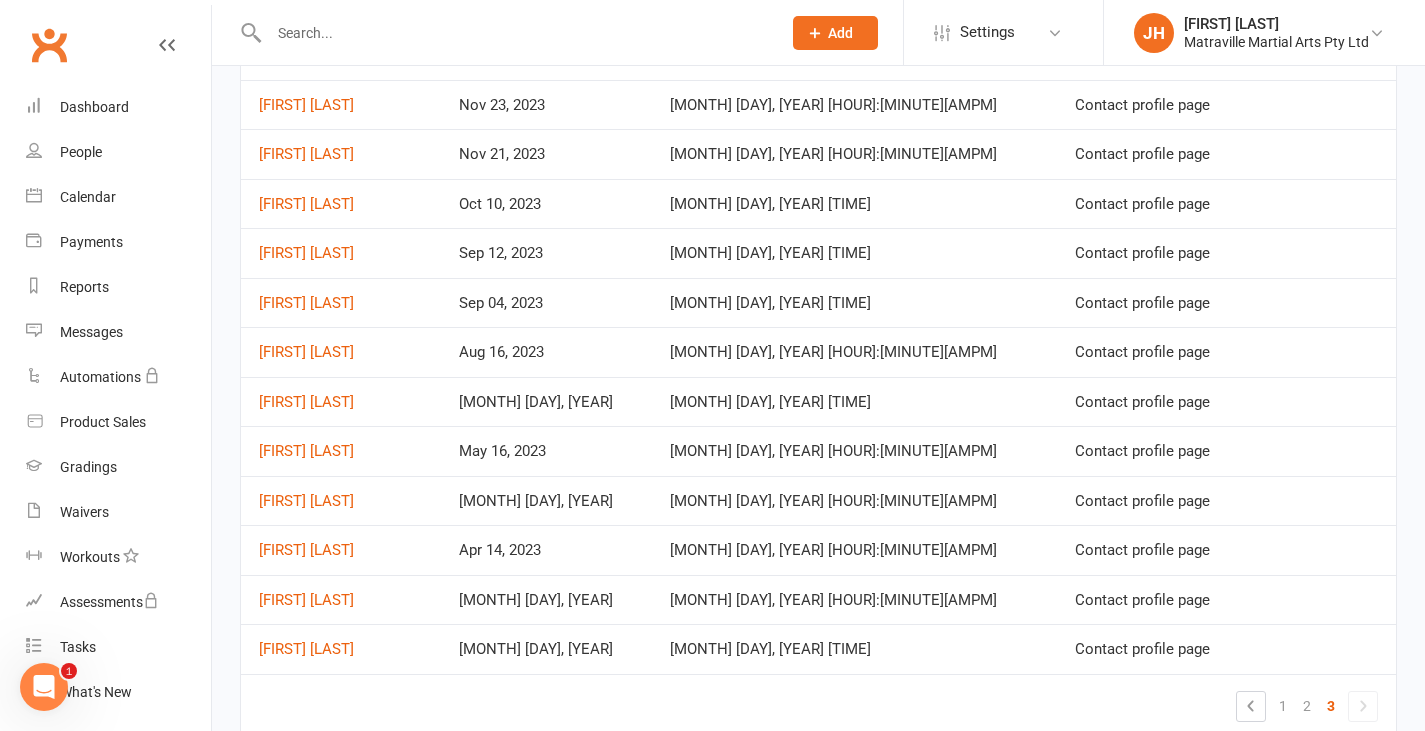 scroll, scrollTop: 0, scrollLeft: 0, axis: both 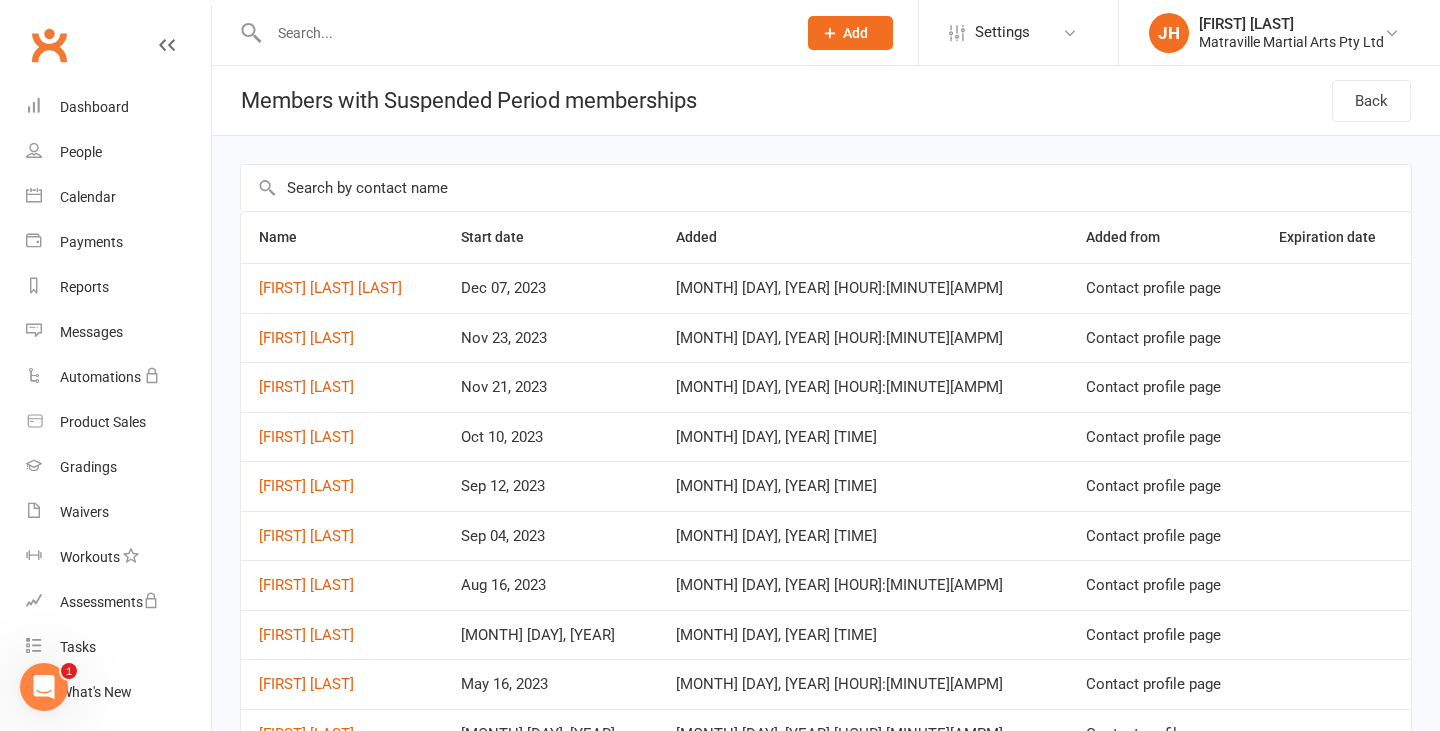 select on "50" 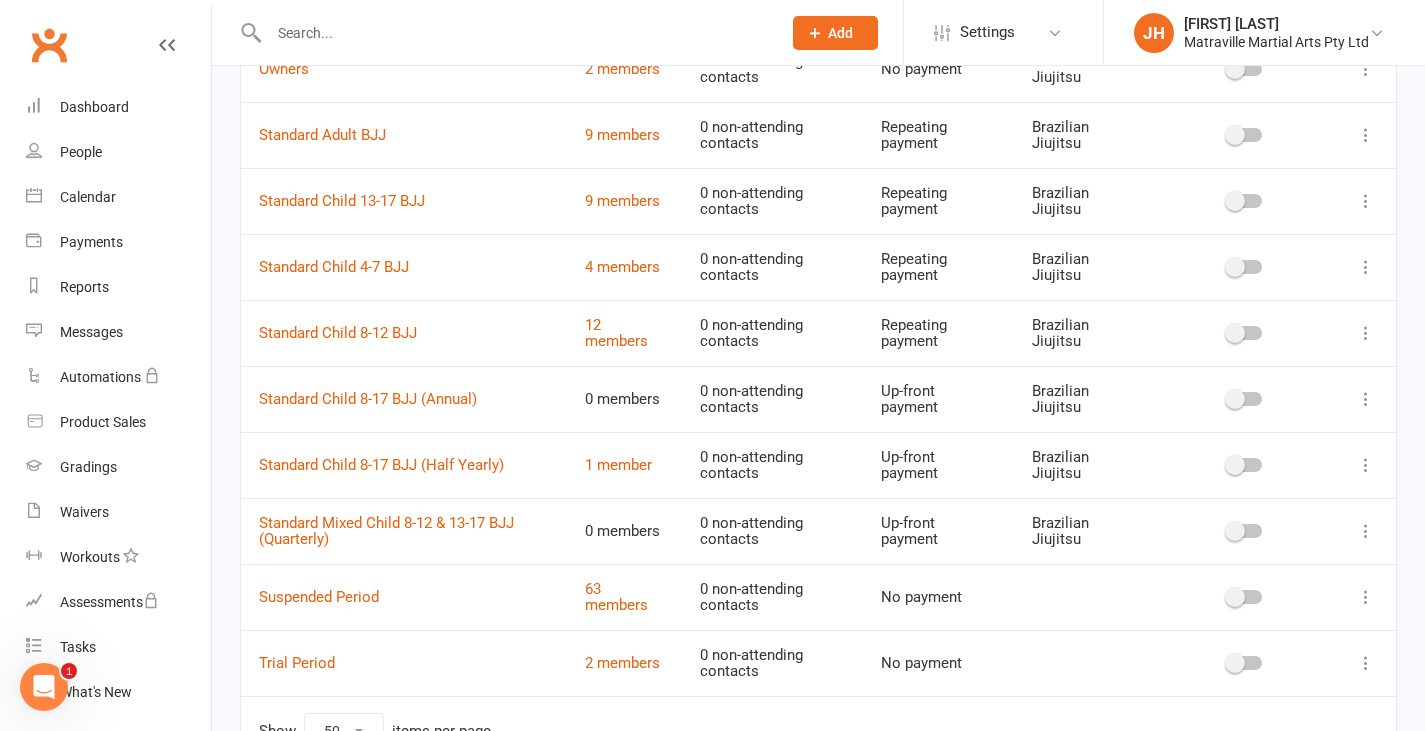 scroll, scrollTop: 2410, scrollLeft: 0, axis: vertical 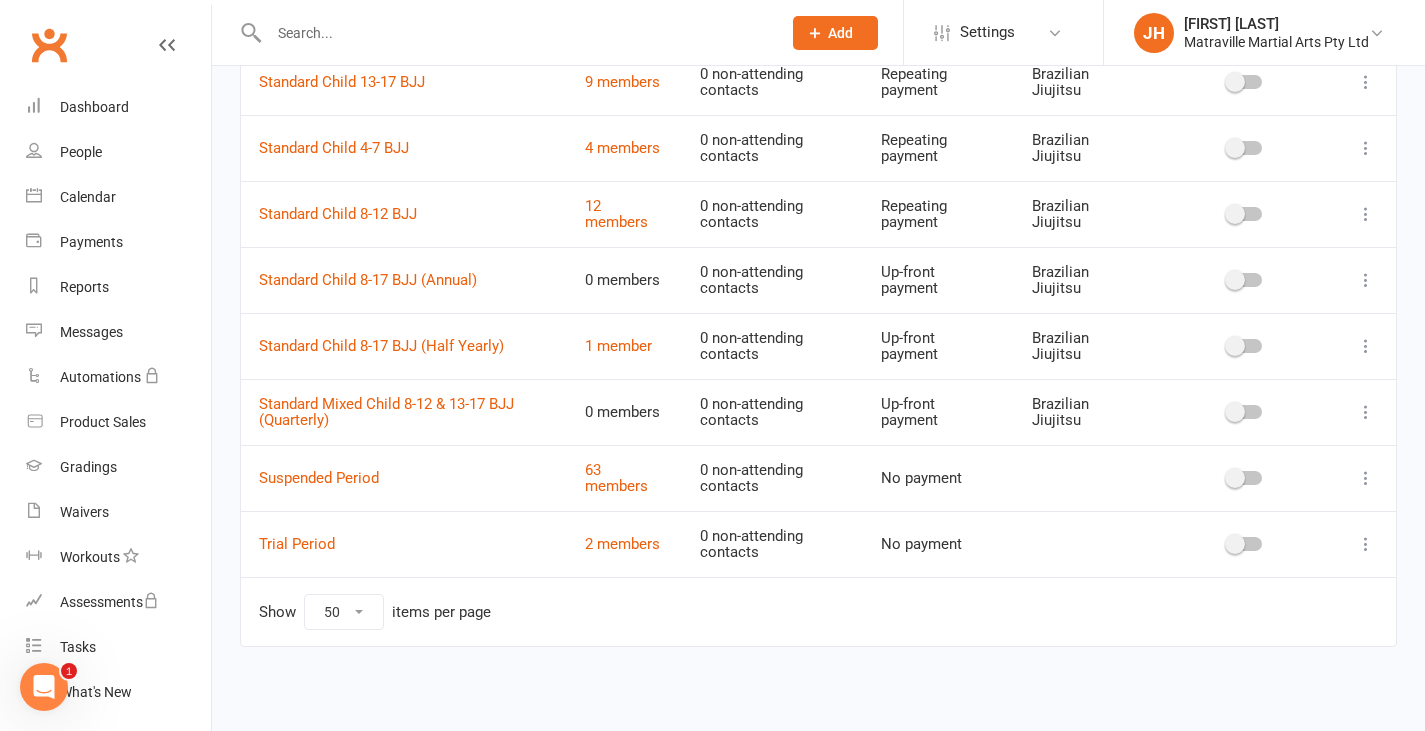 click on "Suspended Period" at bounding box center (404, 478) 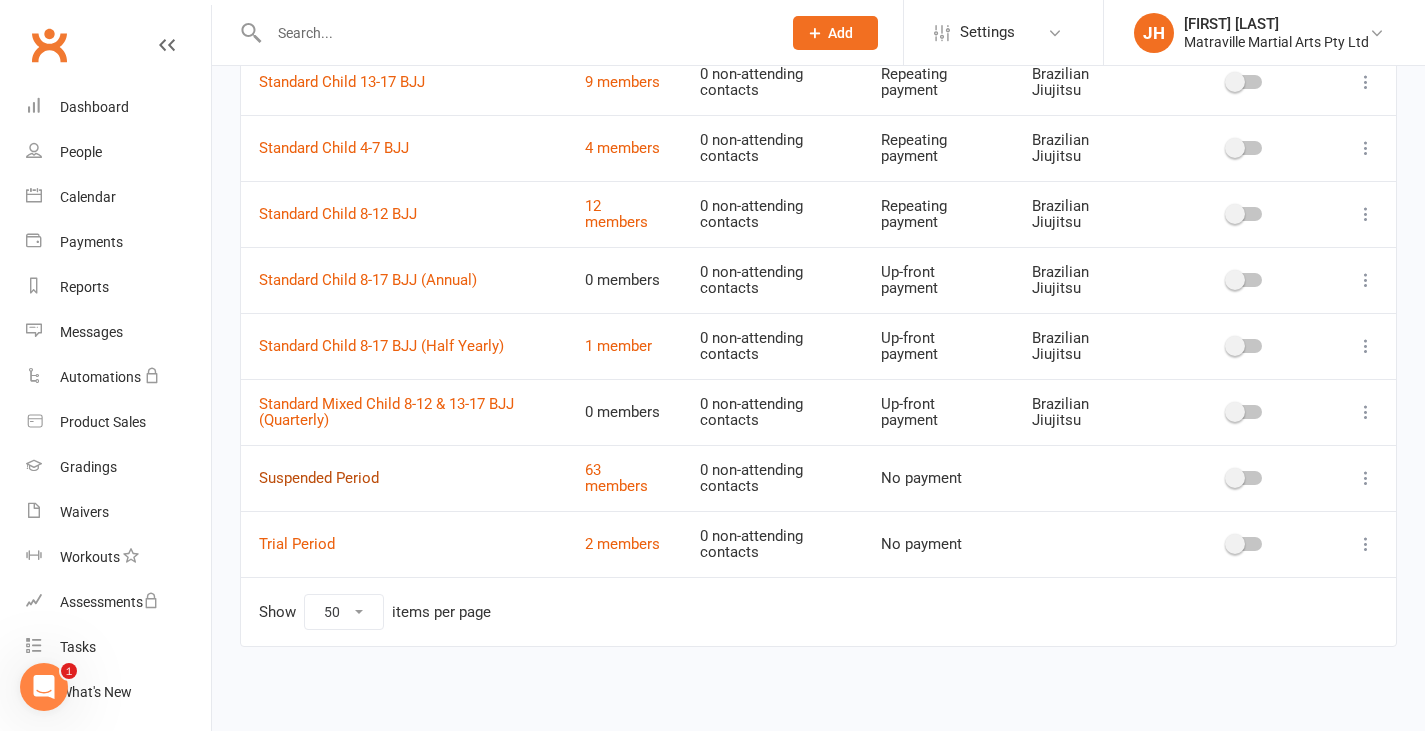 click on "Suspended Period" at bounding box center [319, 478] 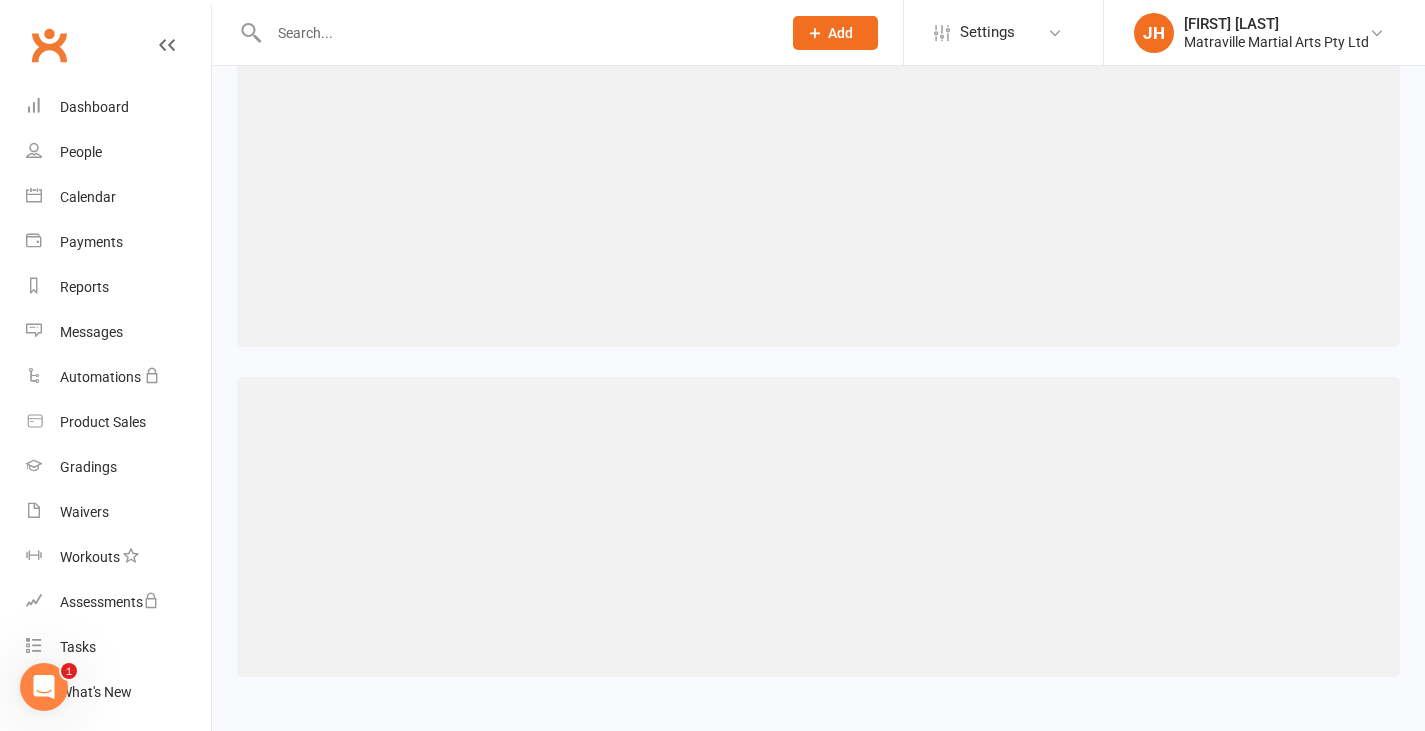 scroll, scrollTop: 0, scrollLeft: 0, axis: both 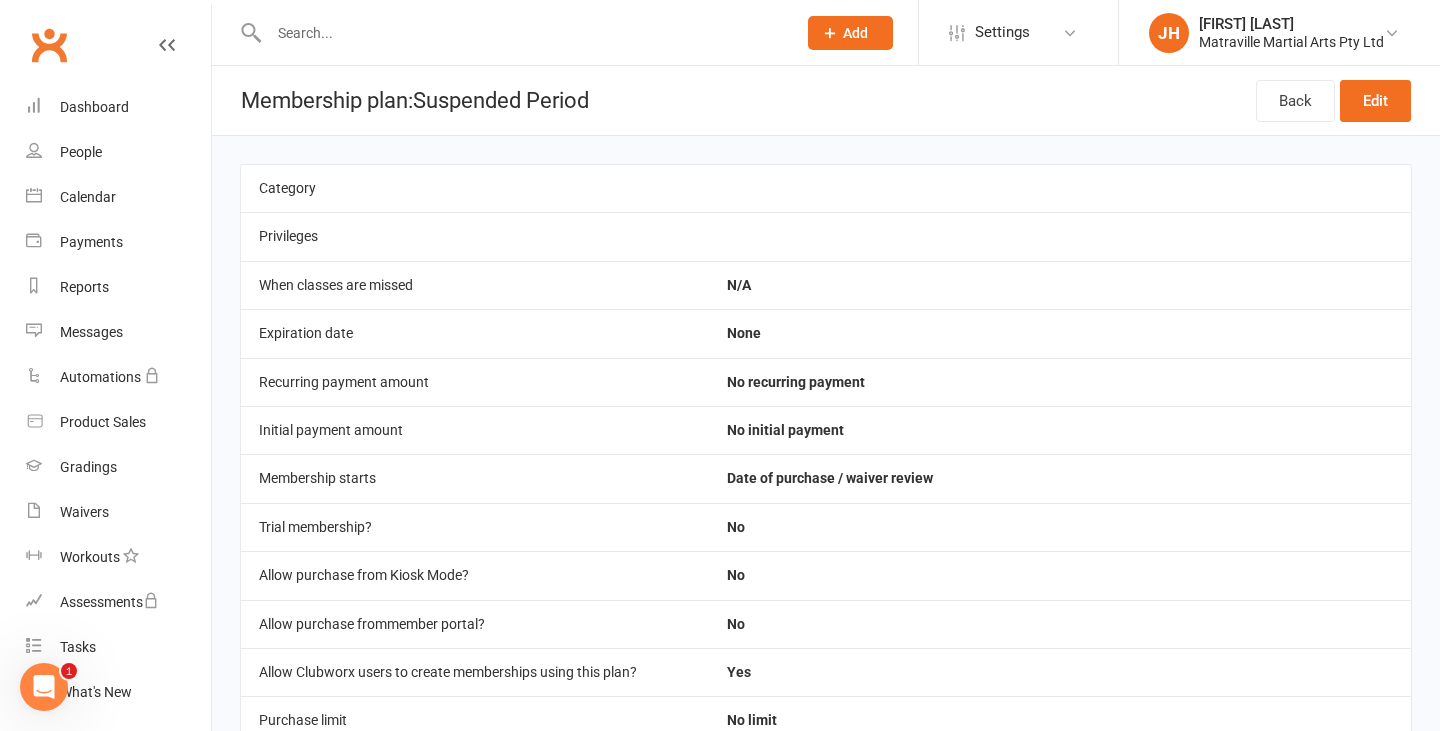 select on "50" 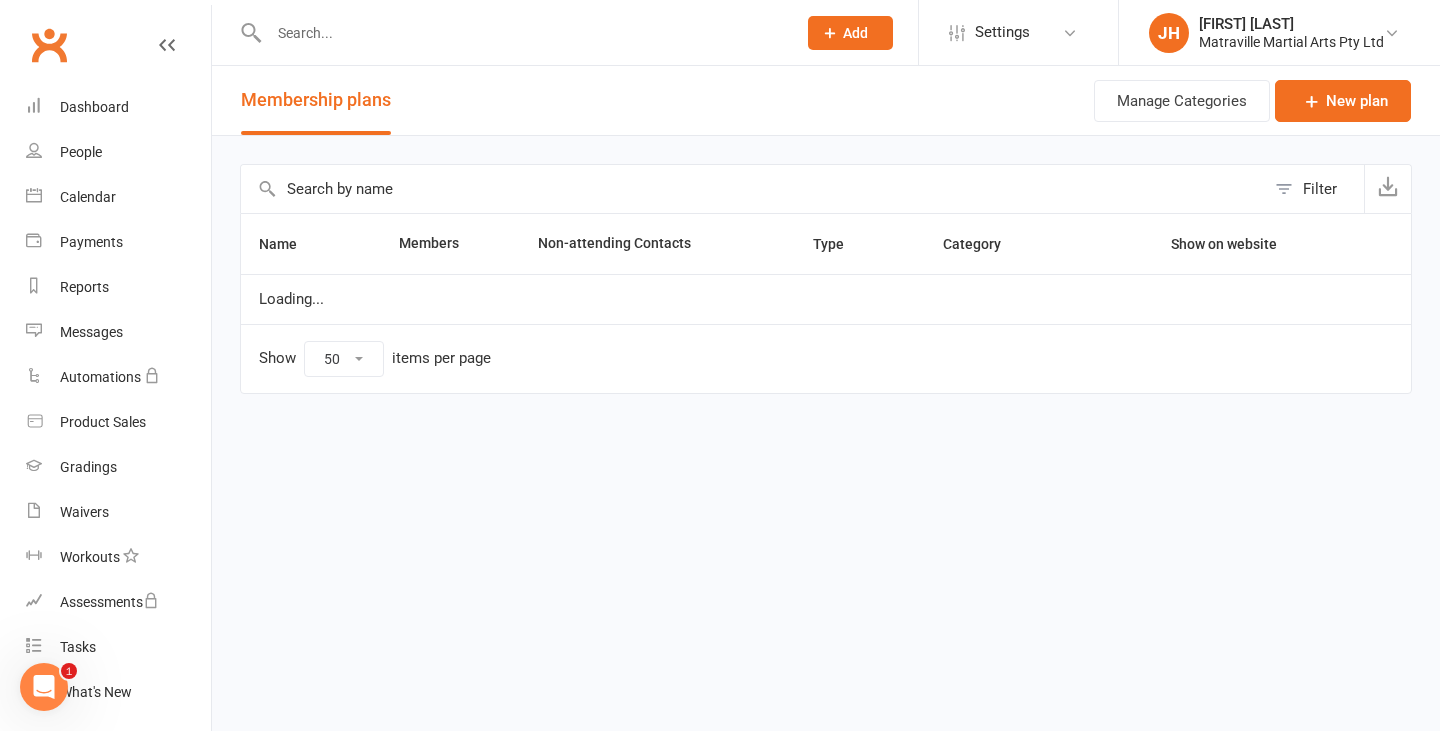 click at bounding box center [522, 33] 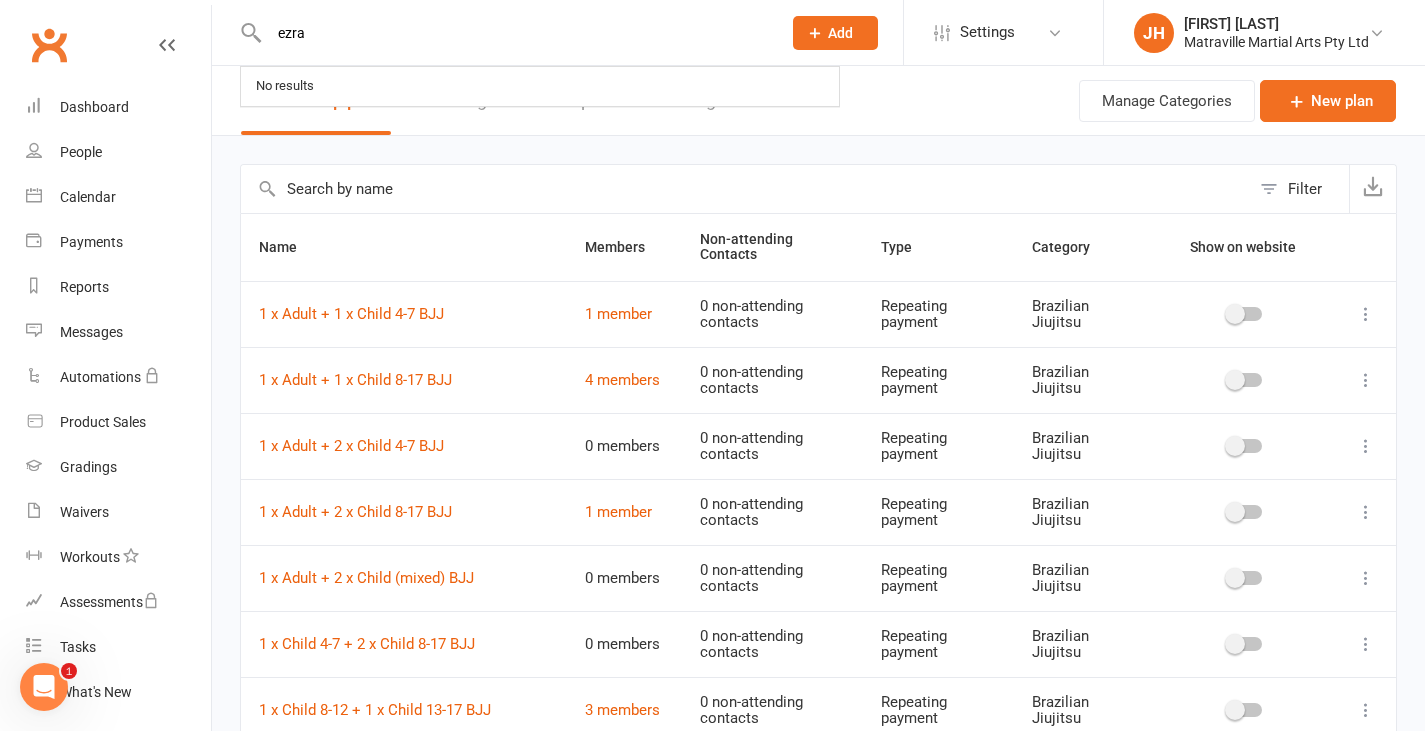 type on "ezra" 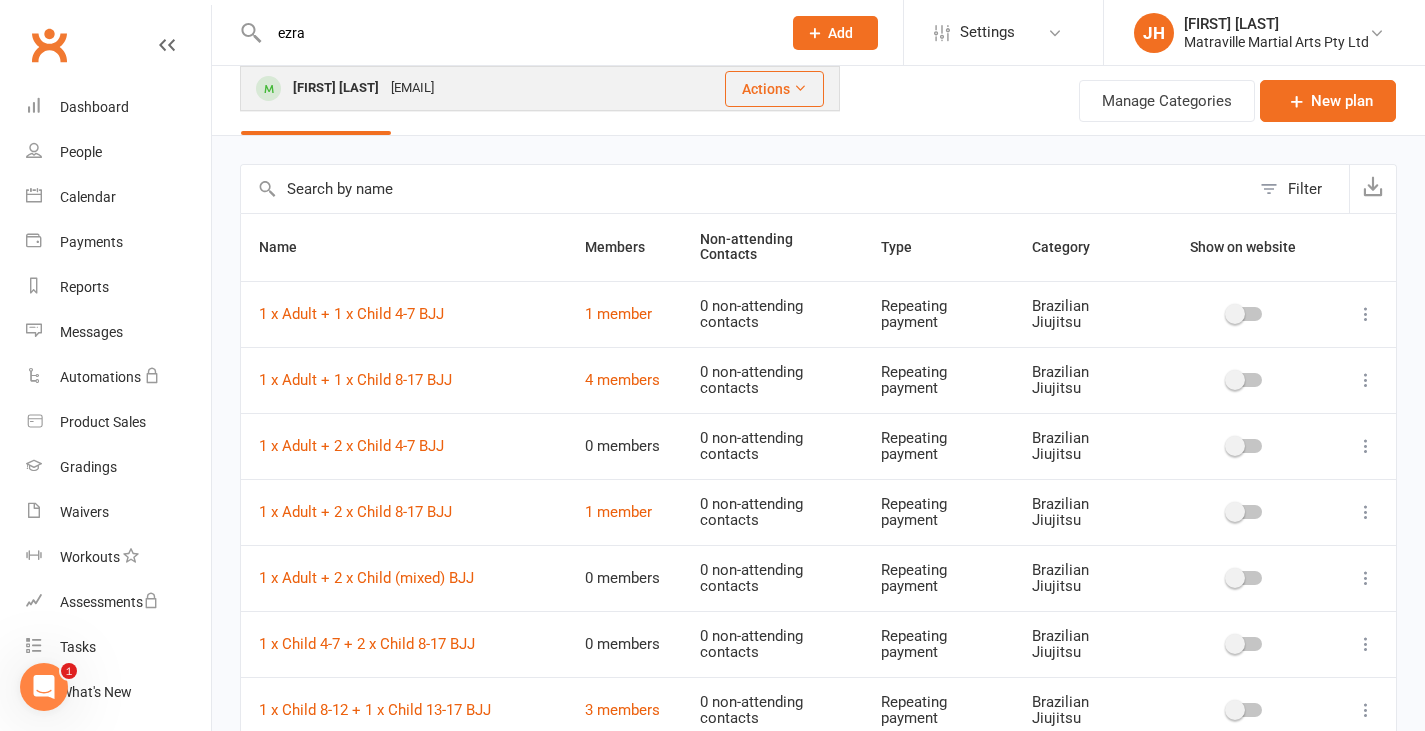 click on "[FIRST] [LAST]" at bounding box center [336, 88] 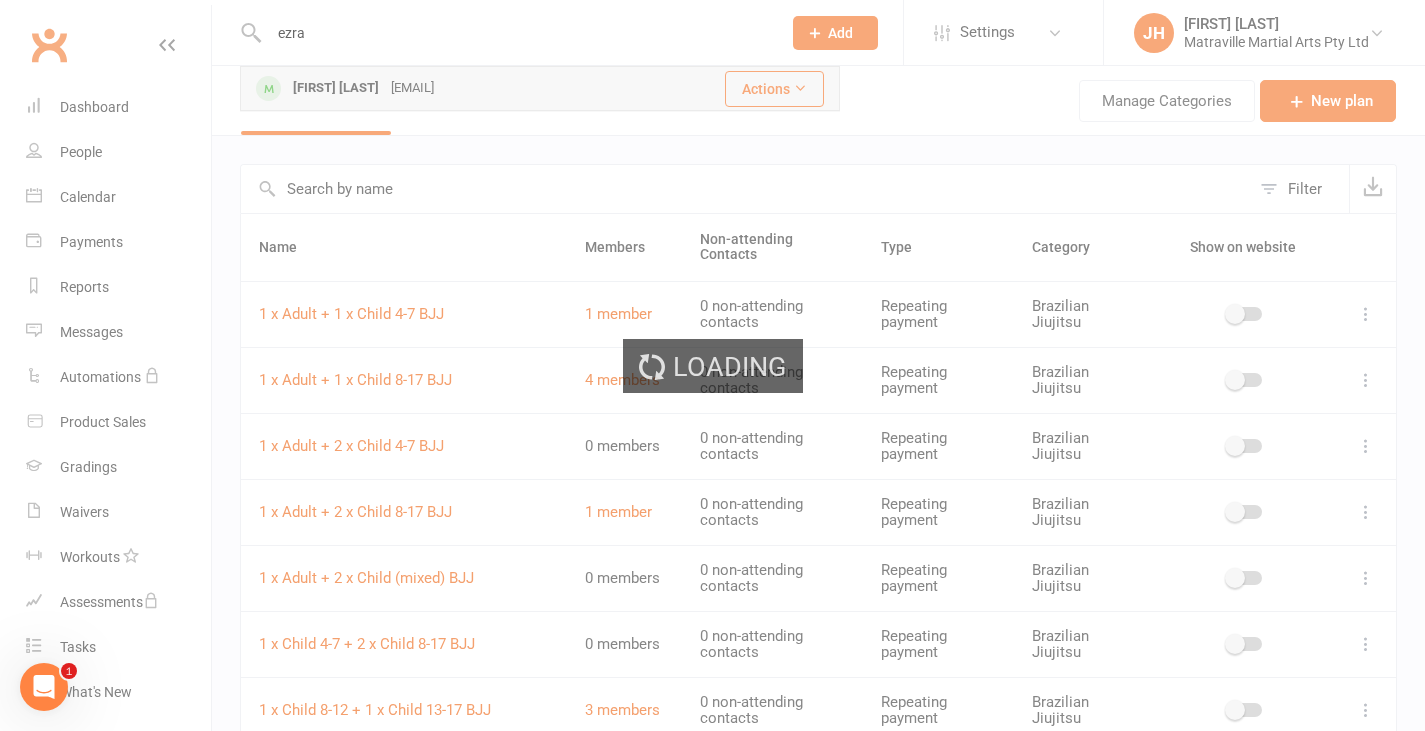type 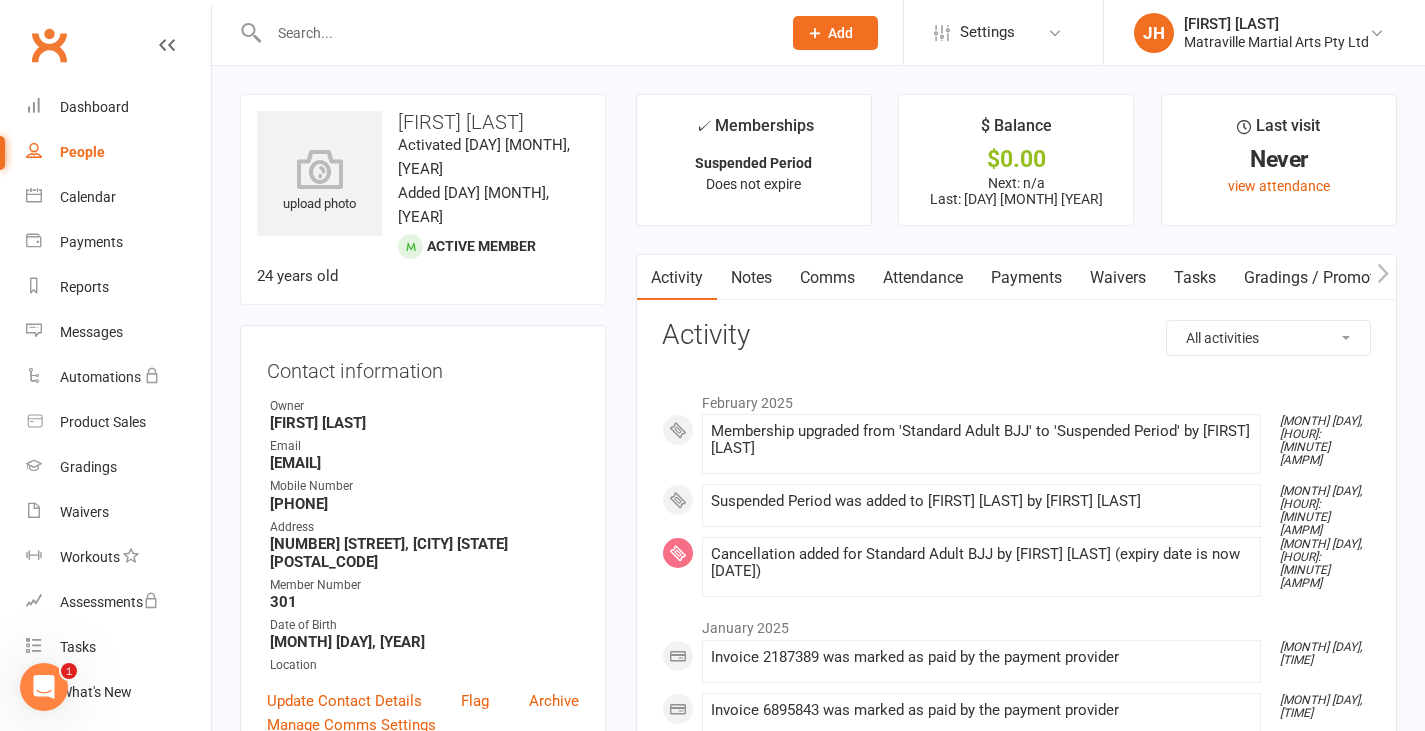 click on "Payments" at bounding box center [1026, 278] 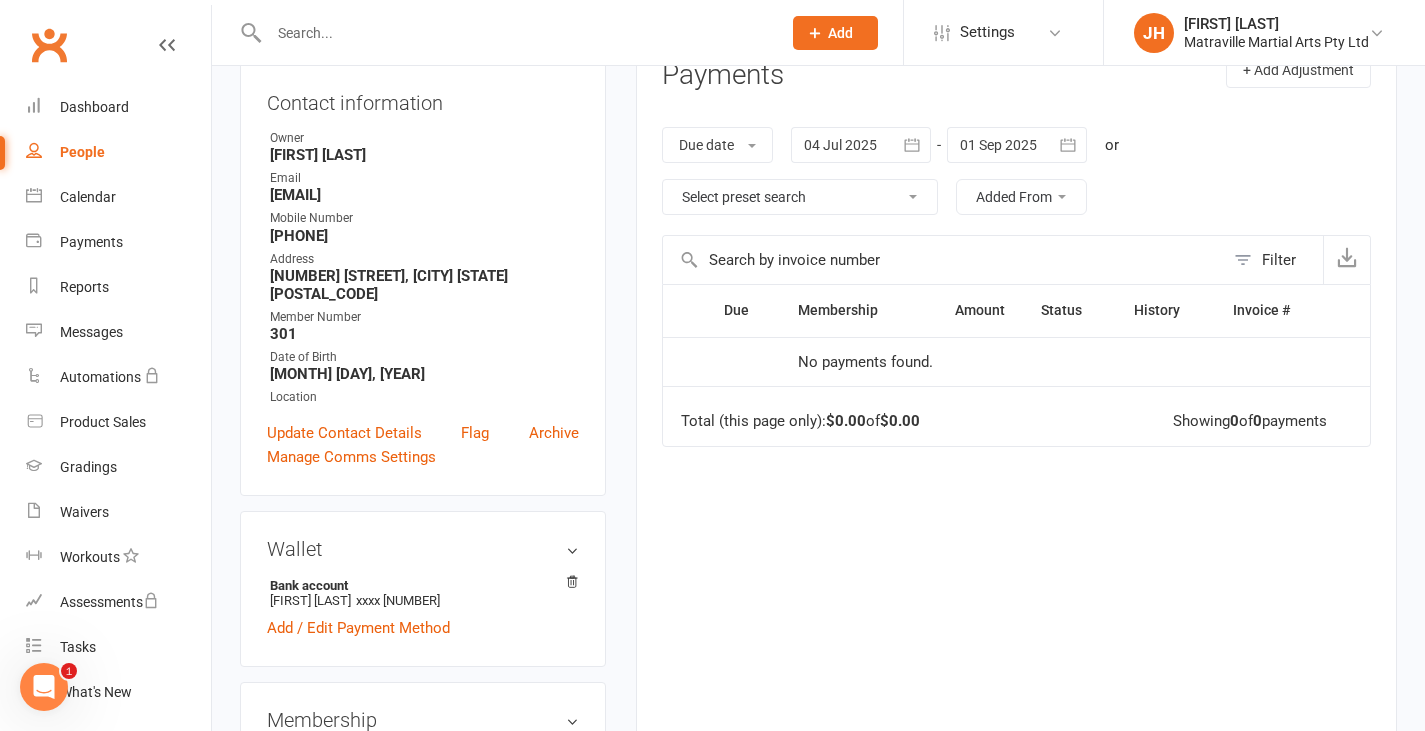 scroll, scrollTop: 270, scrollLeft: 0, axis: vertical 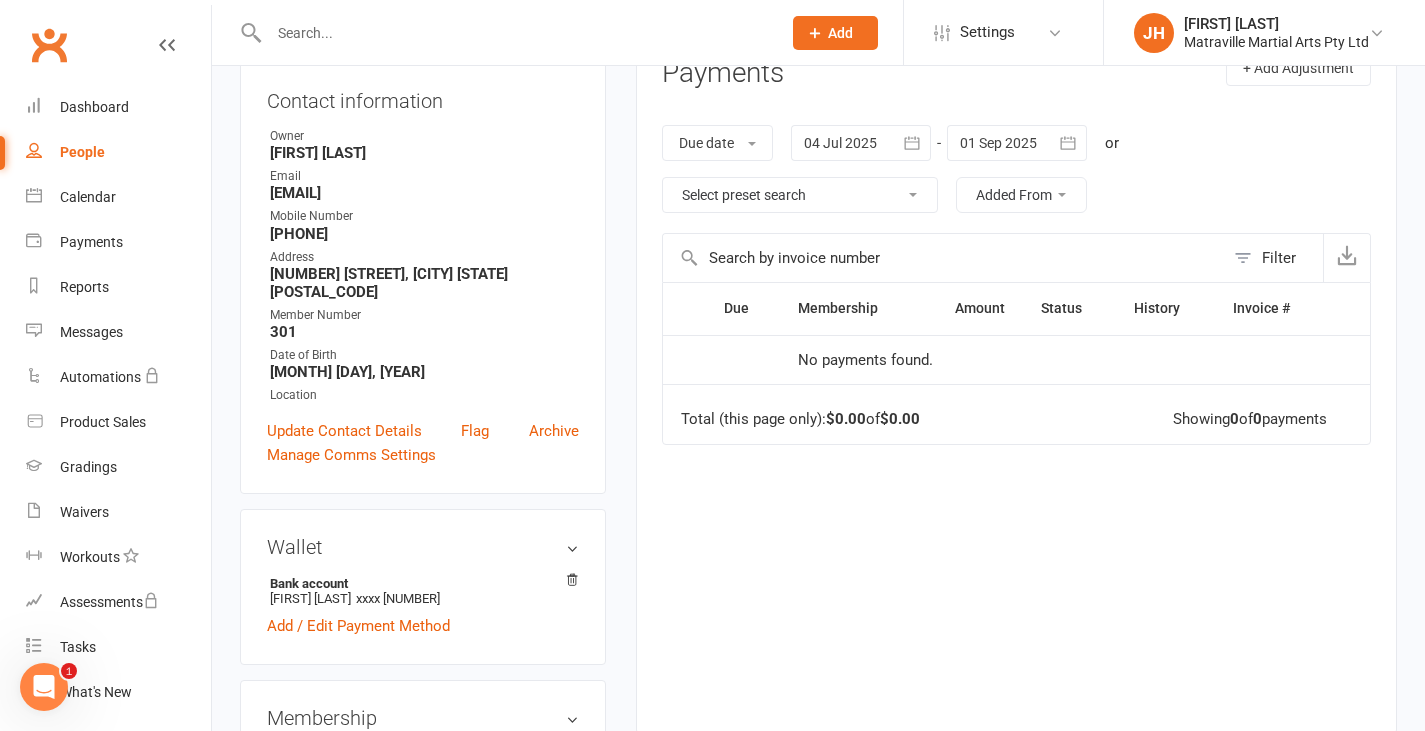 click at bounding box center [861, 143] 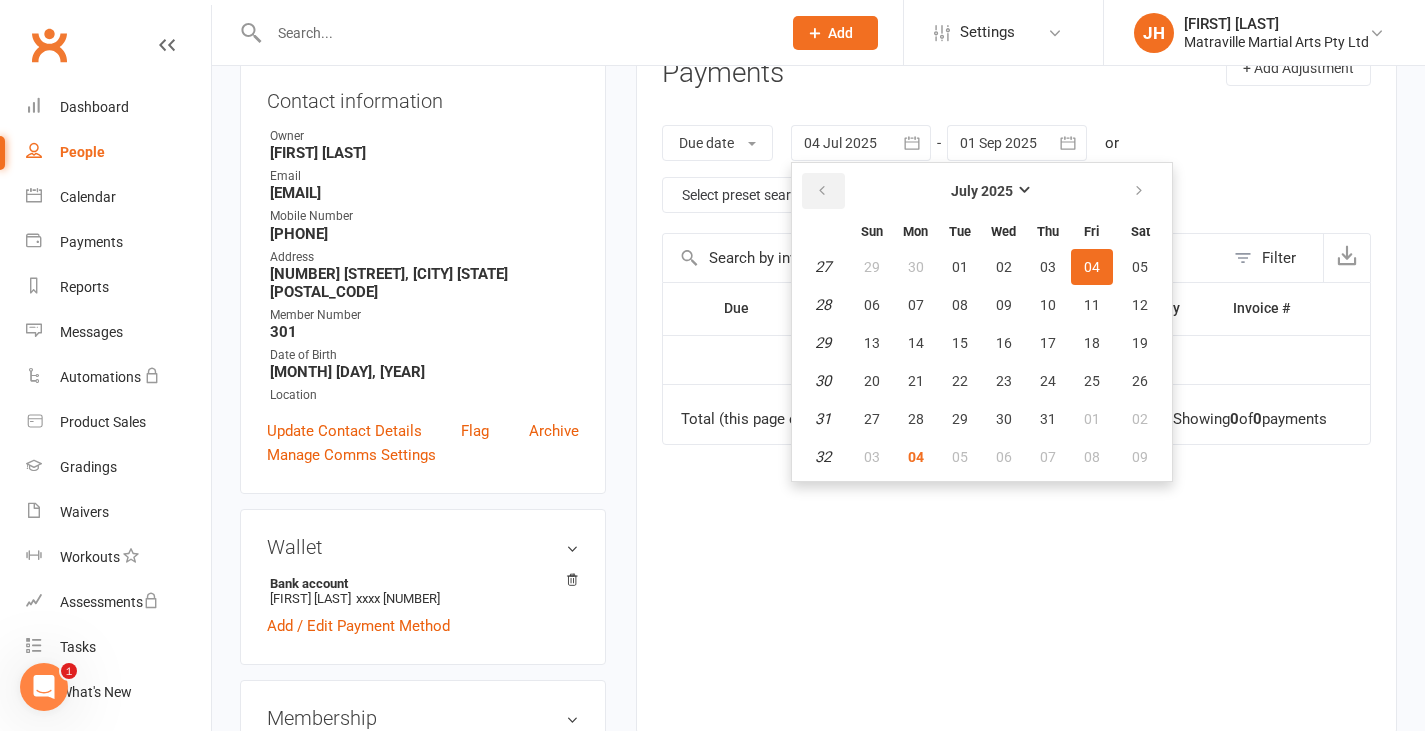 click at bounding box center (823, 191) 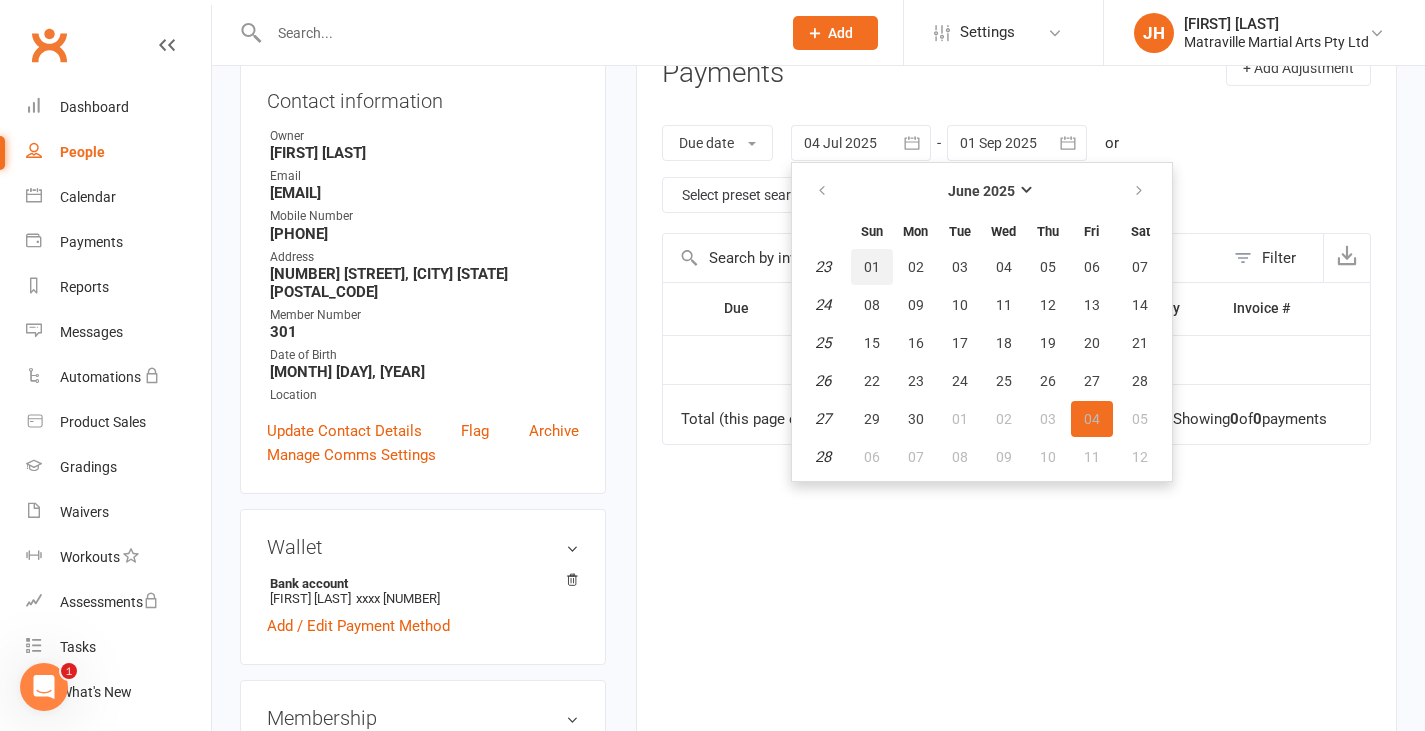click on "01" at bounding box center [872, 267] 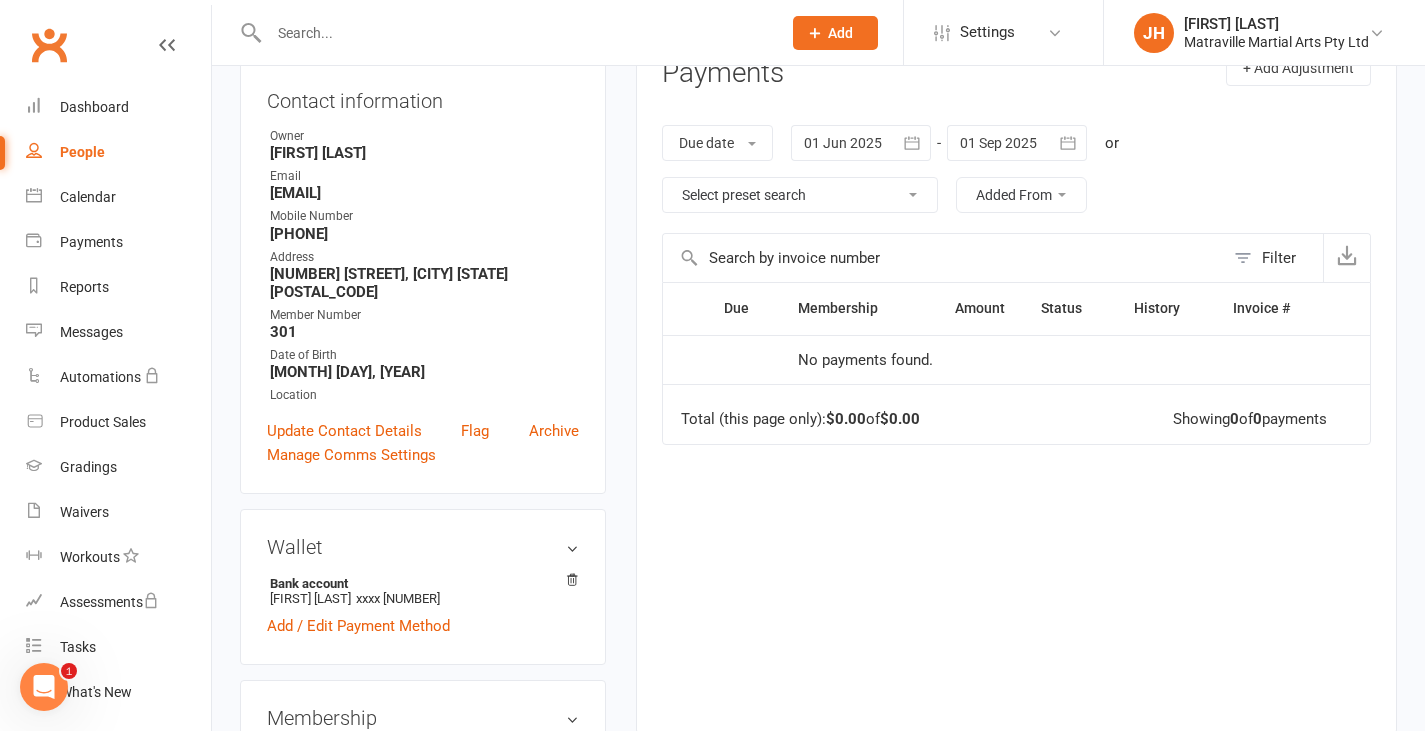 click at bounding box center [913, 143] 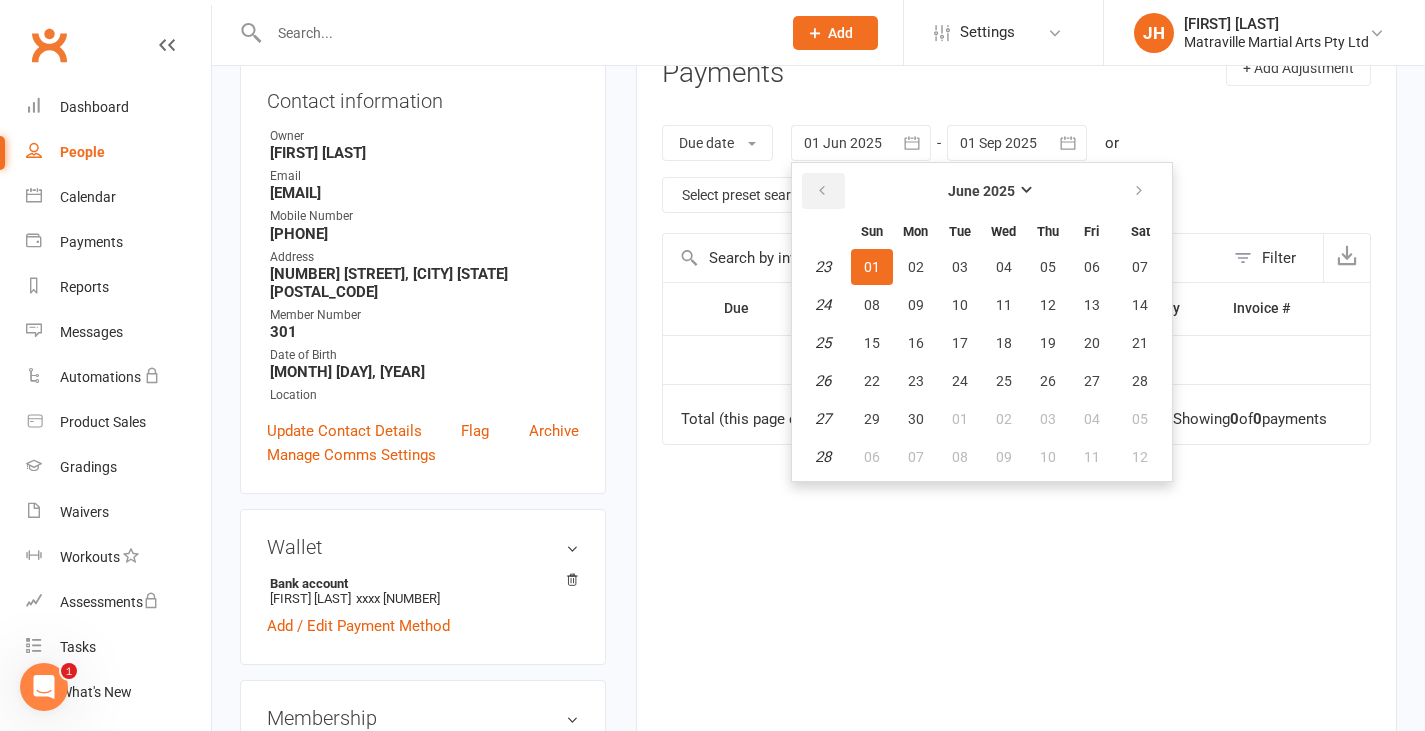 click at bounding box center (822, 191) 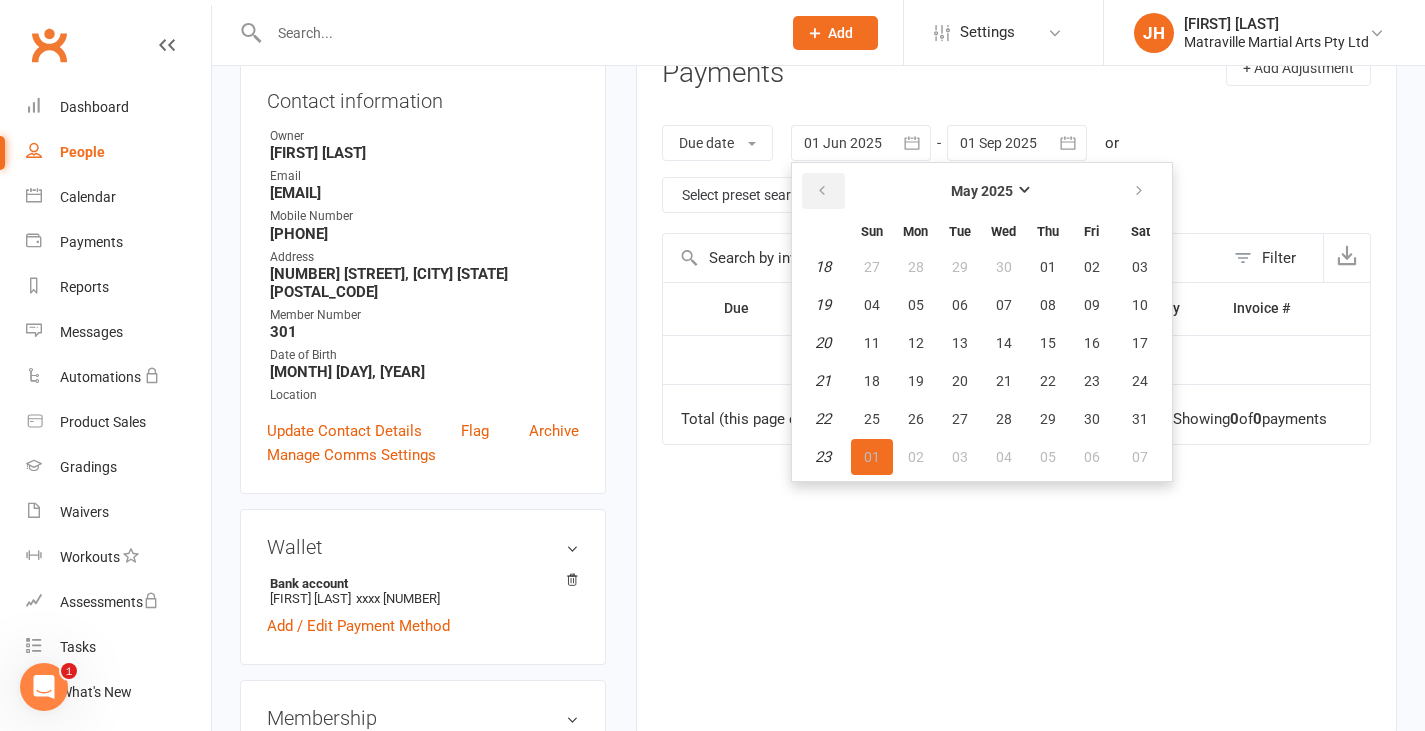 click at bounding box center (822, 191) 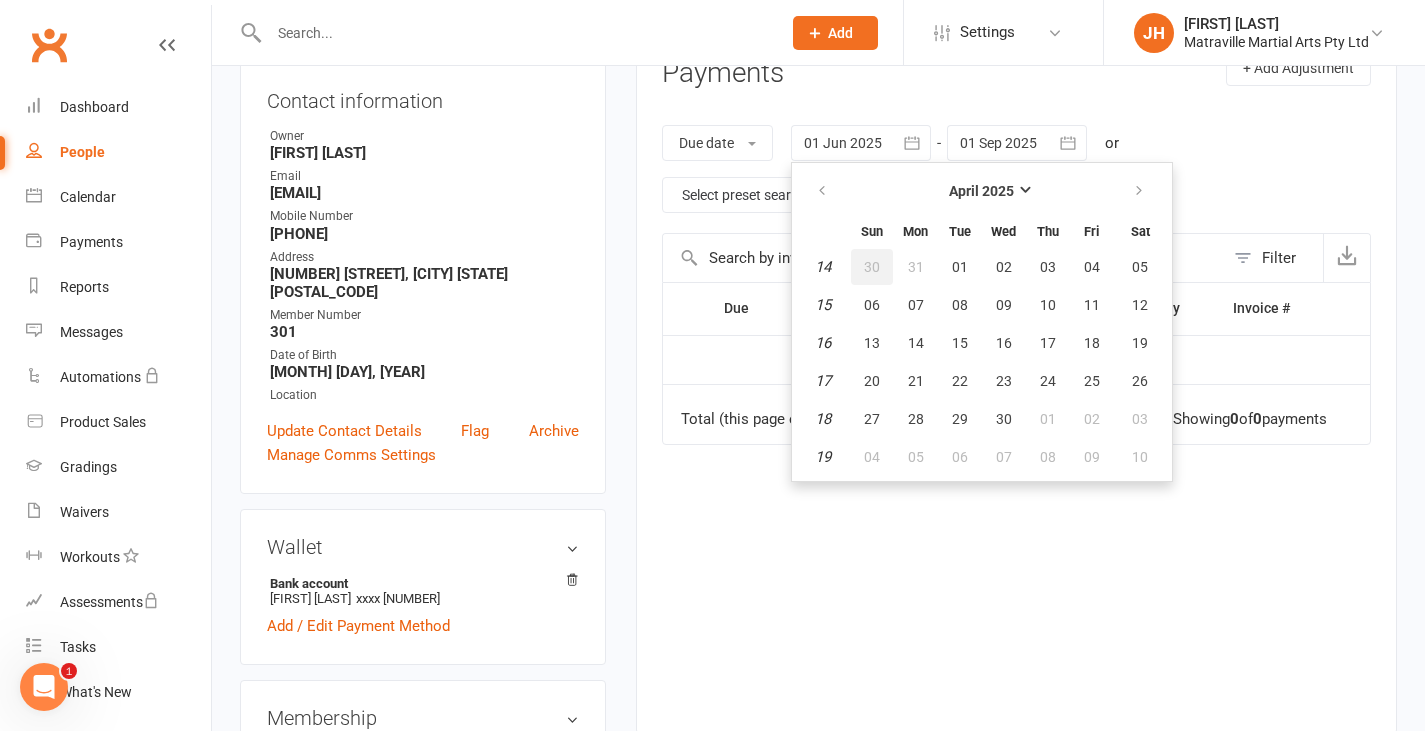 click on "30" at bounding box center (872, 267) 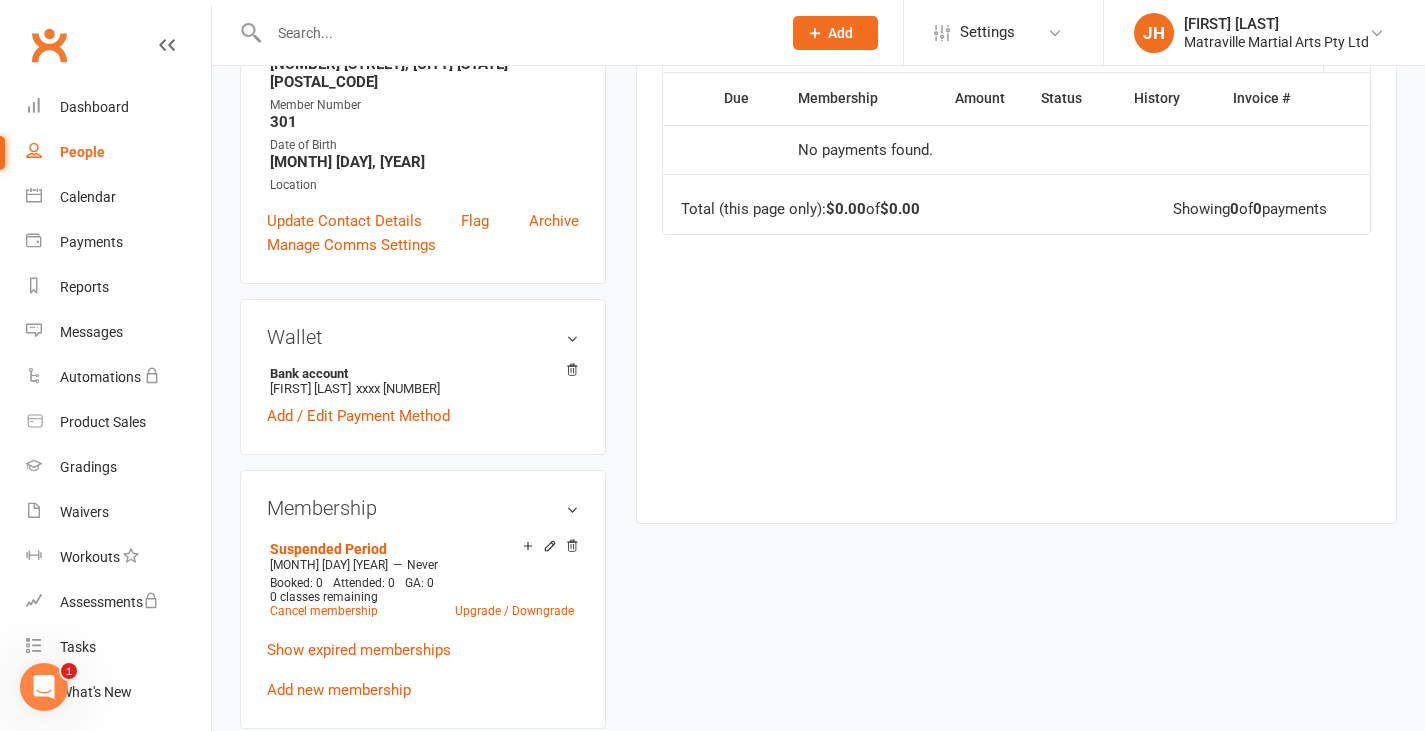 scroll, scrollTop: 485, scrollLeft: 0, axis: vertical 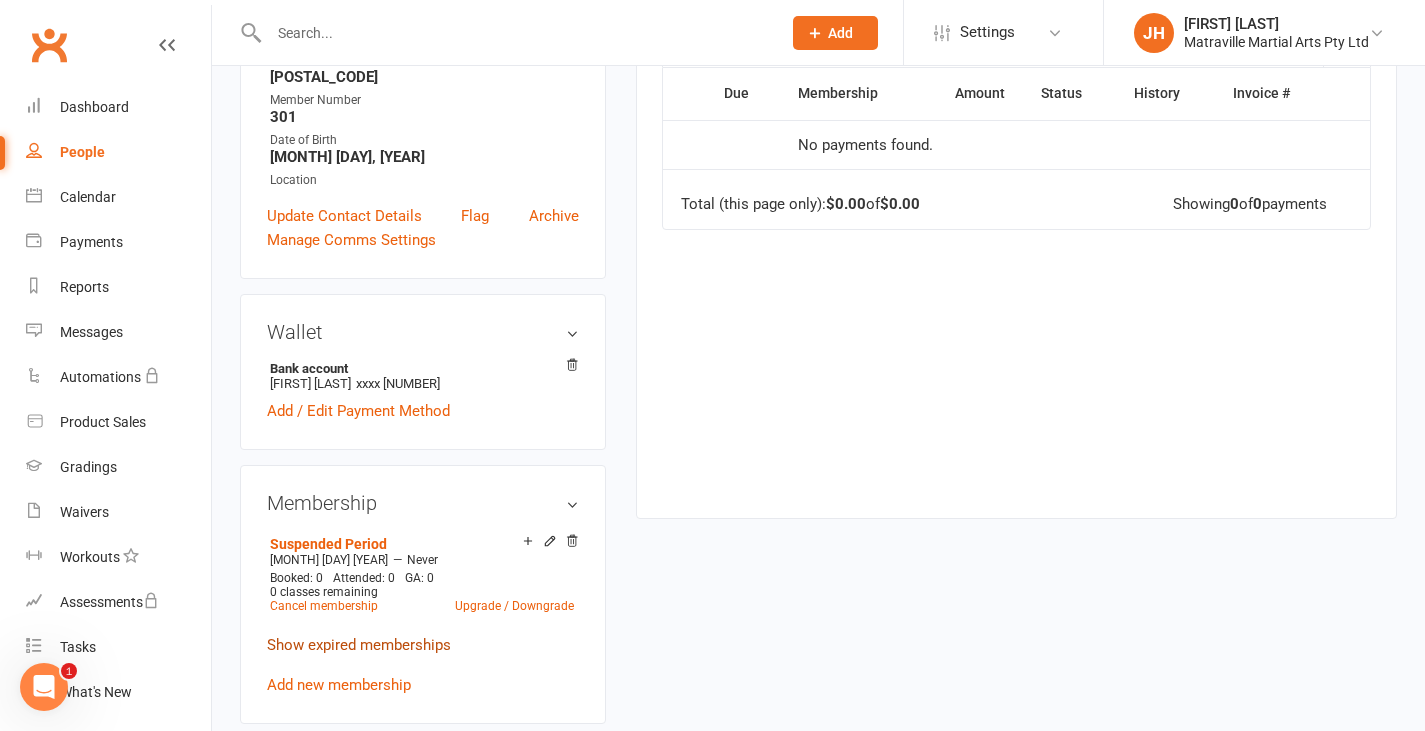 click on "Show expired memberships" at bounding box center (359, 645) 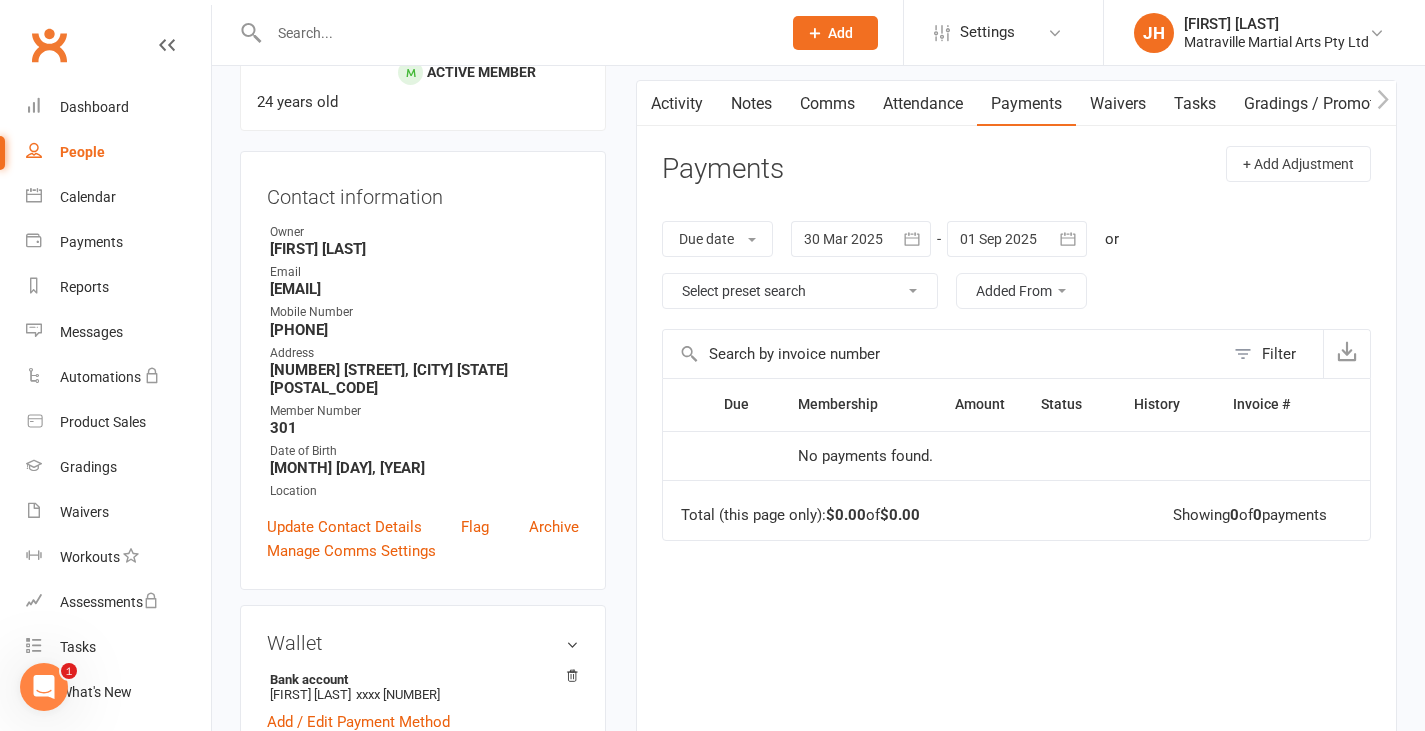 scroll, scrollTop: 173, scrollLeft: 0, axis: vertical 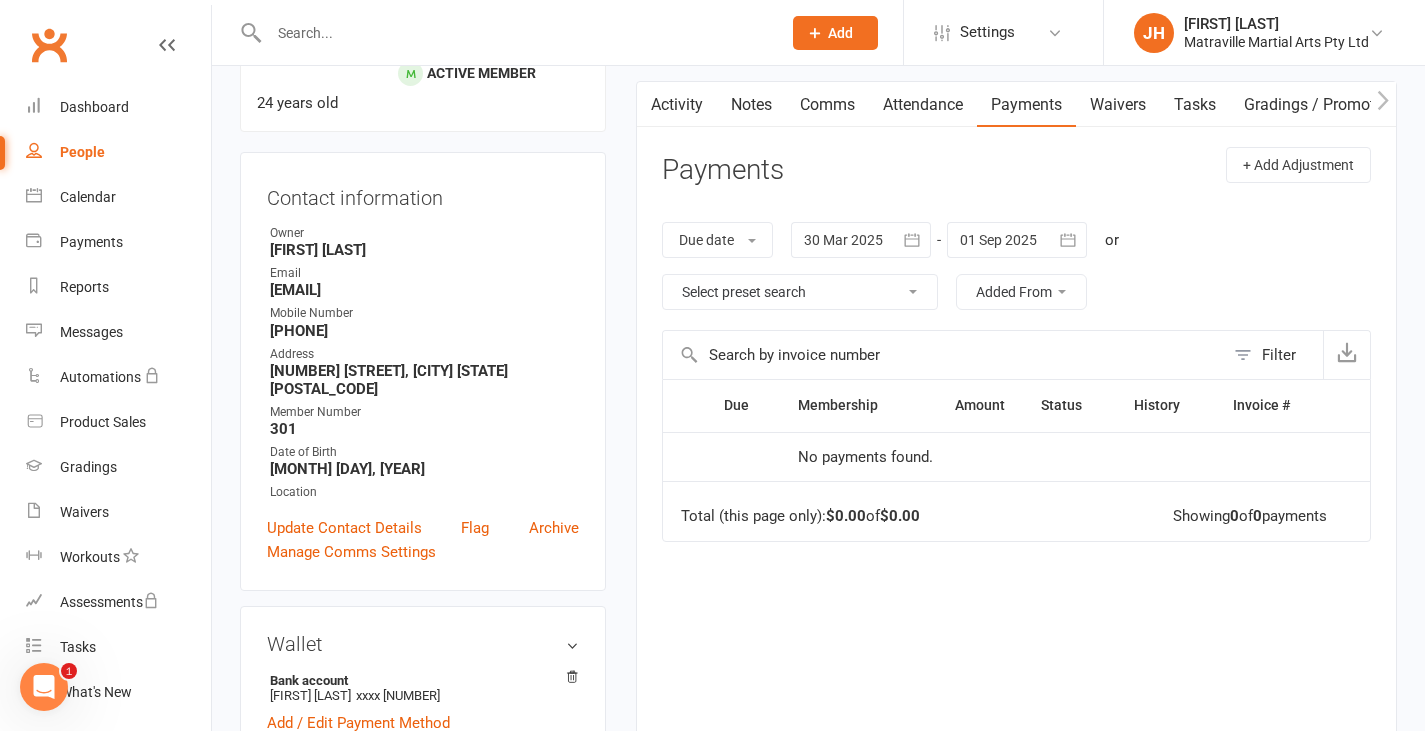click 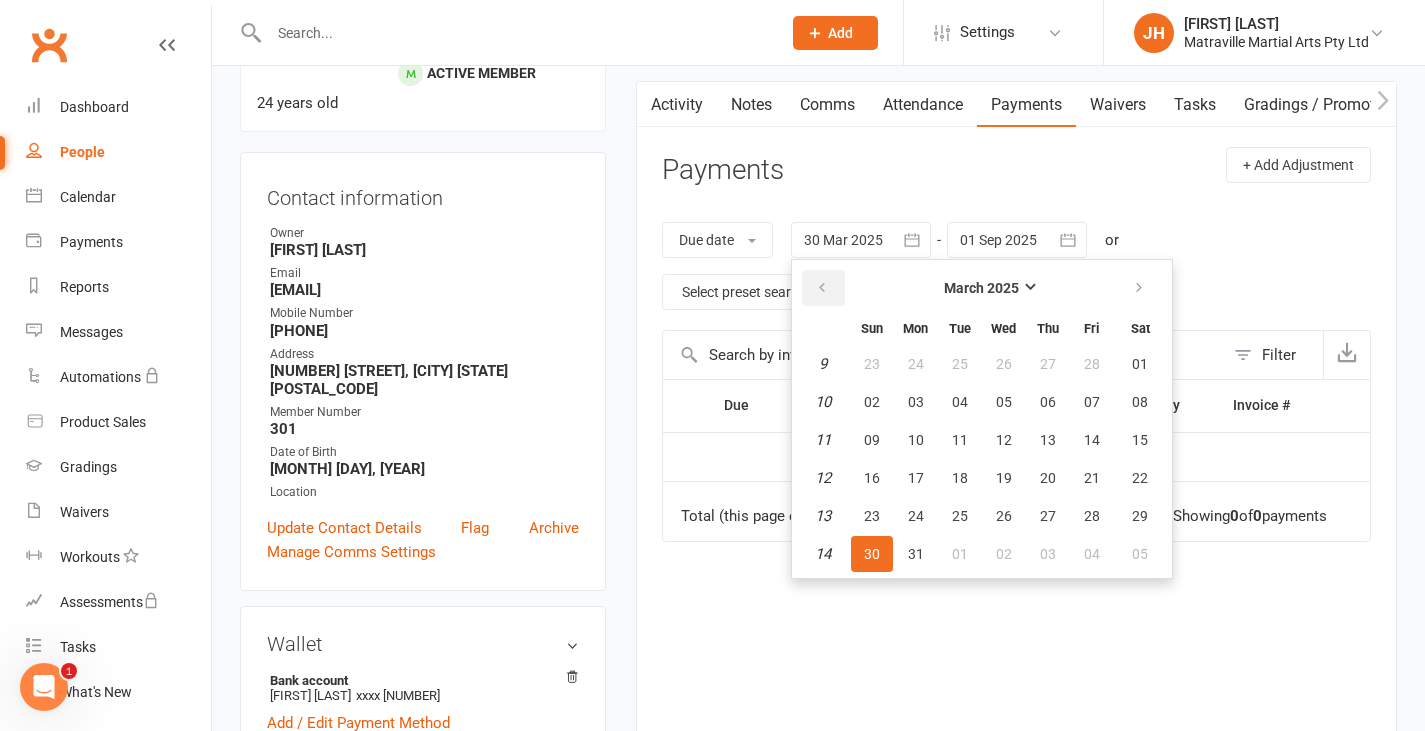 click at bounding box center [822, 288] 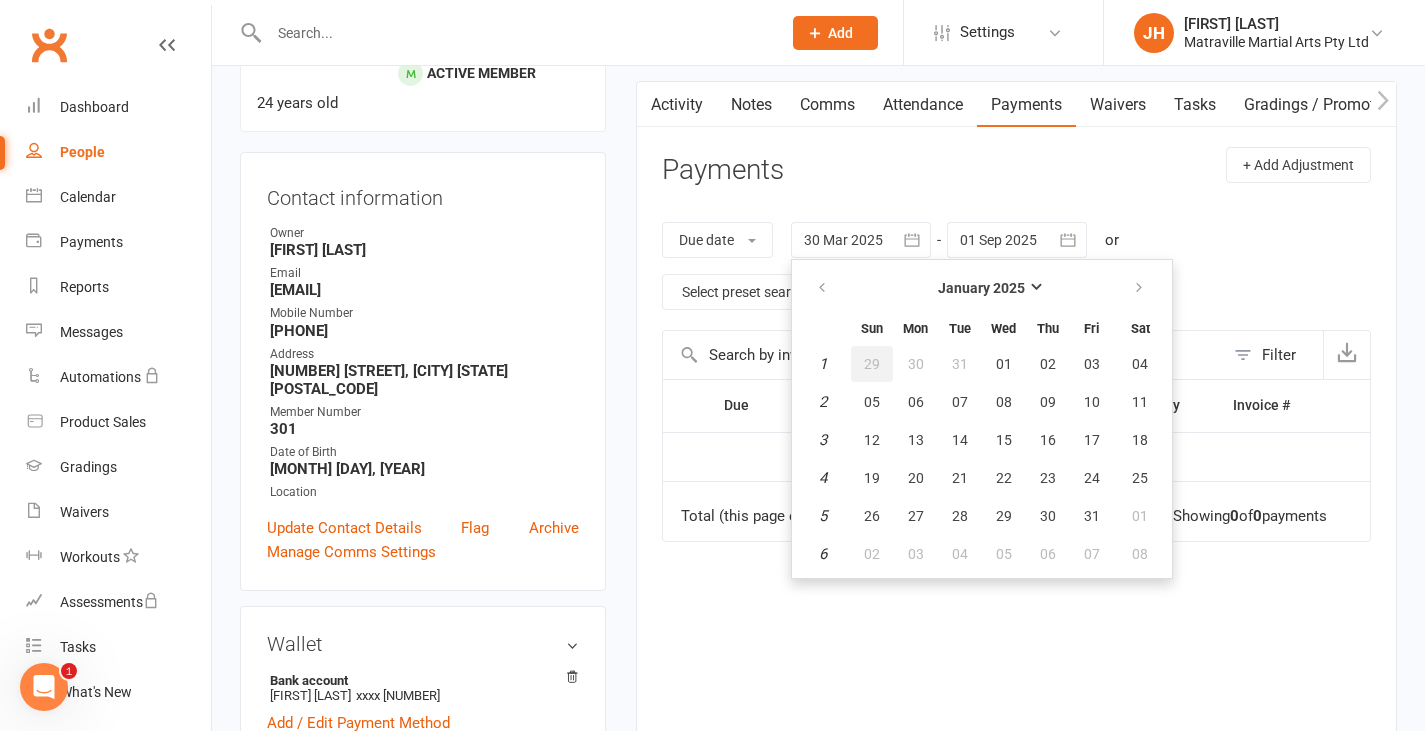 click on "29" at bounding box center [872, 364] 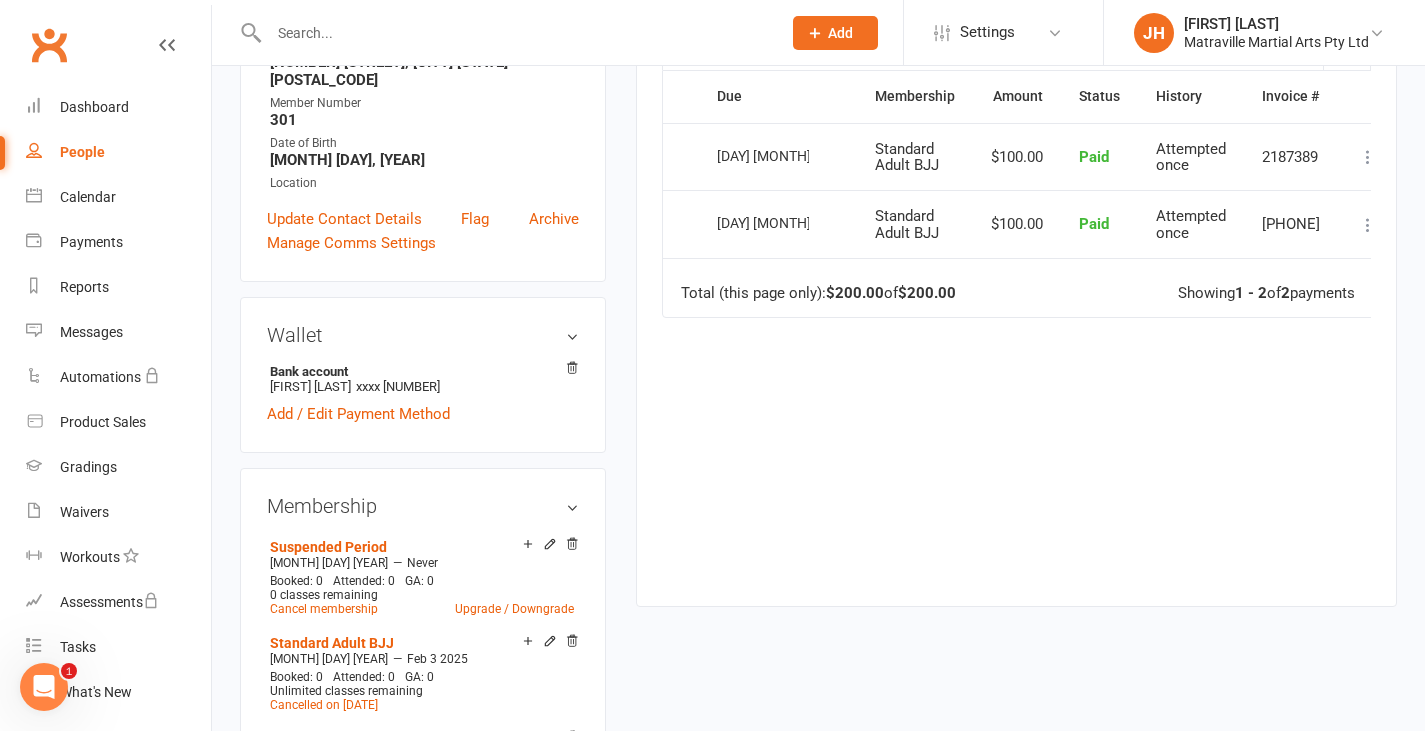 scroll, scrollTop: 498, scrollLeft: 0, axis: vertical 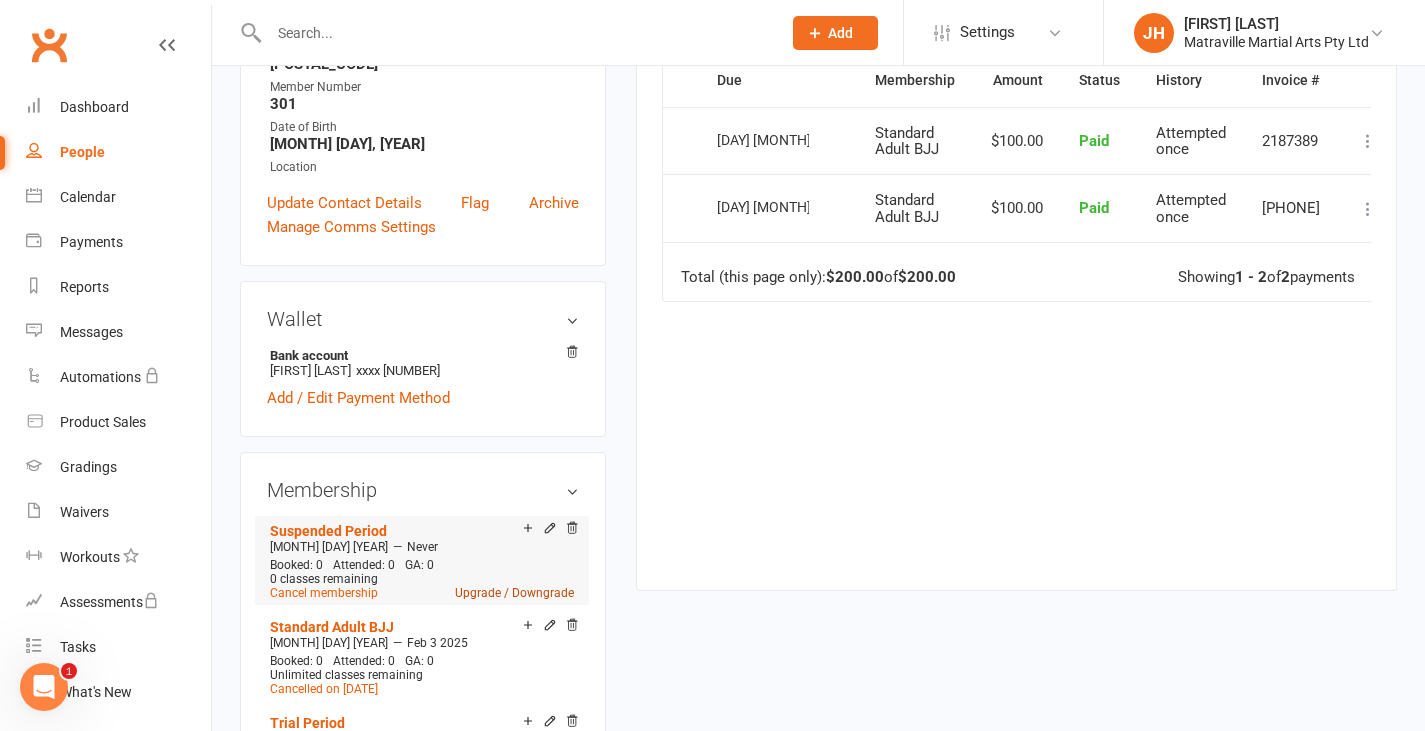 click on "Upgrade / Downgrade" at bounding box center (514, 593) 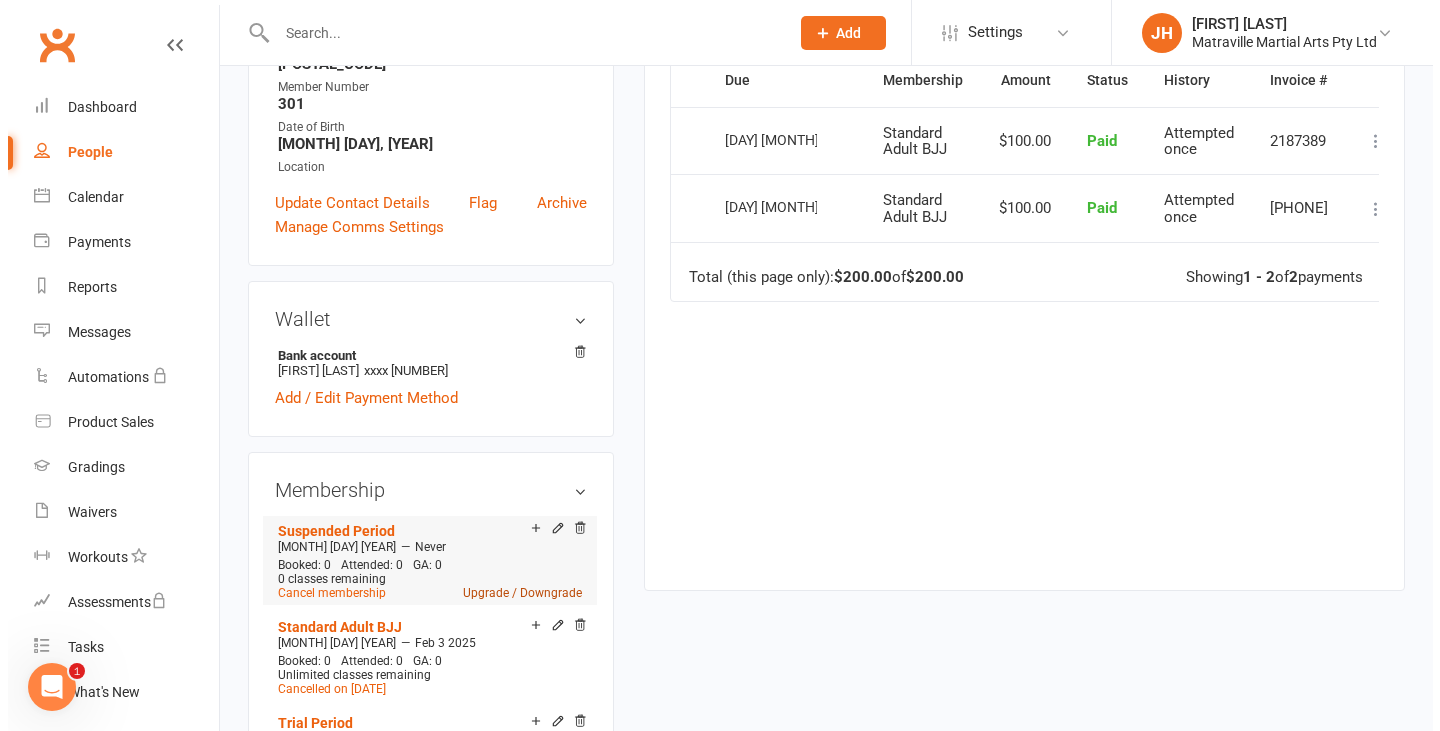 scroll, scrollTop: 474, scrollLeft: 0, axis: vertical 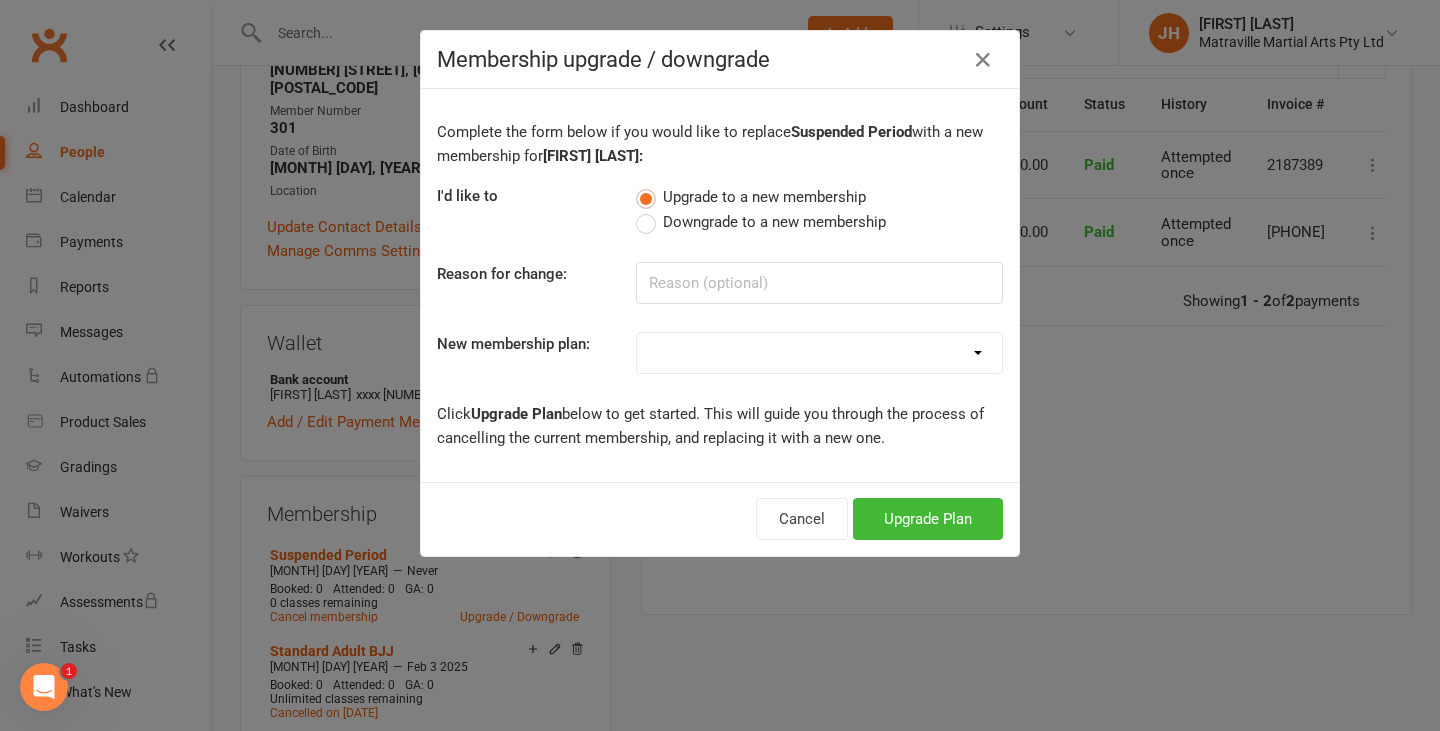 click on "Trial Period Suspended Period Standard Adult BJJ Concession/Student Adult BJJ Standard Child 4-7 BJJ Standard Child 8-12 BJJ 2 x Child 4-7 BJJ 2 x Child 8-17 BJJ 2 x Child (mixed) BJJ 3 x Child 4-7 BJJ 3 x Child 8-17 BJJ 2 x Child 4-7 + 1 x Child 8-17 BJJ 1 x Child 4-7 + 2 x Child 8-17 BJJ 1 x Adult + 1 x Child 4-7 BJJ 1 x Adult + 1 x Child 8-17 BJJ 1 x Adult + 2 x Child 4-7 BJJ 1 x Adult + 2 x Child 8-17 BJJ 1 x Adult + 2 x Child (mixed) BJJ 2 x Adult + 1 x Child 4-7 BJJ 2 x Adult + 1 x Child 8-17 BJJ 1 x Early Adult + 2 x Child (mixed) BJJ 1 x Early Adult + 1 x Child 4-7 BJJ 1 x Early Adult + 1 x Child 8-17 BJJ Family Pack x 4 or more Active Kids Voucher Plan Owners Instructor Membership BJJ Family Membership Early Bird Standard Adult BJJ Standard Child 8-17 BJJ (Annual) Gift voucher Casual Classes Catchup Payment Loyalty Standard Adult BJJ Standard Mixed Child 8-12 & 13-17 BJJ (Quarterly) Standard Child 13-17 BJJ 1 x Child 8-12 + 1 x Child 13-17 BJJ 2 x Adult Standard Child 8-17 BJJ (Half Yearly)" at bounding box center (819, 353) 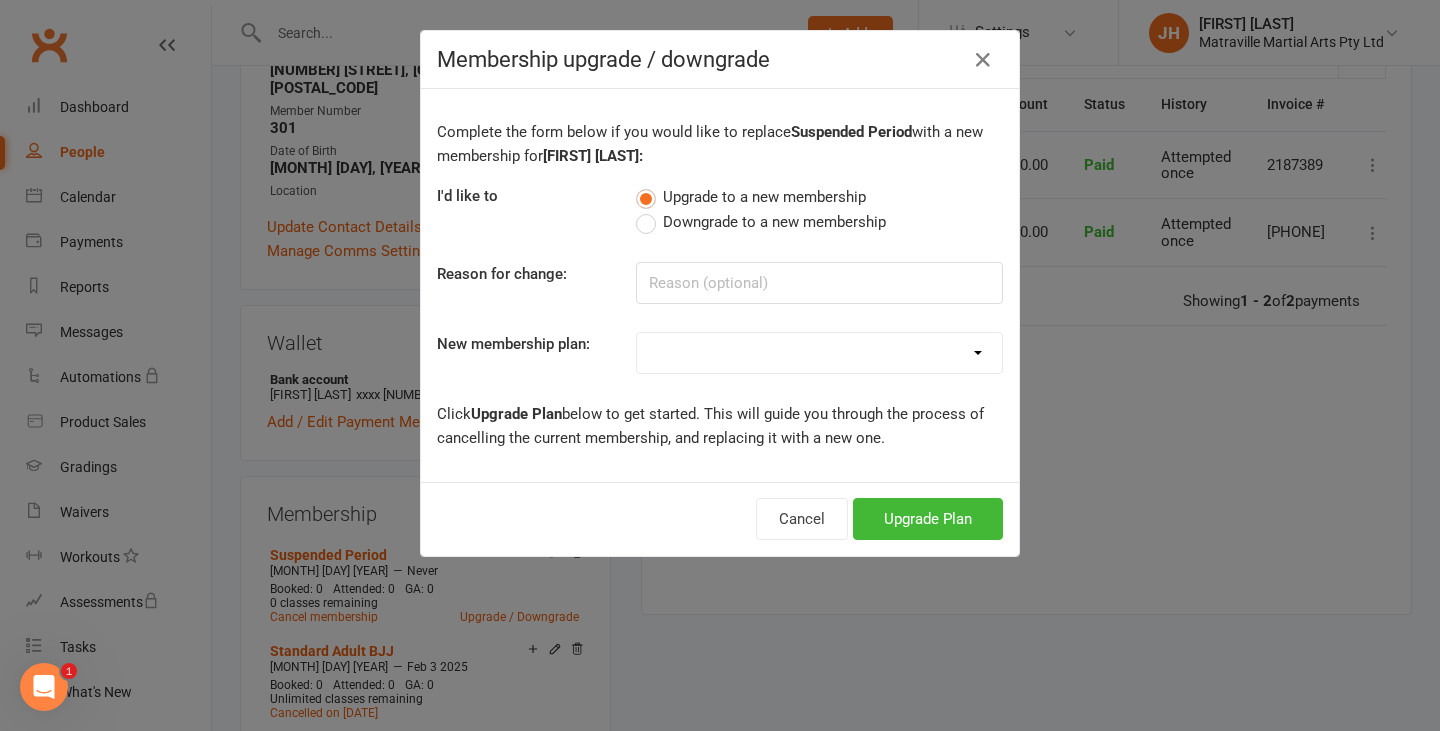 select on "2" 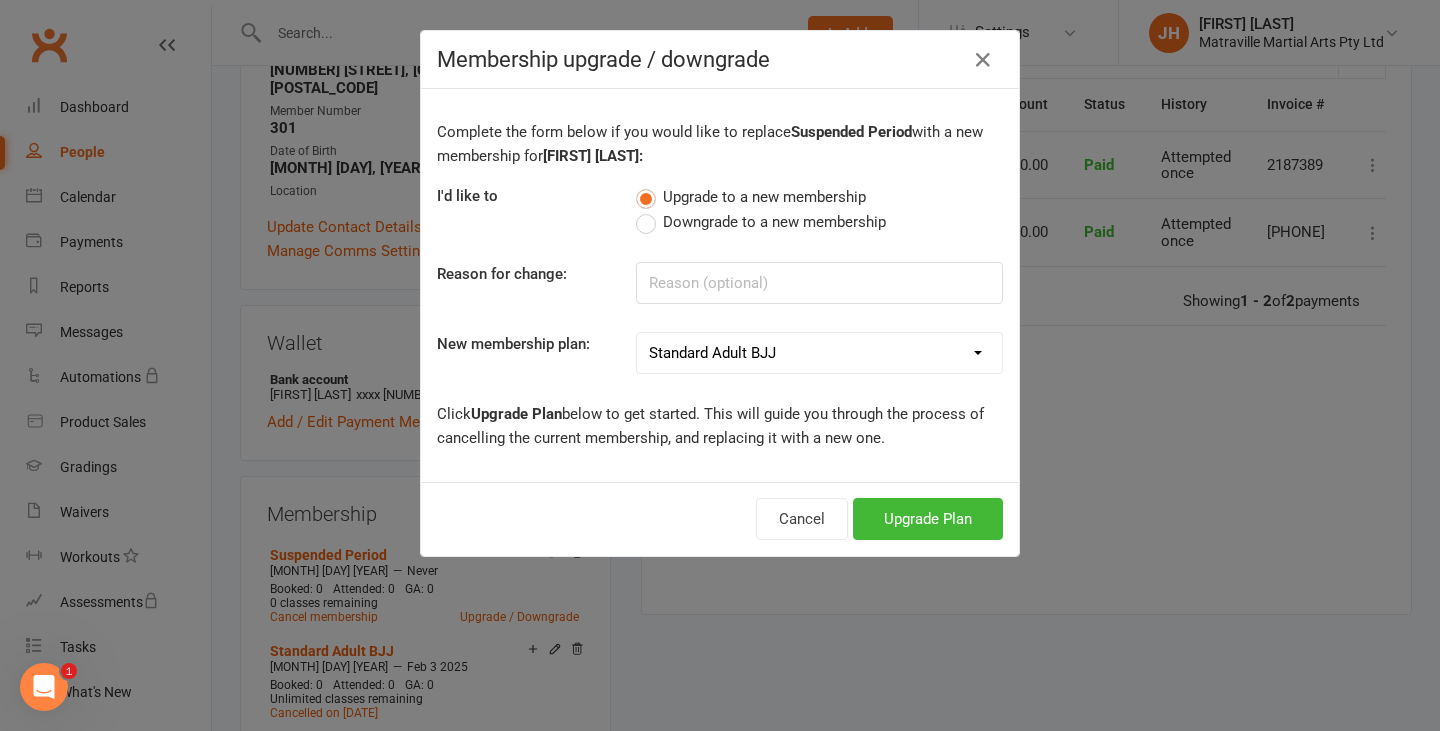 click on "Trial Period Suspended Period Standard Adult BJJ Concession/Student Adult BJJ Standard Child 4-7 BJJ Standard Child 8-12 BJJ 2 x Child 4-7 BJJ 2 x Child 8-17 BJJ 2 x Child (mixed) BJJ 3 x Child 4-7 BJJ 3 x Child 8-17 BJJ 2 x Child 4-7 + 1 x Child 8-17 BJJ 1 x Child 4-7 + 2 x Child 8-17 BJJ 1 x Adult + 1 x Child 4-7 BJJ 1 x Adult + 1 x Child 8-17 BJJ 1 x Adult + 2 x Child 4-7 BJJ 1 x Adult + 2 x Child 8-17 BJJ 1 x Adult + 2 x Child (mixed) BJJ 2 x Adult + 1 x Child 4-7 BJJ 2 x Adult + 1 x Child 8-17 BJJ 1 x Early Adult + 2 x Child (mixed) BJJ 1 x Early Adult + 1 x Child 4-7 BJJ 1 x Early Adult + 1 x Child 8-17 BJJ Family Pack x 4 or more Active Kids Voucher Plan Owners Instructor Membership BJJ Family Membership Early Bird Standard Adult BJJ Standard Child 8-17 BJJ (Annual) Gift voucher Casual Classes Catchup Payment Loyalty Standard Adult BJJ Standard Mixed Child 8-12 & 13-17 BJJ (Quarterly) Standard Child 13-17 BJJ 1 x Child 8-12 + 1 x Child 13-17 BJJ 2 x Adult Standard Child 8-17 BJJ (Half Yearly)" at bounding box center (819, 353) 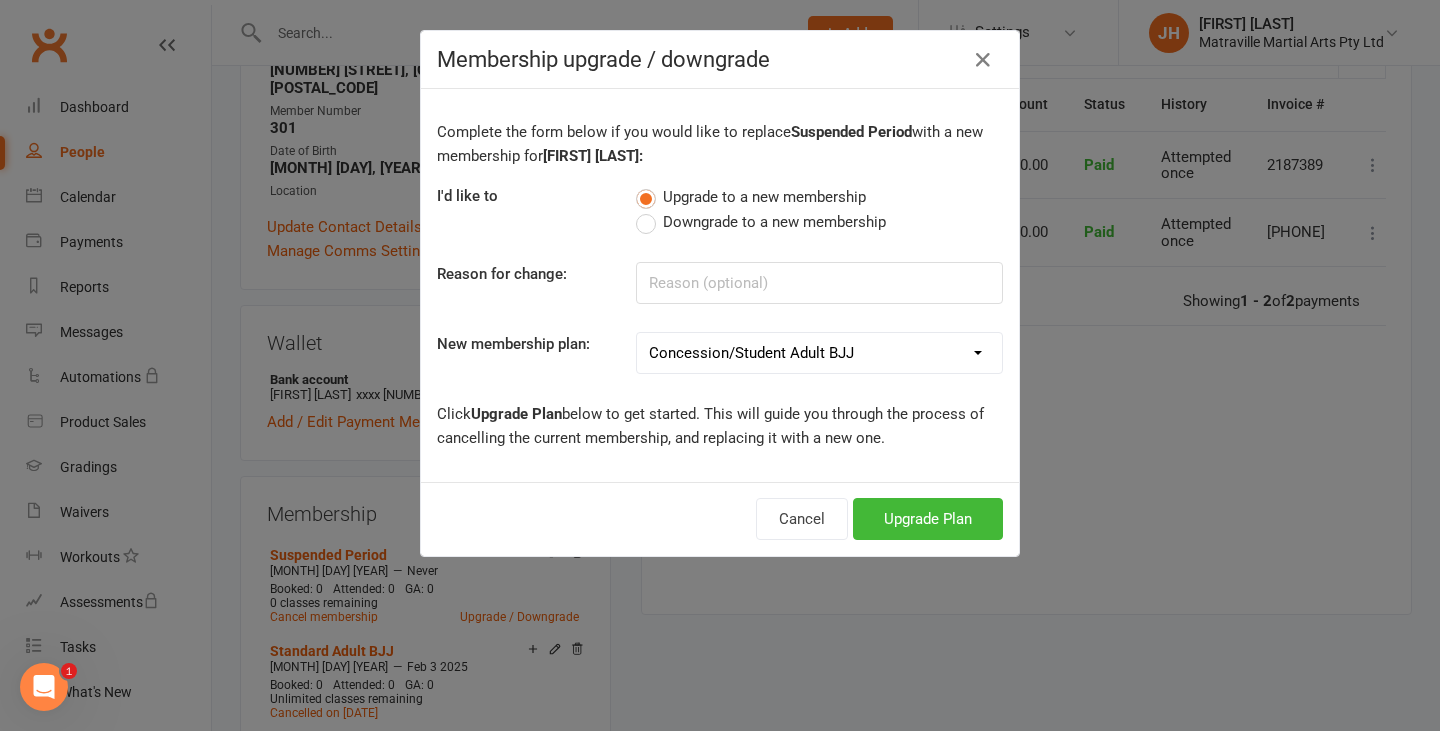click on "Cancel Upgrade Plan" at bounding box center (720, 519) 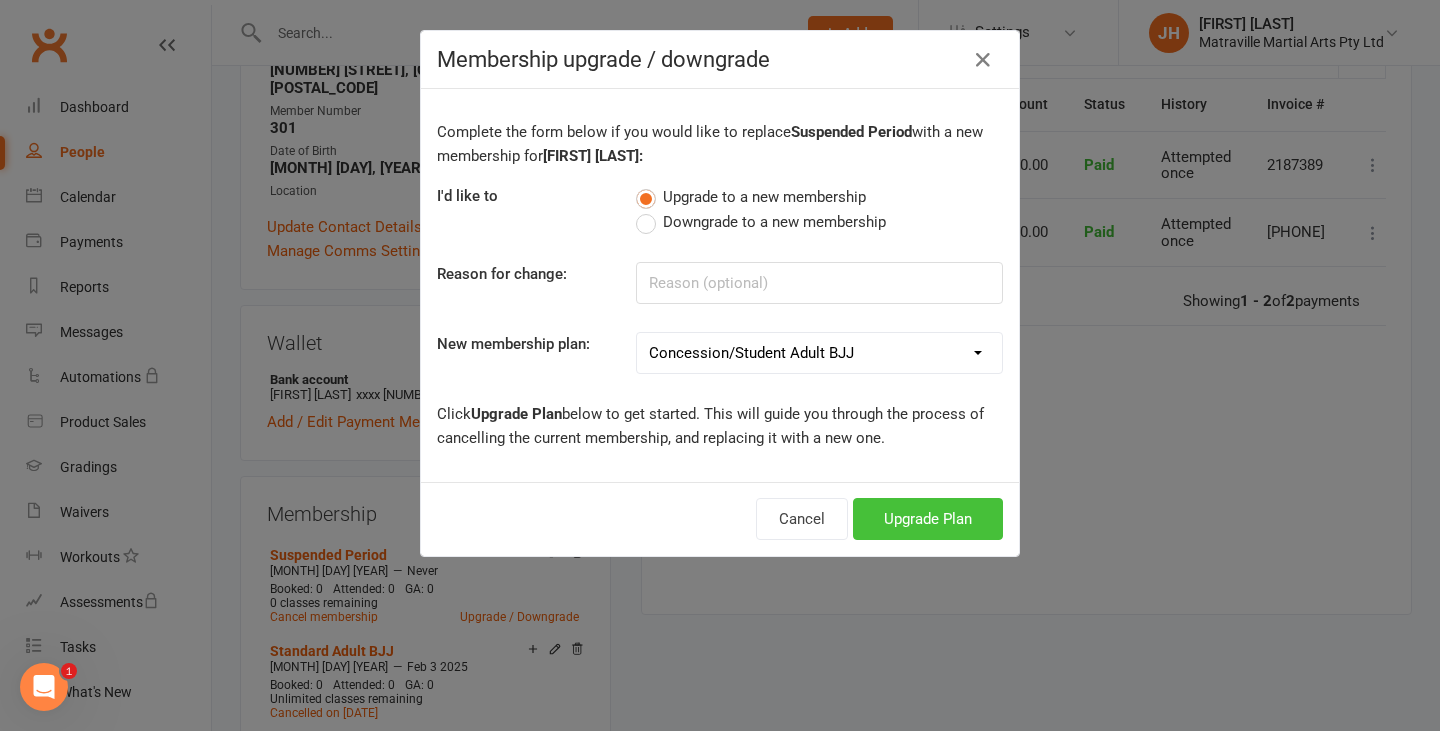 click on "Upgrade Plan" at bounding box center [928, 519] 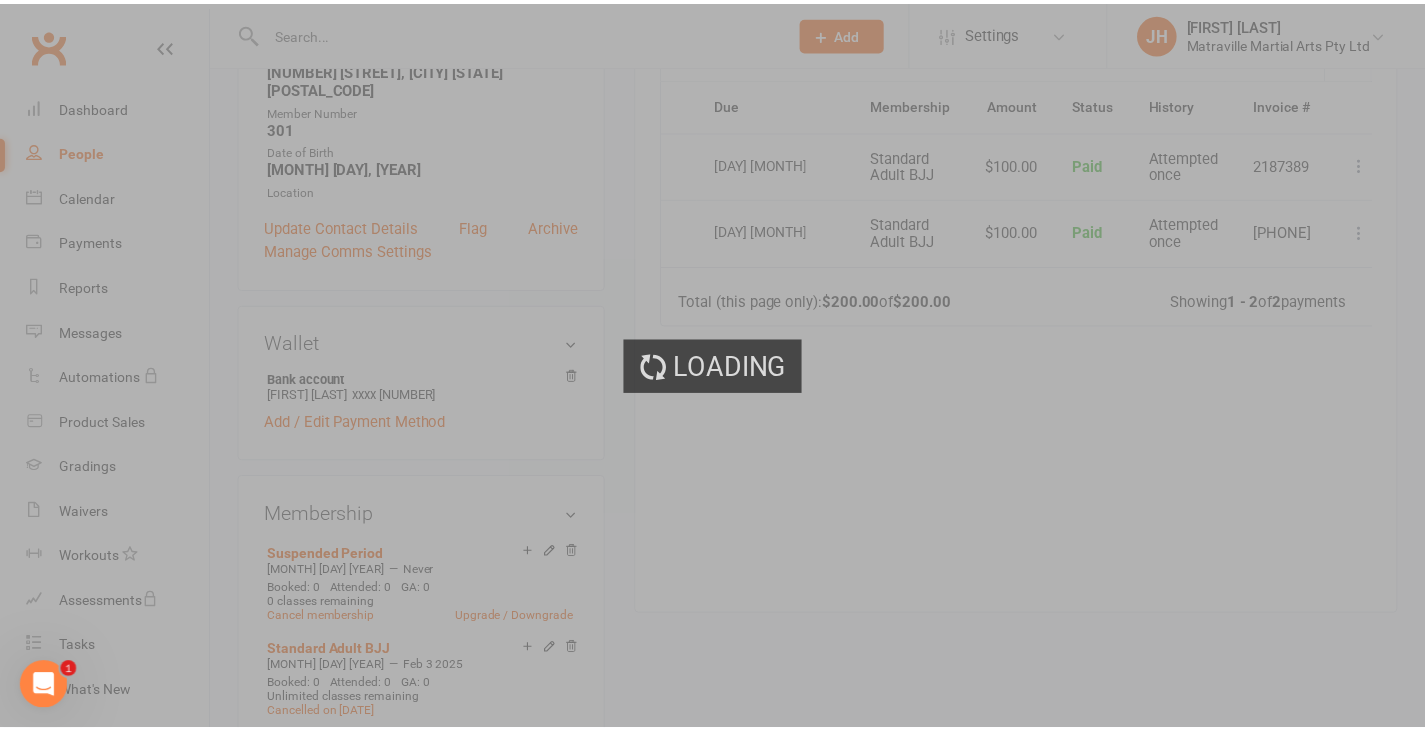 scroll, scrollTop: 498, scrollLeft: 0, axis: vertical 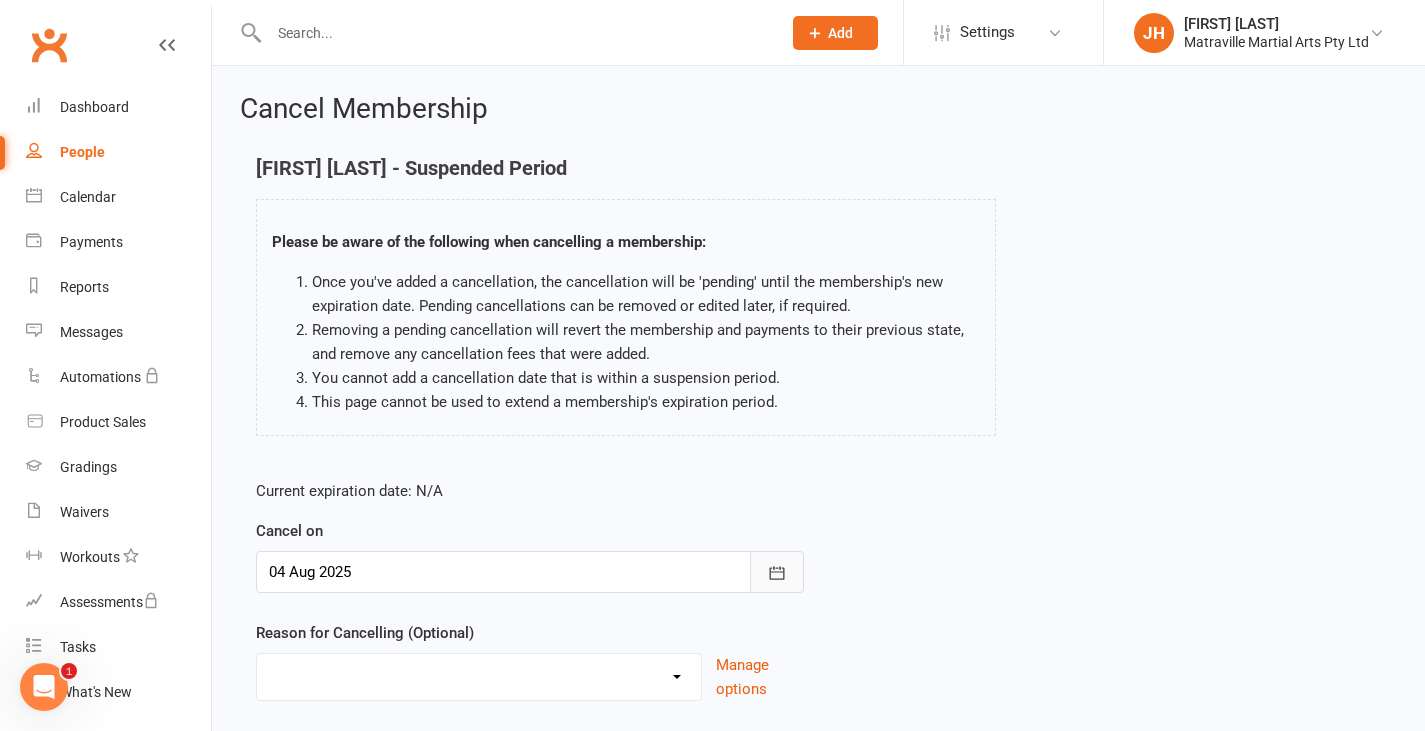click at bounding box center (777, 572) 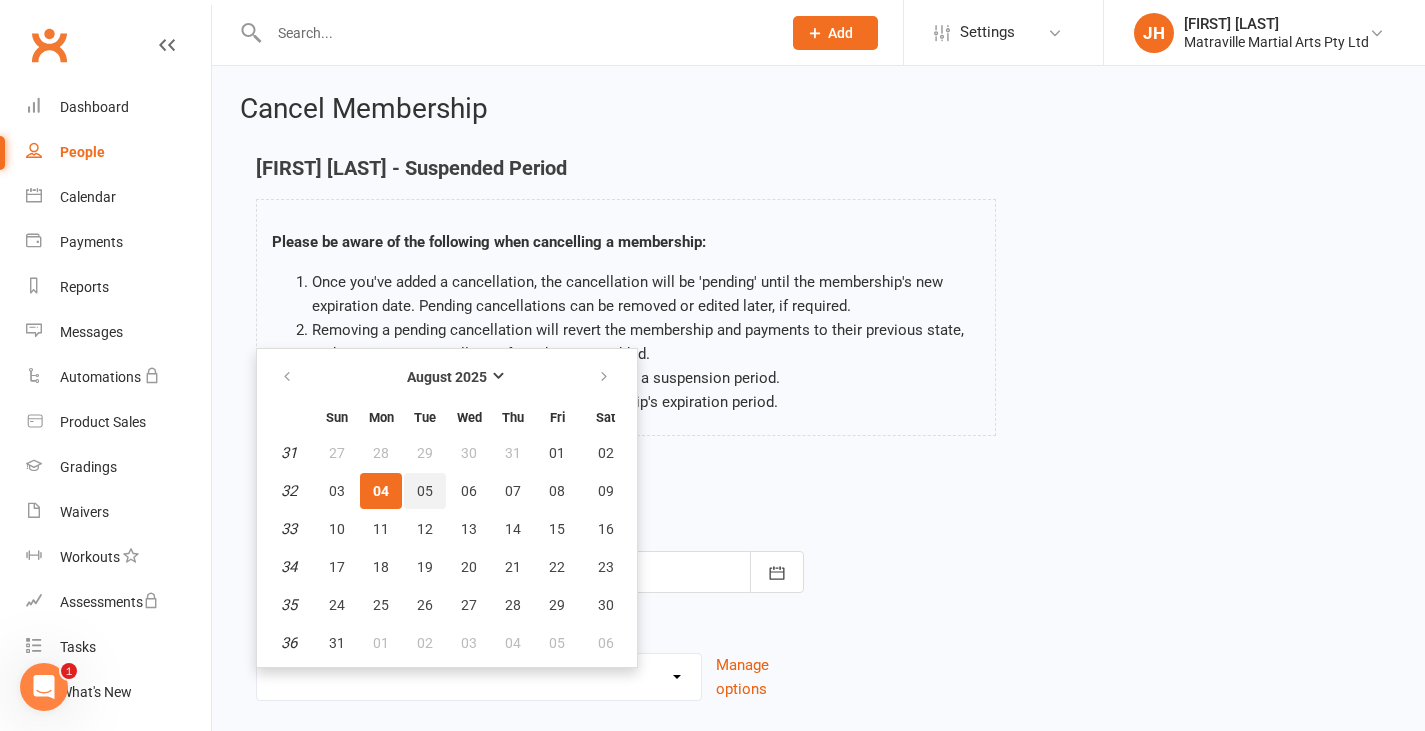 click on "05" at bounding box center (425, 491) 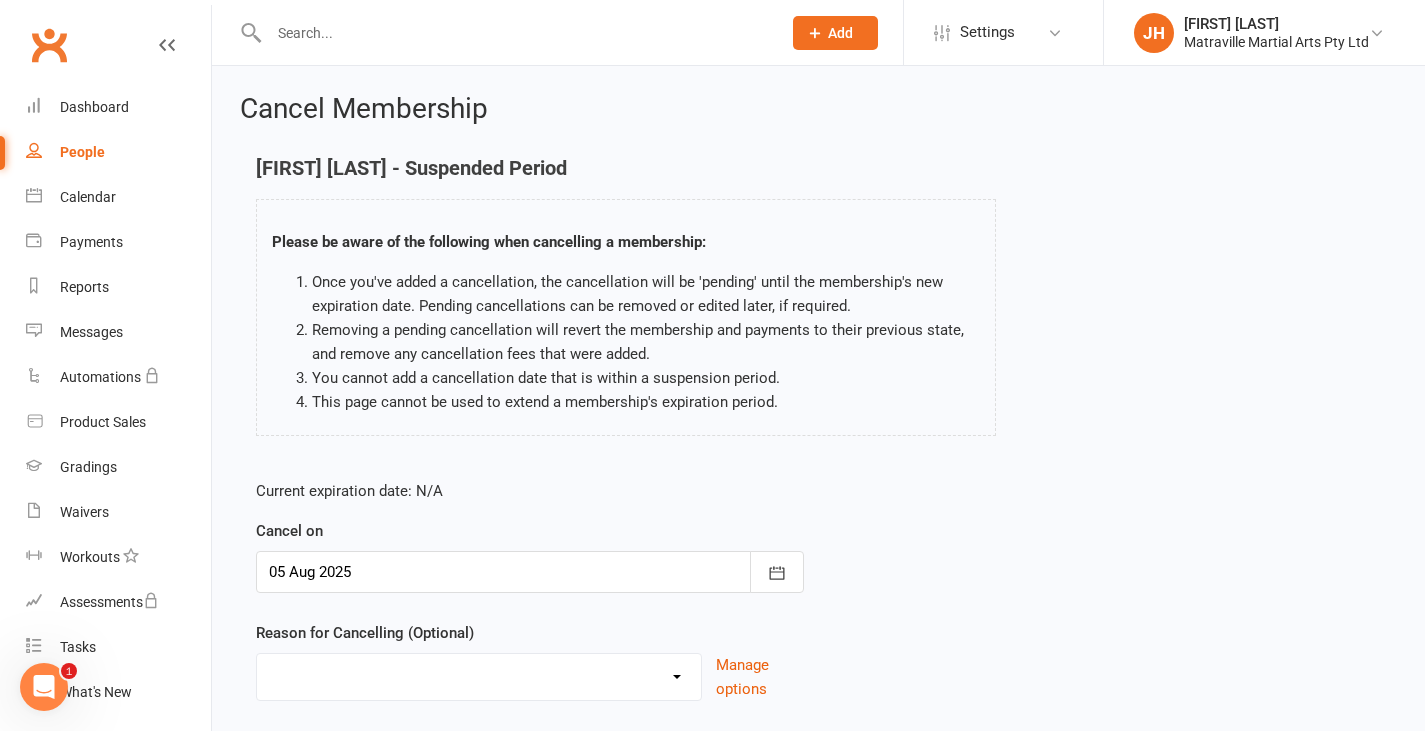 scroll, scrollTop: 133, scrollLeft: 0, axis: vertical 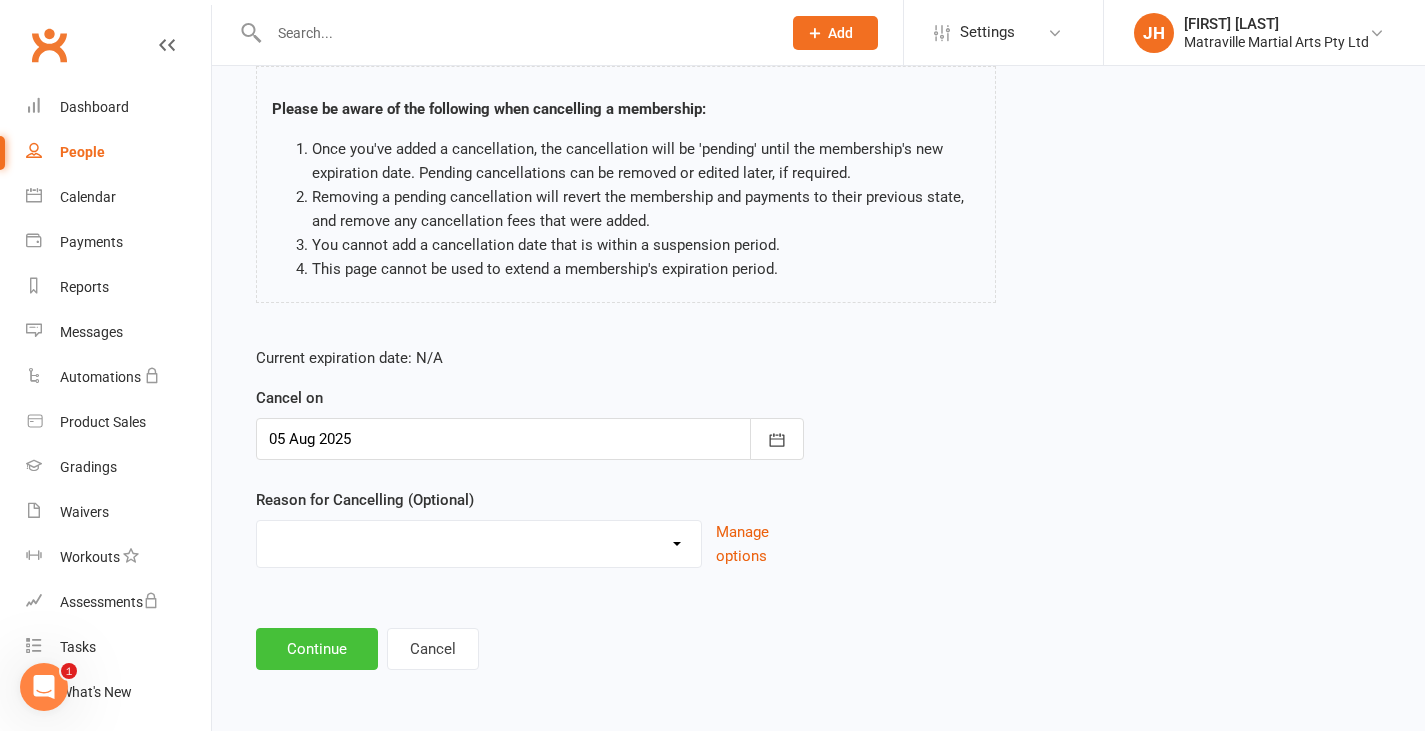 click on "Continue" at bounding box center [317, 649] 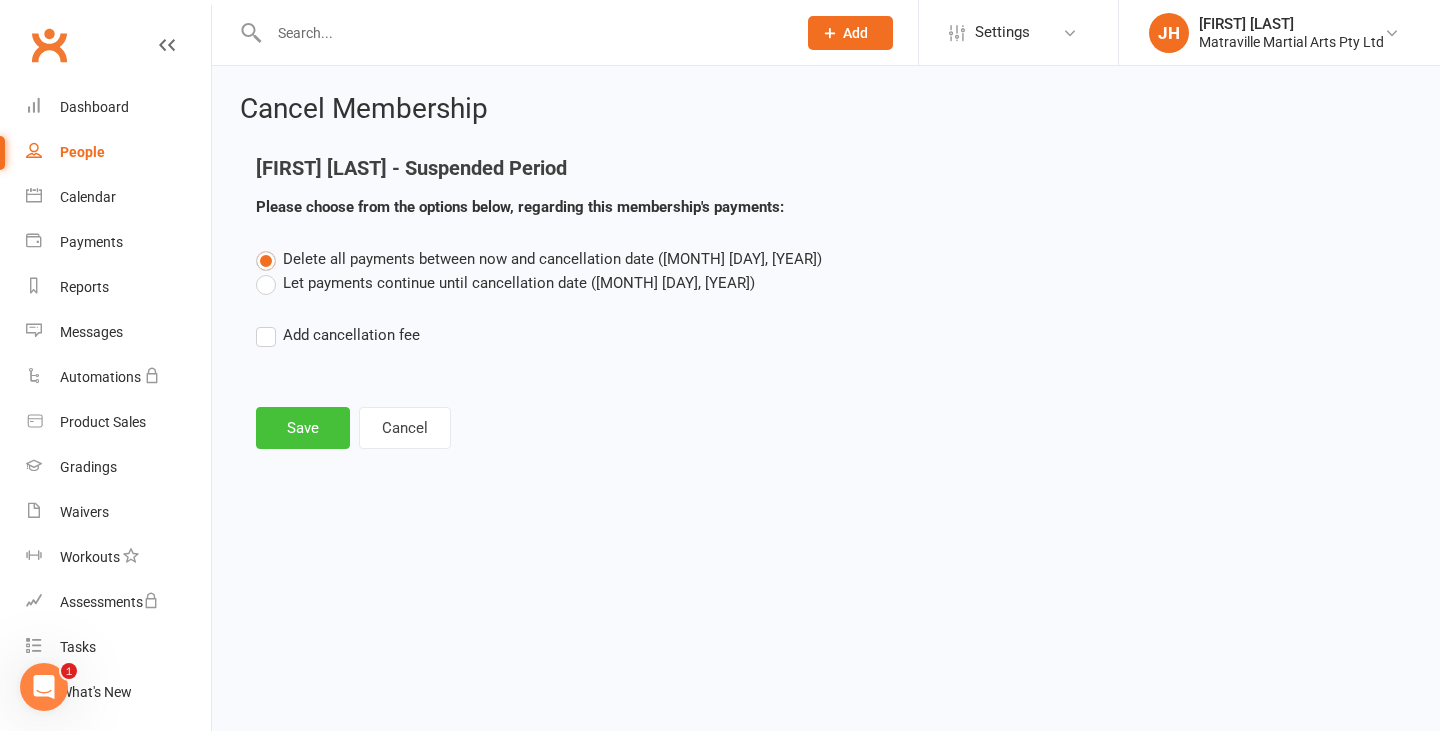 click on "Save" at bounding box center (303, 428) 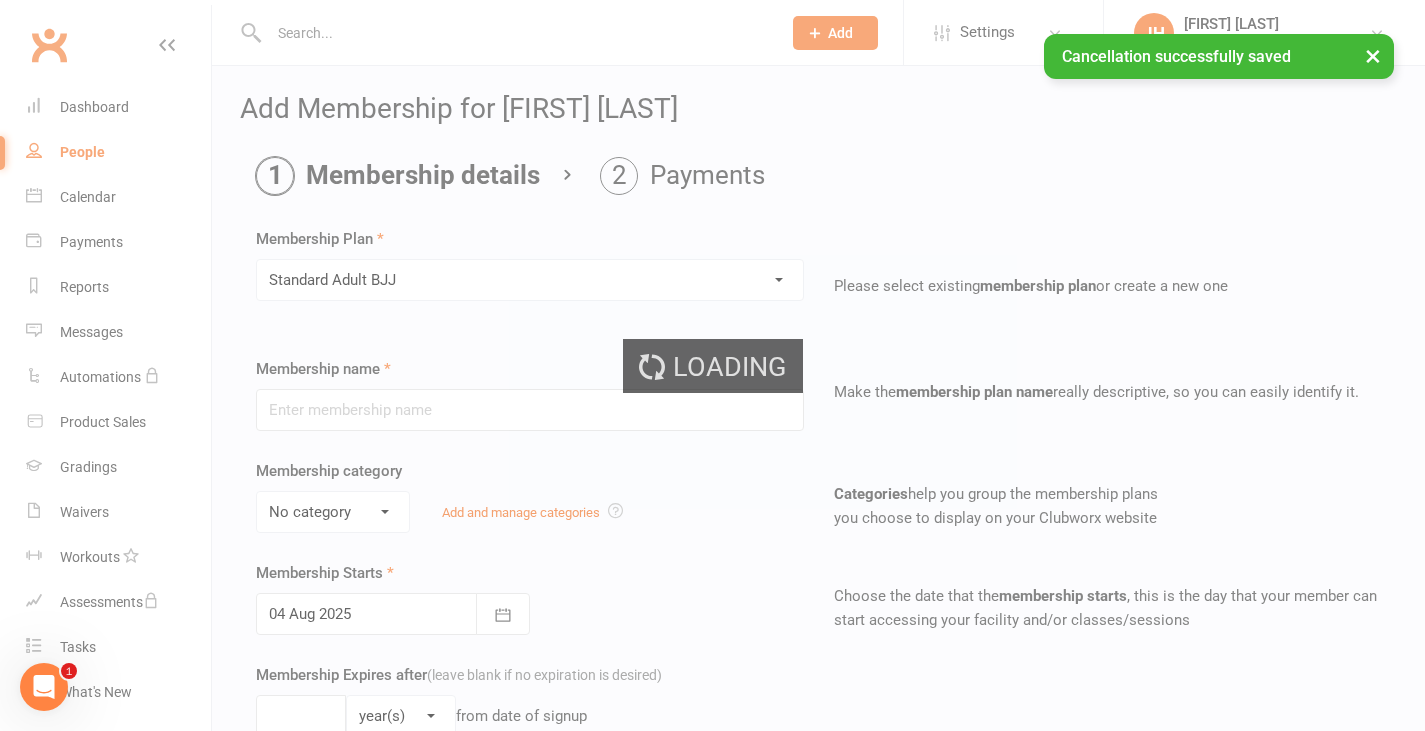 type on "Standard Adult BJJ" 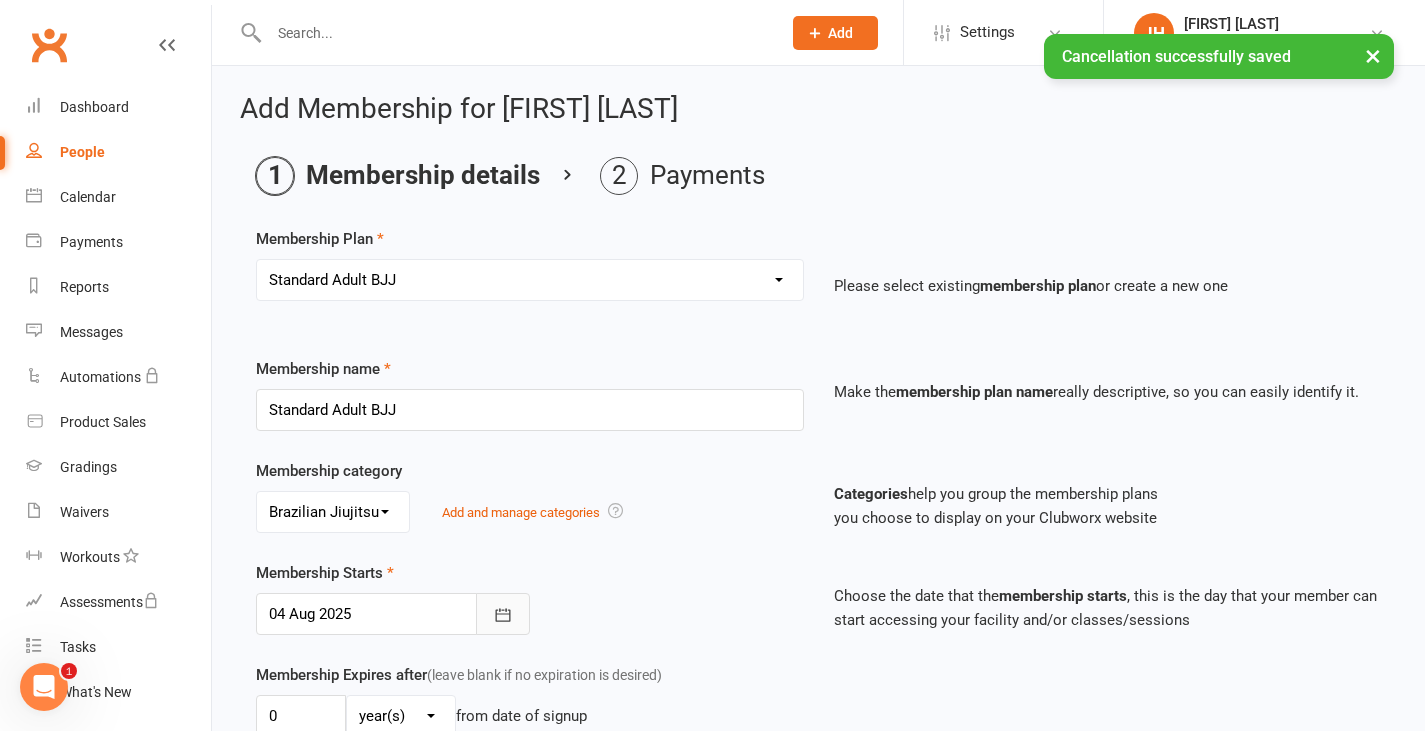 click at bounding box center (503, 614) 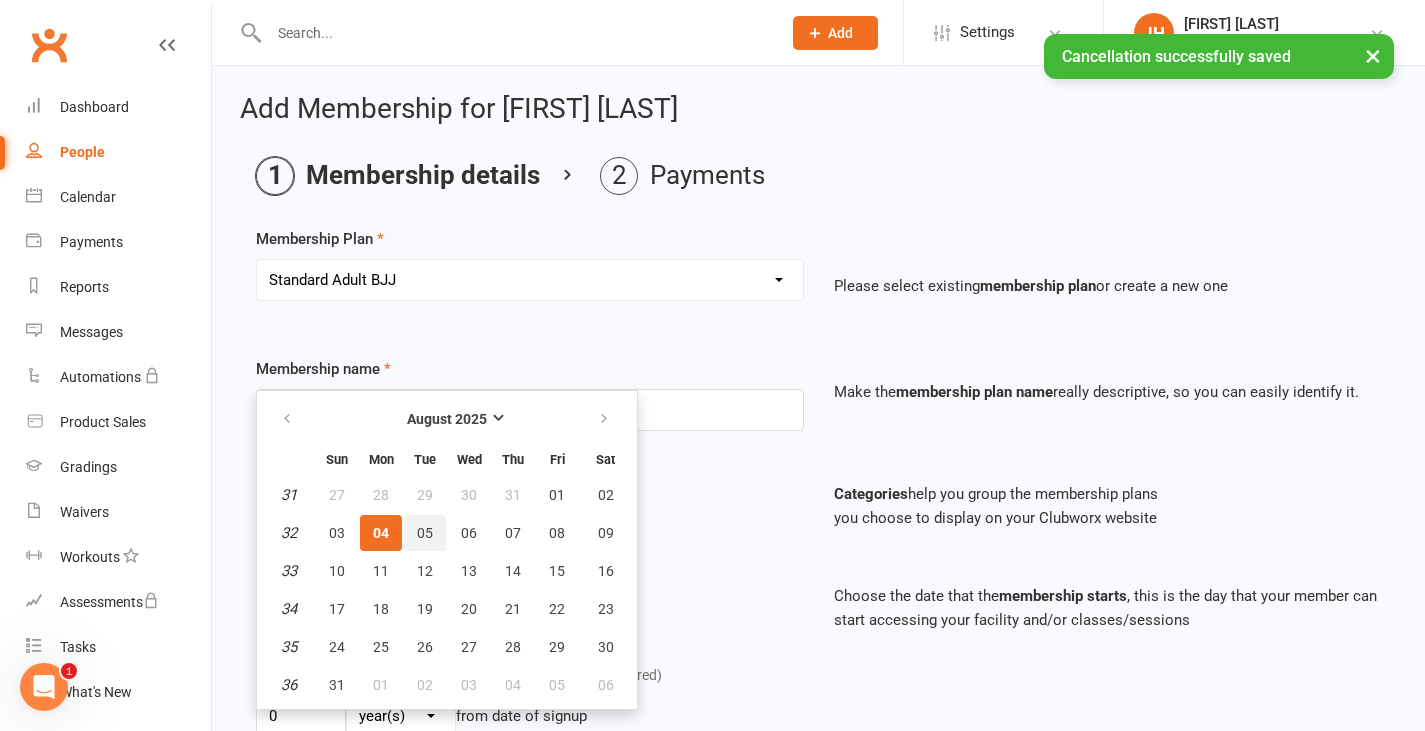 click on "05" at bounding box center [425, 533] 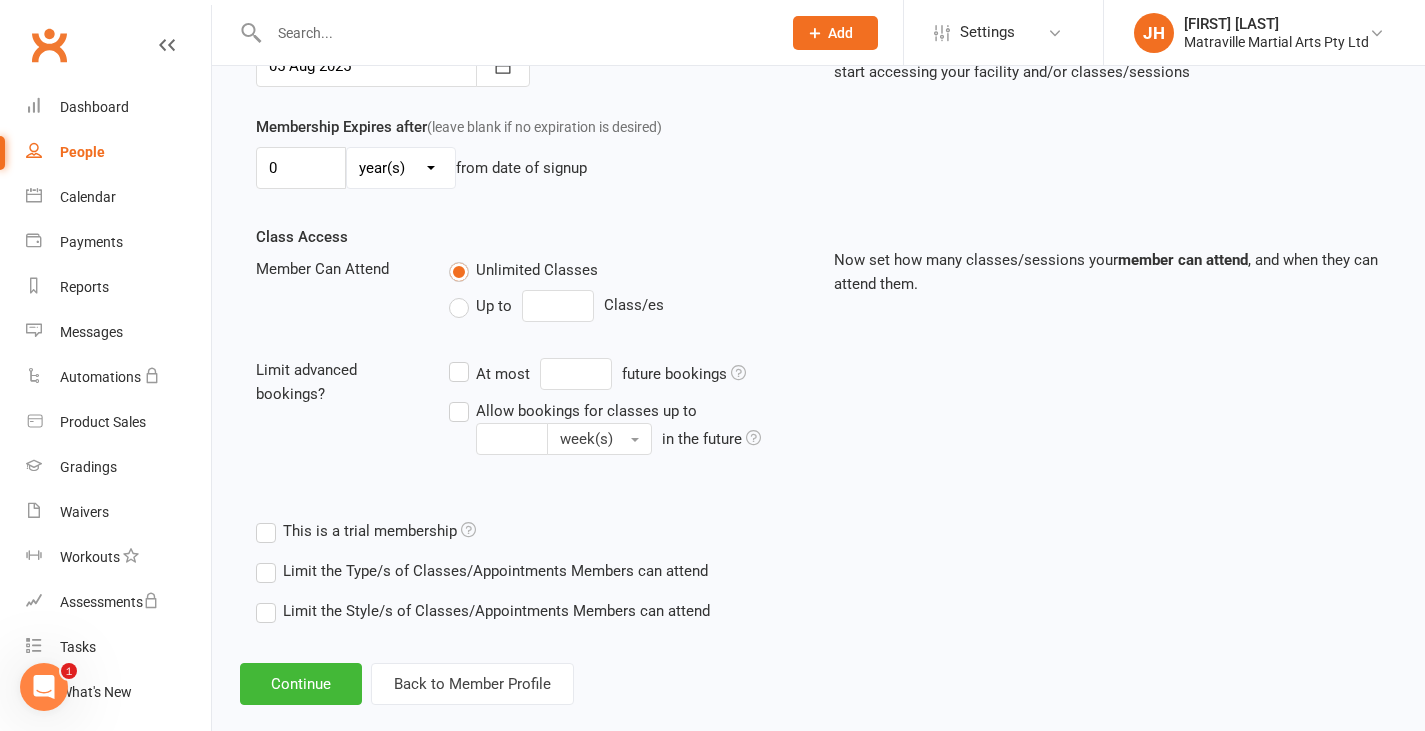 scroll, scrollTop: 579, scrollLeft: 0, axis: vertical 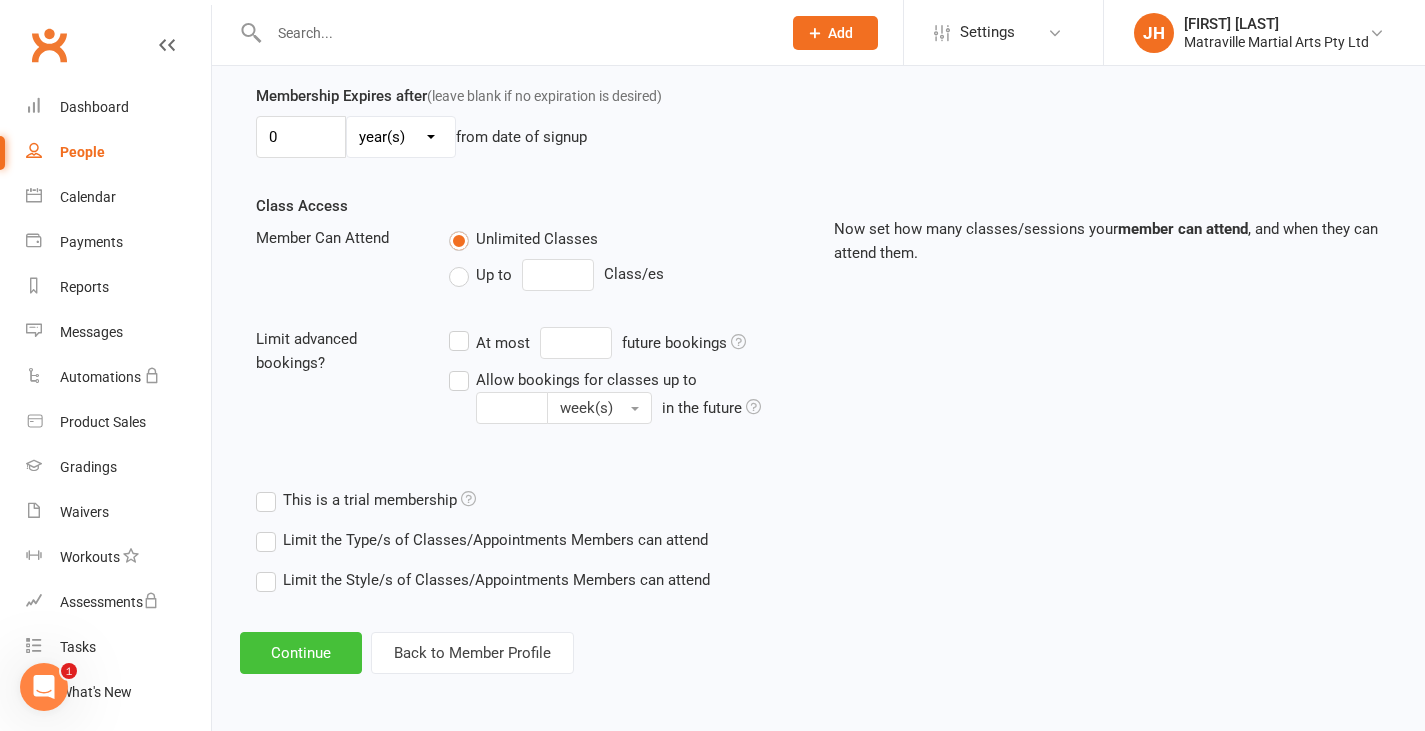 click on "Continue" at bounding box center [301, 653] 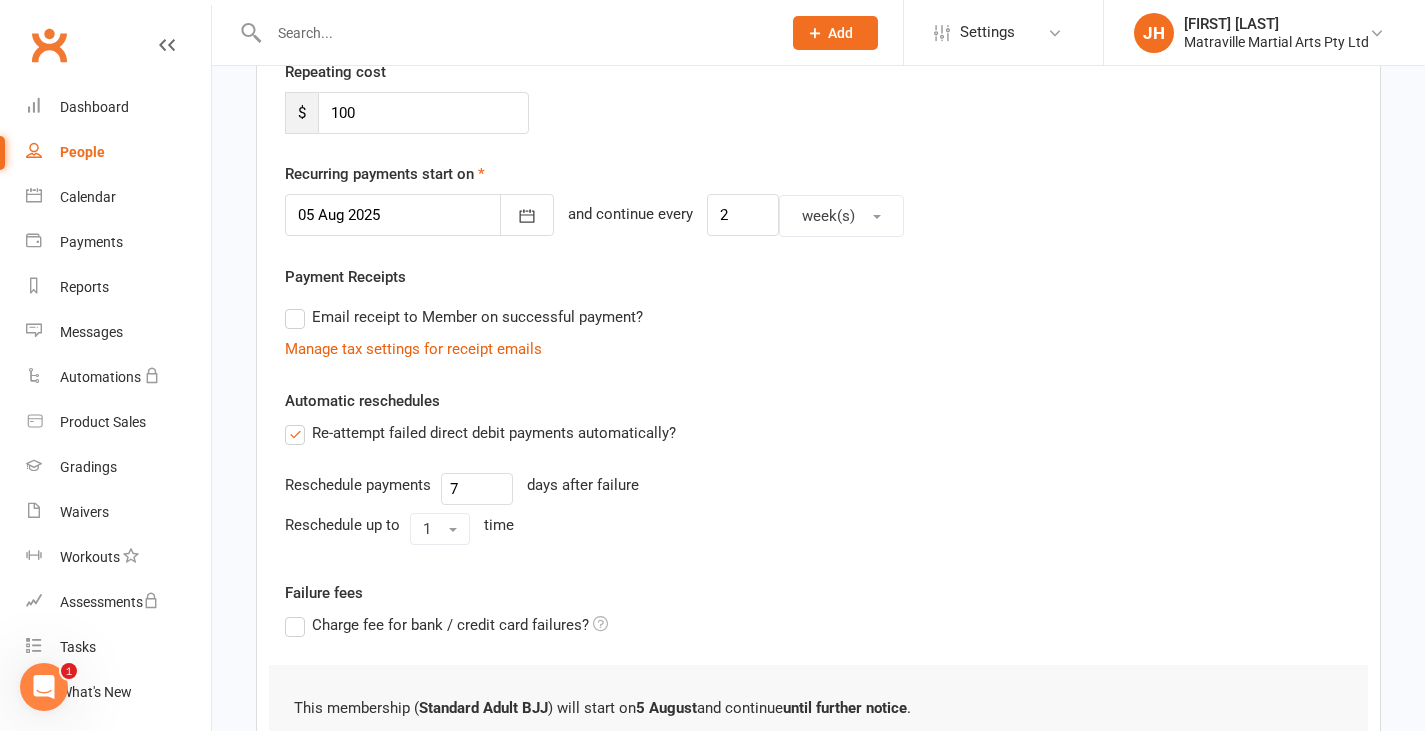 scroll, scrollTop: 643, scrollLeft: 0, axis: vertical 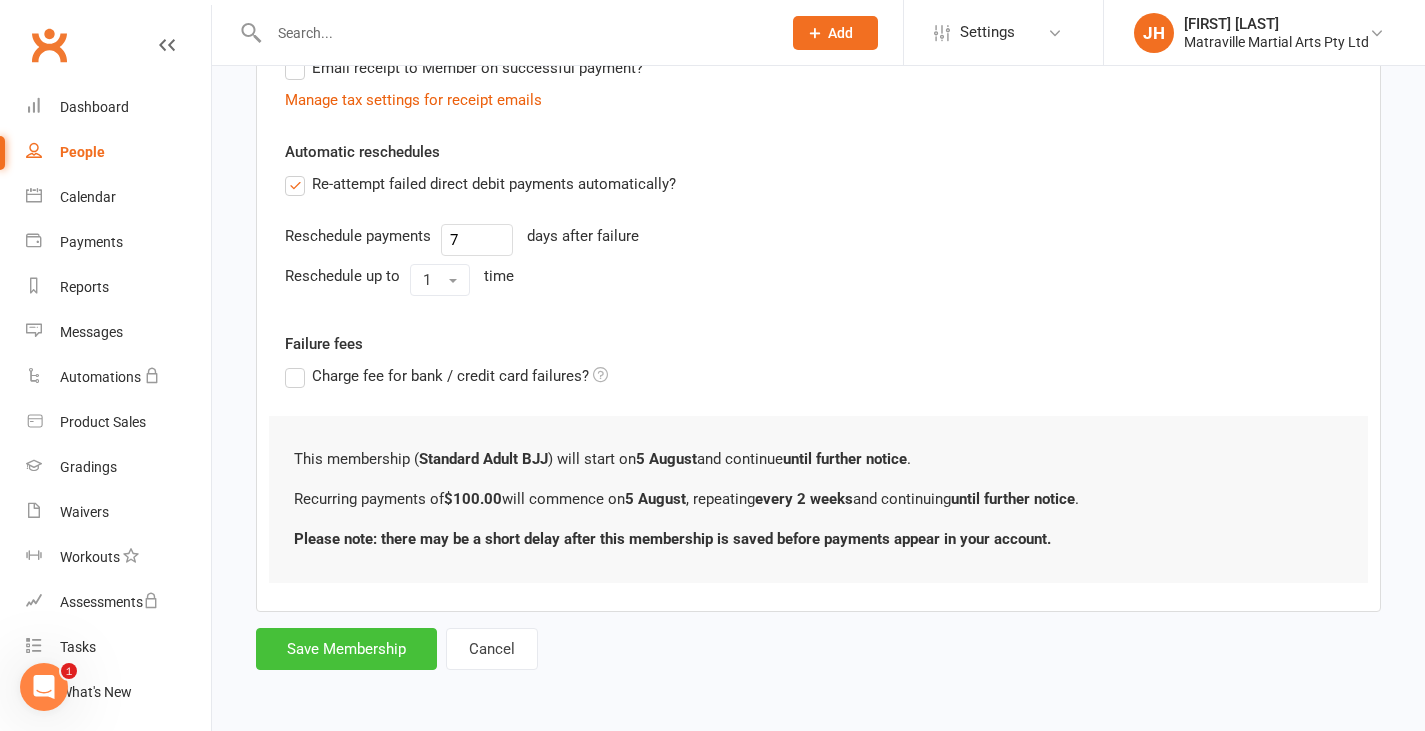 click on "Save Membership" at bounding box center (346, 649) 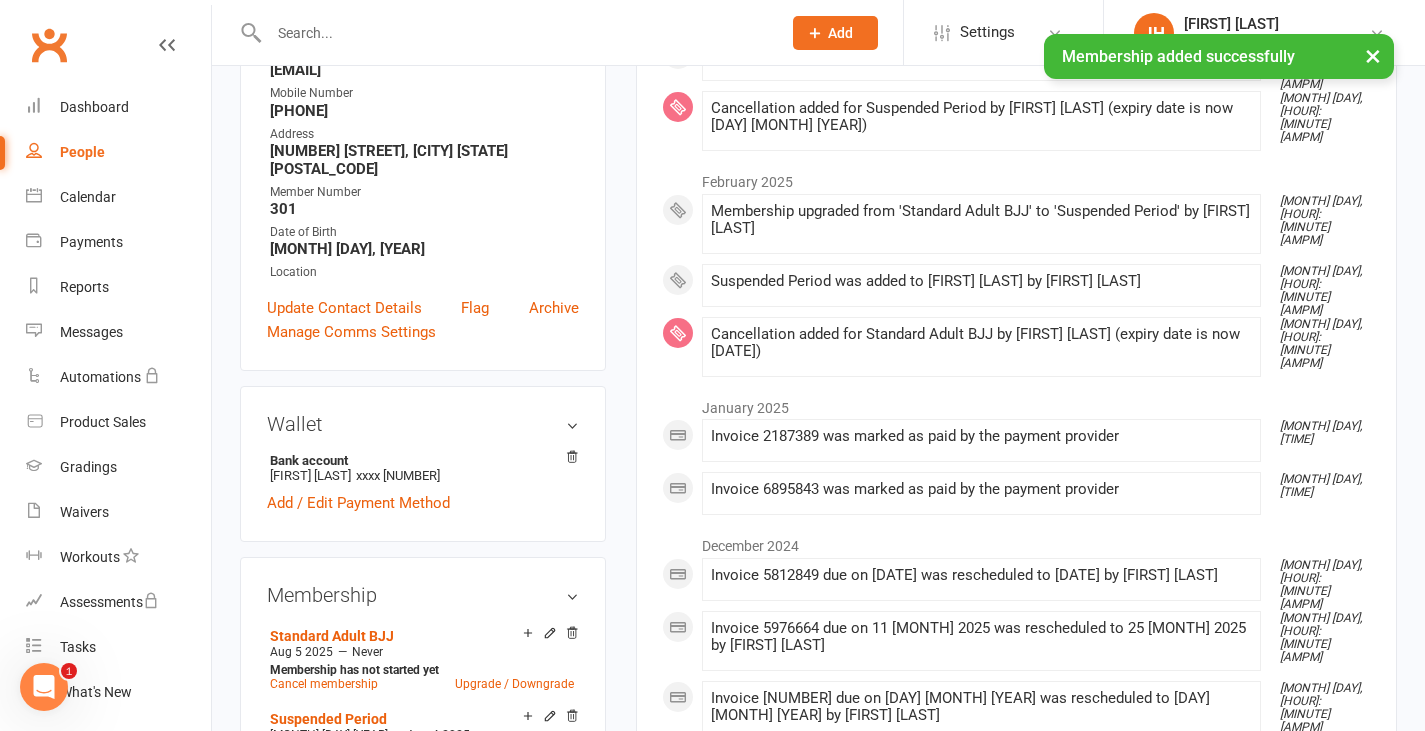scroll, scrollTop: 0, scrollLeft: 0, axis: both 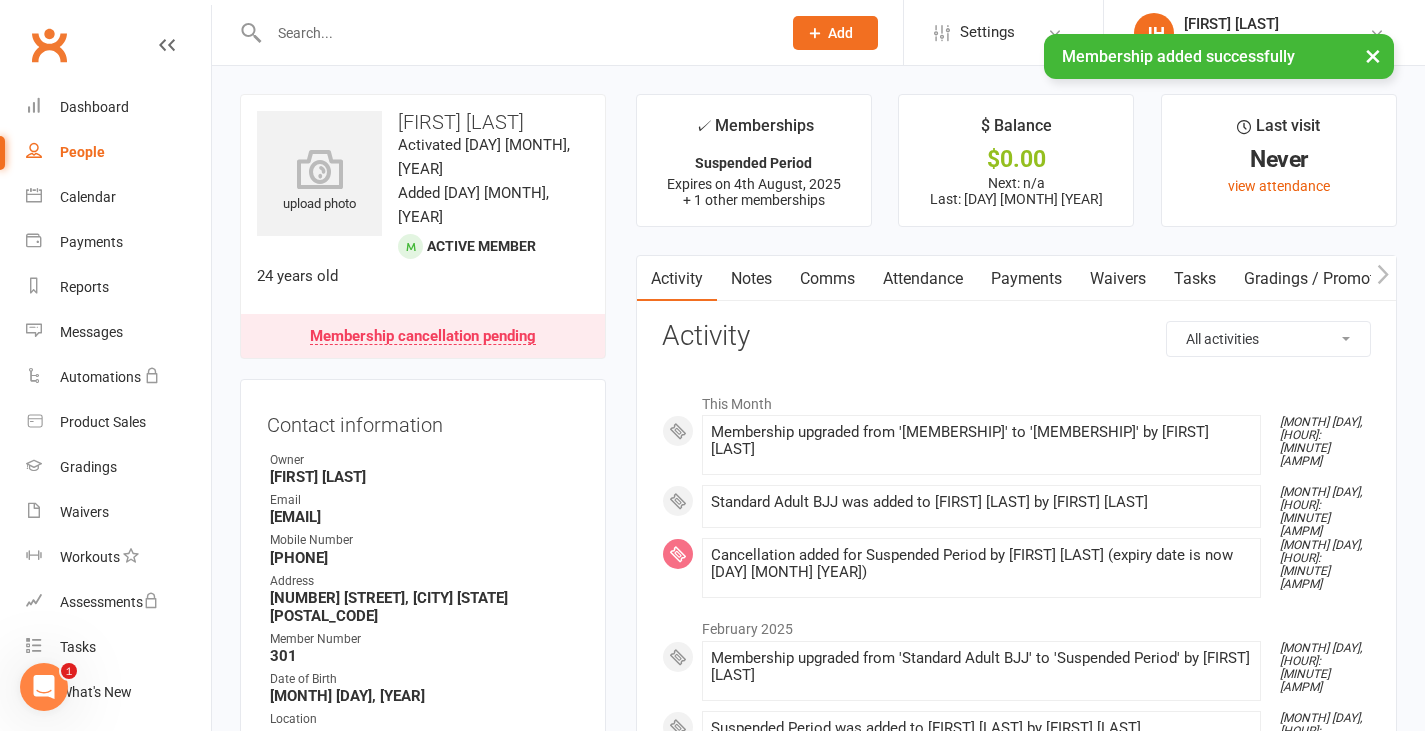 click on "× Membership added successfully" at bounding box center [699, 34] 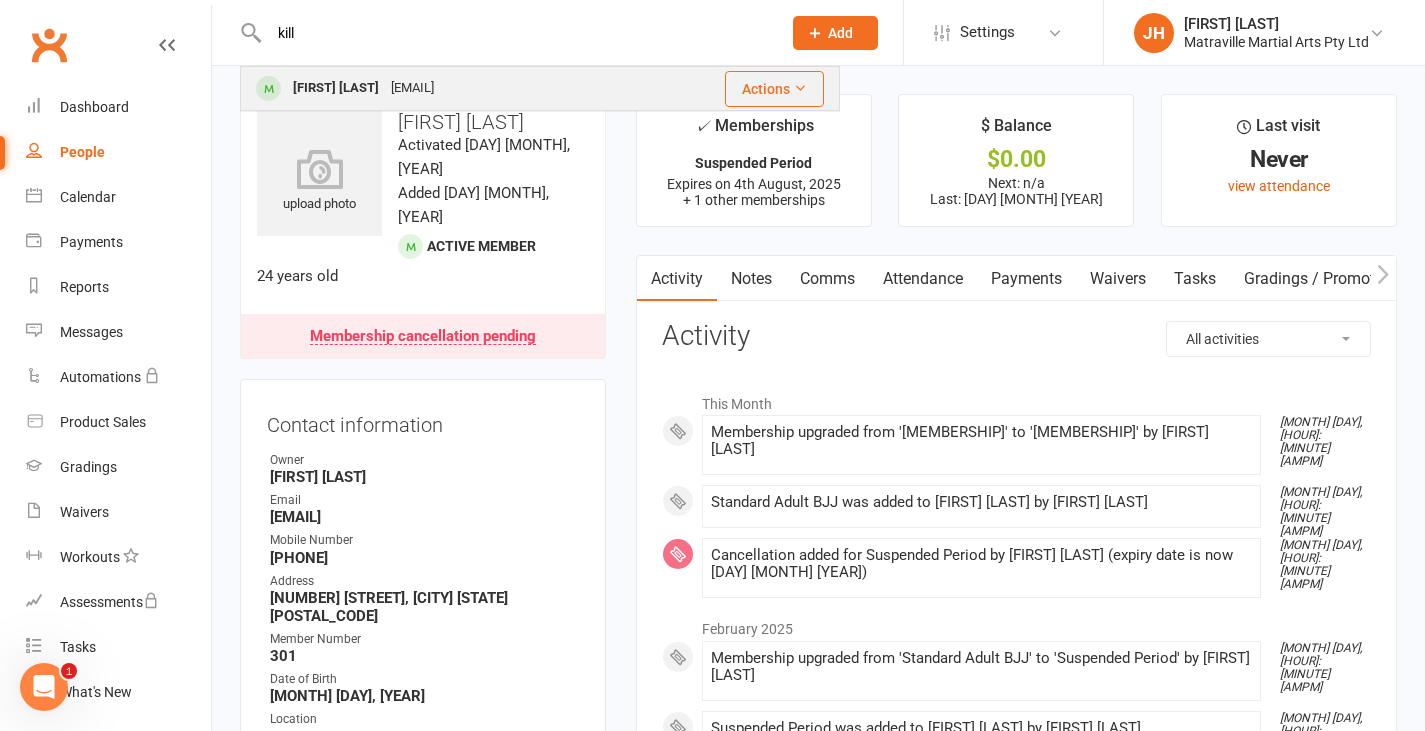 type on "kill" 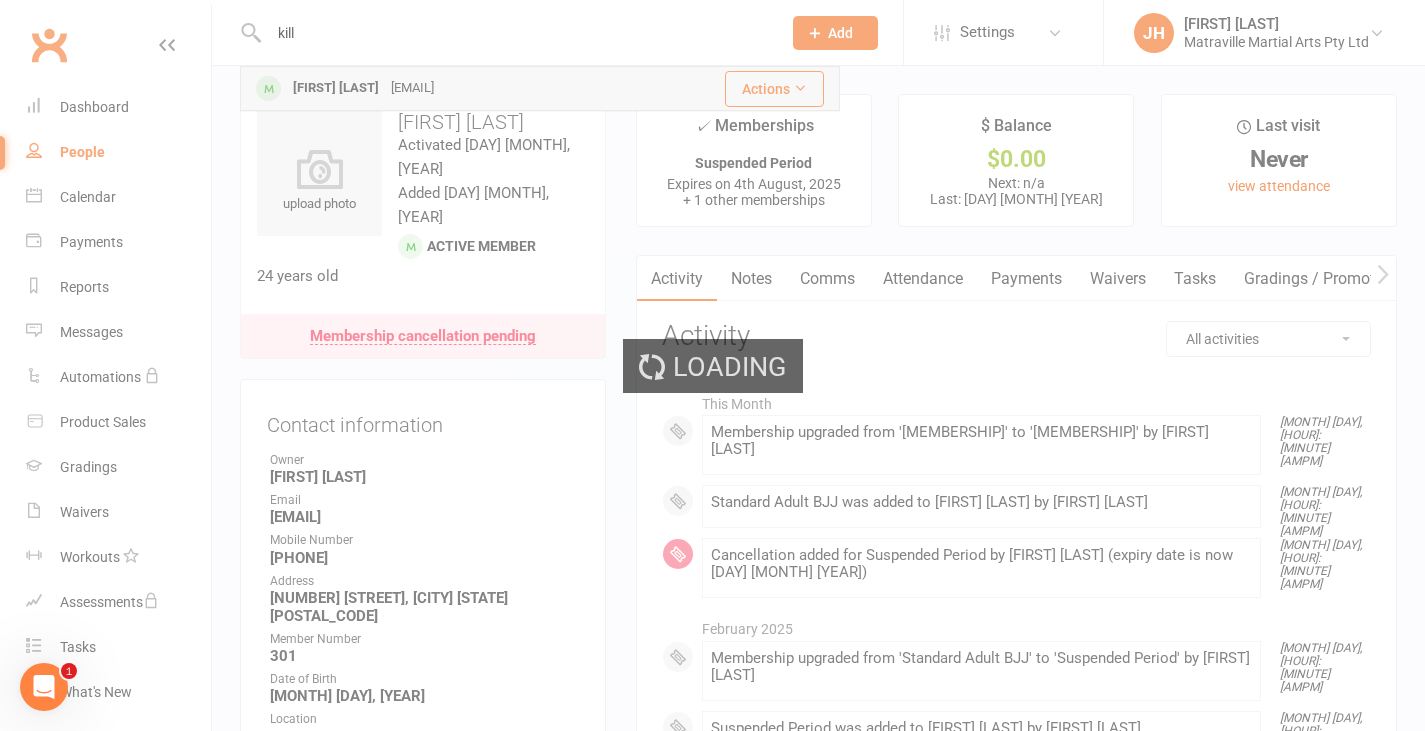 type 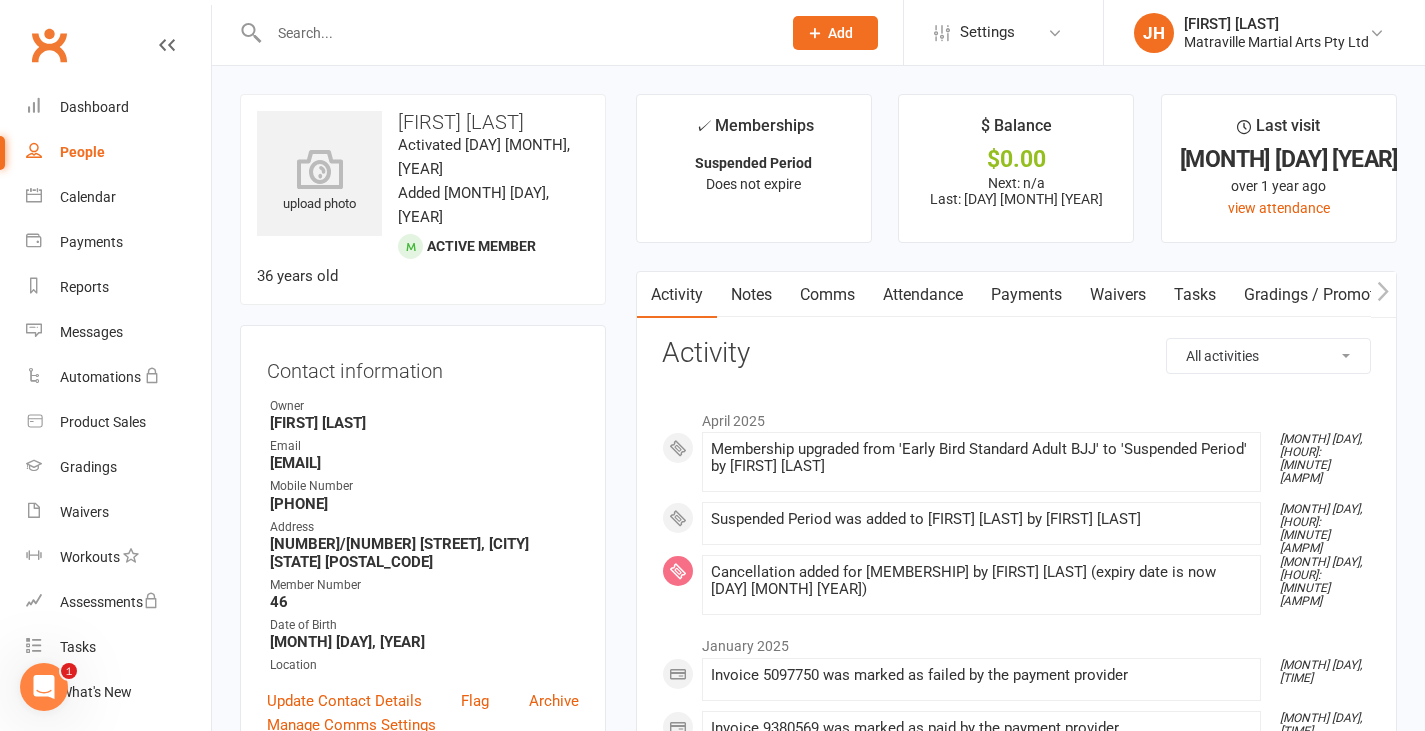 click on "Payments" at bounding box center (1026, 295) 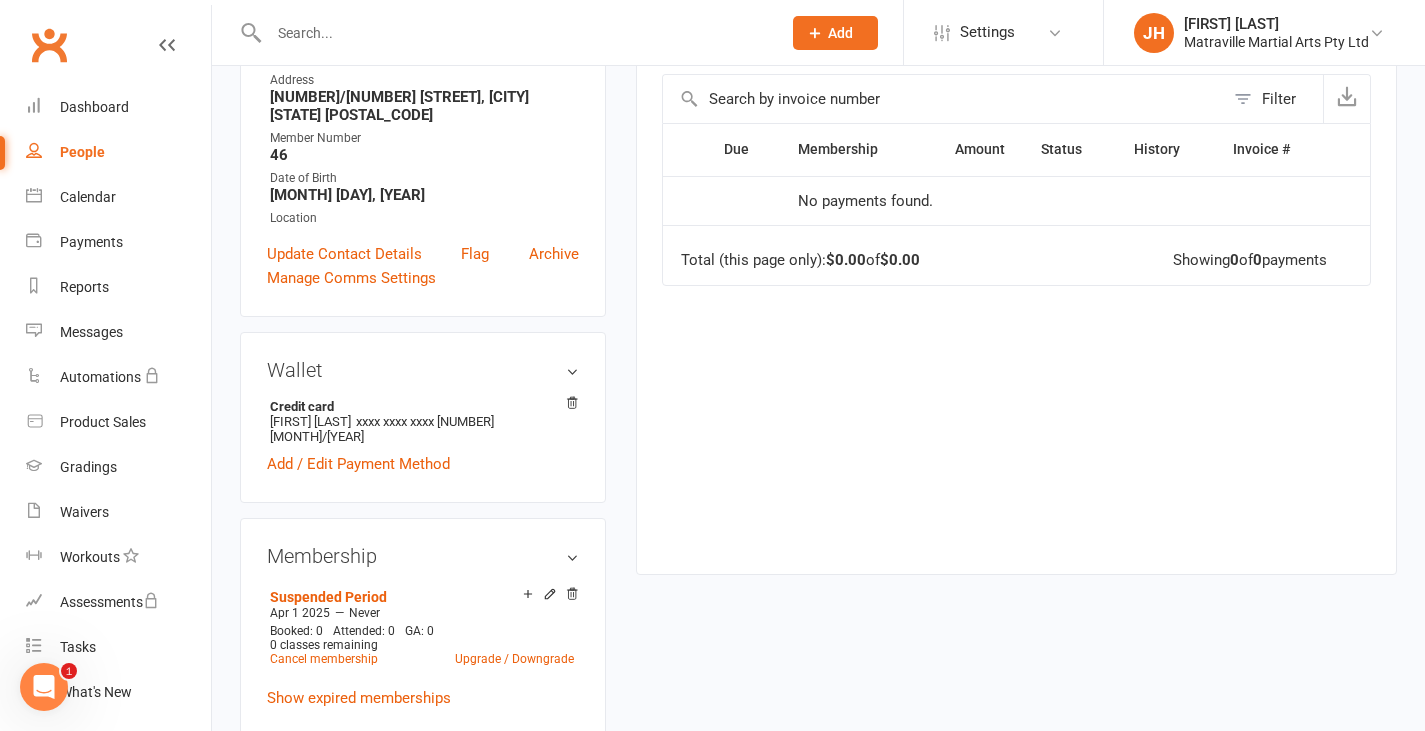 scroll, scrollTop: 0, scrollLeft: 0, axis: both 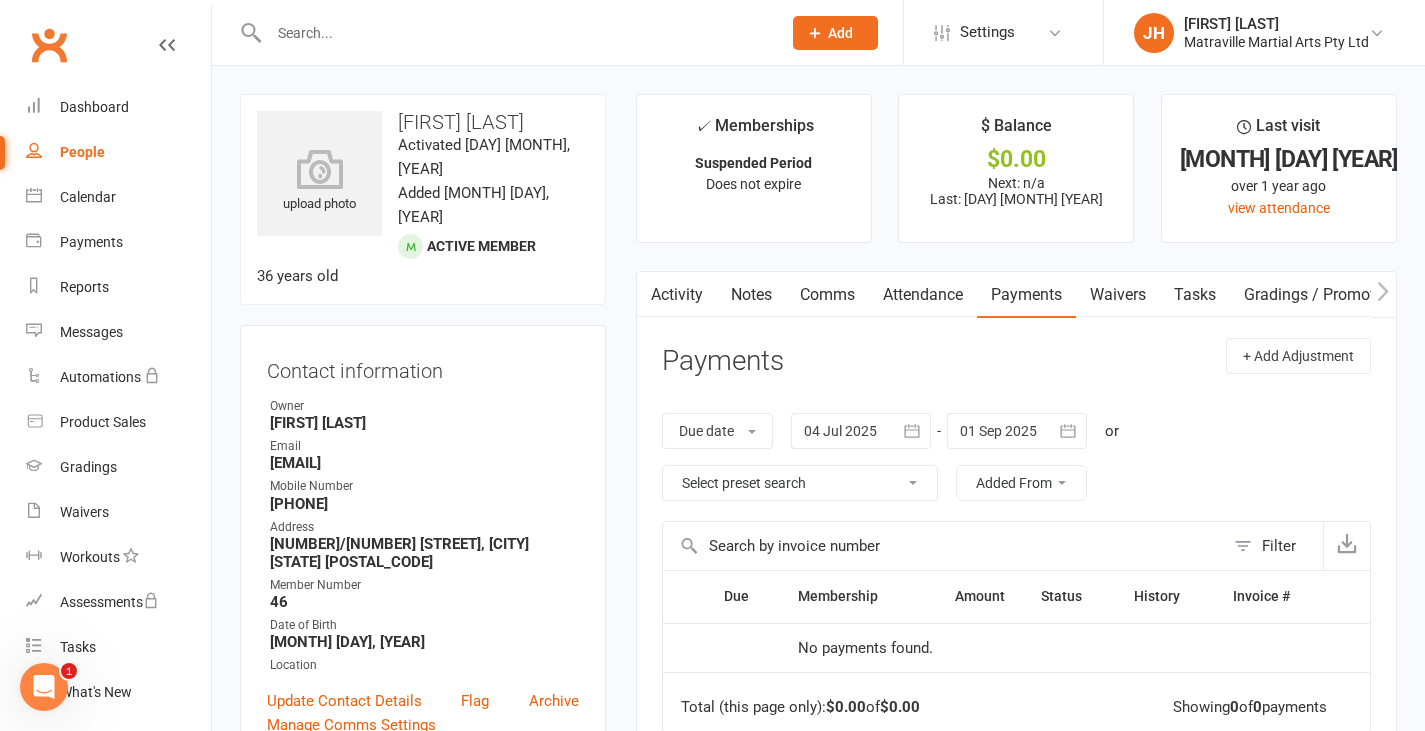 click at bounding box center (913, 431) 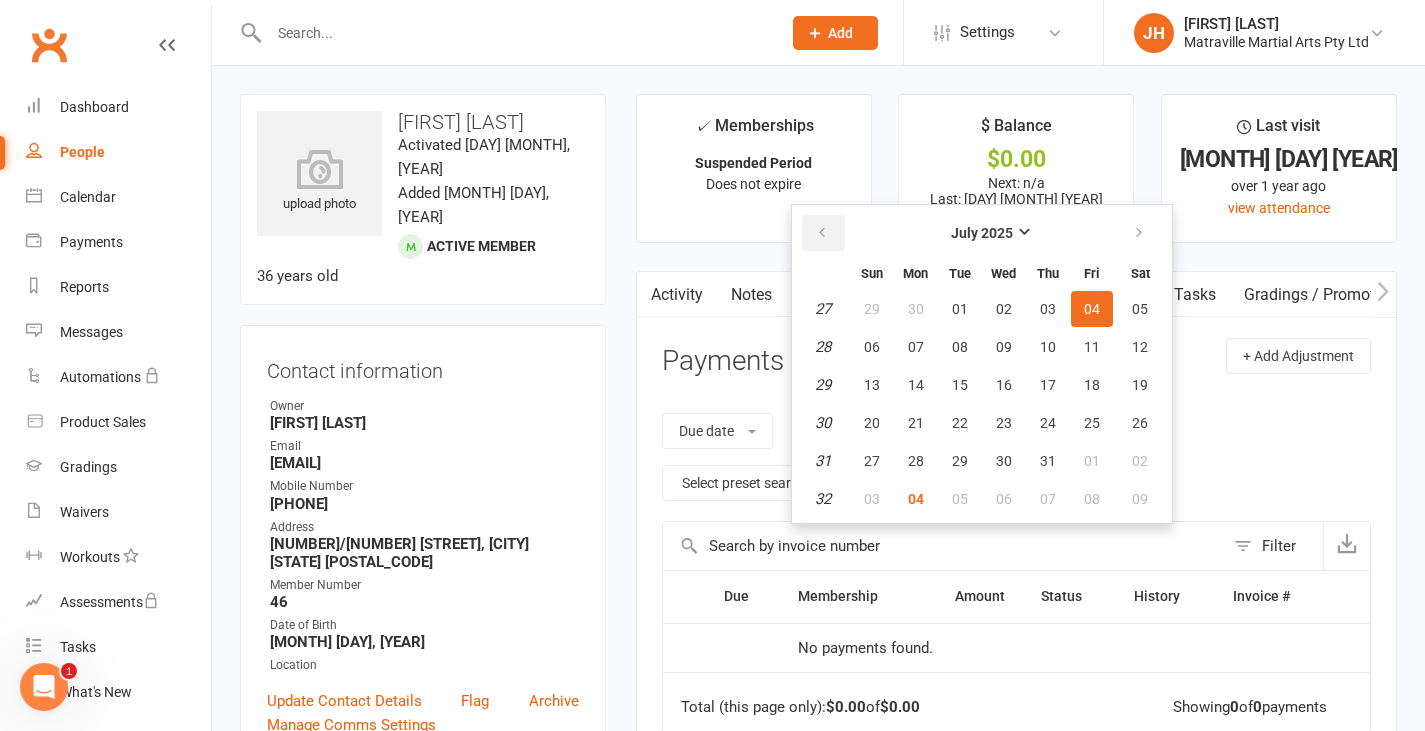 click at bounding box center (822, 233) 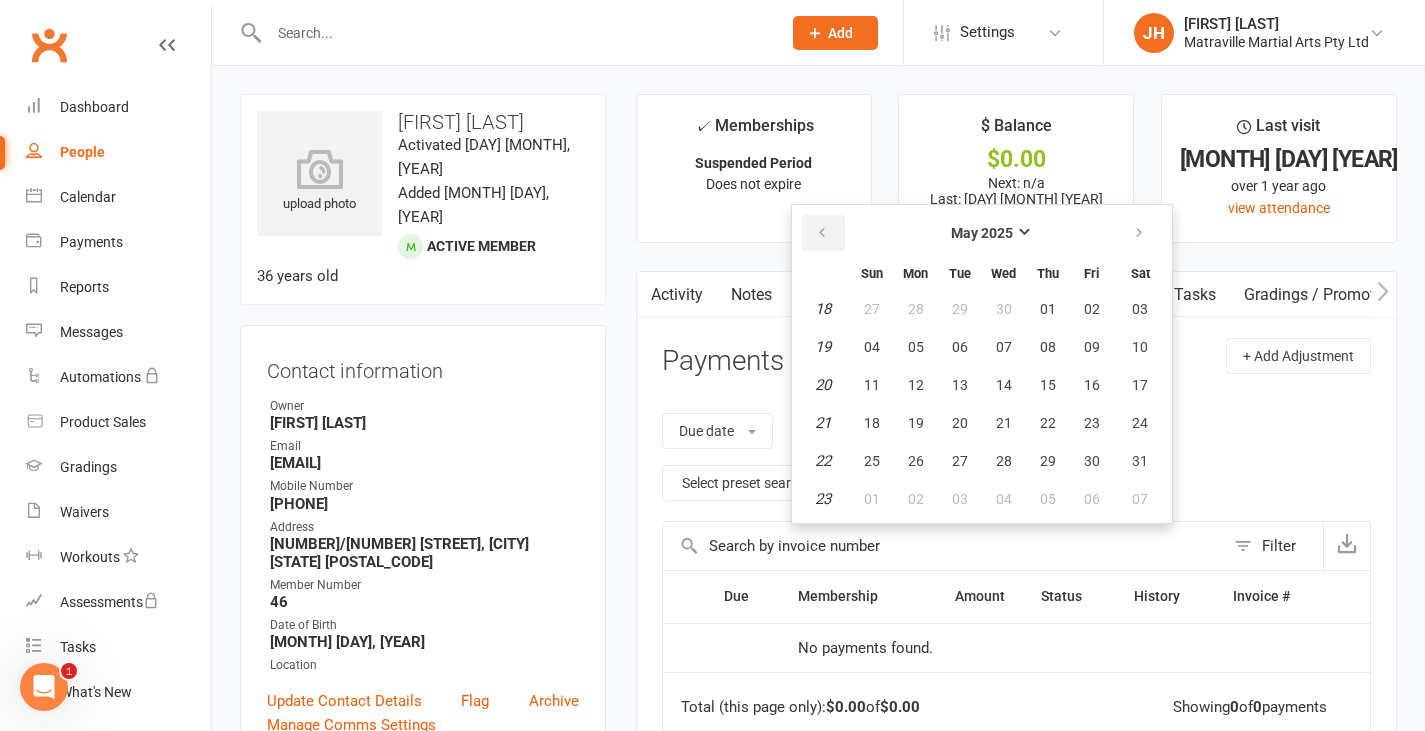 click at bounding box center [822, 233] 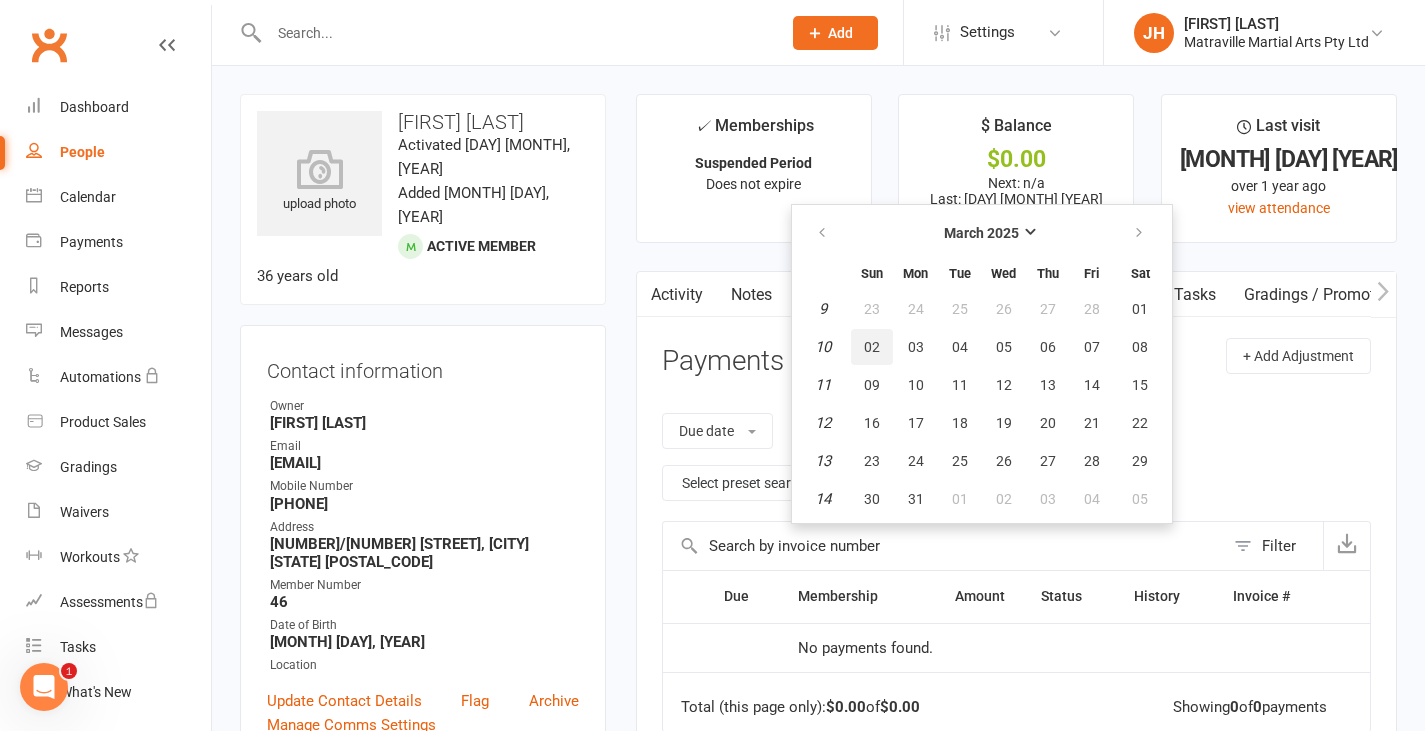 click on "02" at bounding box center (872, 347) 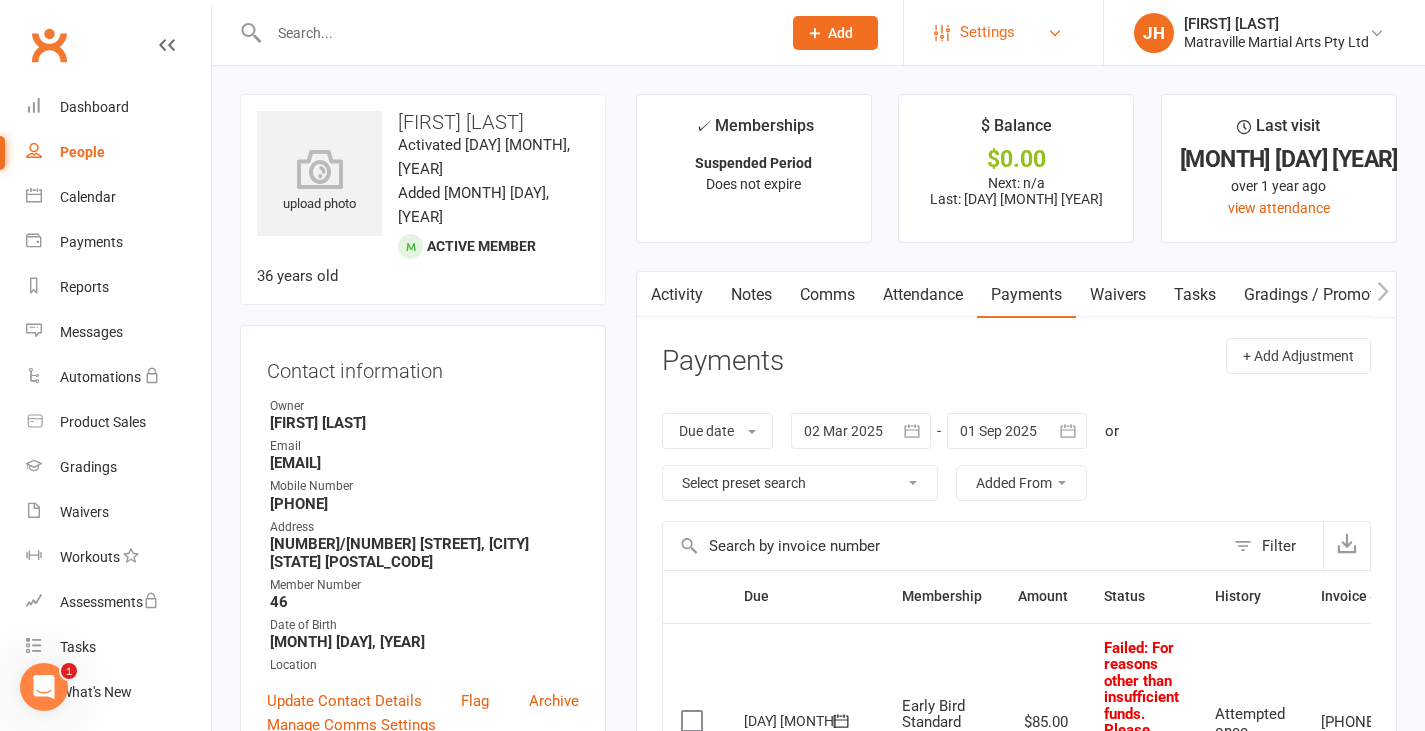 click on "Settings" at bounding box center [1003, 32] 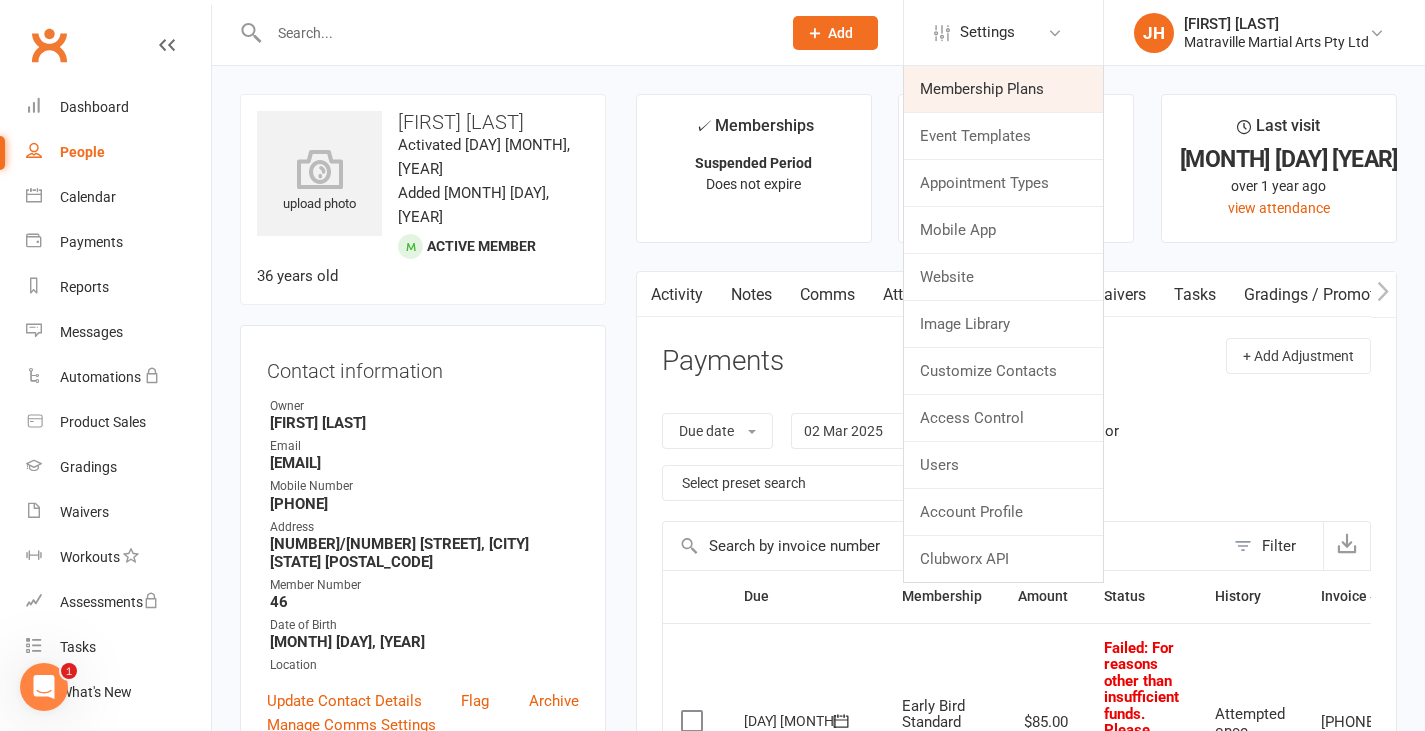 click on "Membership Plans" at bounding box center (1003, 89) 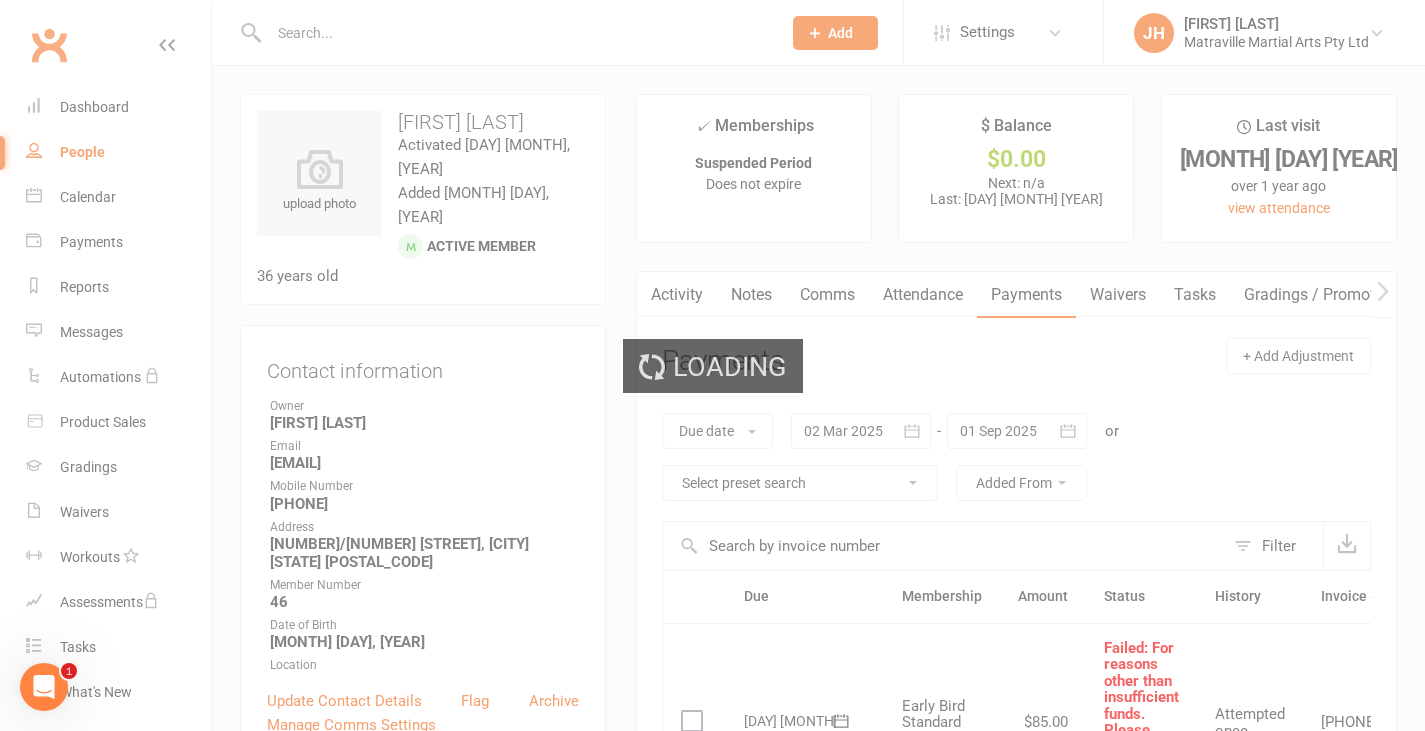 select on "50" 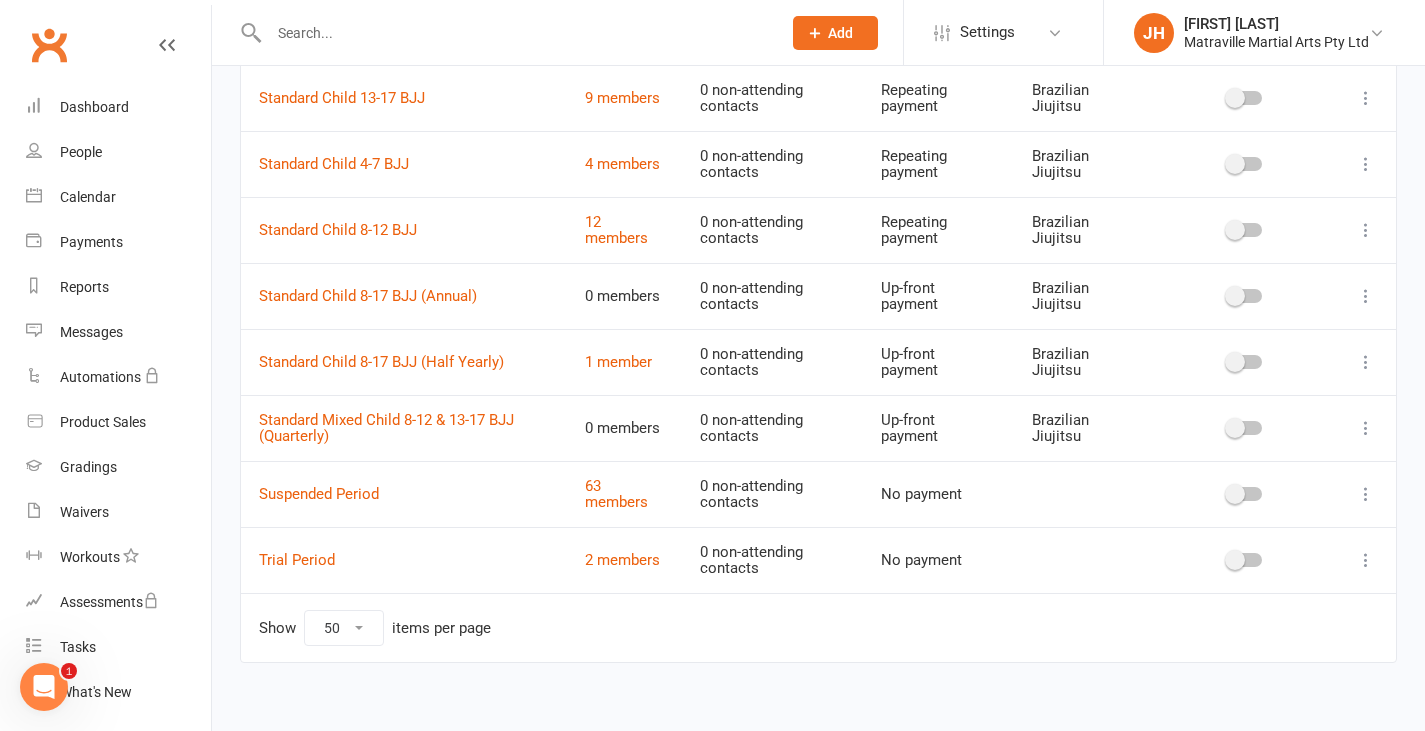 scroll, scrollTop: 2410, scrollLeft: 0, axis: vertical 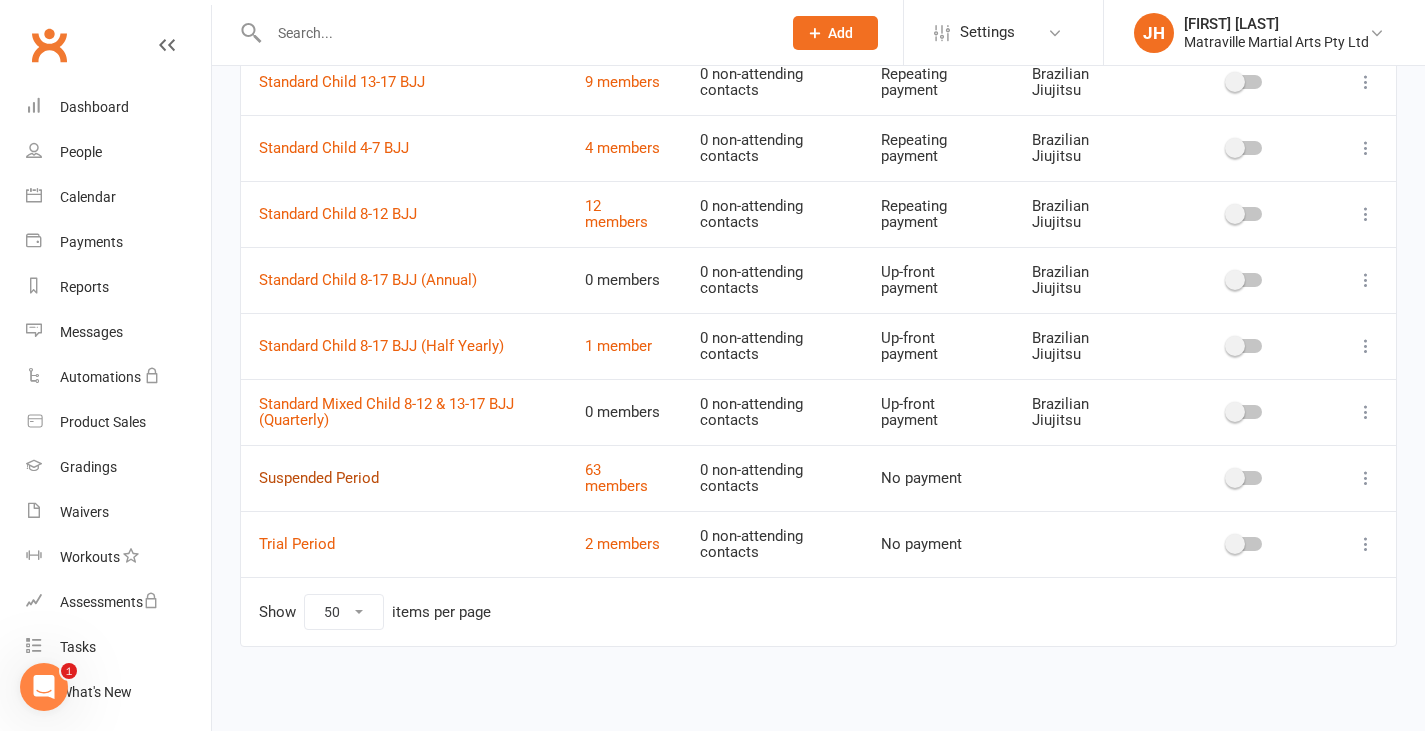 click on "Suspended Period" at bounding box center [319, 478] 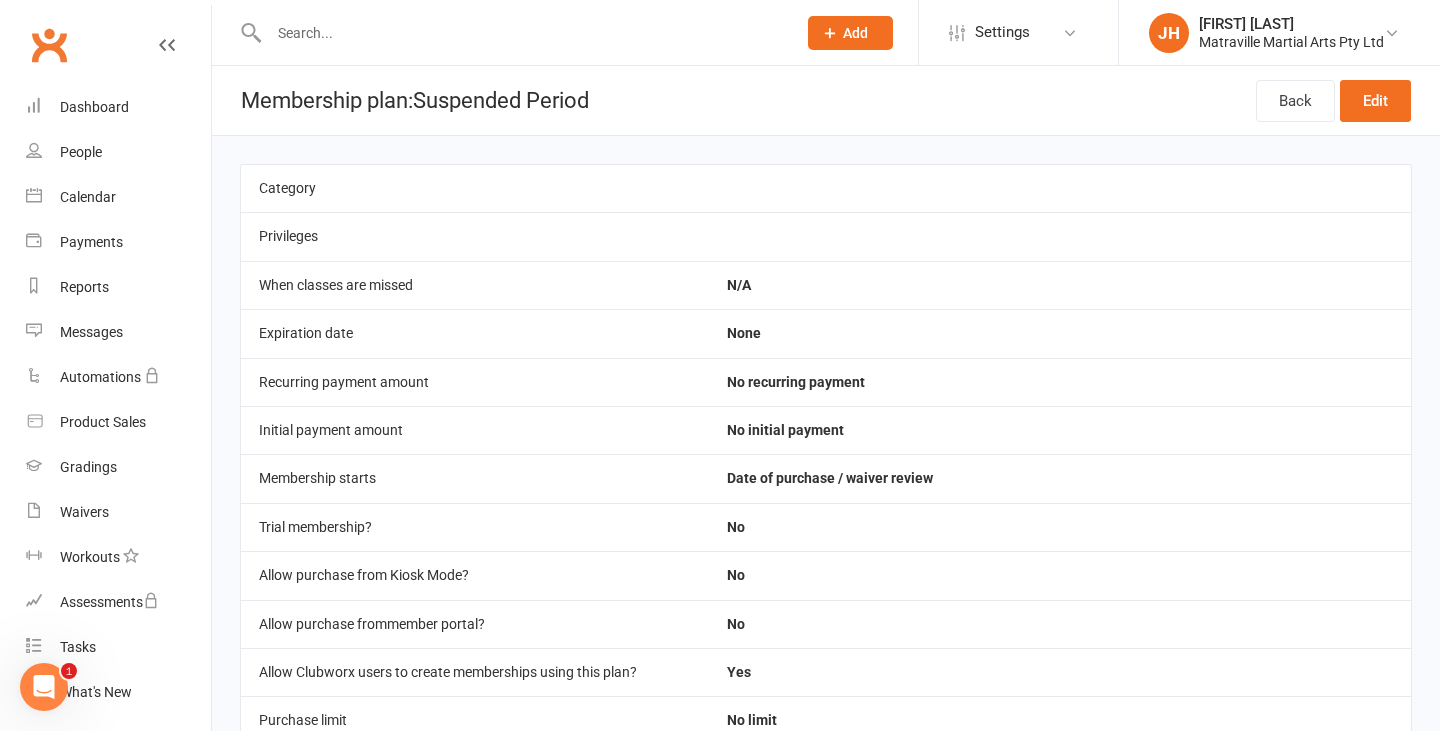 select on "50" 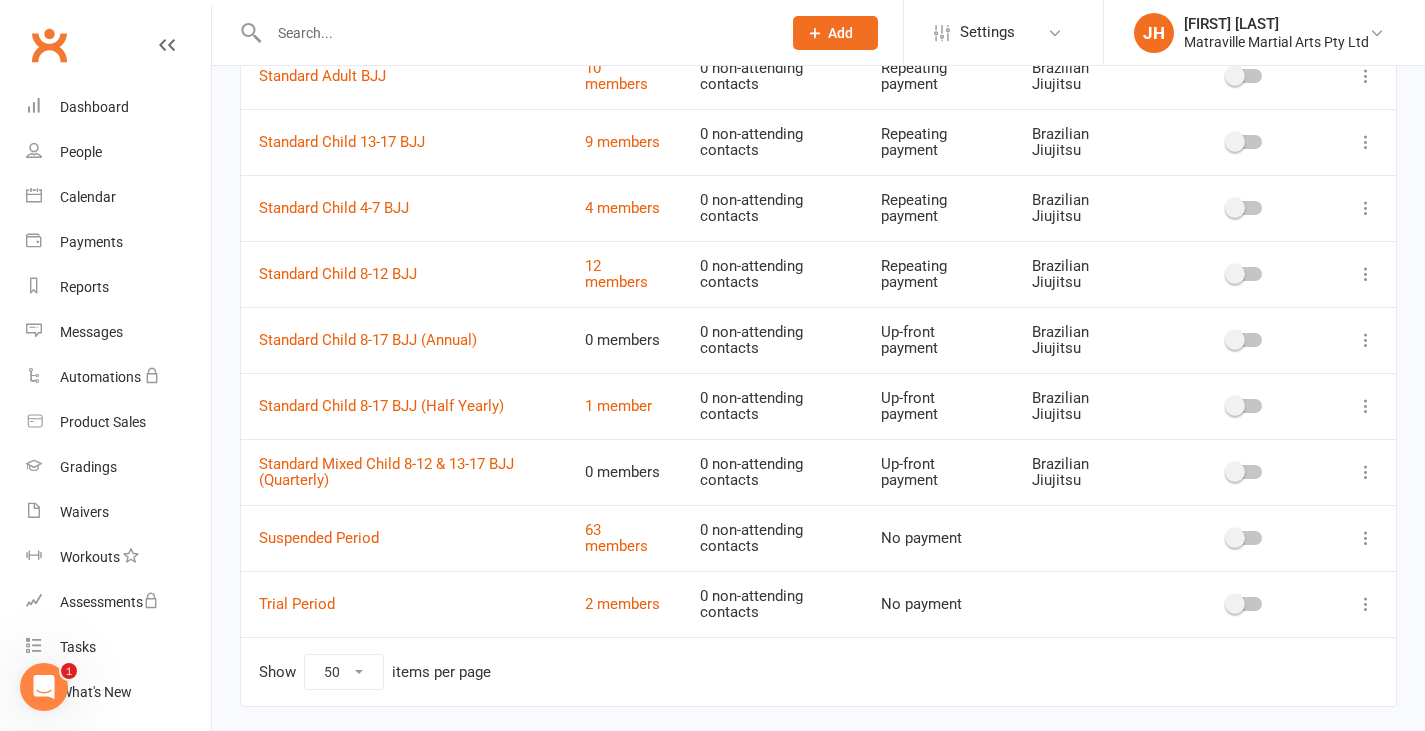 scroll, scrollTop: 2357, scrollLeft: 0, axis: vertical 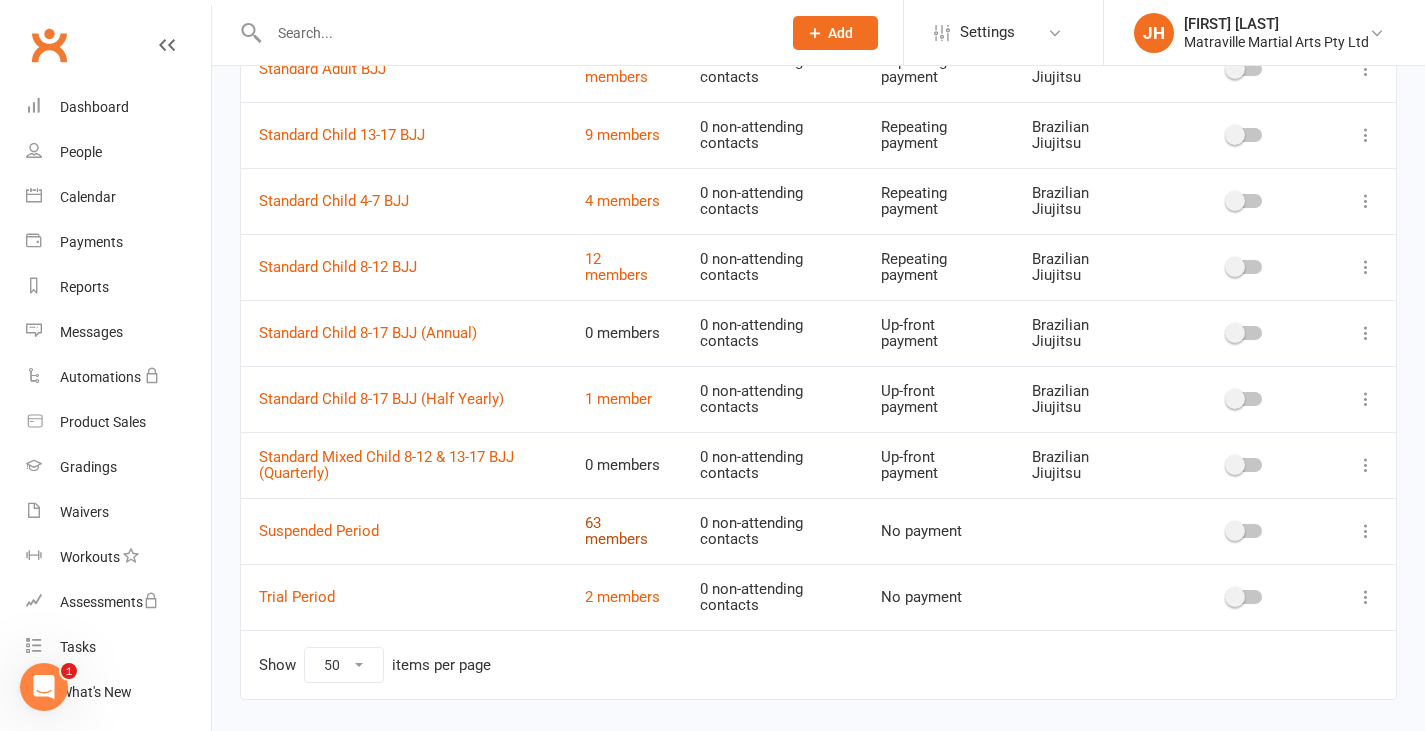 click on "63 members" at bounding box center [616, 531] 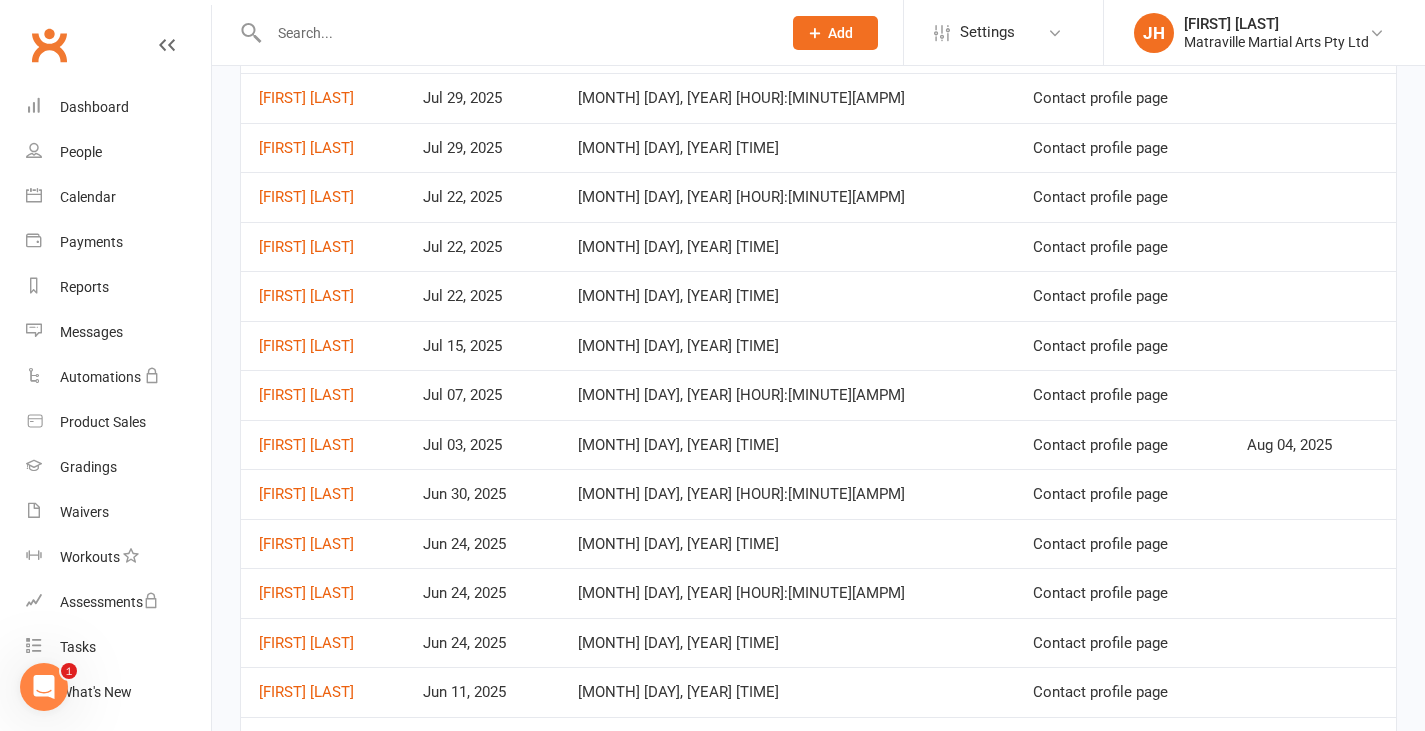 scroll, scrollTop: 290, scrollLeft: 0, axis: vertical 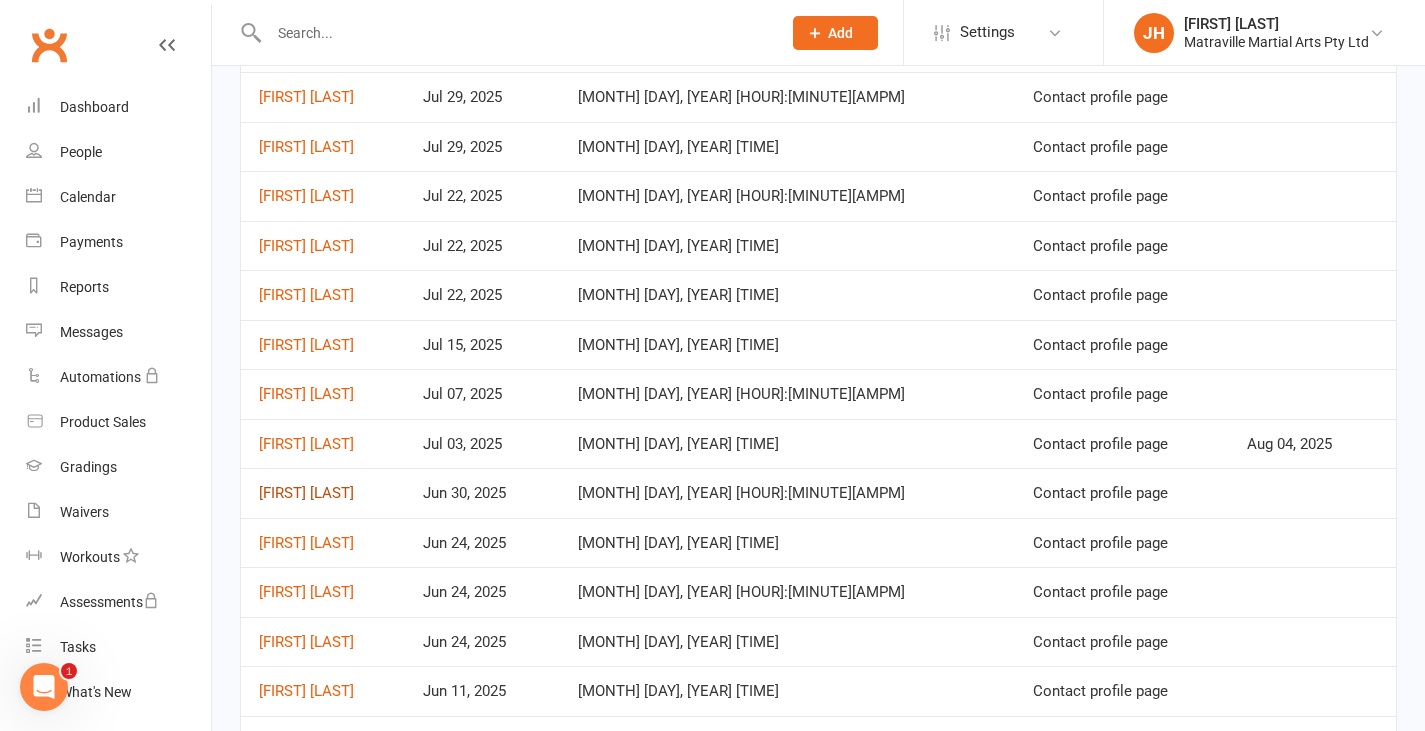 click on "[FIRST] [LAST]" at bounding box center (306, 493) 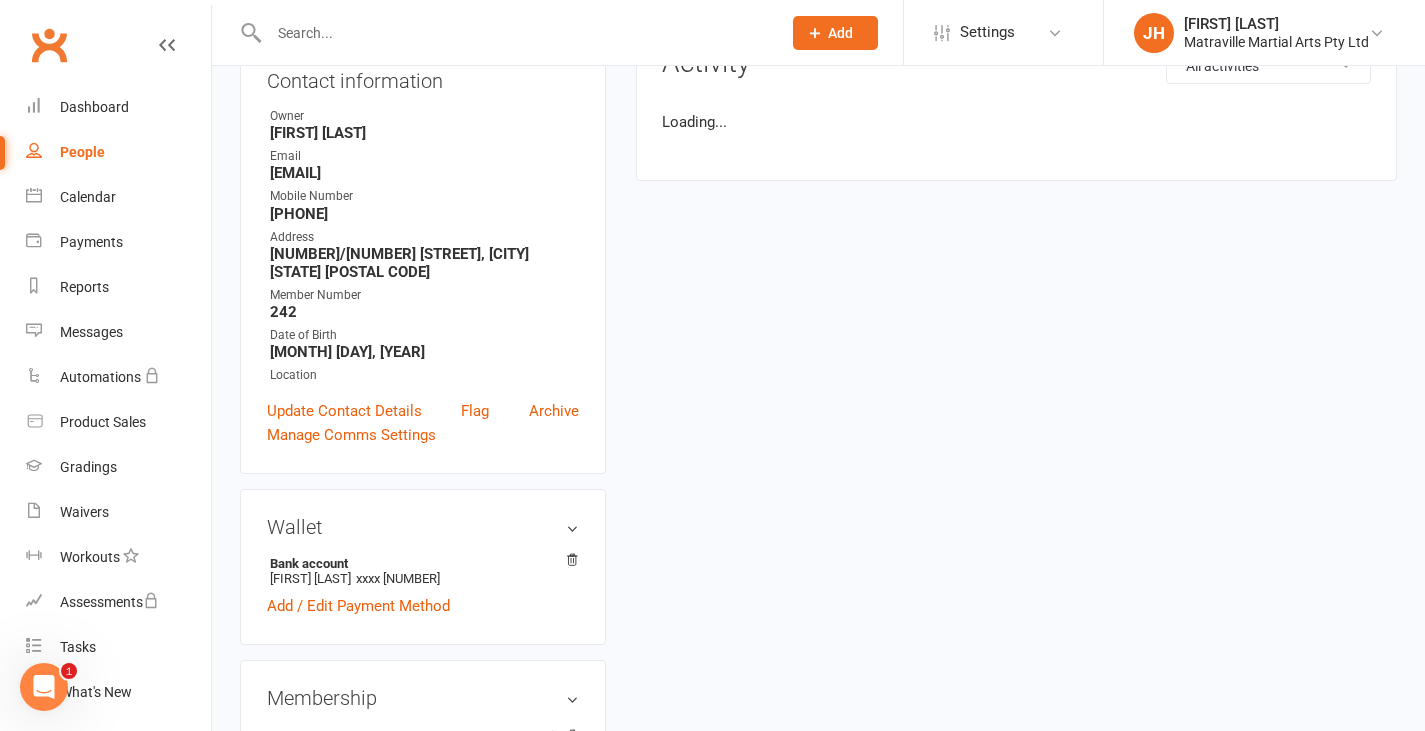 scroll, scrollTop: 0, scrollLeft: 0, axis: both 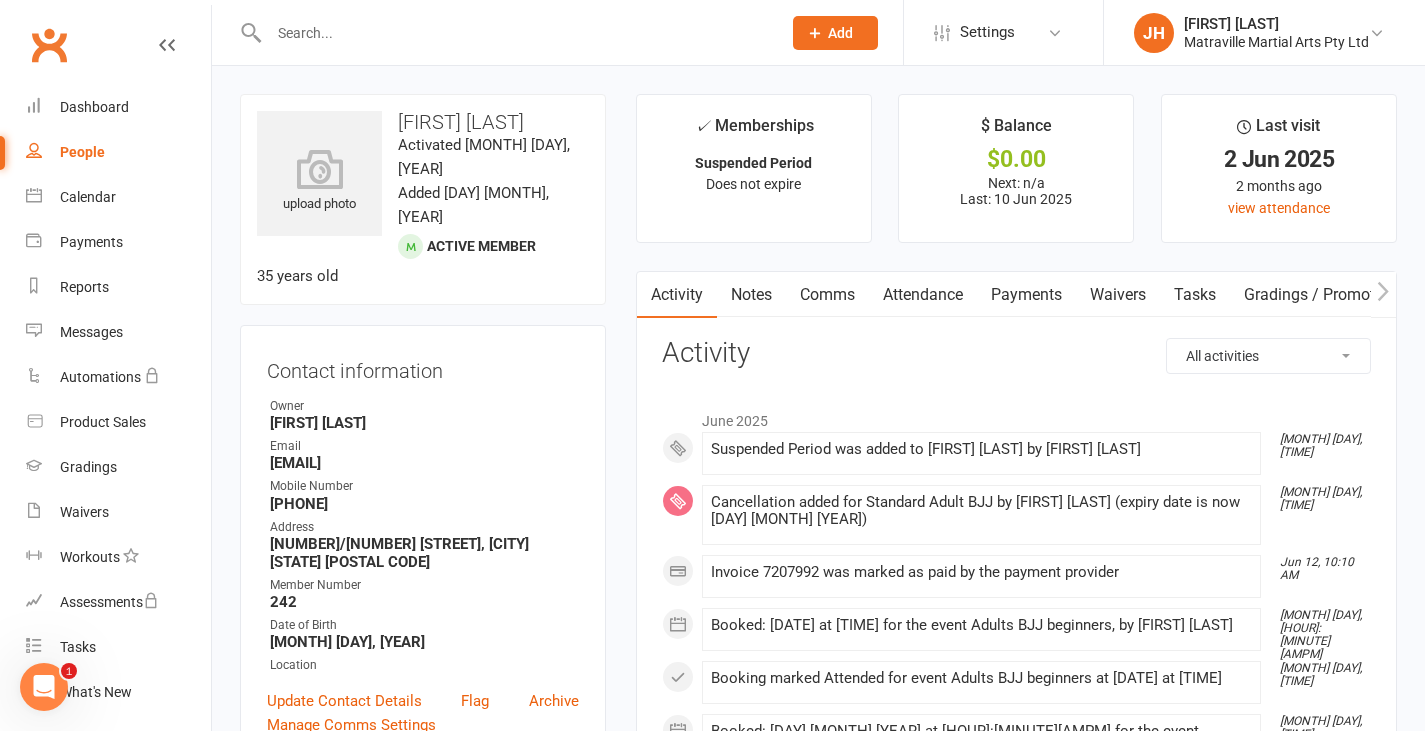 click on "Payments" at bounding box center (1026, 295) 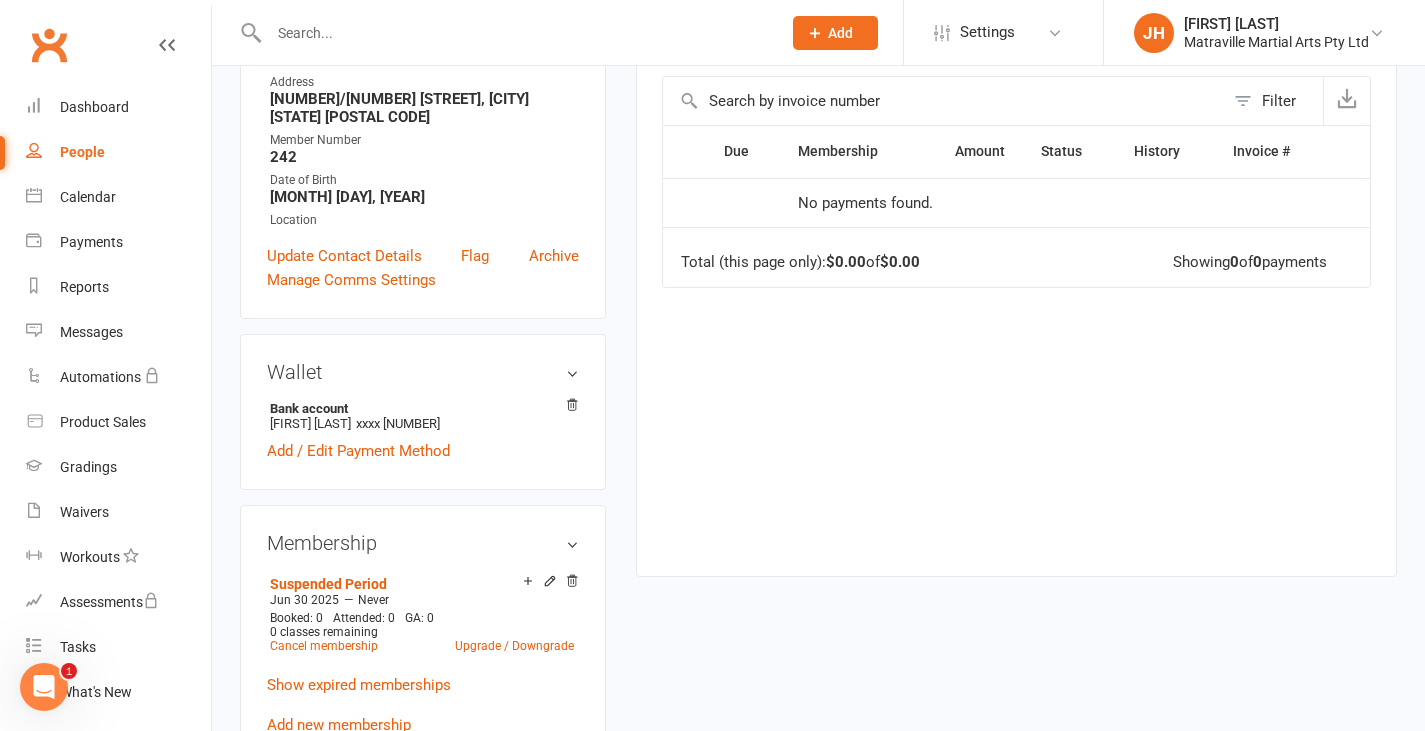 scroll, scrollTop: 446, scrollLeft: 0, axis: vertical 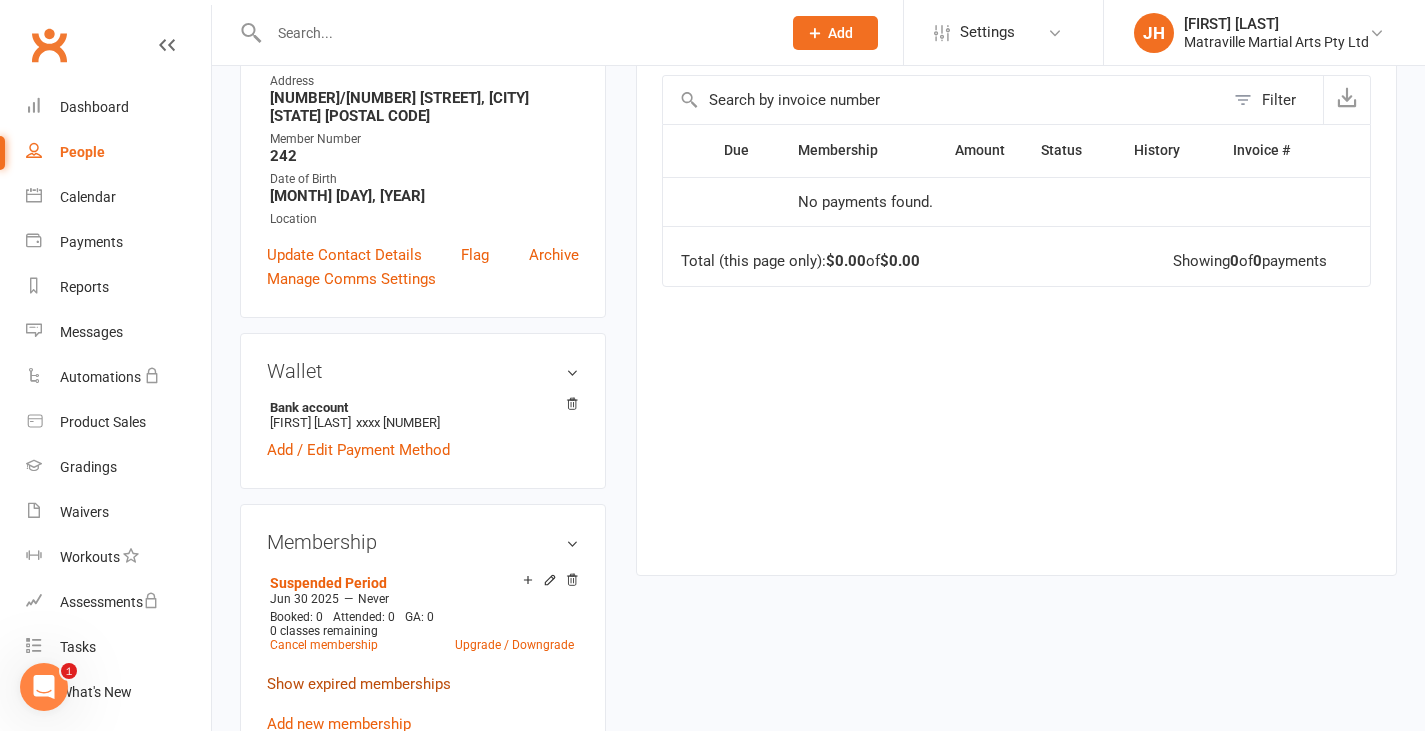 click on "Show expired memberships" at bounding box center (359, 684) 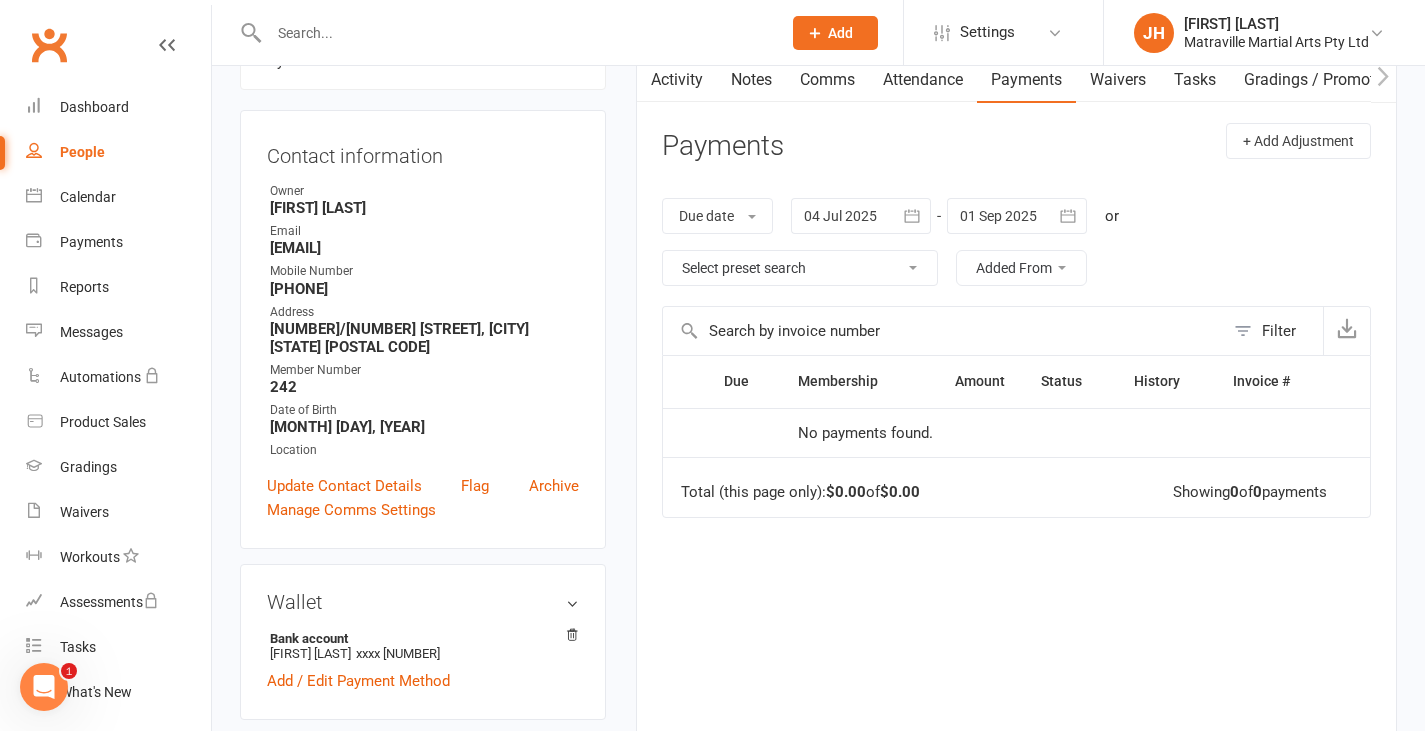 scroll, scrollTop: 210, scrollLeft: 0, axis: vertical 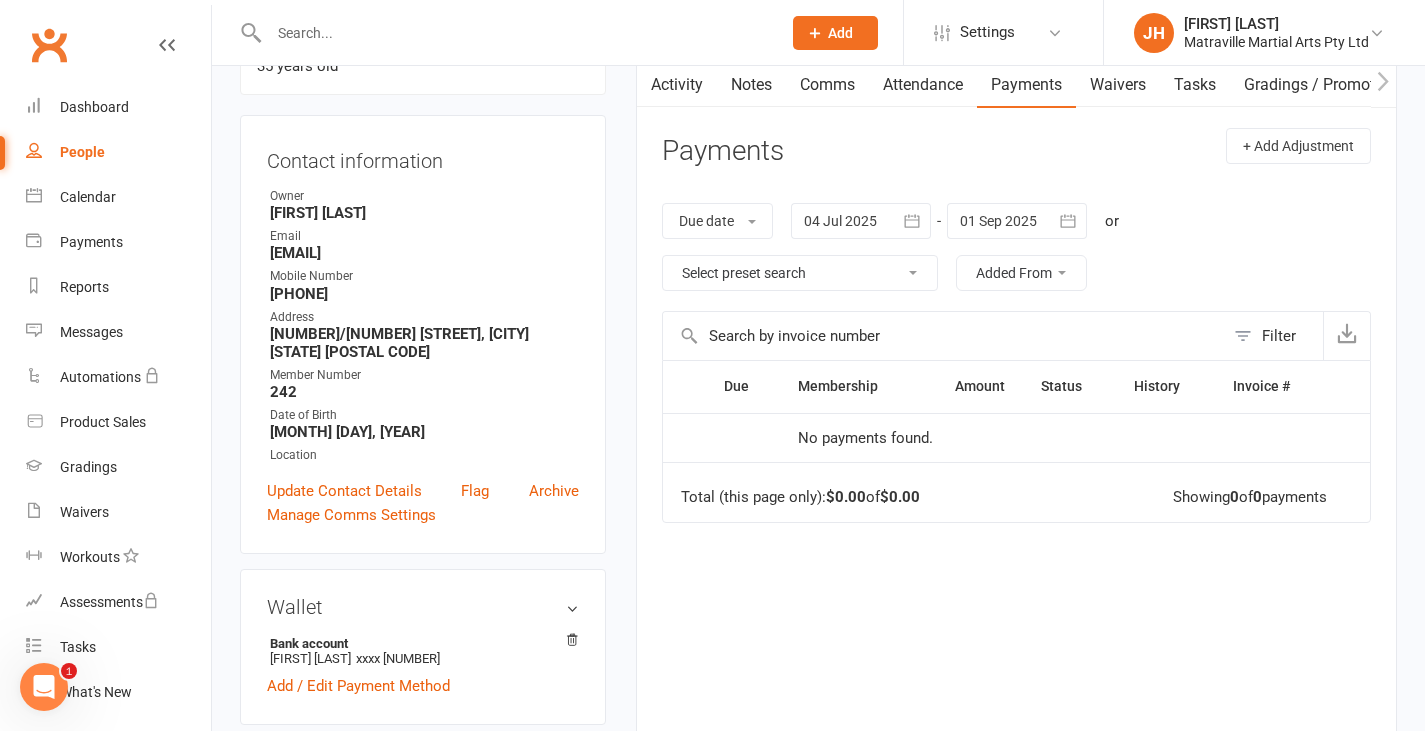 click 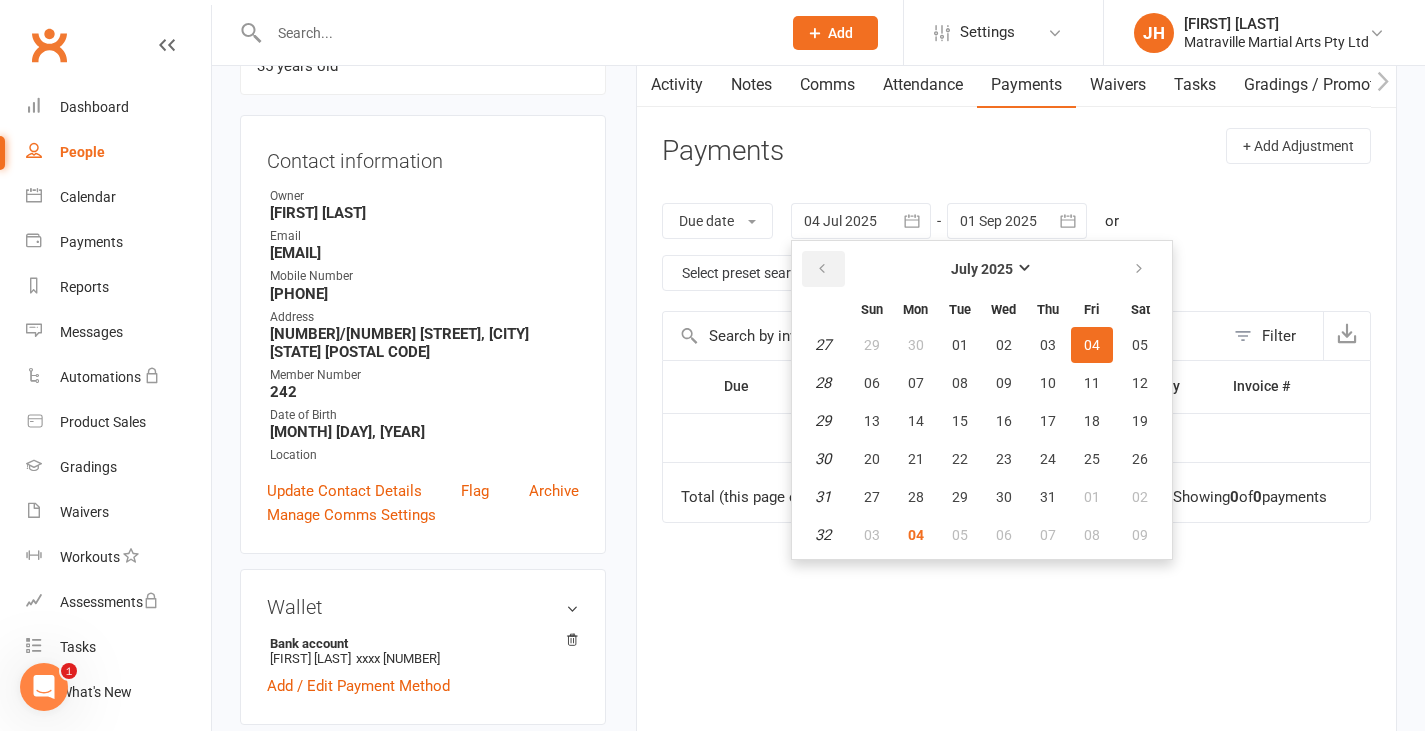 click at bounding box center (822, 269) 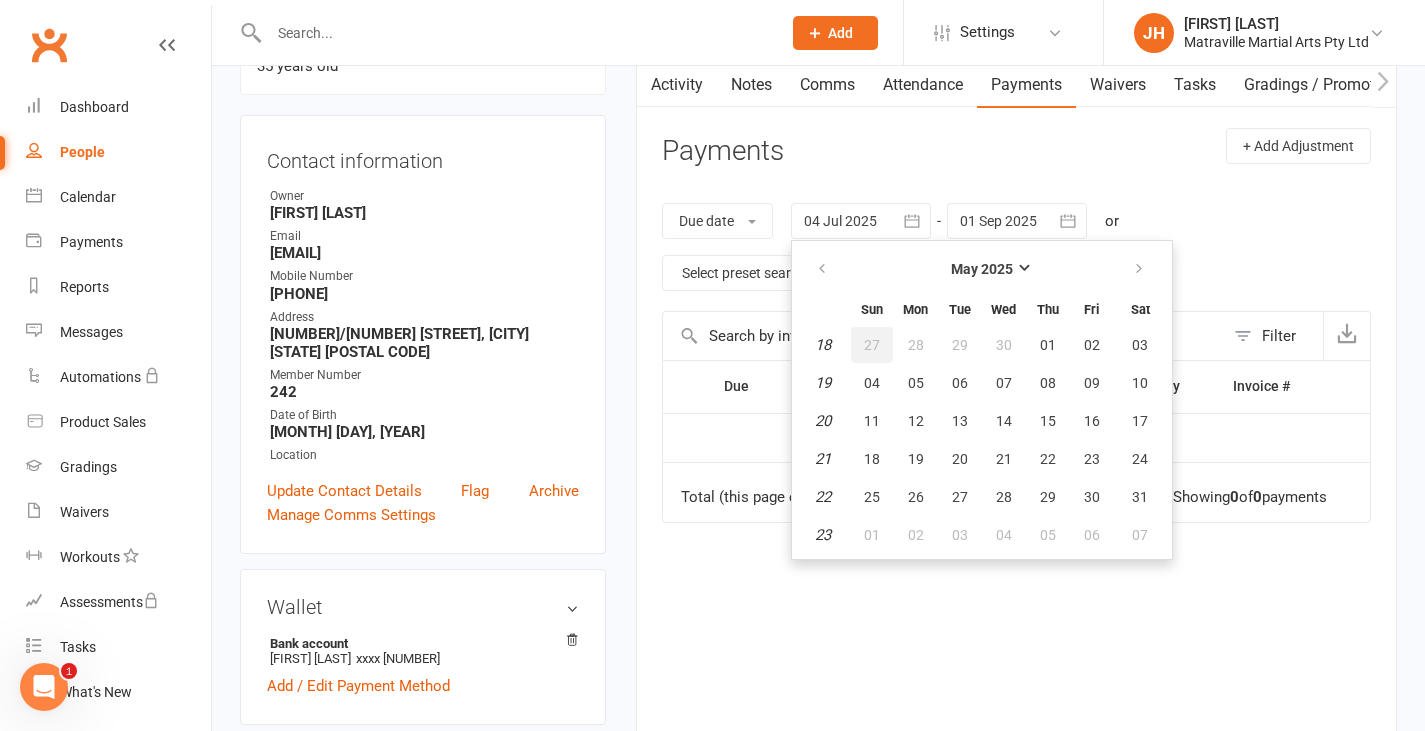 click on "27" at bounding box center [872, 345] 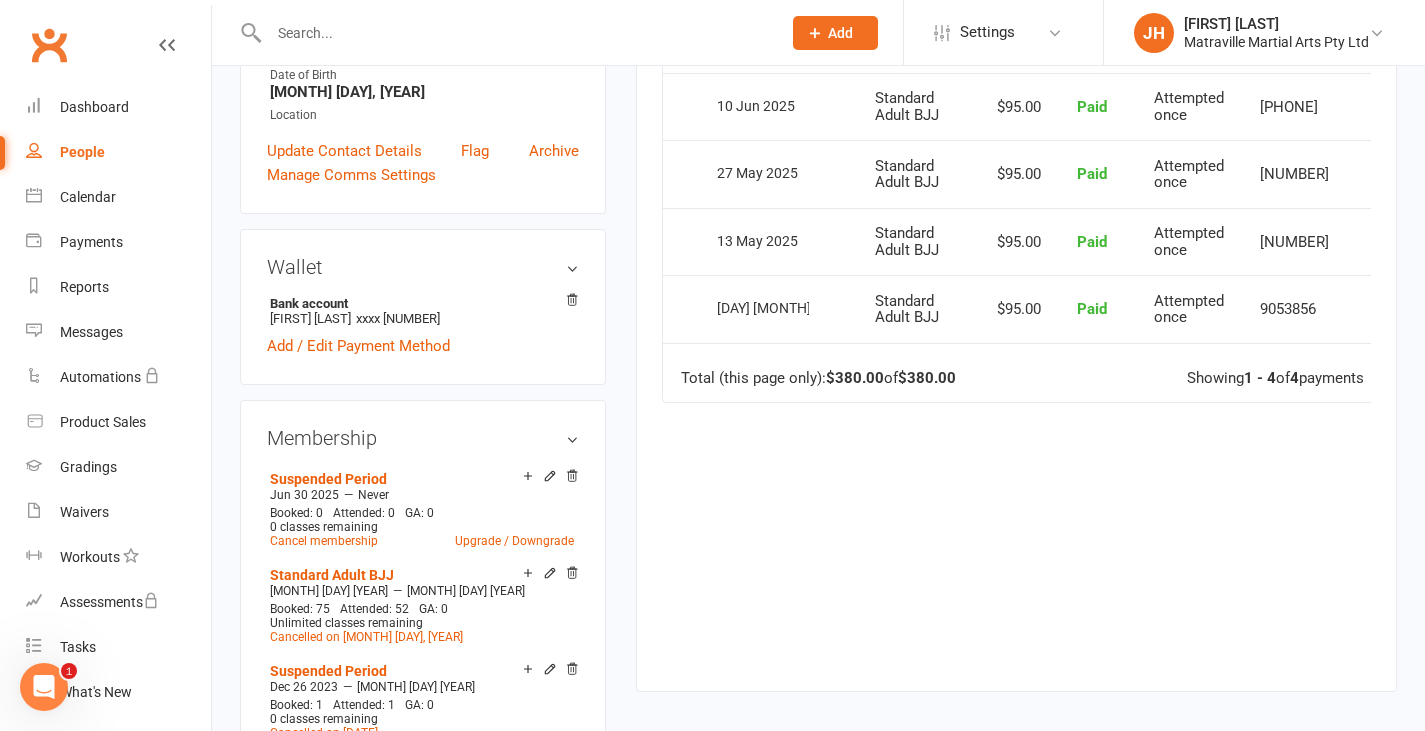 scroll, scrollTop: 551, scrollLeft: 0, axis: vertical 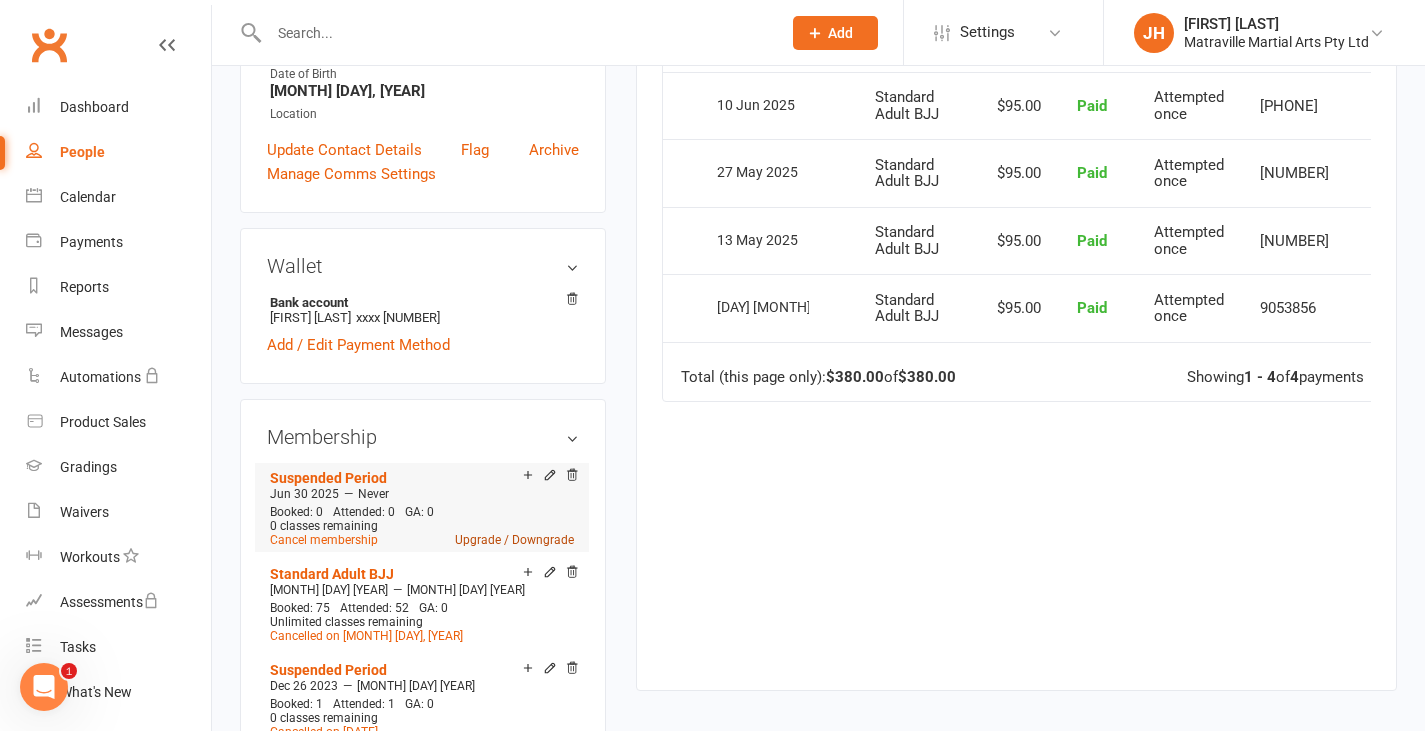 click on "Upgrade / Downgrade" at bounding box center (514, 540) 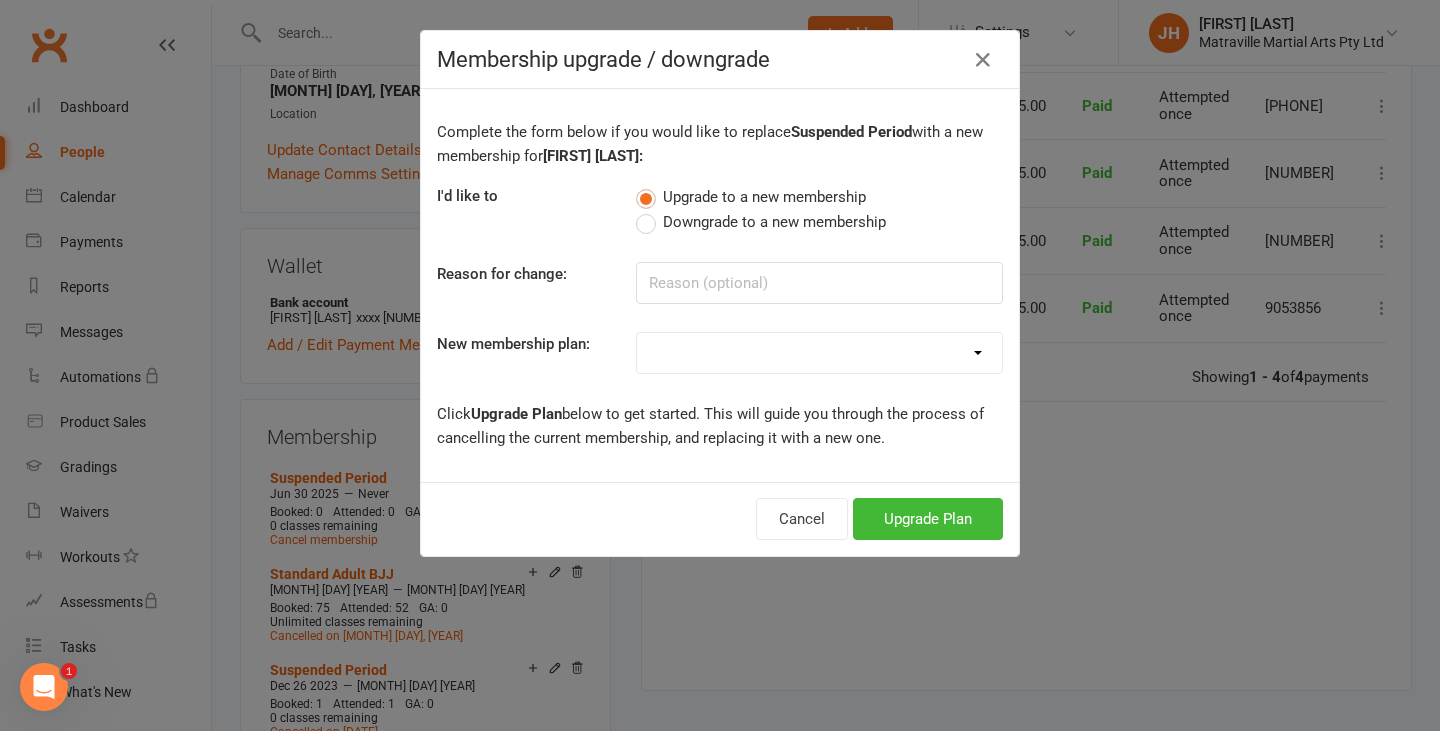 click on "Trial Period Suspended Period Standard Adult BJJ Concession/Student Adult BJJ Standard Child 4-7 BJJ Standard Child 8-12 BJJ 2 x Child 4-7 BJJ 2 x Child 8-17 BJJ 2 x Child (mixed) BJJ 3 x Child 4-7 BJJ 3 x Child 8-17 BJJ 2 x Child 4-7 + 1 x Child 8-17 BJJ 1 x Child 4-7 + 2 x Child 8-17 BJJ 1 x Adult + 1 x Child 4-7 BJJ 1 x Adult + 1 x Child 8-17 BJJ 1 x Adult + 2 x Child 4-7 BJJ 1 x Adult + 2 x Child 8-17 BJJ 1 x Adult + 2 x Child (mixed) BJJ 2 x Adult + 1 x Child 4-7 BJJ 2 x Adult + 1 x Child 8-17 BJJ 1 x Early Adult + 2 x Child (mixed) BJJ 1 x Early Adult + 1 x Child 4-7 BJJ 1 x Early Adult + 1 x Child 8-17 BJJ Family Pack x 4 or more Active Kids Voucher Plan Owners Instructor Membership BJJ Family Membership Early Bird Standard Adult BJJ Standard Child 8-17 BJJ (Annual) Gift voucher Casual Classes Catchup Payment Loyalty Standard Adult BJJ Standard Mixed Child 8-12 & 13-17 BJJ (Quarterly) Standard Child 13-17 BJJ 1 x Child 8-12 + 1 x Child 13-17 BJJ 2 x Adult Standard Child 8-17 BJJ (Half Yearly)" at bounding box center (819, 353) 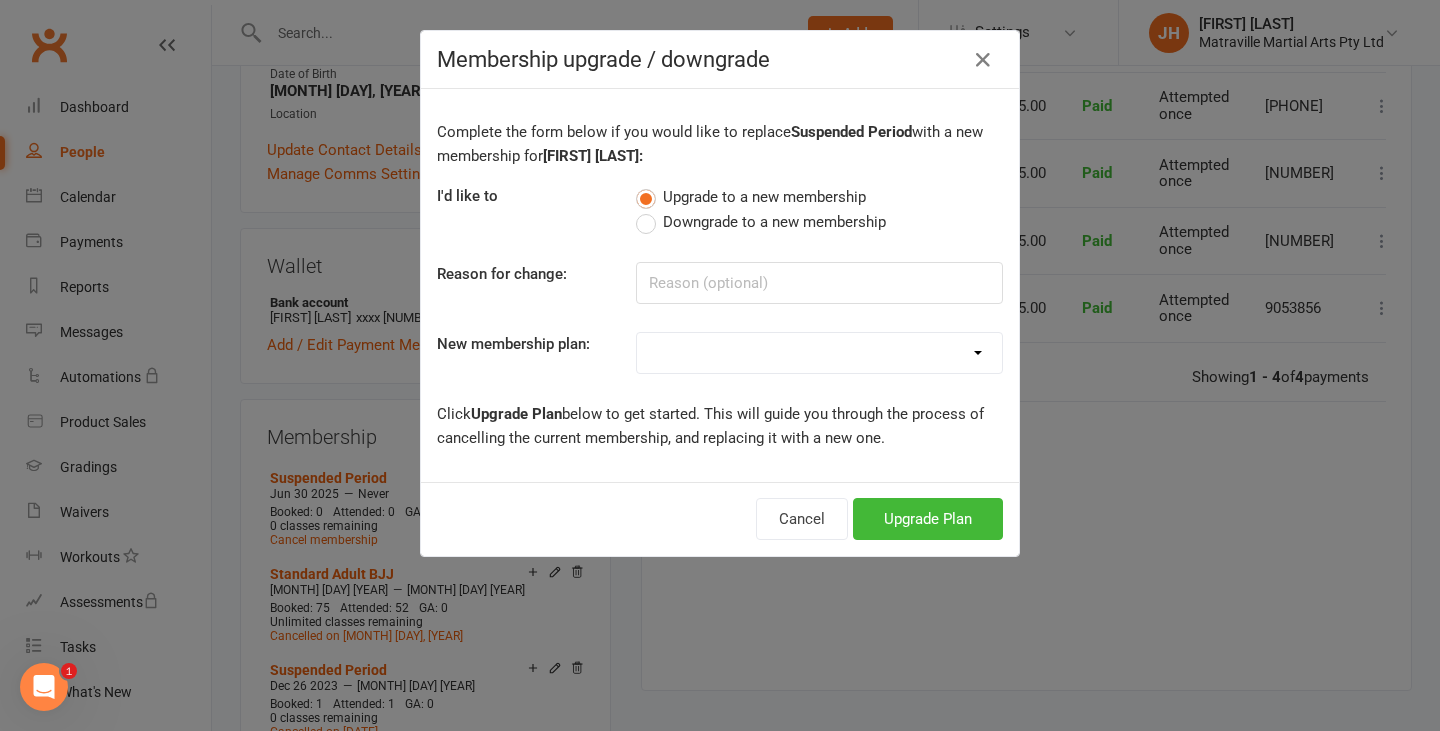 select on "2" 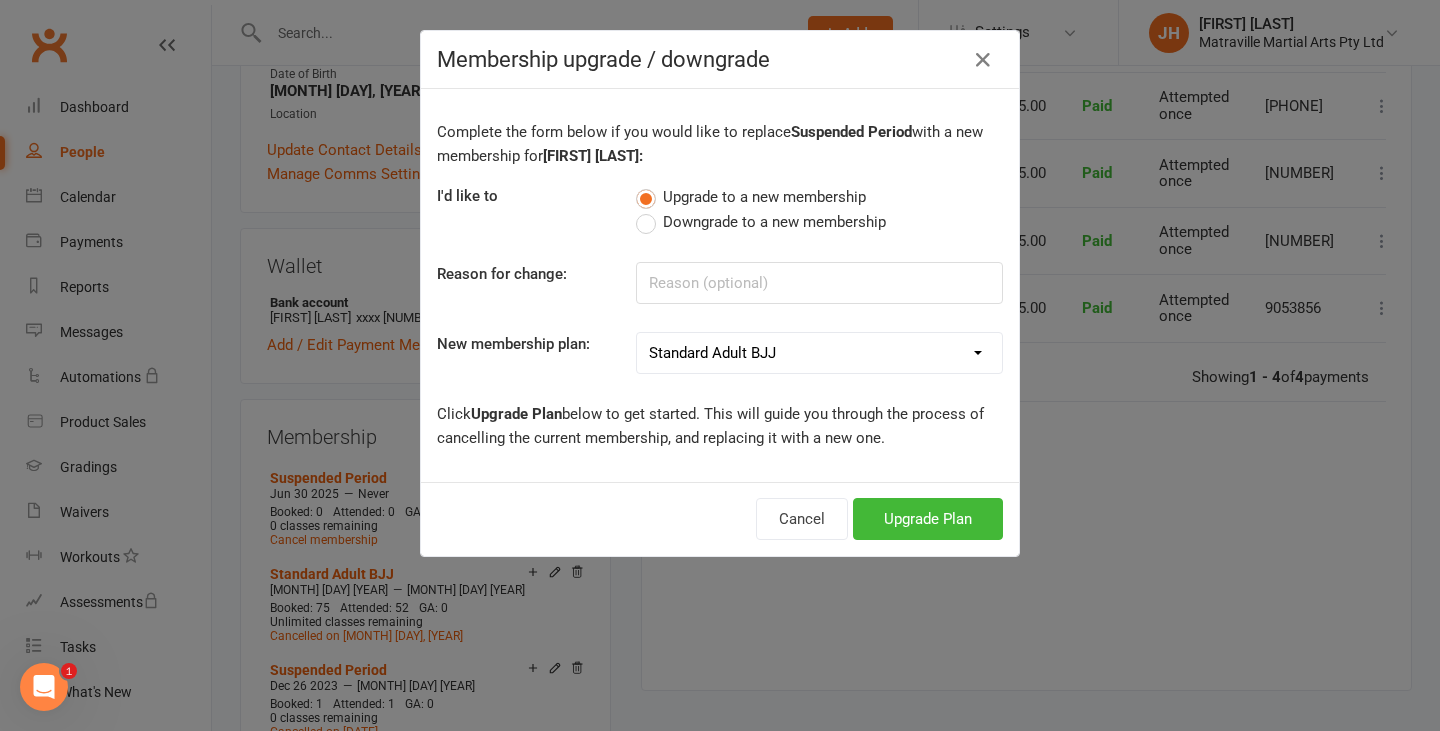 click on "Trial Period Suspended Period Standard Adult BJJ Concession/Student Adult BJJ Standard Child 4-7 BJJ Standard Child 8-12 BJJ 2 x Child 4-7 BJJ 2 x Child 8-17 BJJ 2 x Child (mixed) BJJ 3 x Child 4-7 BJJ 3 x Child 8-17 BJJ 2 x Child 4-7 + 1 x Child 8-17 BJJ 1 x Child 4-7 + 2 x Child 8-17 BJJ 1 x Adult + 1 x Child 4-7 BJJ 1 x Adult + 1 x Child 8-17 BJJ 1 x Adult + 2 x Child 4-7 BJJ 1 x Adult + 2 x Child 8-17 BJJ 1 x Adult + 2 x Child (mixed) BJJ 2 x Adult + 1 x Child 4-7 BJJ 2 x Adult + 1 x Child 8-17 BJJ 1 x Early Adult + 2 x Child (mixed) BJJ 1 x Early Adult + 1 x Child 4-7 BJJ 1 x Early Adult + 1 x Child 8-17 BJJ Family Pack x 4 or more Active Kids Voucher Plan Owners Instructor Membership BJJ Family Membership Early Bird Standard Adult BJJ Standard Child 8-17 BJJ (Annual) Gift voucher Casual Classes Catchup Payment Loyalty Standard Adult BJJ Standard Mixed Child 8-12 & 13-17 BJJ (Quarterly) Standard Child 13-17 BJJ 1 x Child 8-12 + 1 x Child 13-17 BJJ 2 x Adult Standard Child 8-17 BJJ (Half Yearly)" at bounding box center (819, 353) 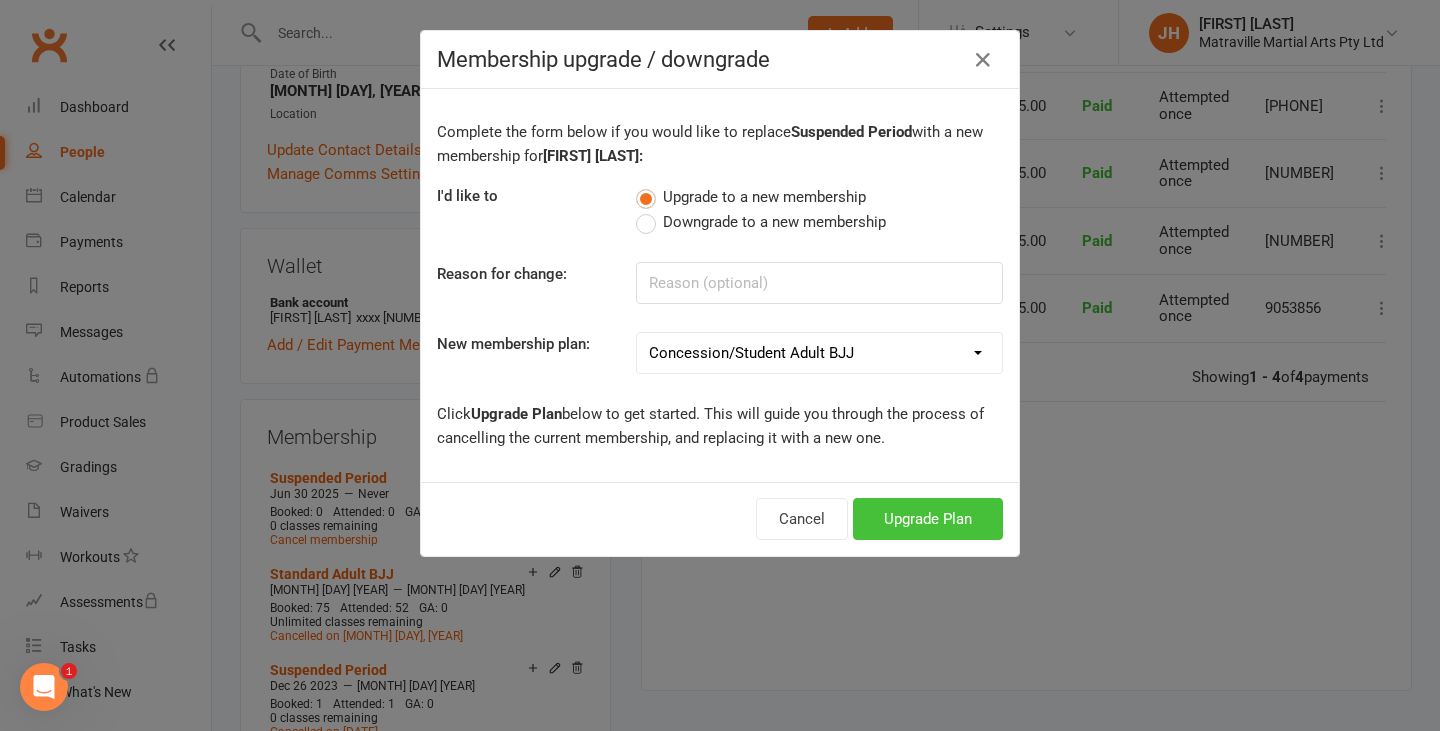 click on "Upgrade Plan" at bounding box center [928, 519] 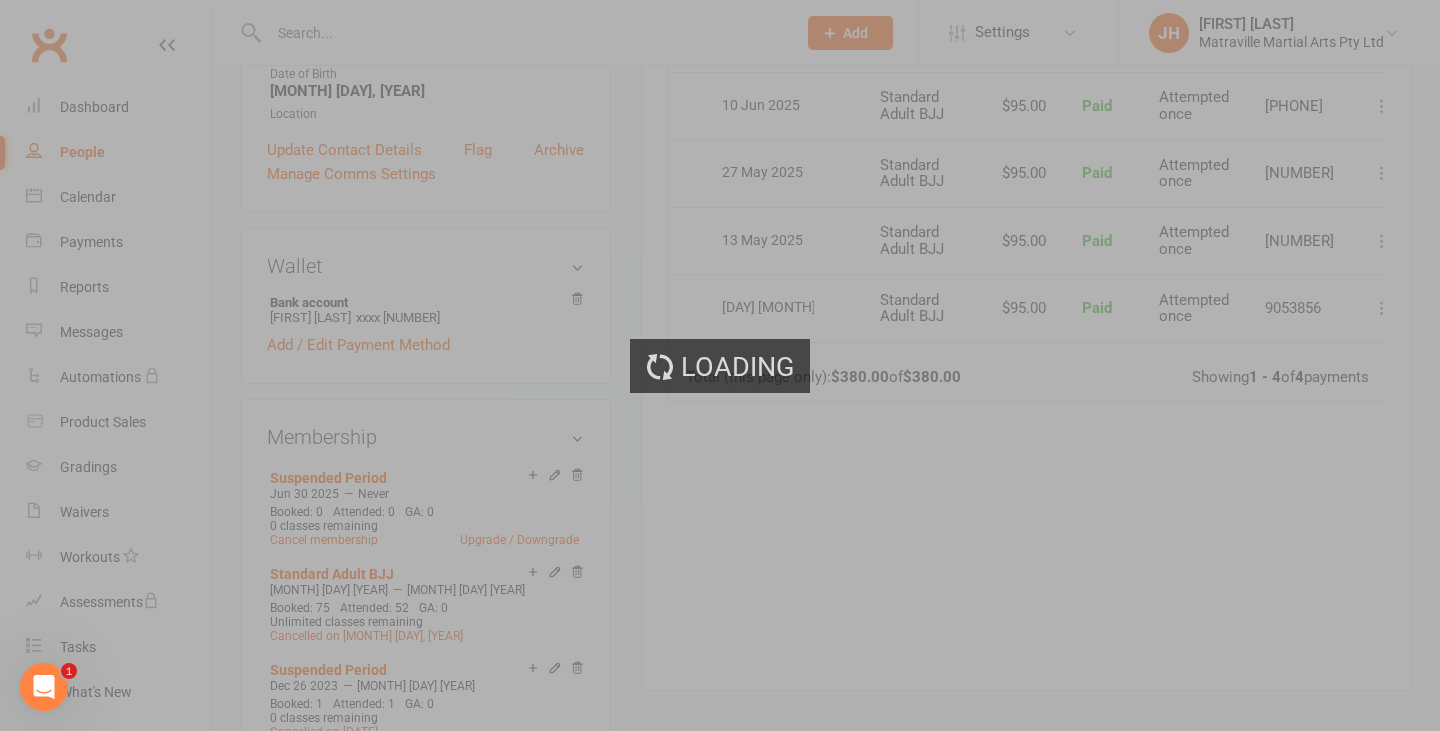 click on "Membership upgrade / downgrade Complete the form below if you would like to replace Suspended Period with a new membership for [FIRST] [LAST]: I'd like to Upgrade to a new membership Downgrade to a new membership Reason for change: New membership plan: Trial Period Suspended Period Standard Adult BJJ Concession/Student Adult BJJ Standard Child 4-7 BJJ Standard Child 8-12 BJJ 2 x Child 4-7 BJJ 2 x Child 8-17 BJJ 2 x Child (mixed) BJJ 3 x Child 4-7 BJJ 3 x Child 8-17 BJJ 2 x Child 4-7 + 1 x Child 8-17 BJJ 1 x Child 4-7 + 2 x Child 8-17 BJJ 1 x Adult + 1 x Child 4-7 BJJ 1 x Adult + 1 x Child 8-17 BJJ 1 x Adult + 2 x Child 4-7 BJJ 1 x Adult + 2 x Child 8-17 BJJ 1 x Adult + 2 x Child (mixed) BJJ 2 x Adult + 1 x Child 4-7 BJJ 2 x Adult + 1 x Child 8-17 BJJ 1 x Early Adult + 2 x Child (mixed) BJJ 1 x Early Adult + 1 x Child 4-7 BJJ 1 x Early Adult + 1 x Child 8-17 BJJ Family Pack x 4 or more Active Kids Voucher Plan Owners Instructor Membership BJJ Family Membership Early Bird Standard Adult BJJ Click" at bounding box center [720, 365] 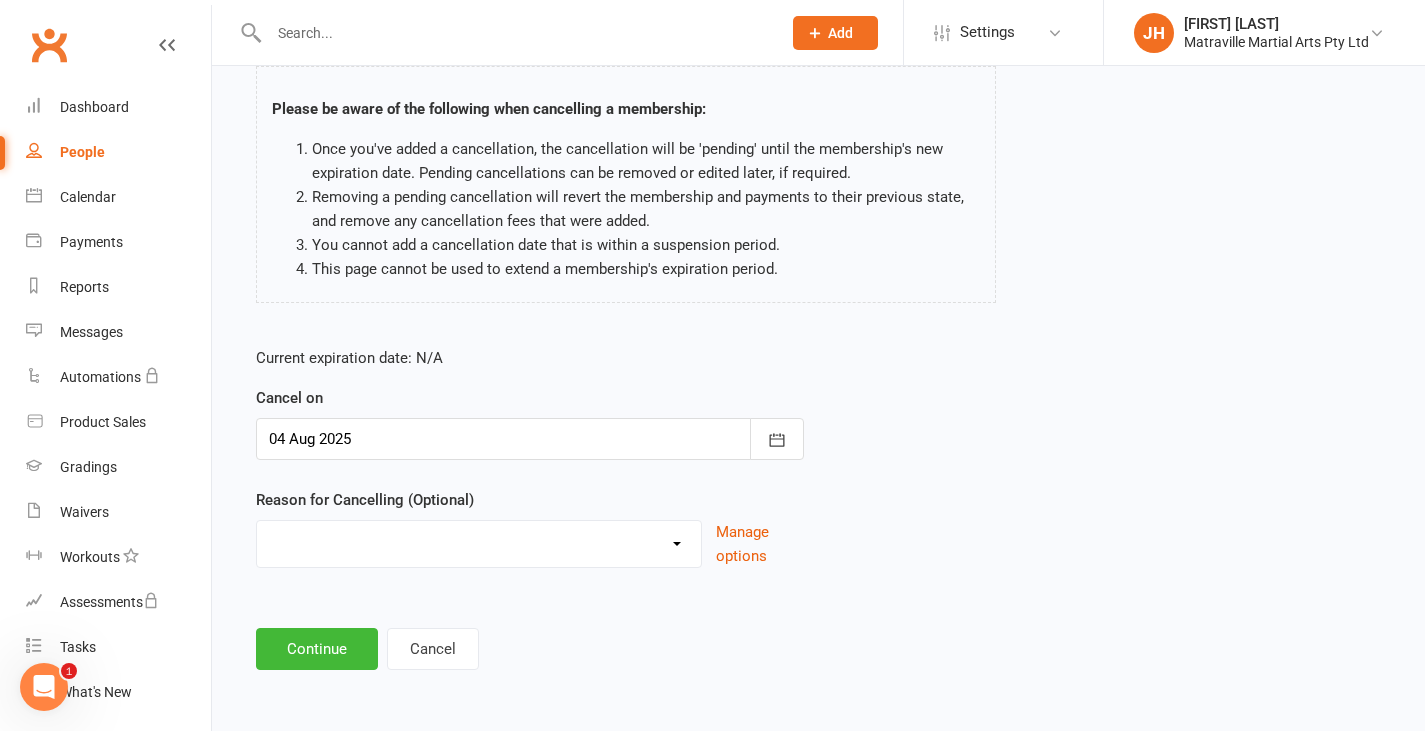 scroll, scrollTop: 0, scrollLeft: 0, axis: both 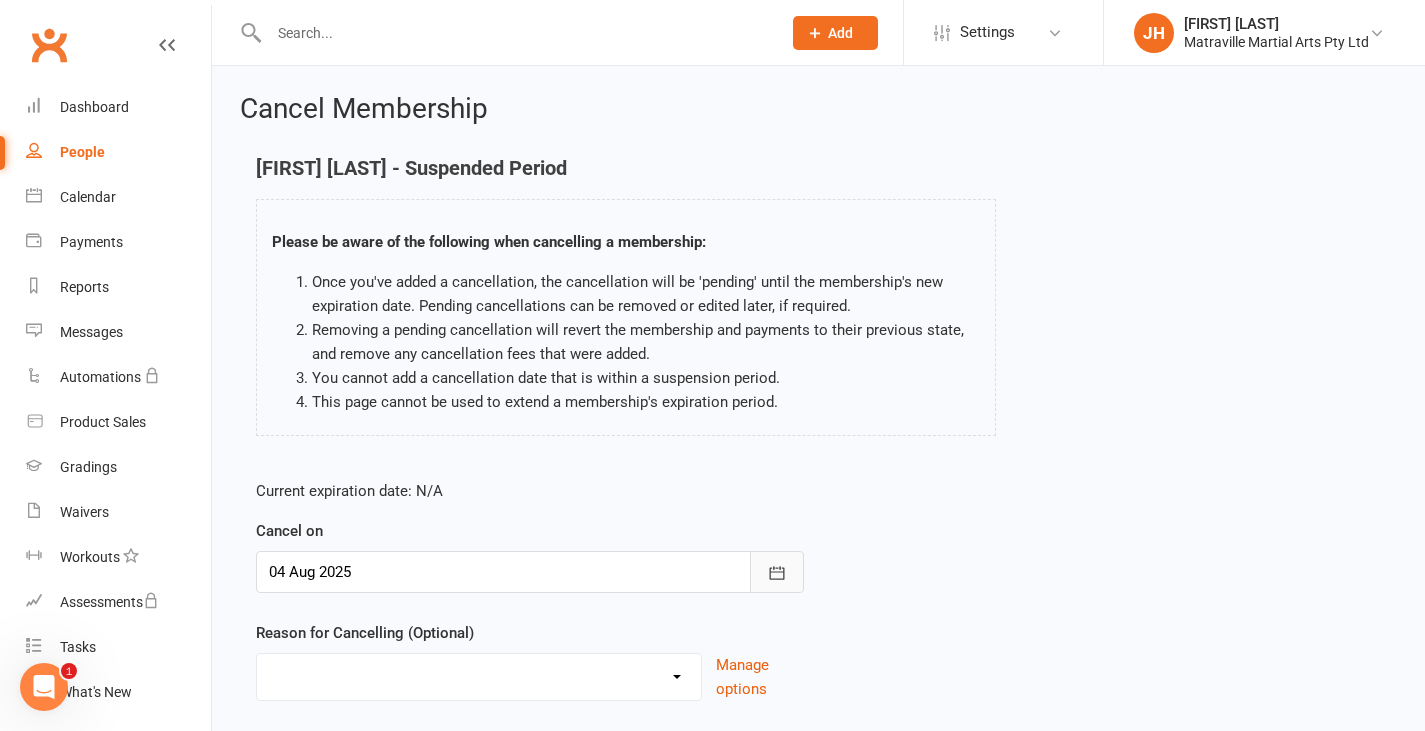 click 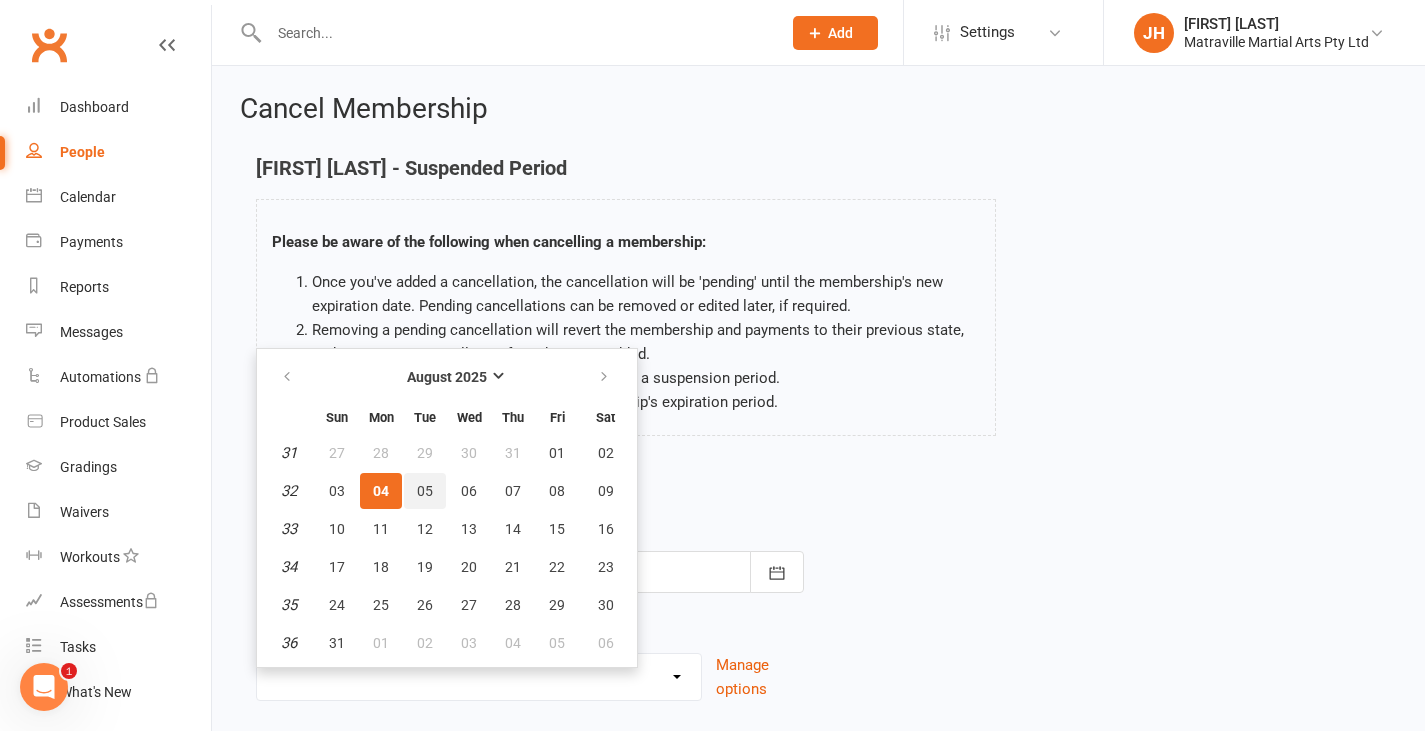 click on "05" at bounding box center [425, 491] 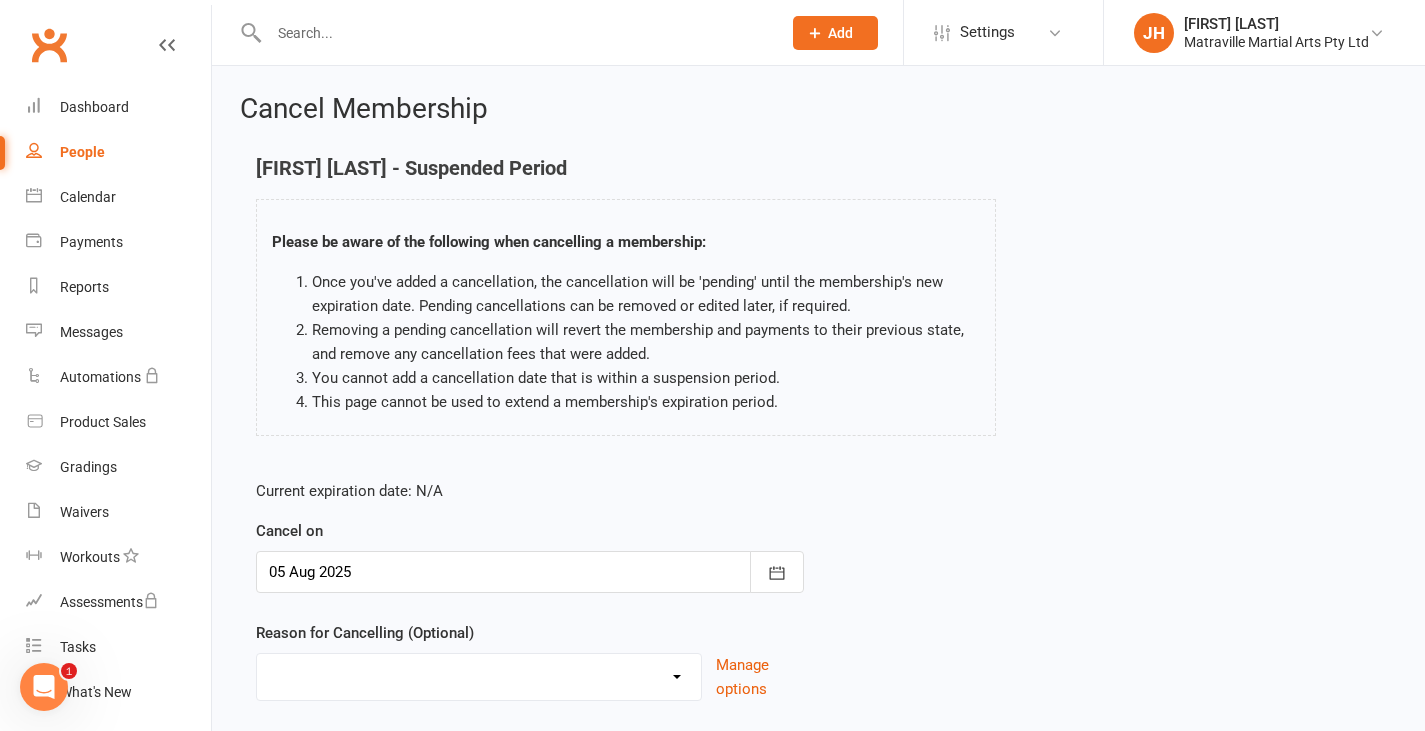 scroll, scrollTop: 133, scrollLeft: 0, axis: vertical 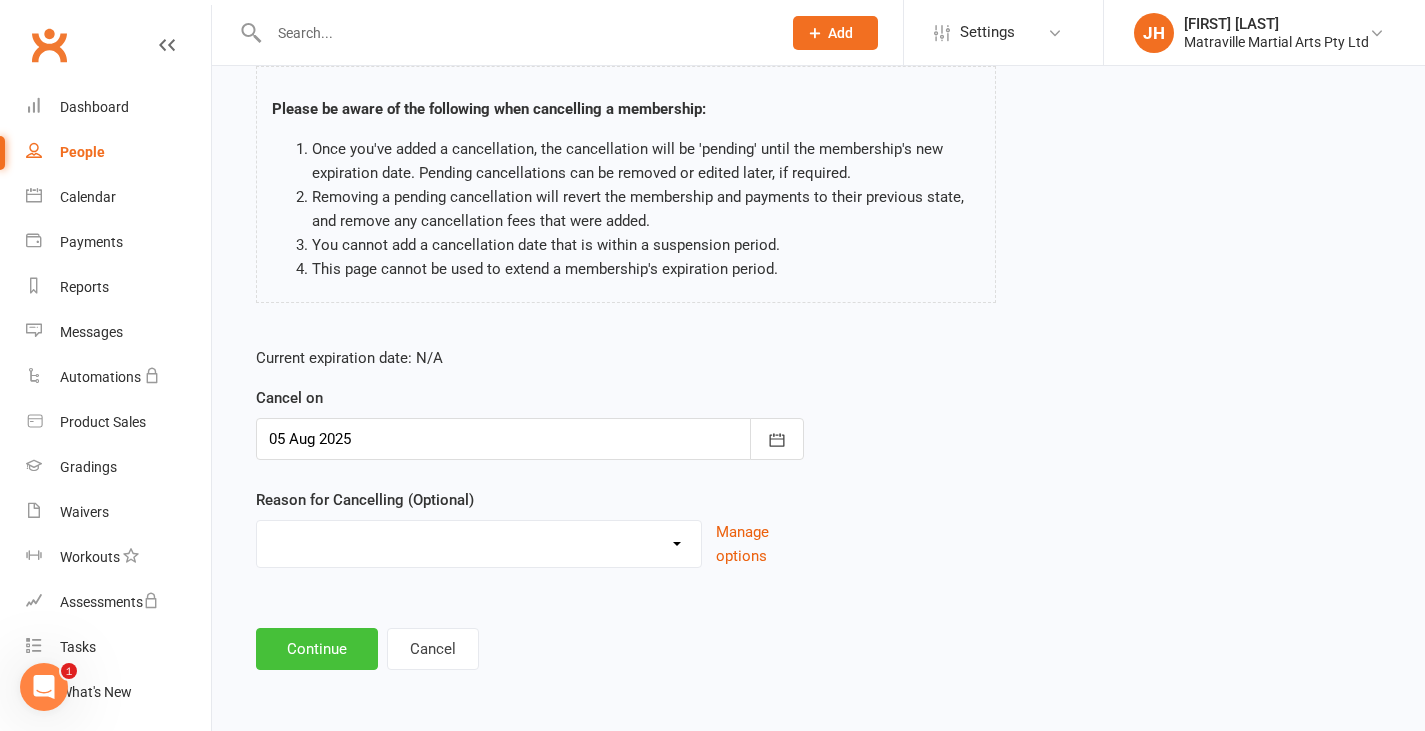 click on "Continue" at bounding box center (317, 649) 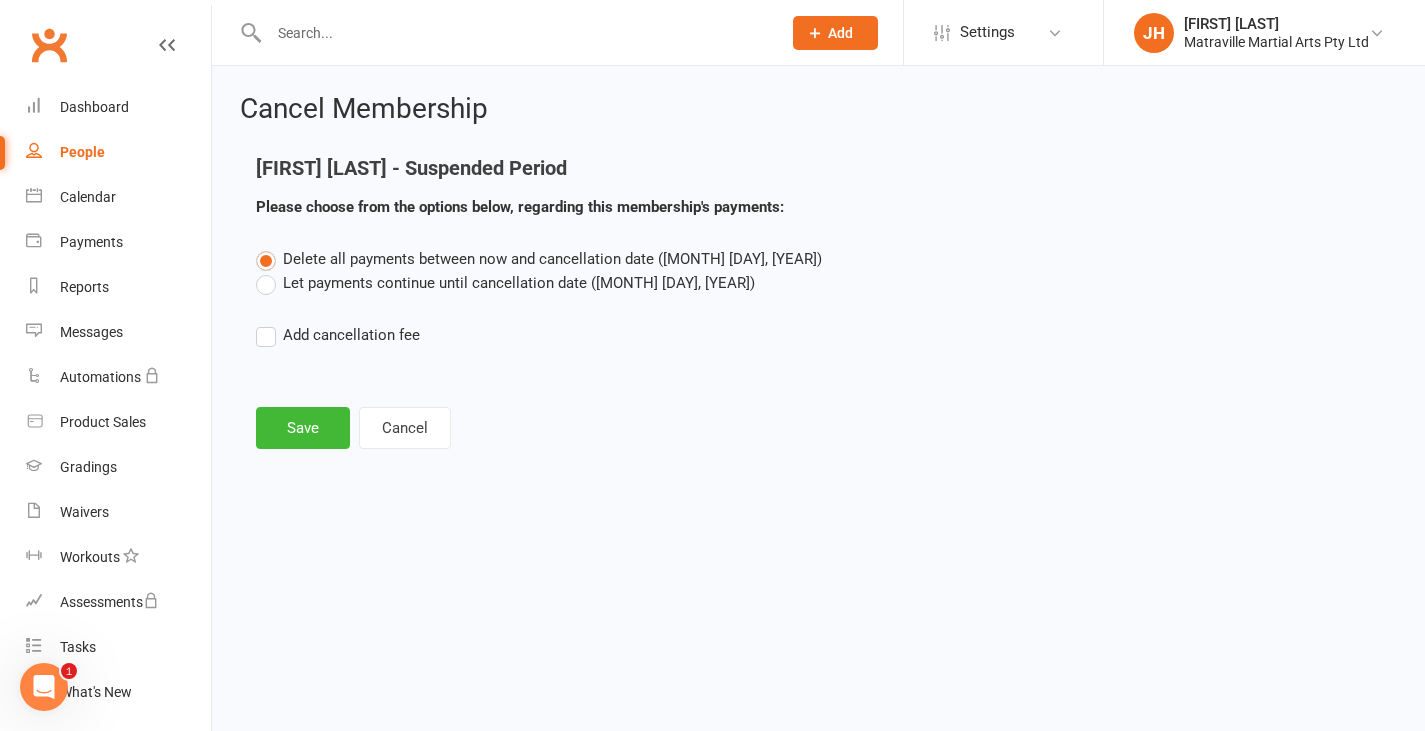 scroll, scrollTop: 0, scrollLeft: 0, axis: both 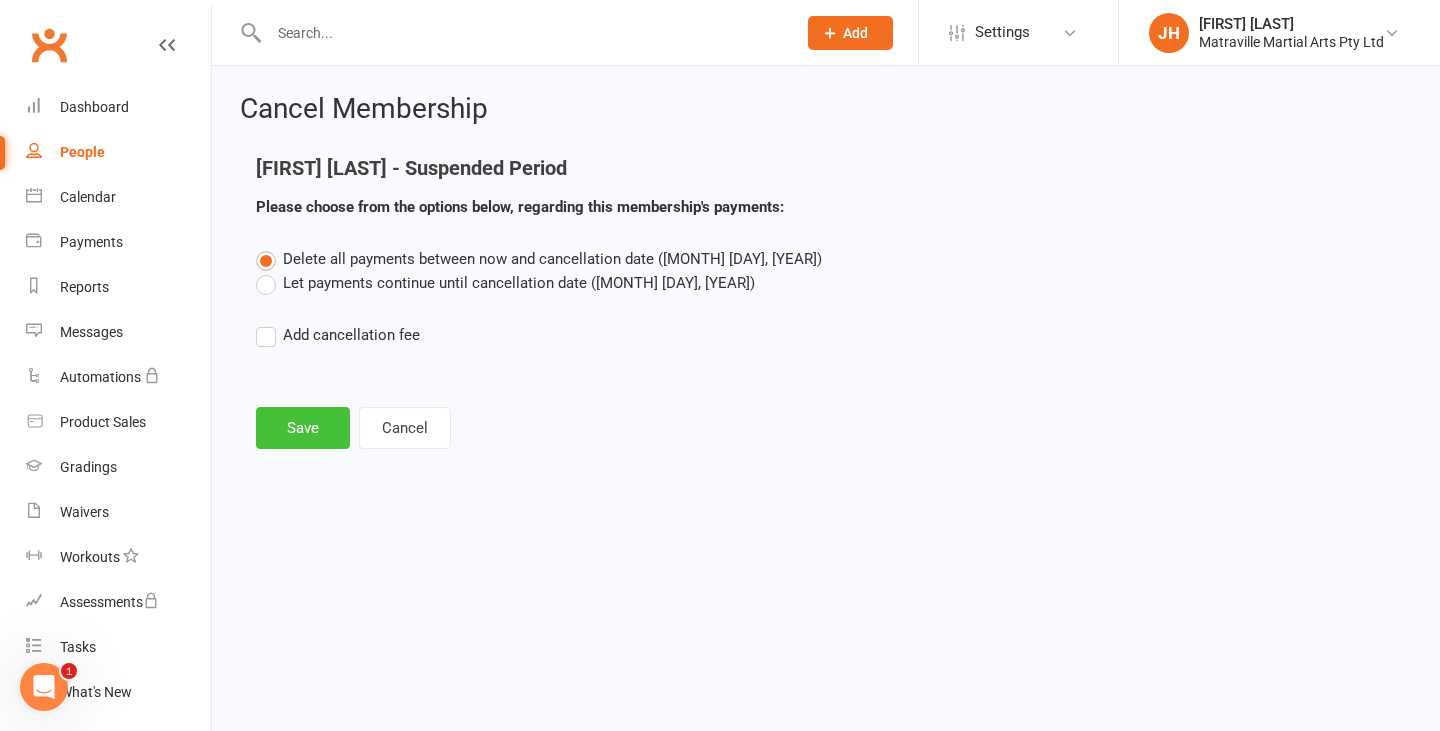 click on "Save" at bounding box center (303, 428) 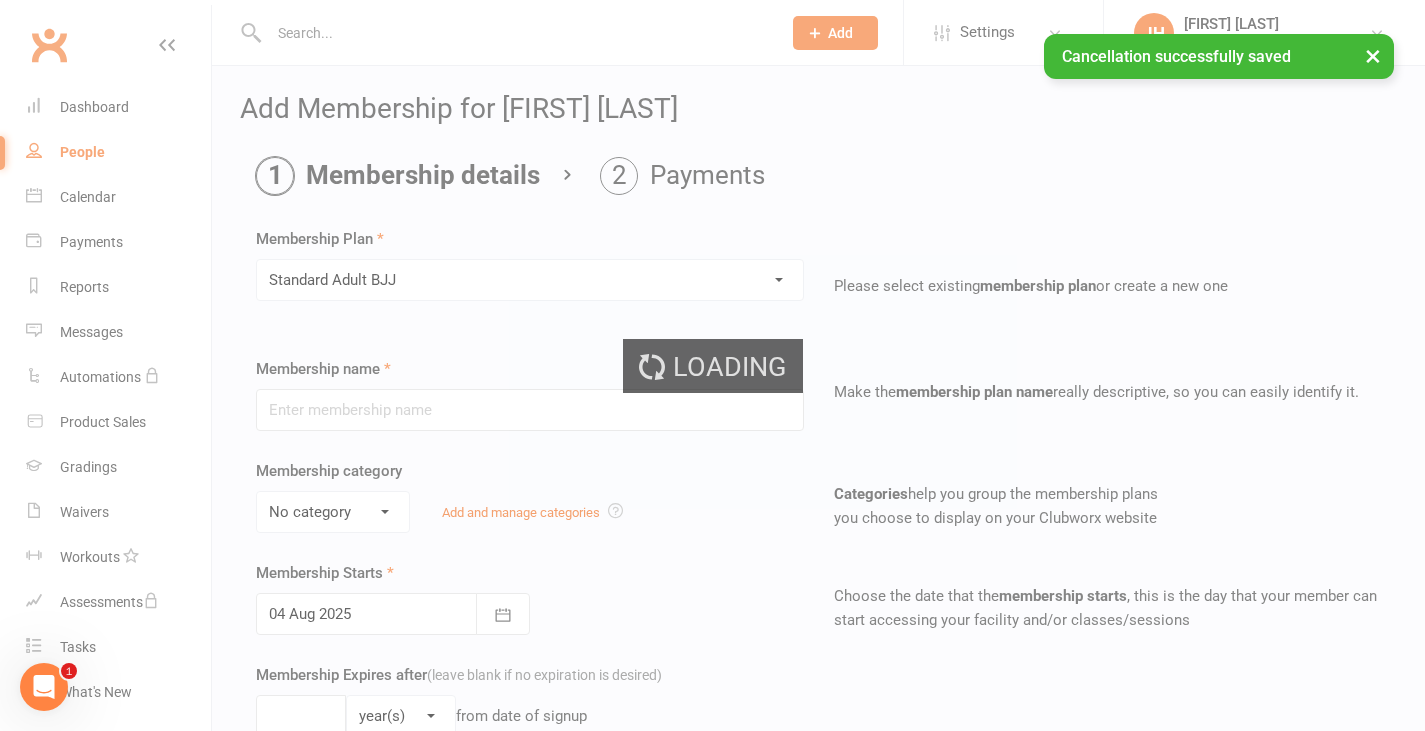 type on "Standard Adult BJJ" 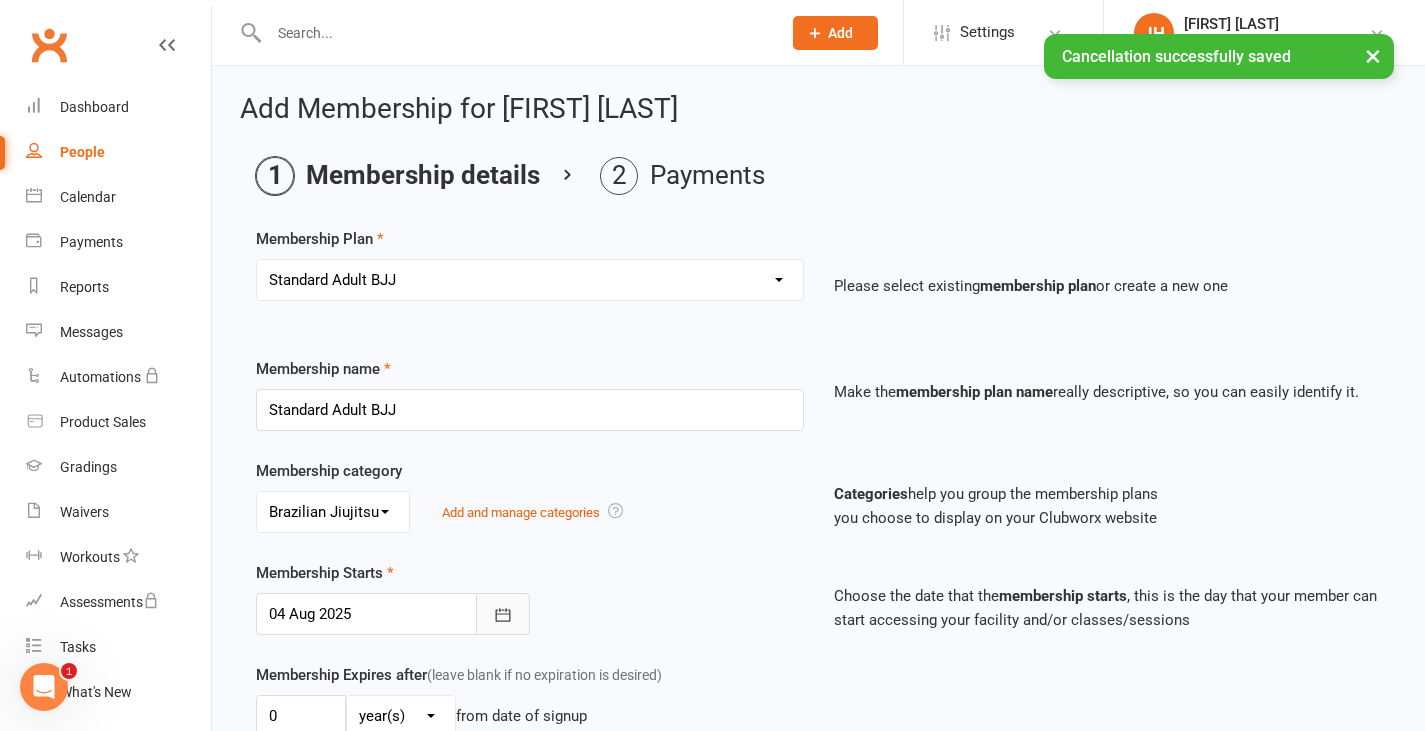 click at bounding box center [503, 614] 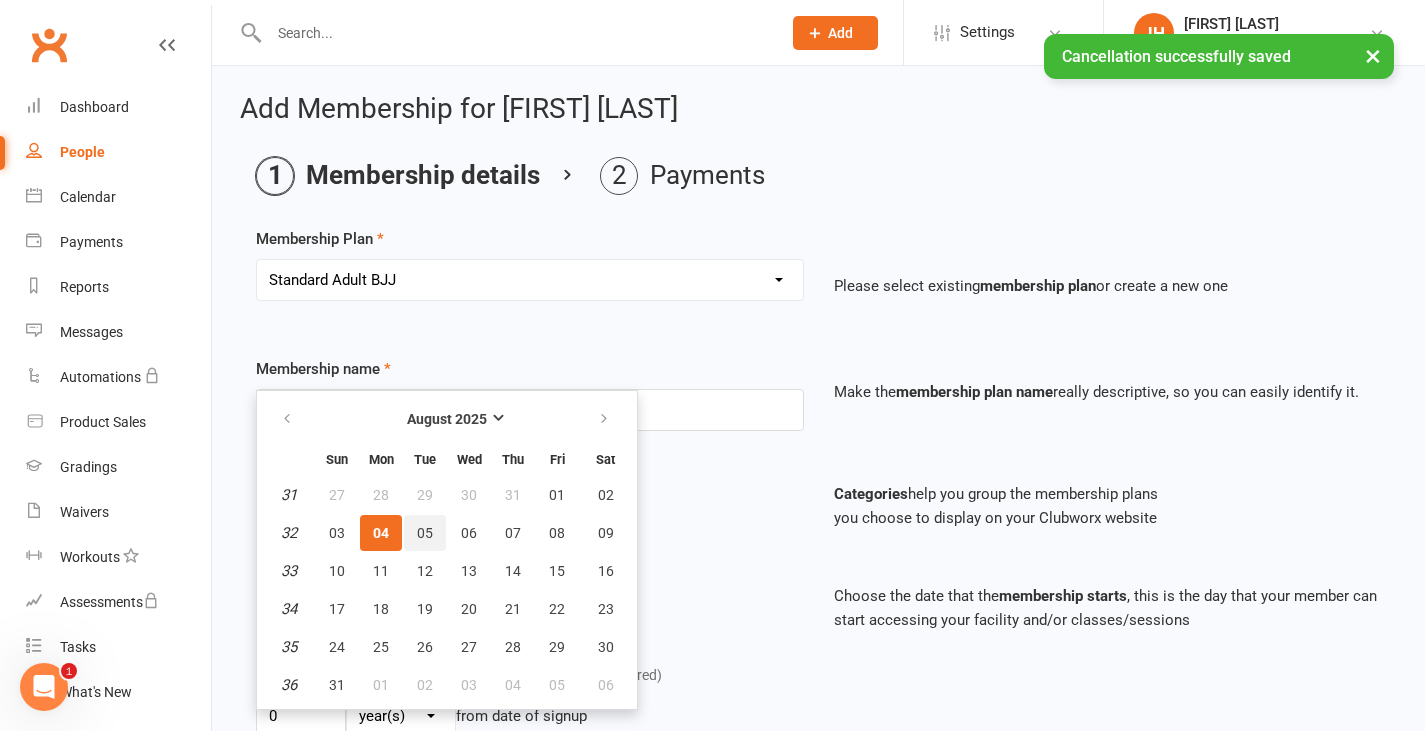 click on "05" at bounding box center (425, 533) 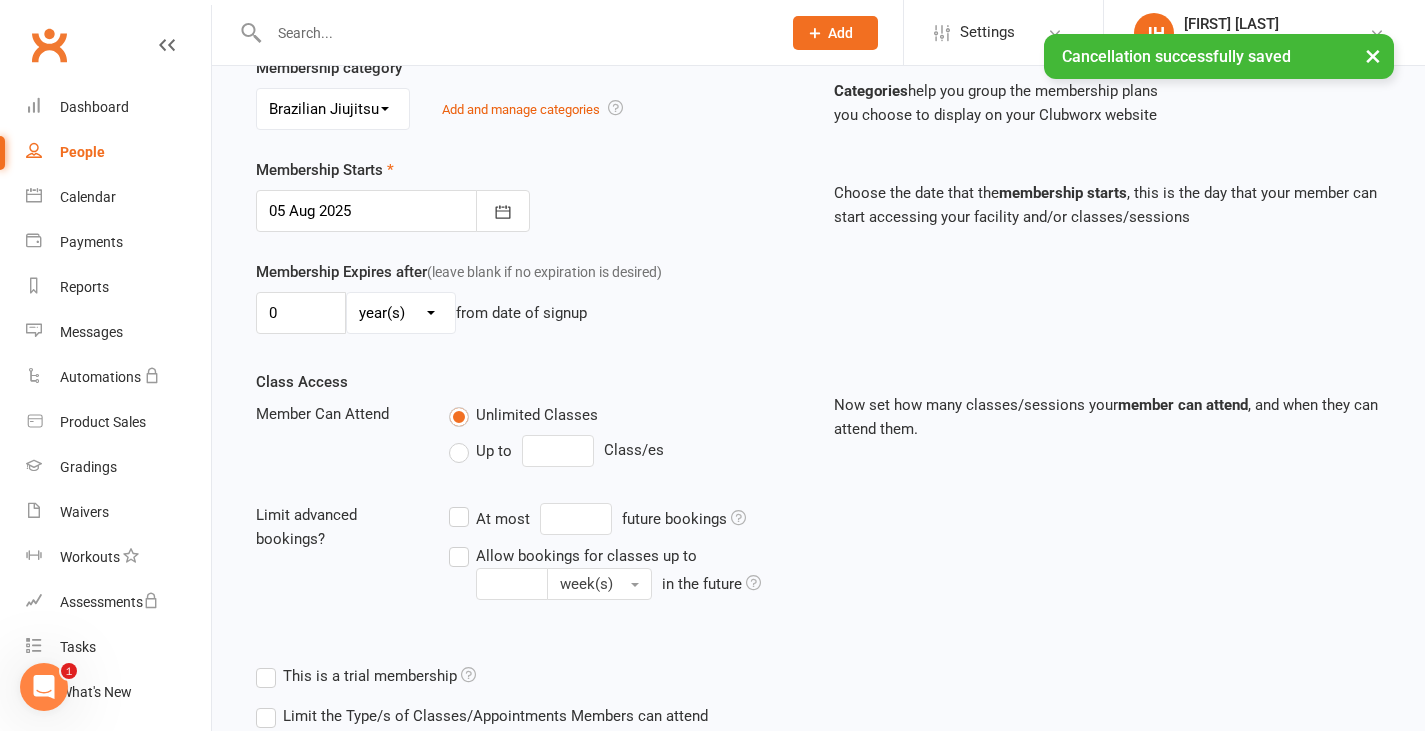 scroll, scrollTop: 579, scrollLeft: 0, axis: vertical 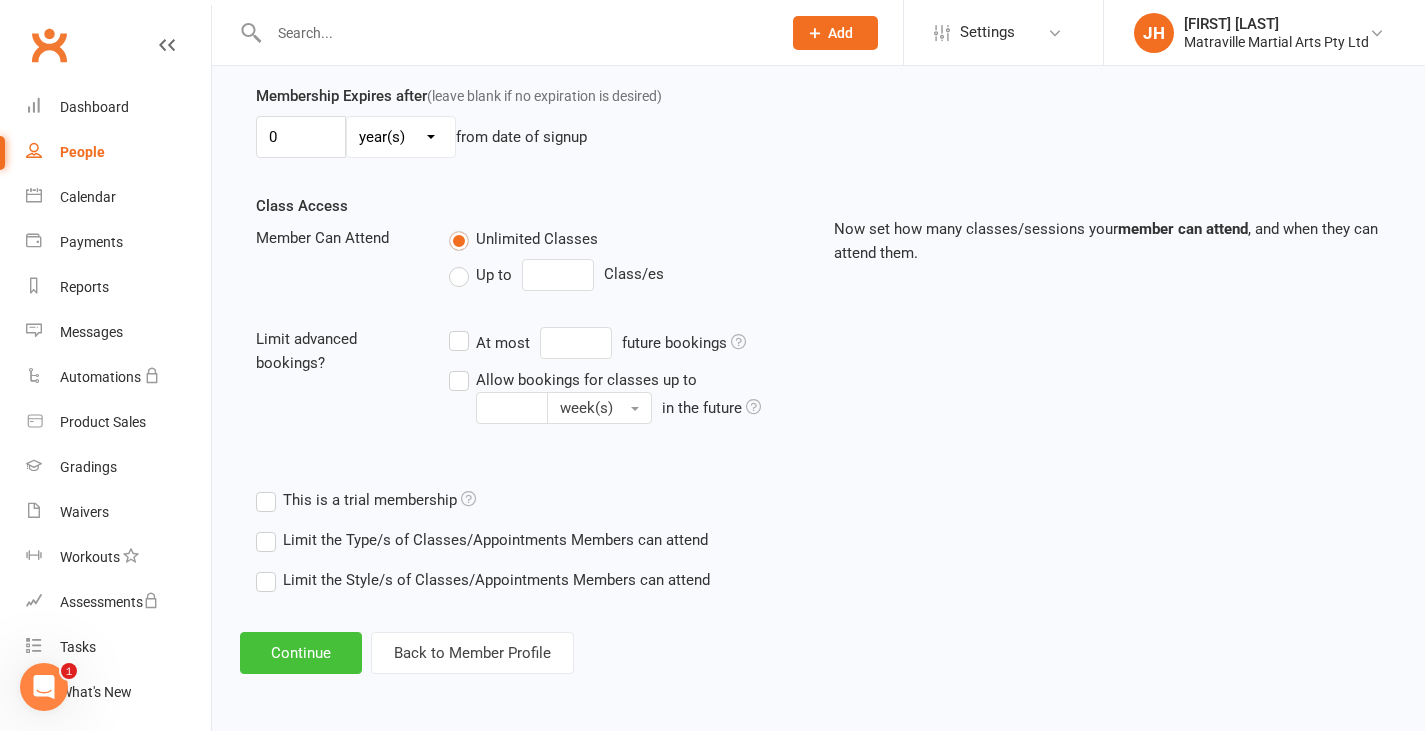 click on "Continue" at bounding box center (301, 653) 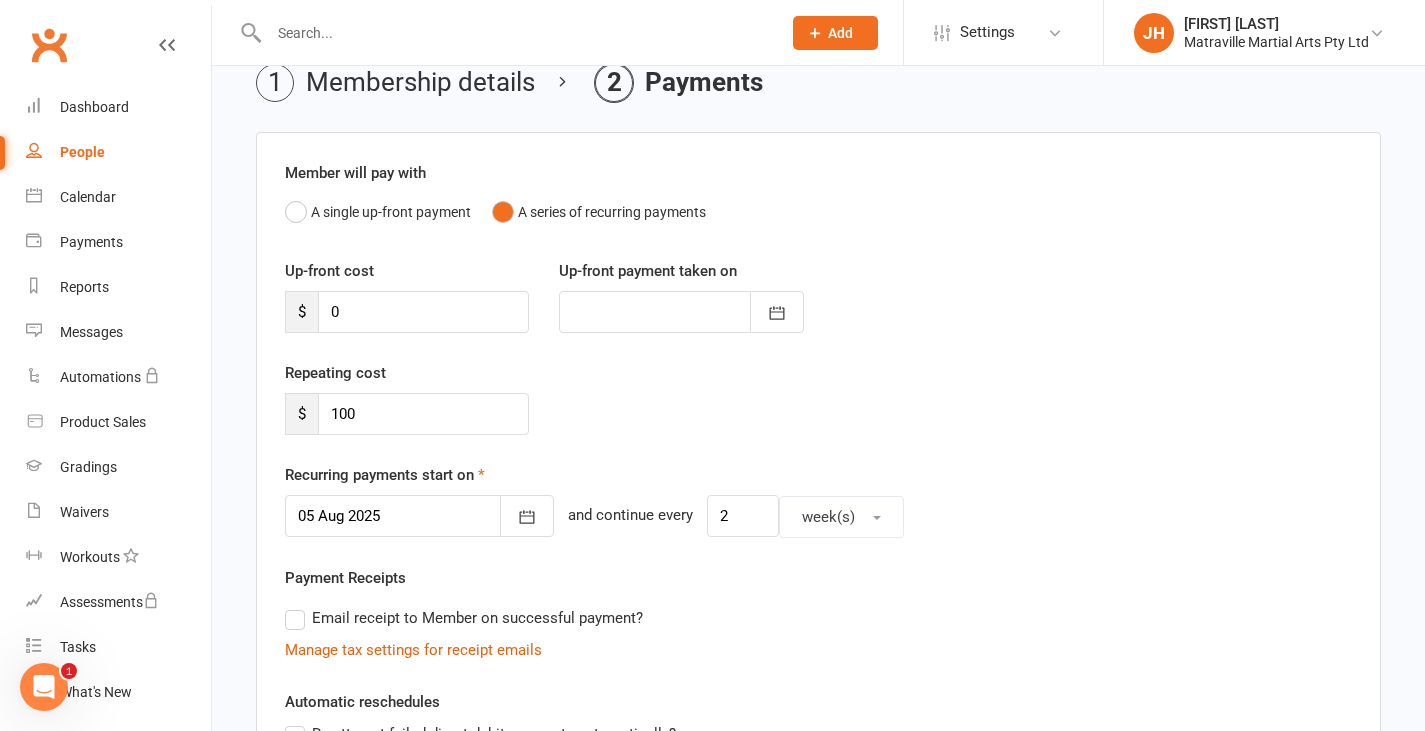 scroll, scrollTop: 95, scrollLeft: 0, axis: vertical 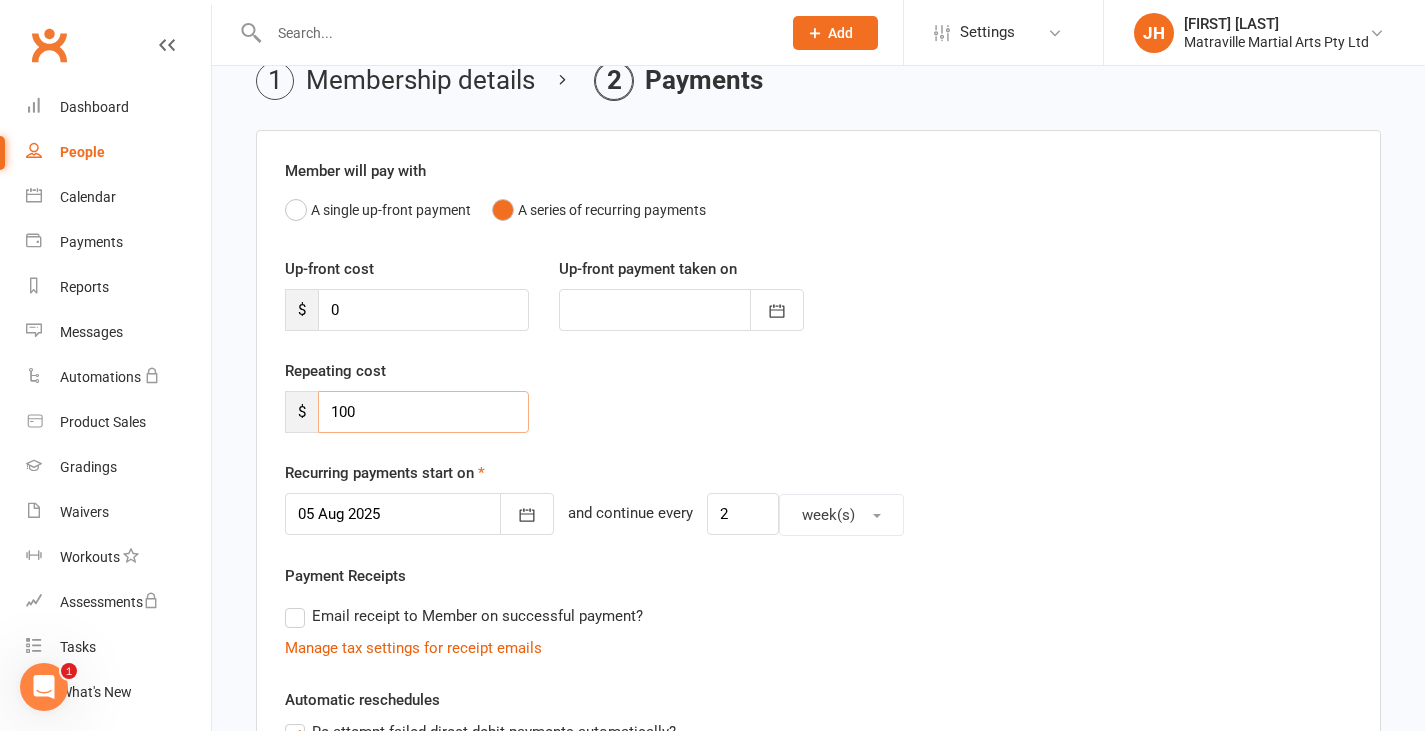 click on "100" at bounding box center (423, 412) 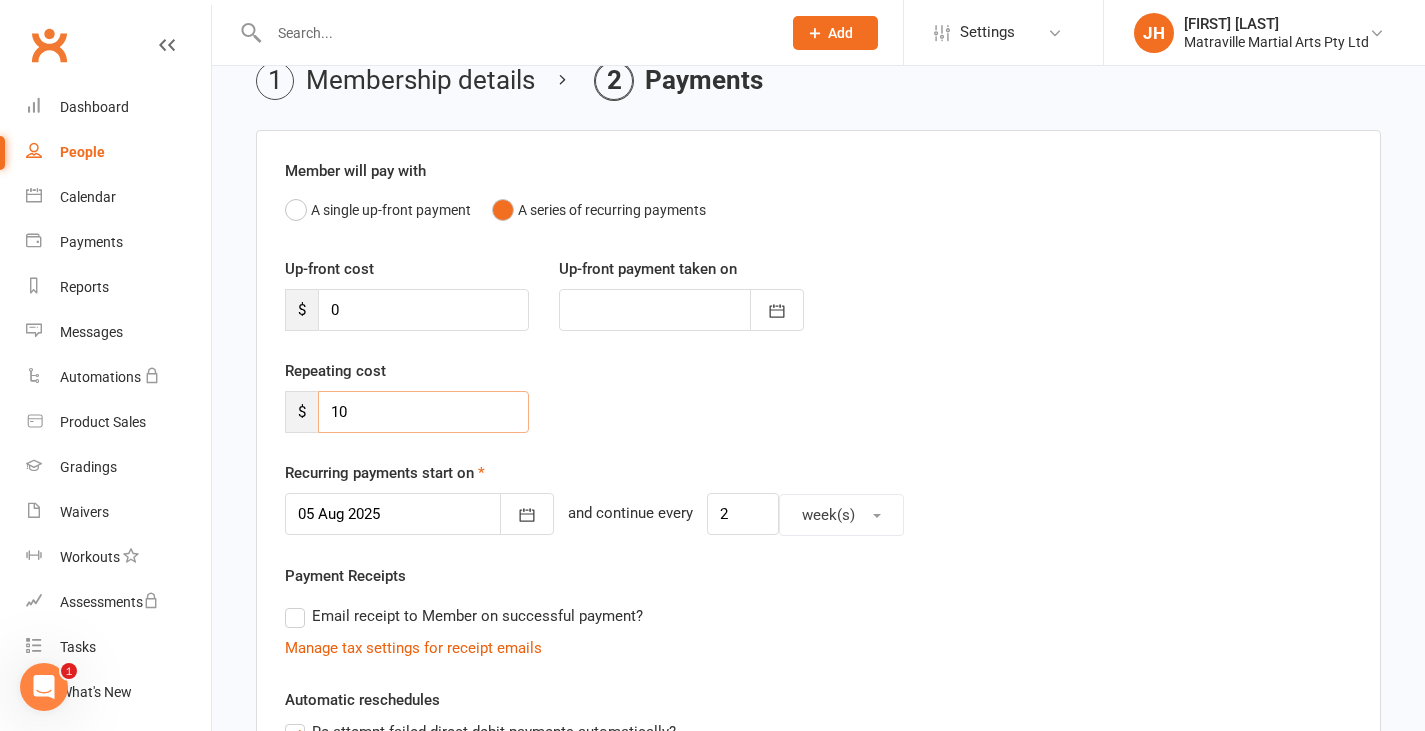 type on "1" 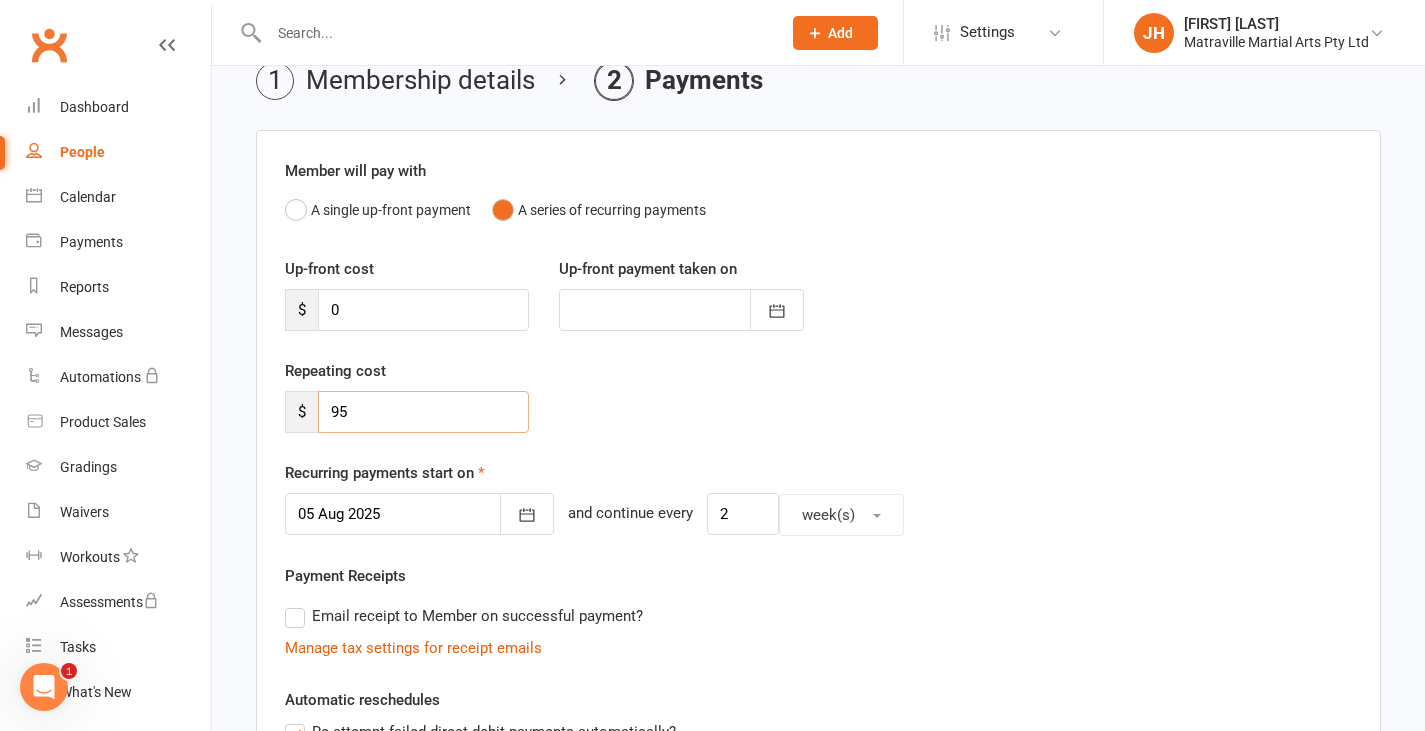 type on "95" 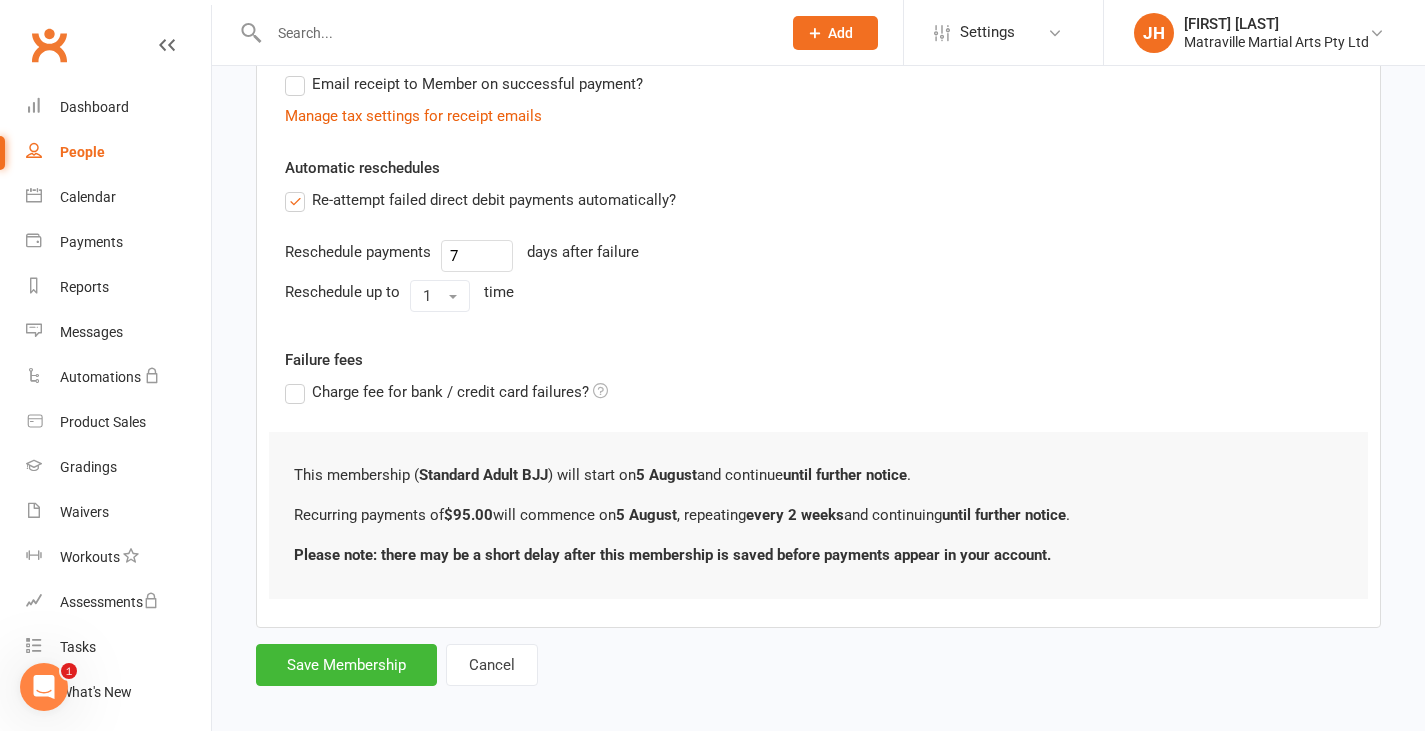 scroll, scrollTop: 628, scrollLeft: 0, axis: vertical 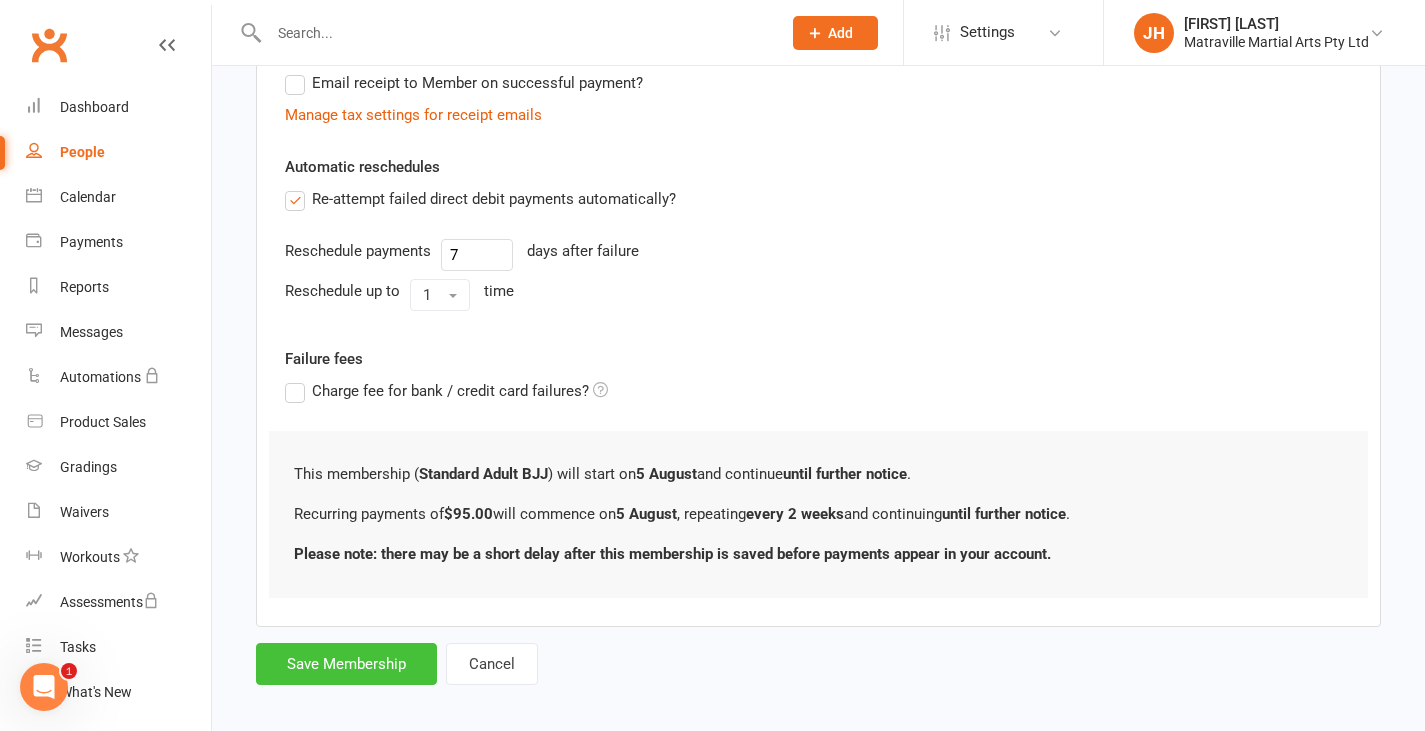 click on "Save Membership" at bounding box center [346, 664] 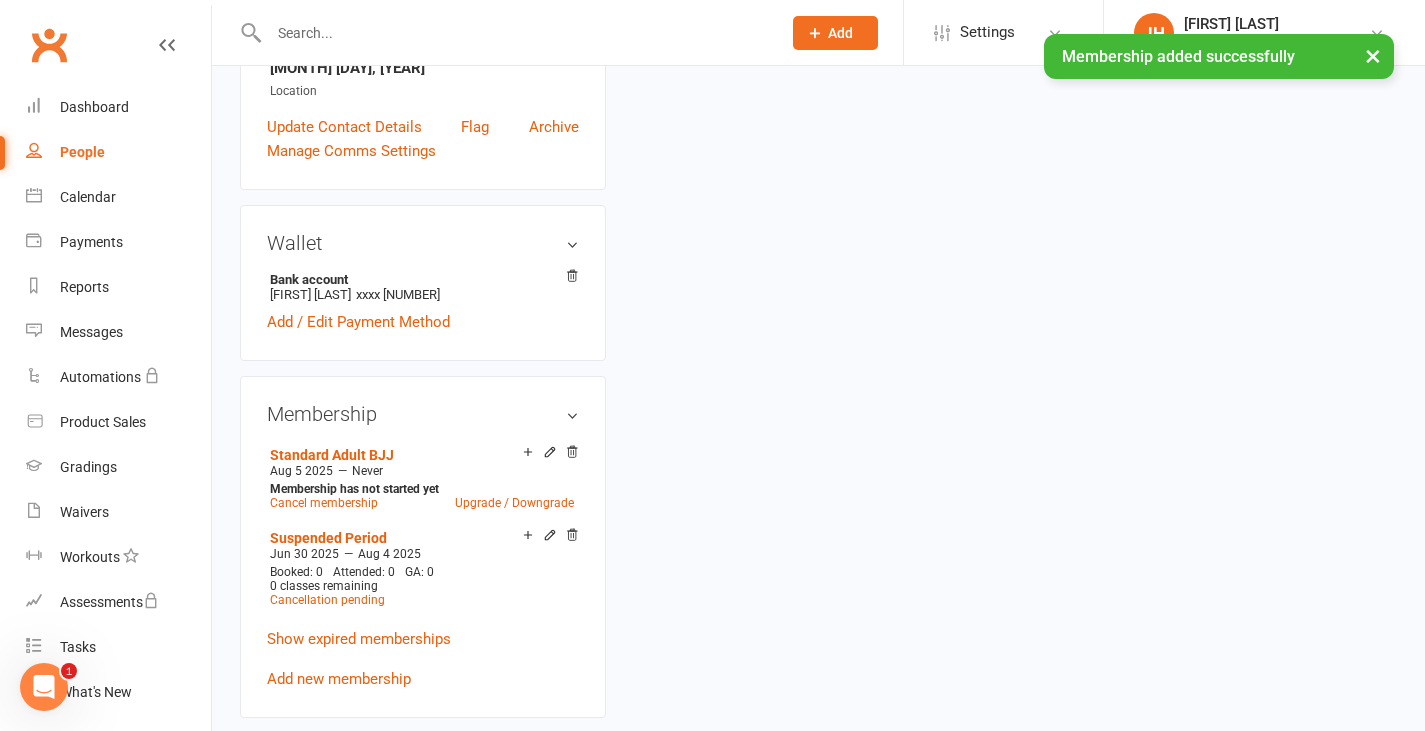 scroll, scrollTop: 0, scrollLeft: 0, axis: both 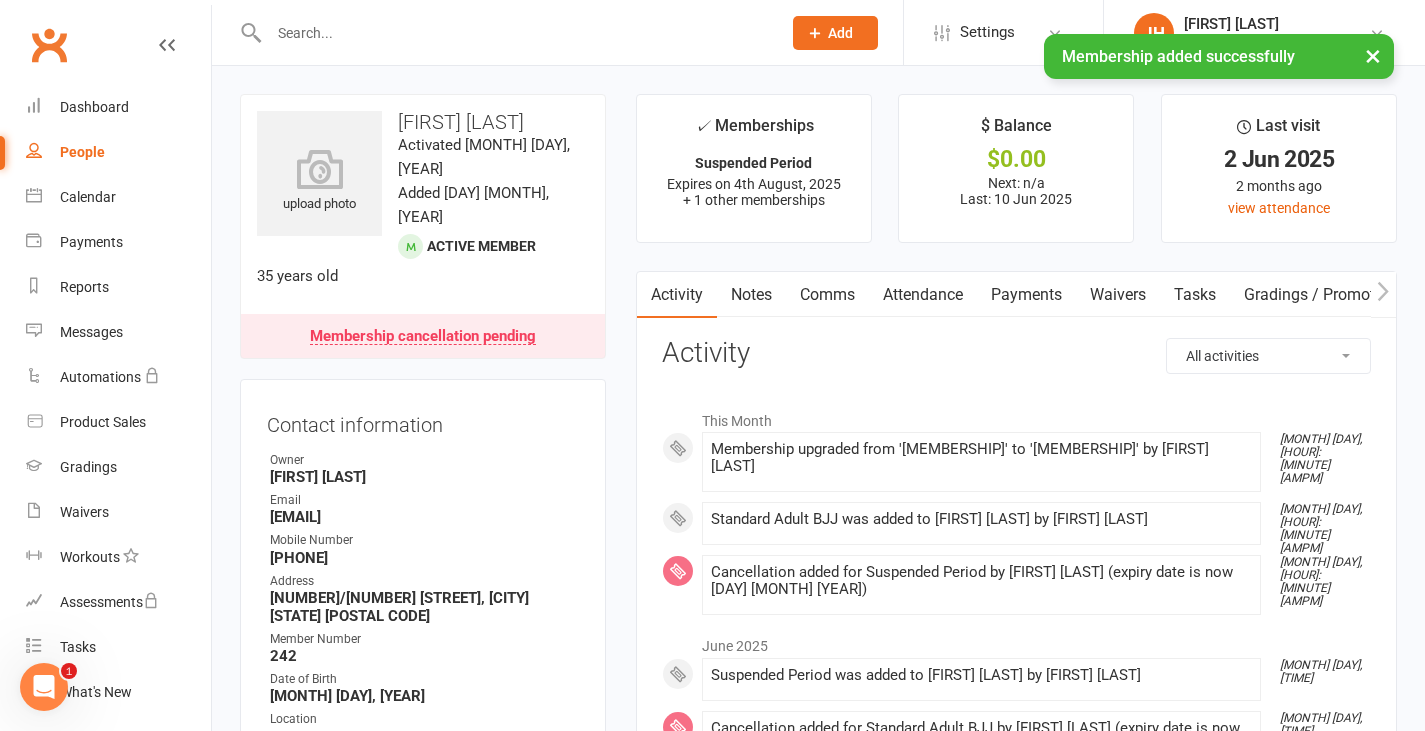 click on "Payments" at bounding box center (1026, 295) 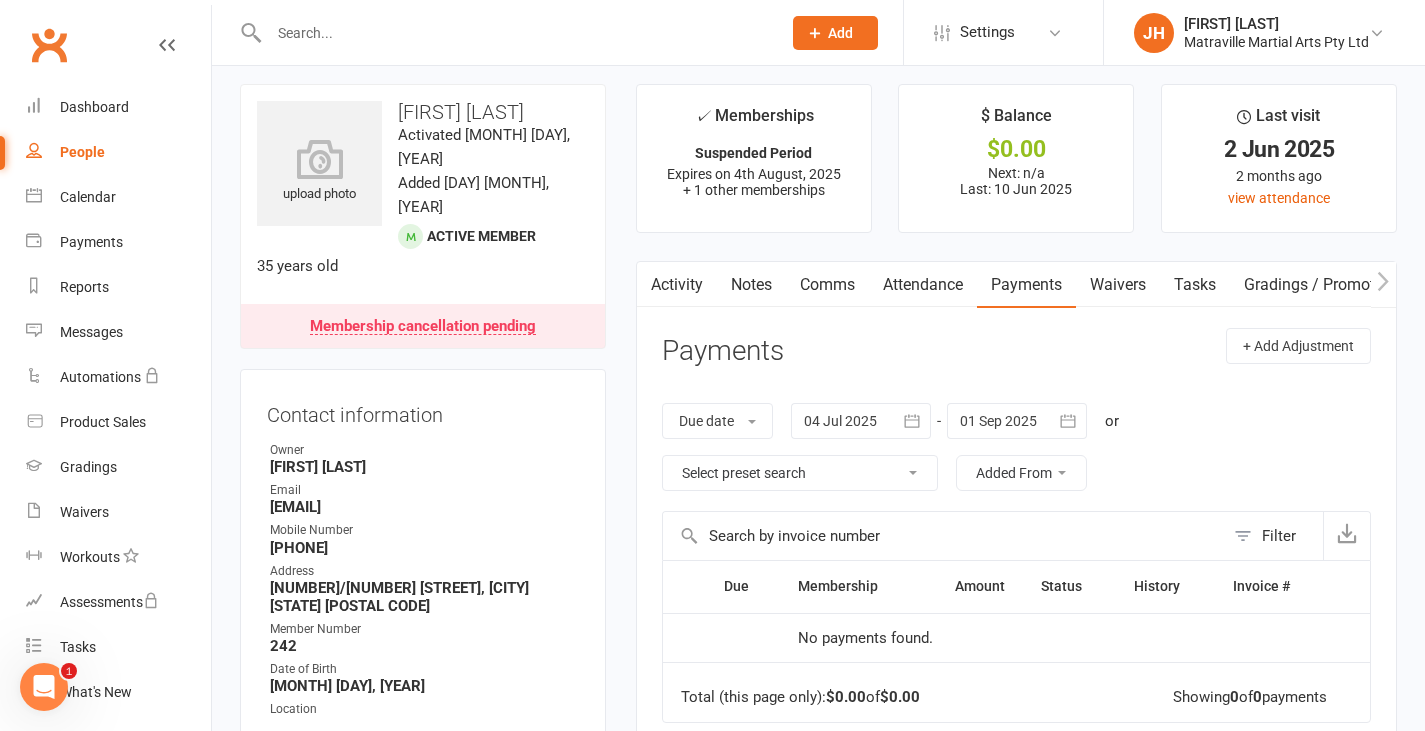 scroll, scrollTop: 0, scrollLeft: 0, axis: both 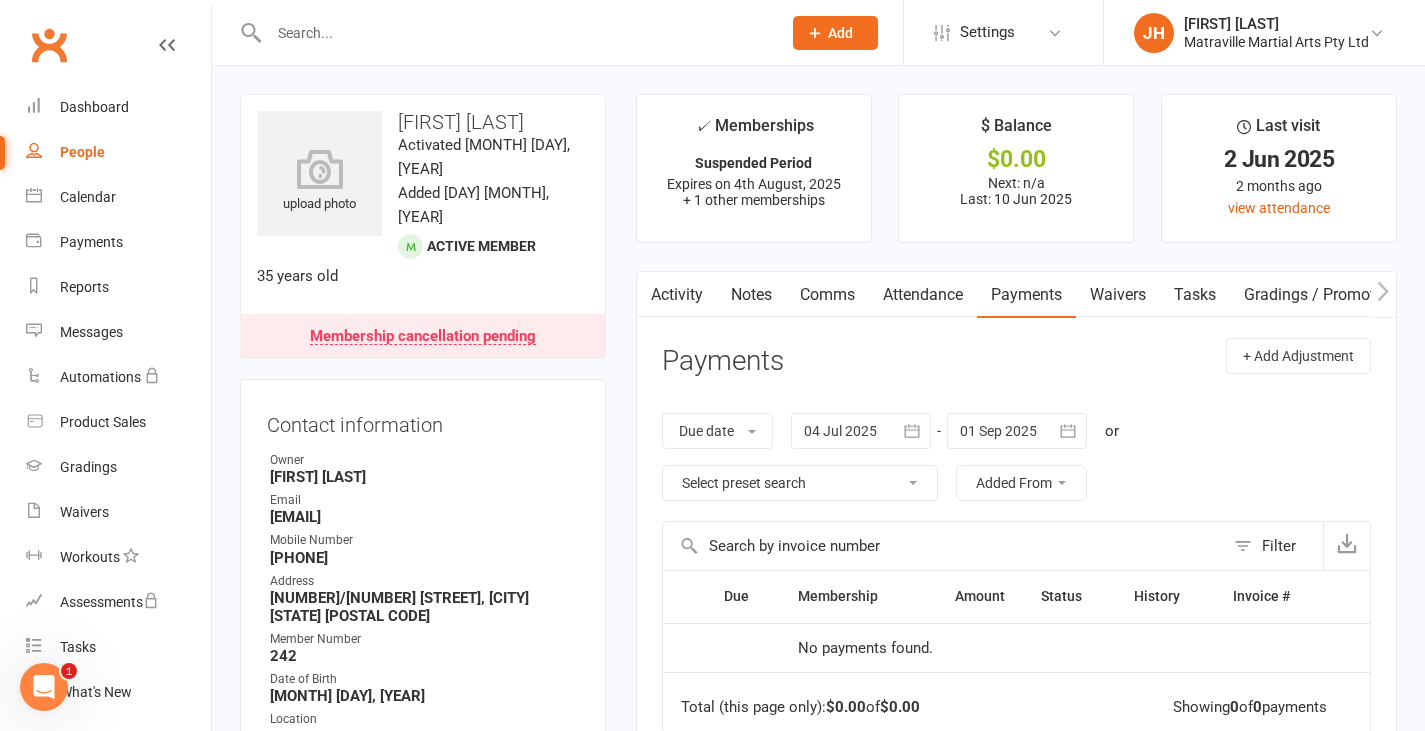 click at bounding box center [515, 33] 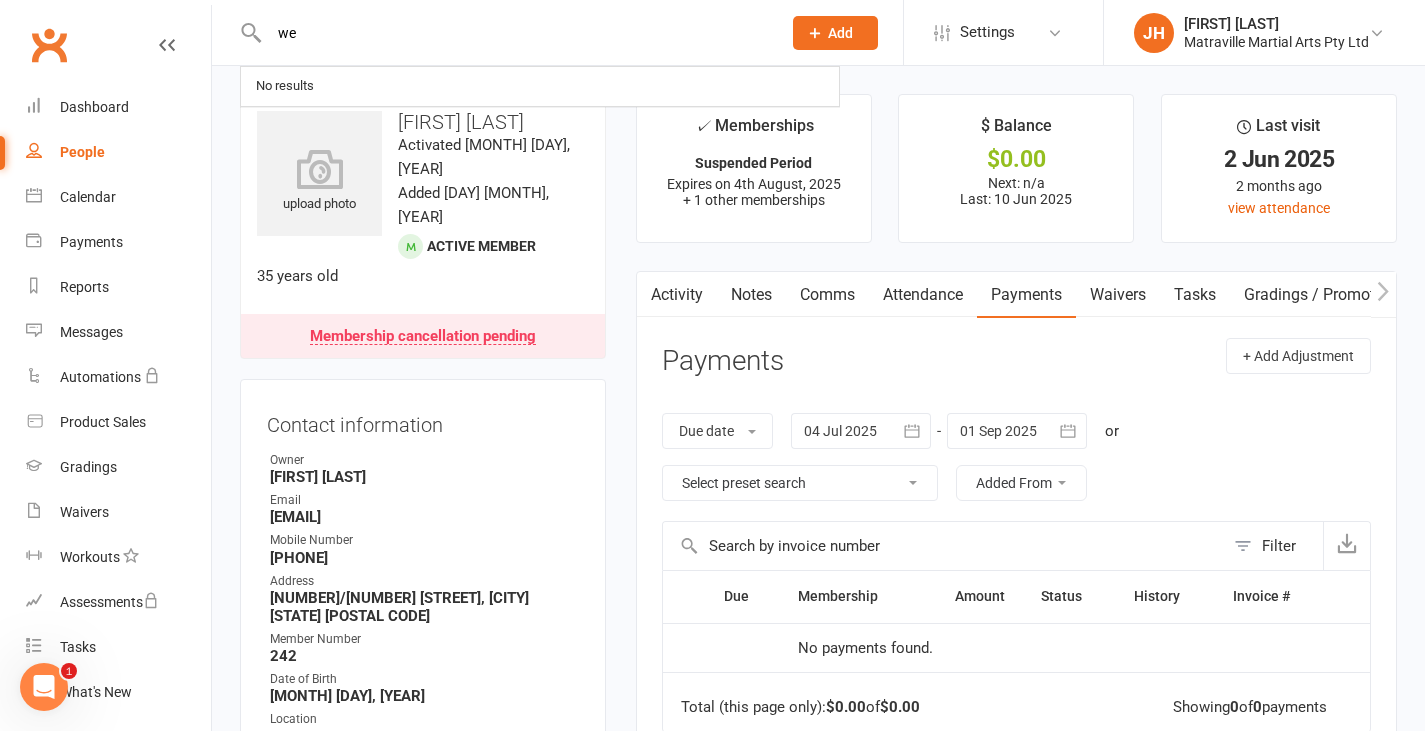type on "w" 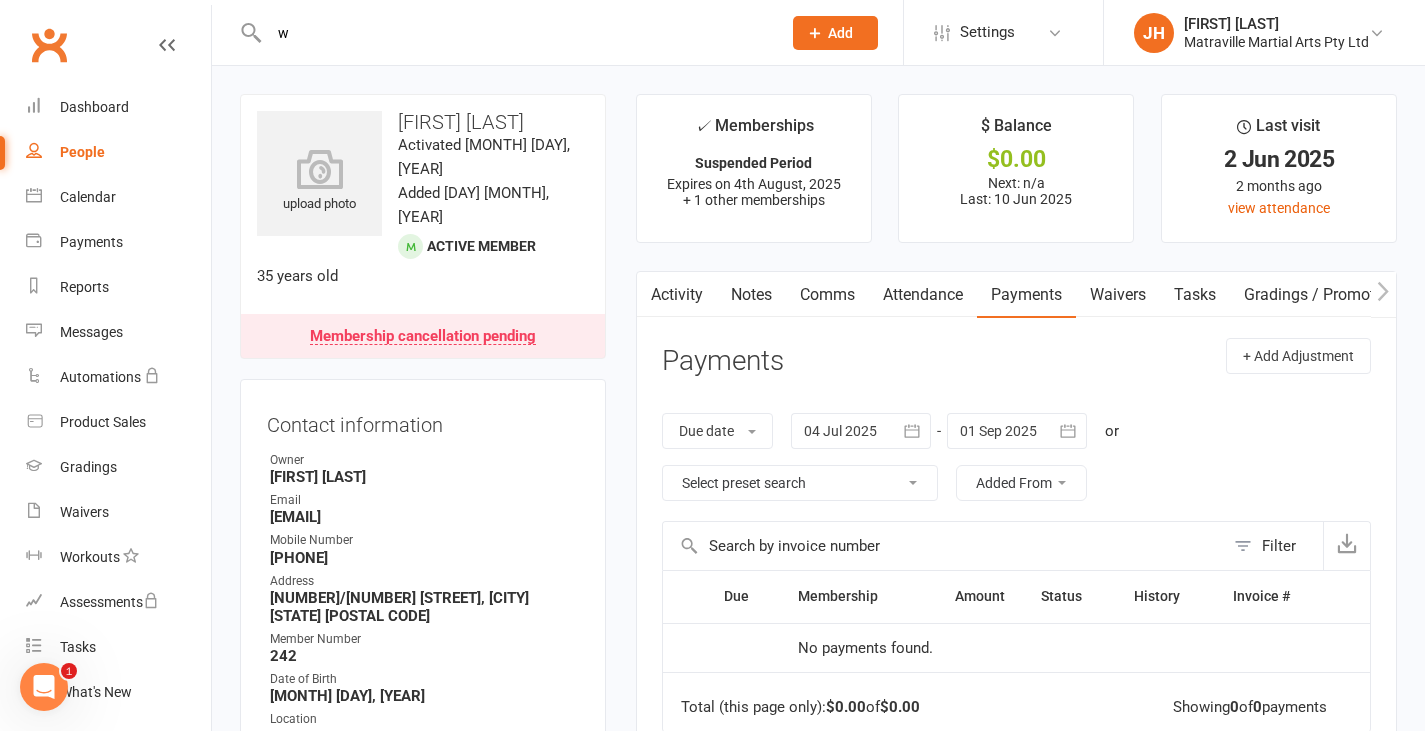 type 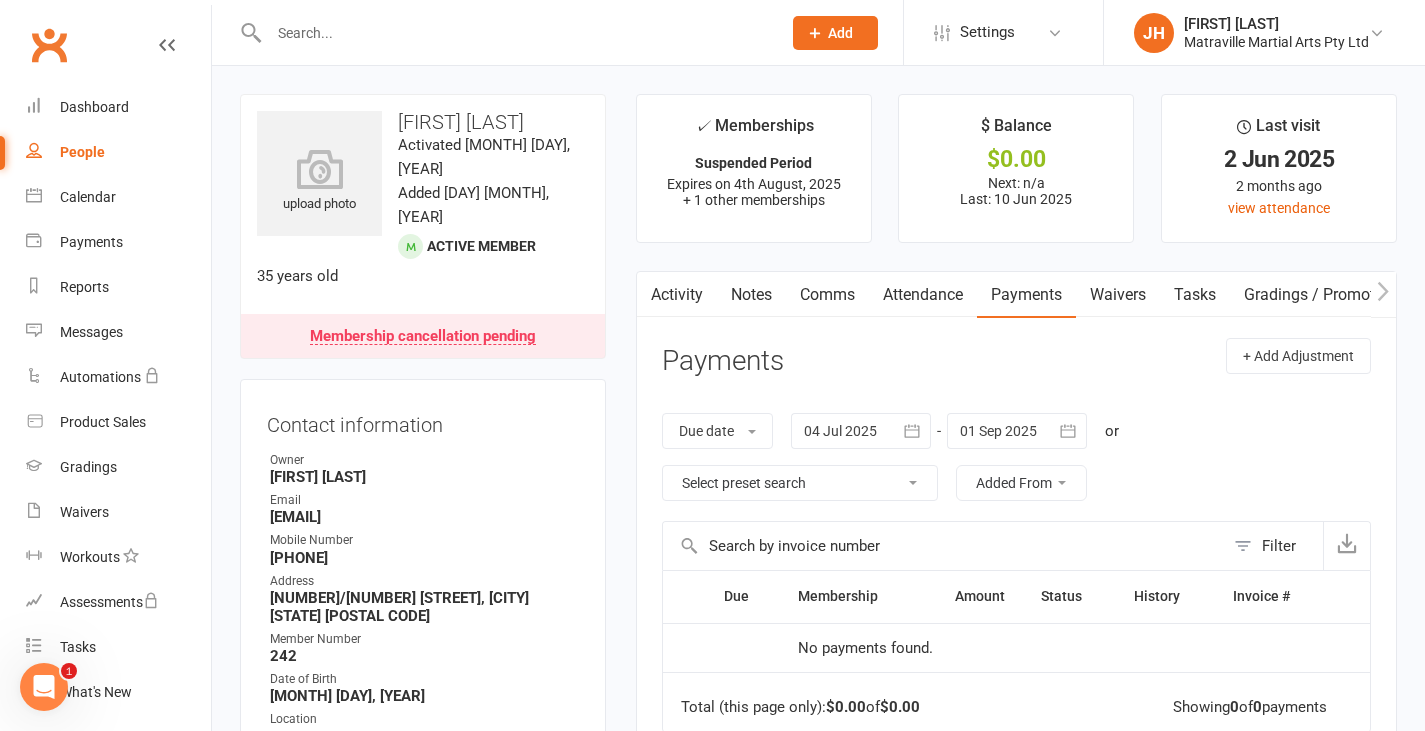 click on "People" at bounding box center [82, 152] 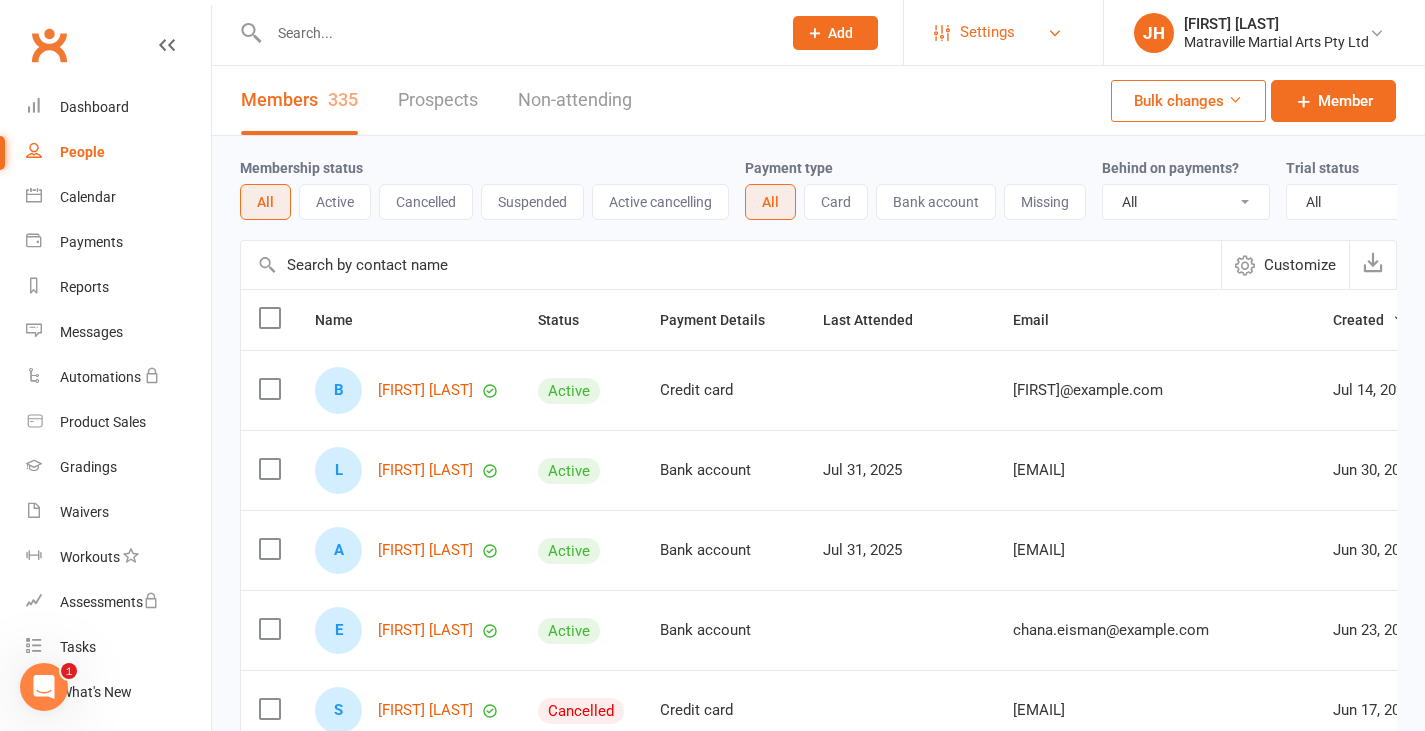 click on "Settings" at bounding box center [987, 32] 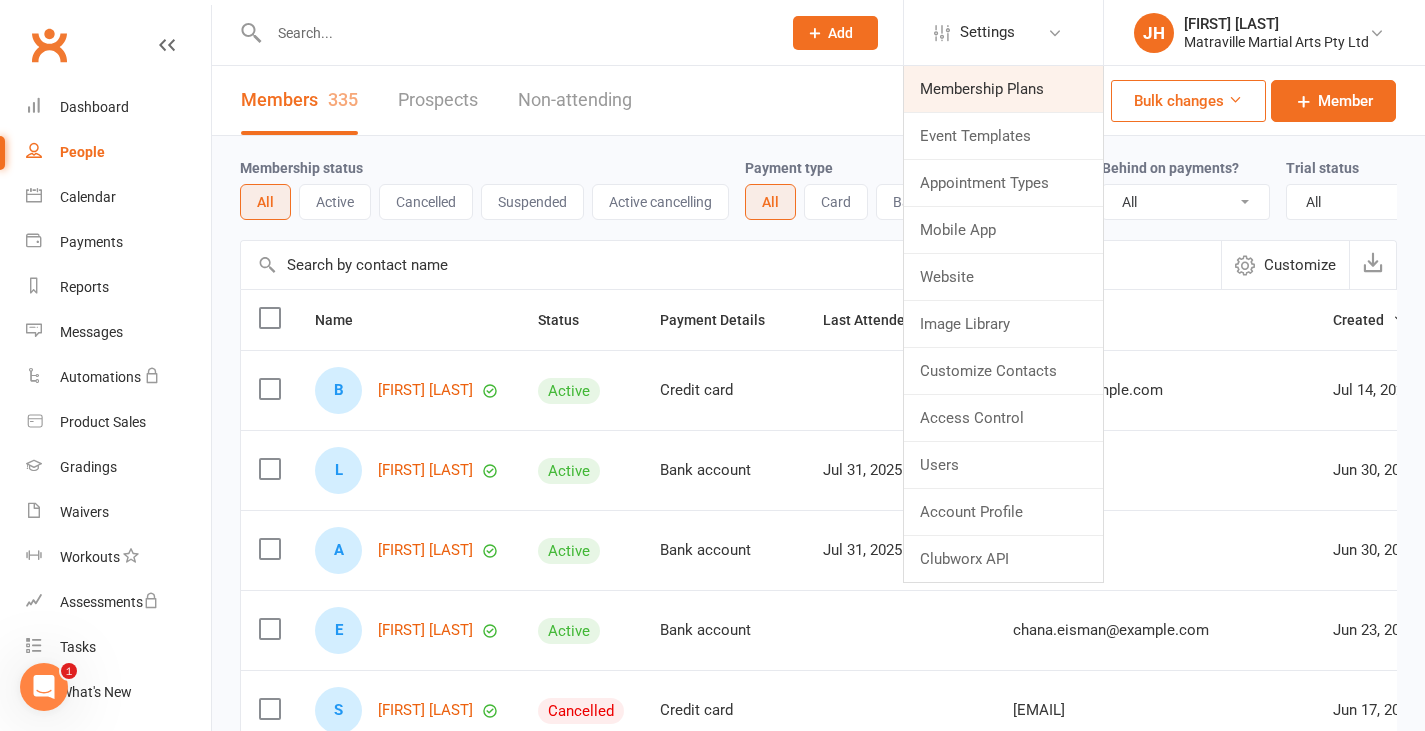 click on "Membership Plans" at bounding box center [1003, 89] 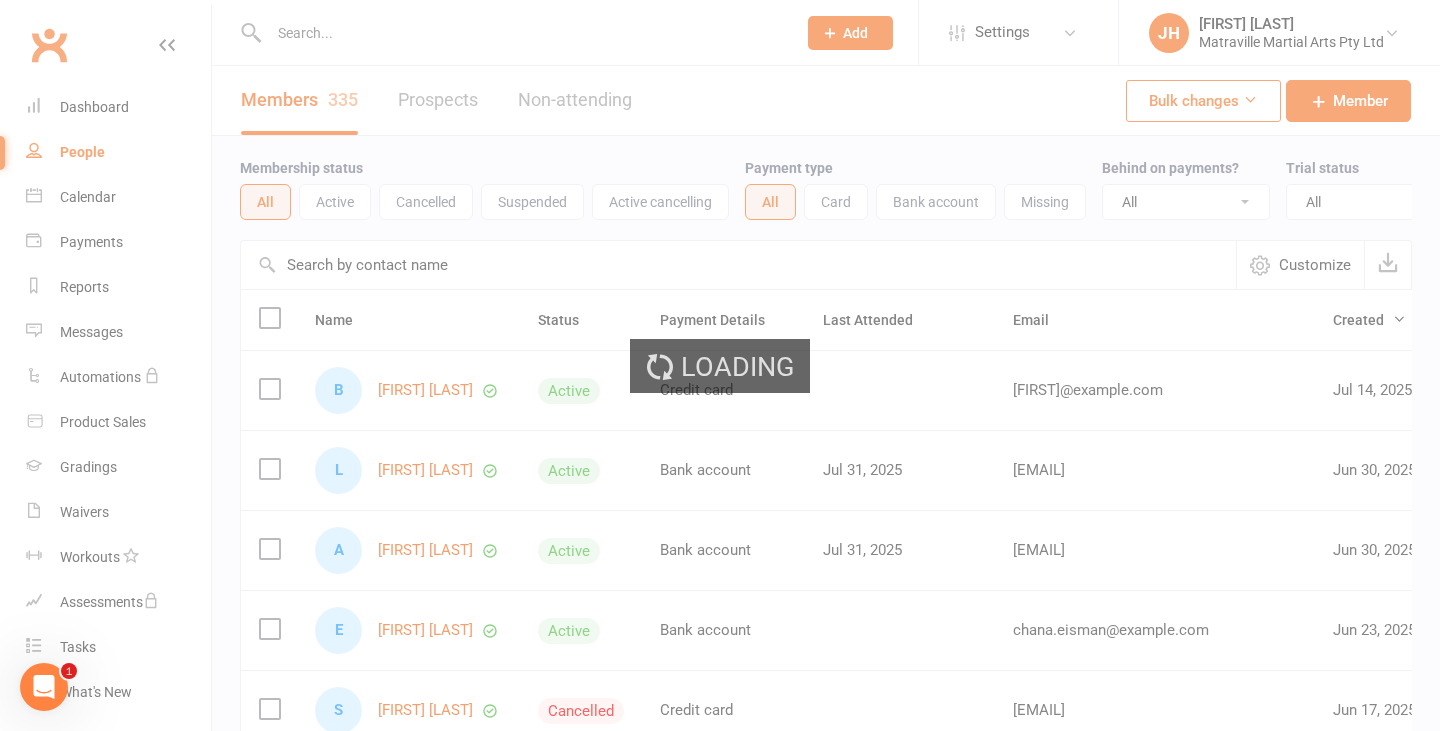 select on "50" 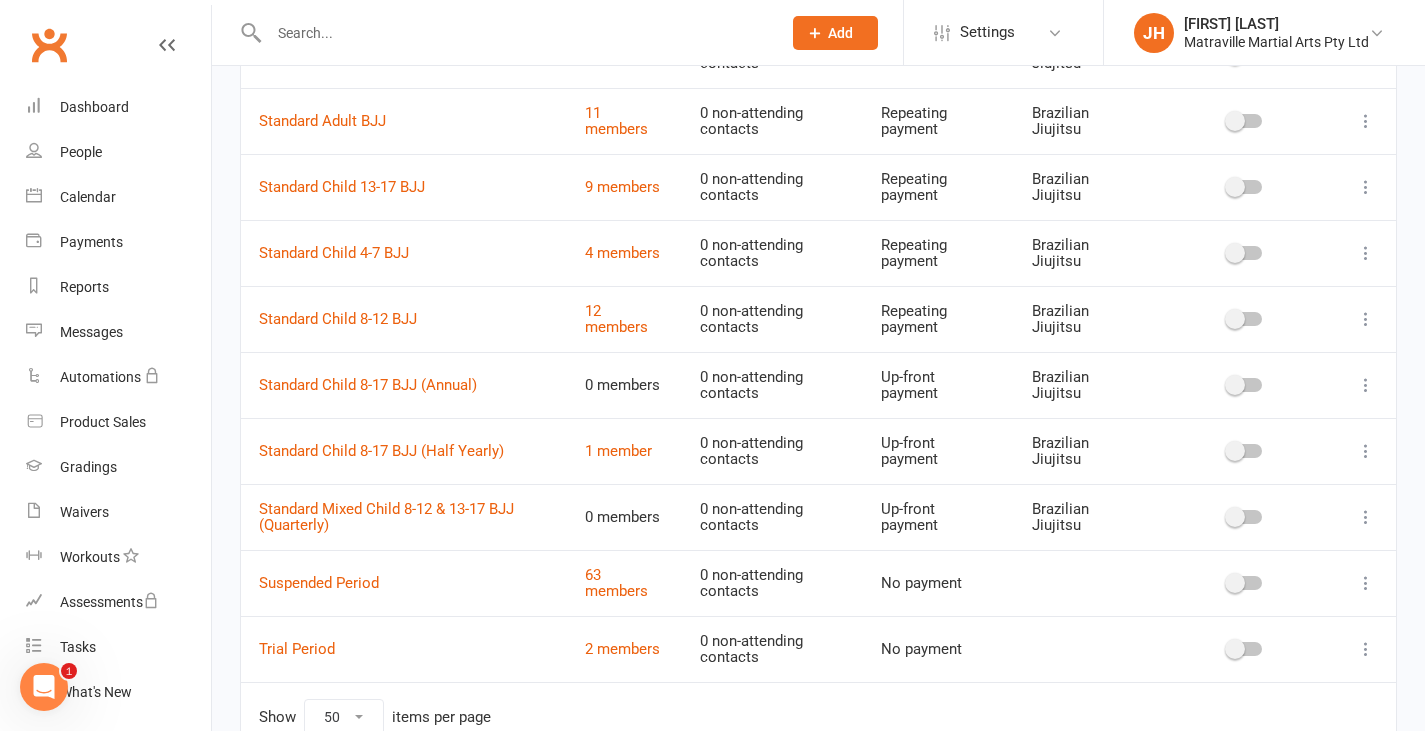 scroll, scrollTop: 2410, scrollLeft: 0, axis: vertical 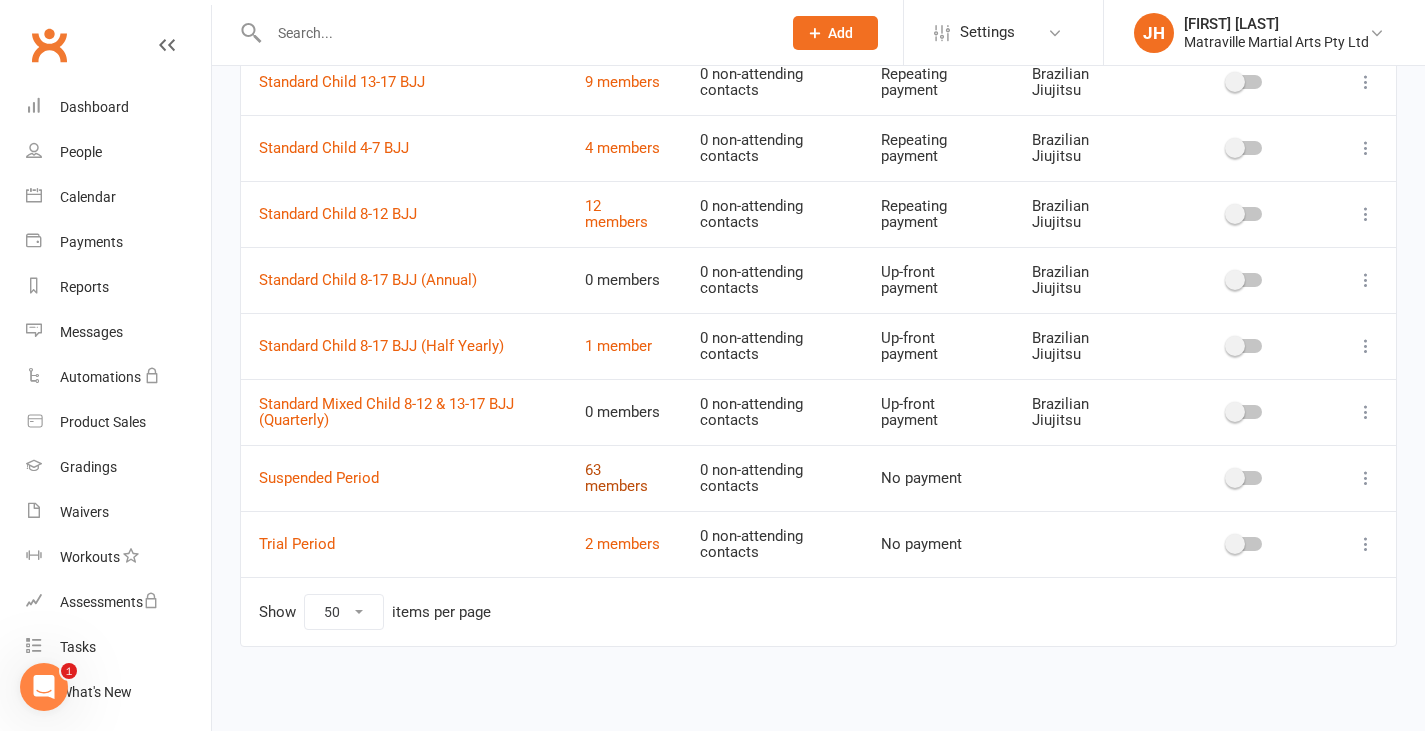 click on "63 members" at bounding box center [616, 478] 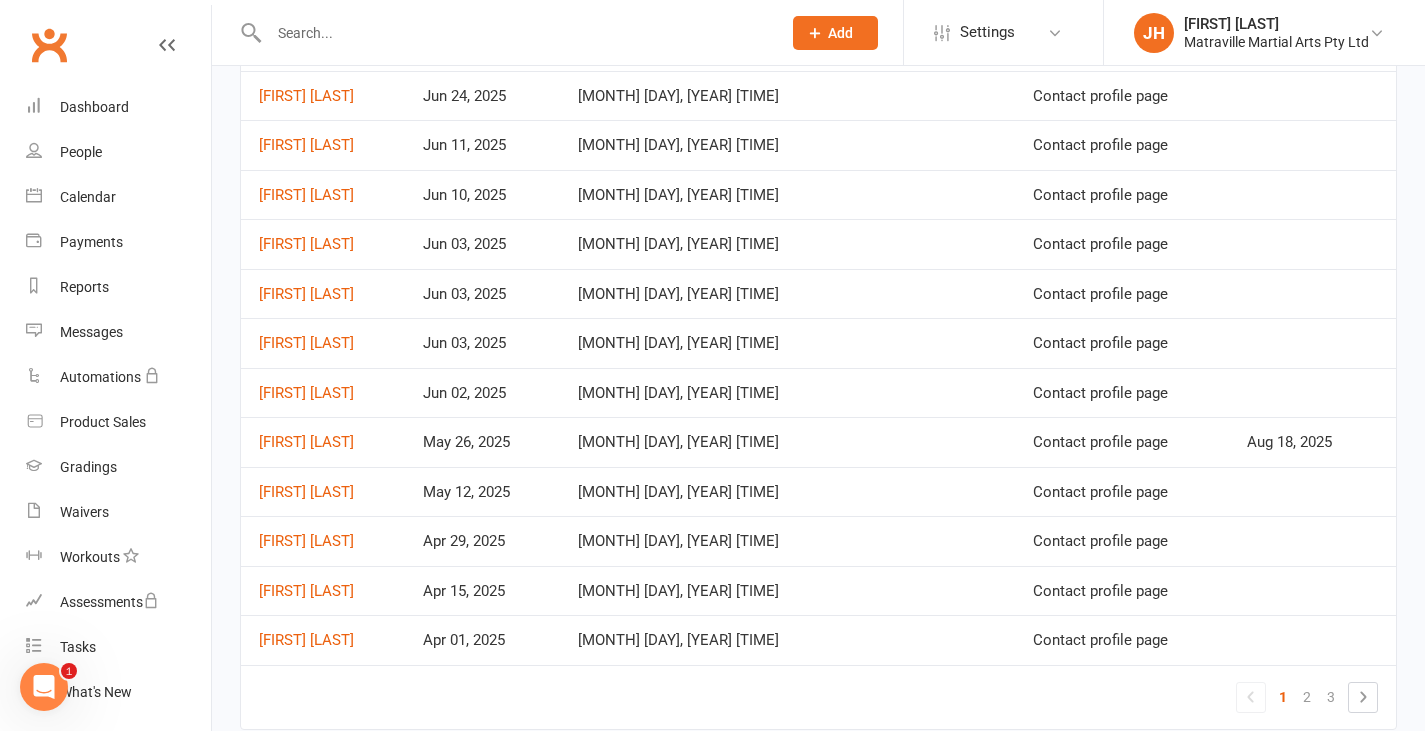 scroll, scrollTop: 839, scrollLeft: 0, axis: vertical 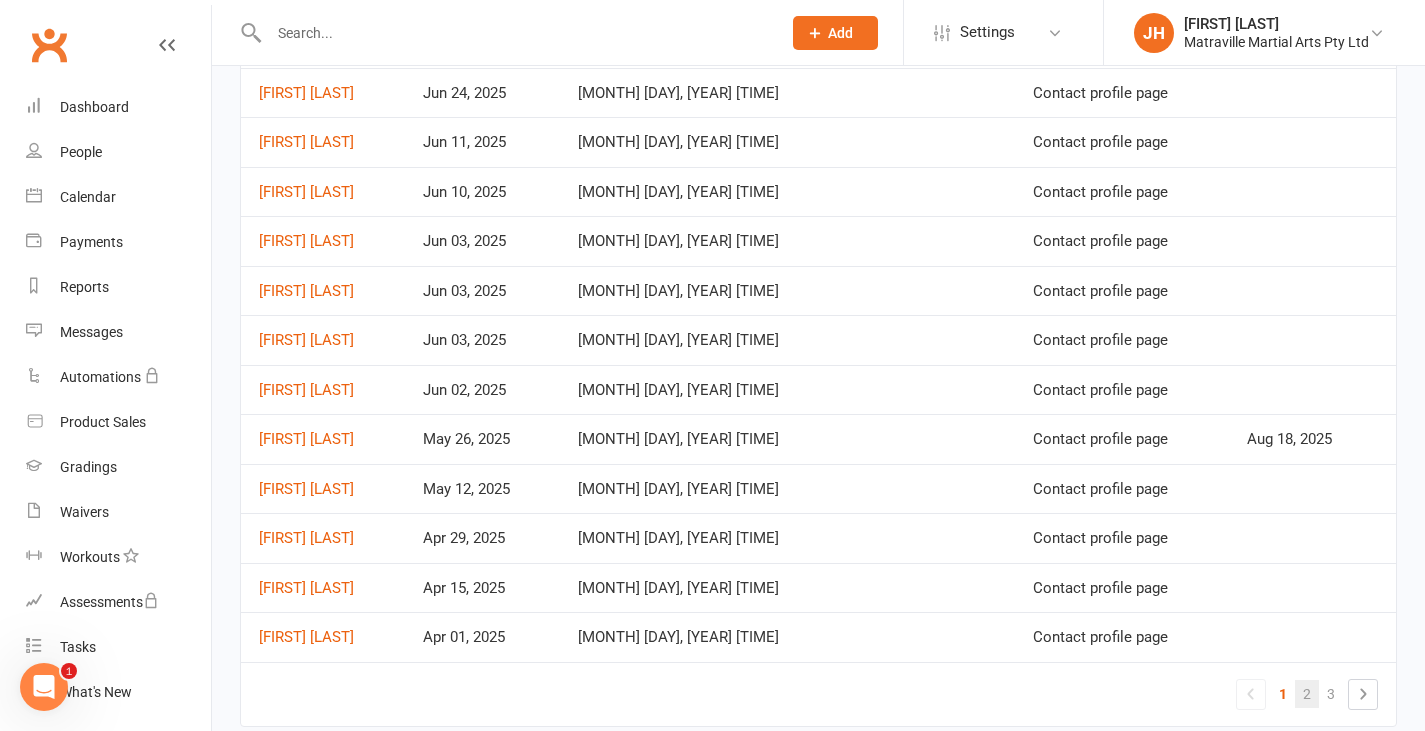 click on "2" at bounding box center [1307, 694] 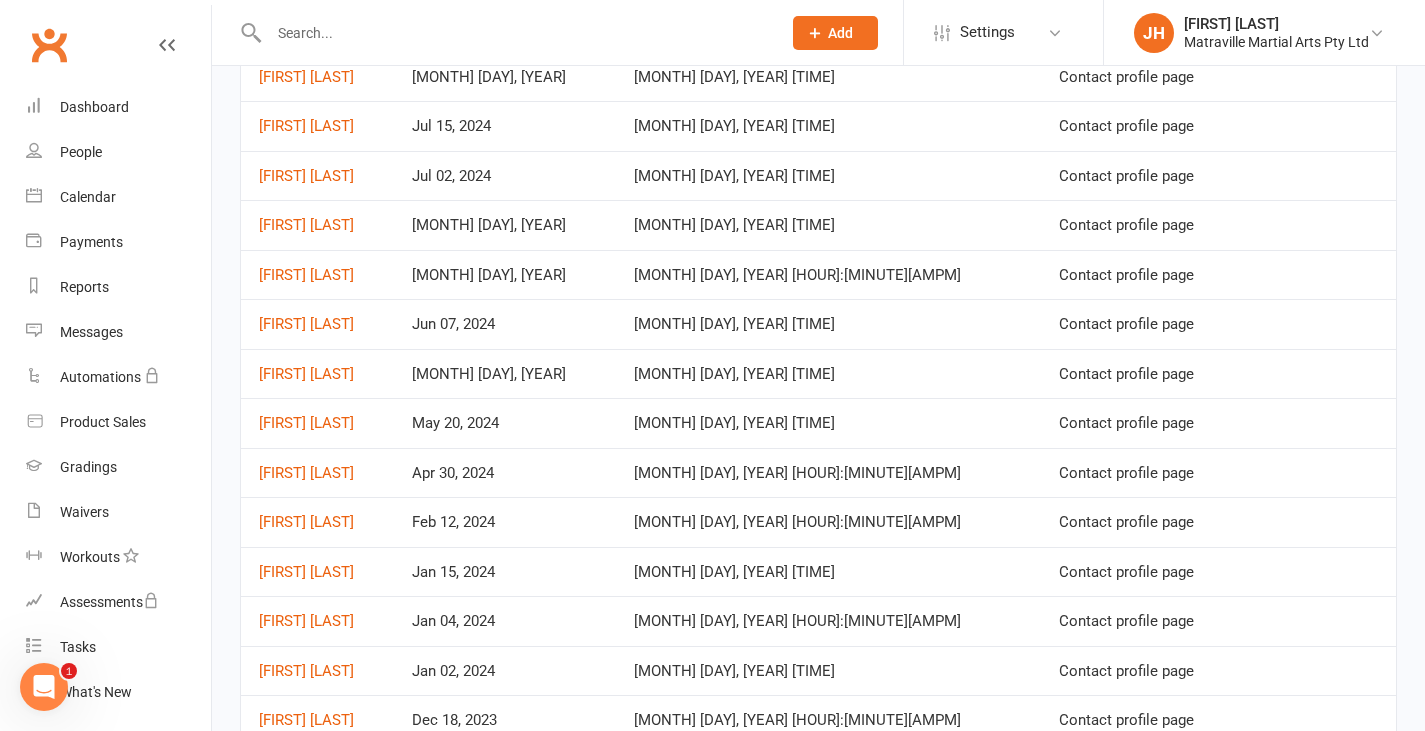 scroll, scrollTop: 750, scrollLeft: 0, axis: vertical 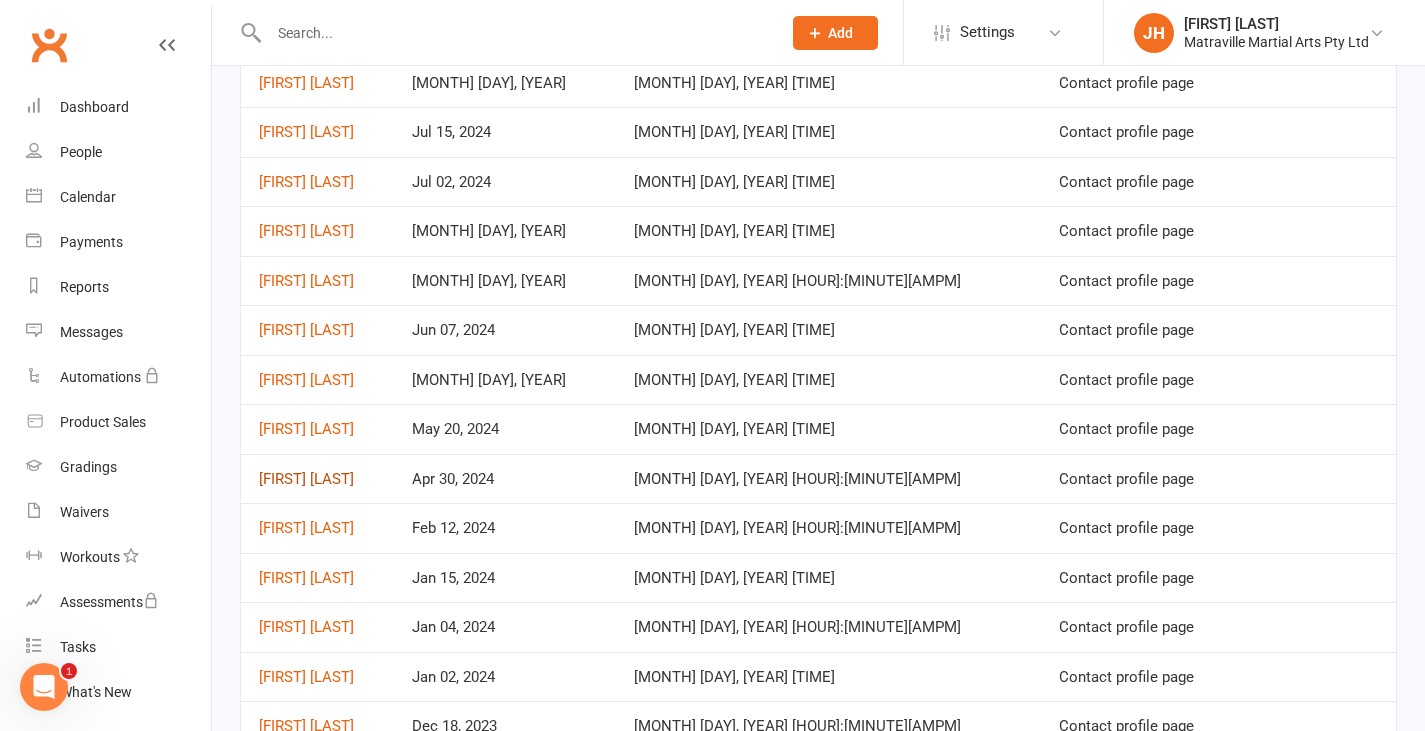 click on "[FIRST] [LAST]" at bounding box center [306, 479] 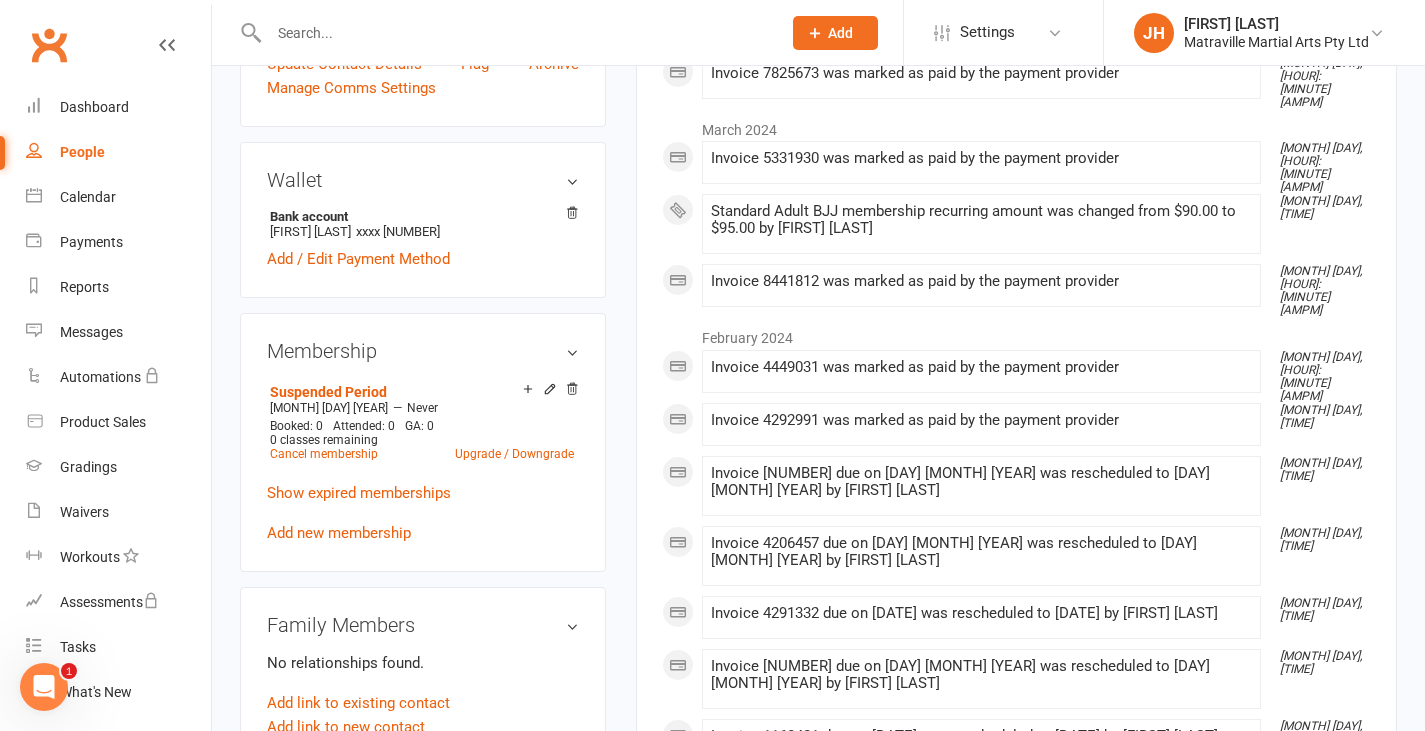 scroll, scrollTop: 638, scrollLeft: 0, axis: vertical 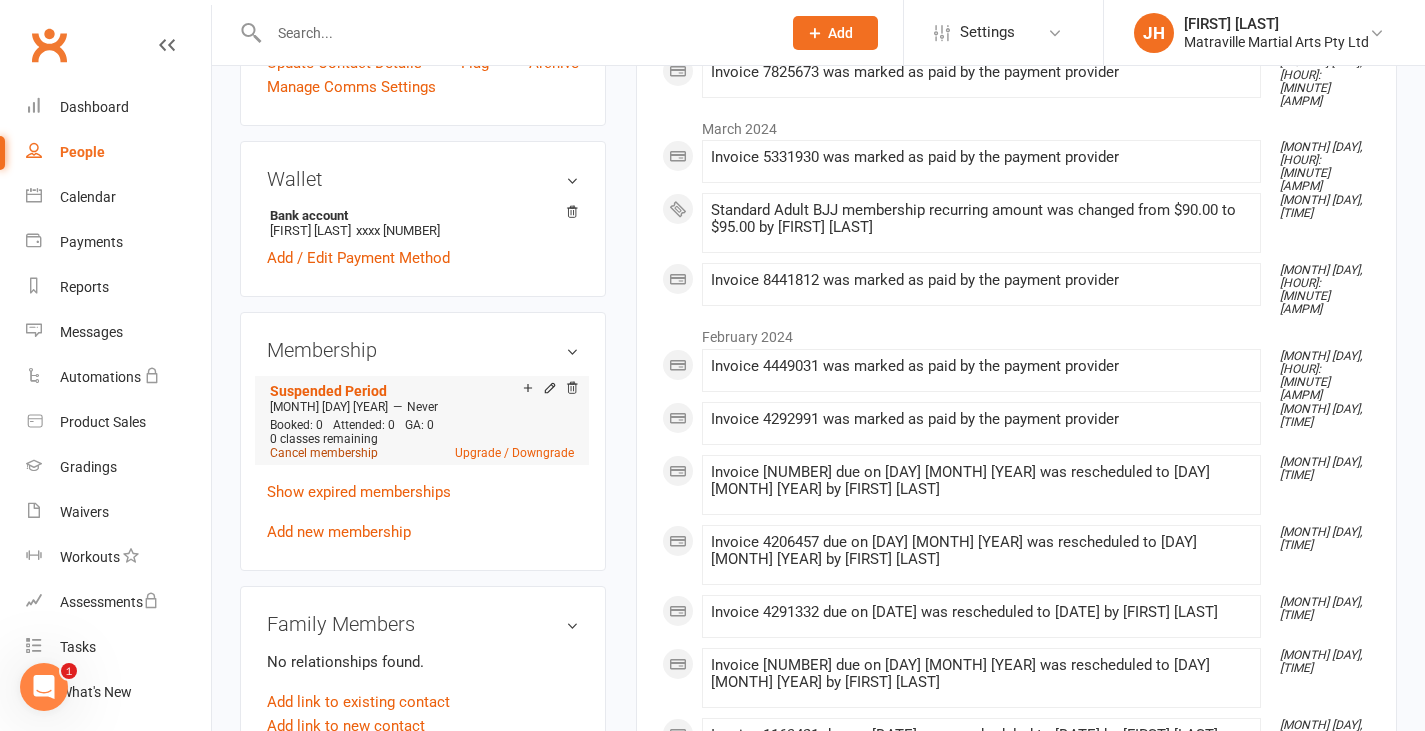 click on "Cancel membership" at bounding box center (324, 453) 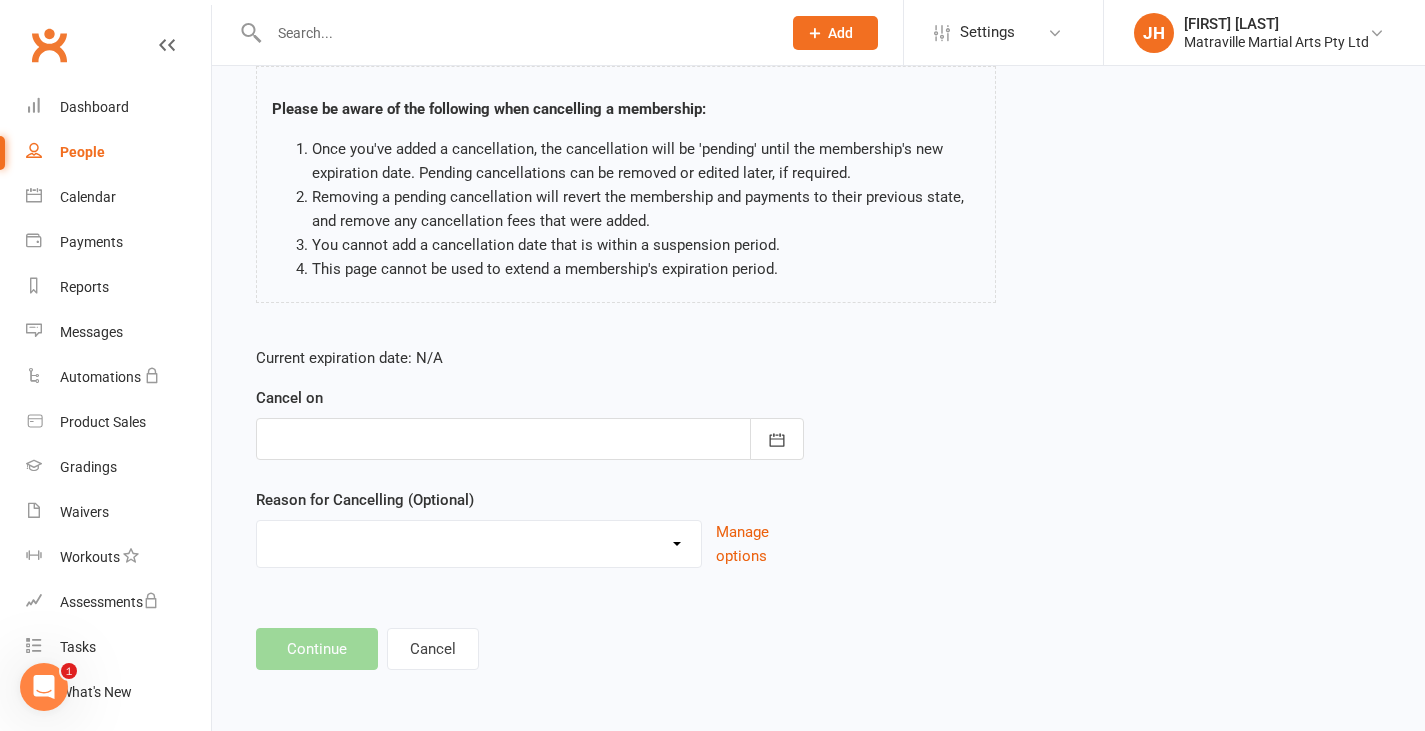 scroll, scrollTop: 0, scrollLeft: 0, axis: both 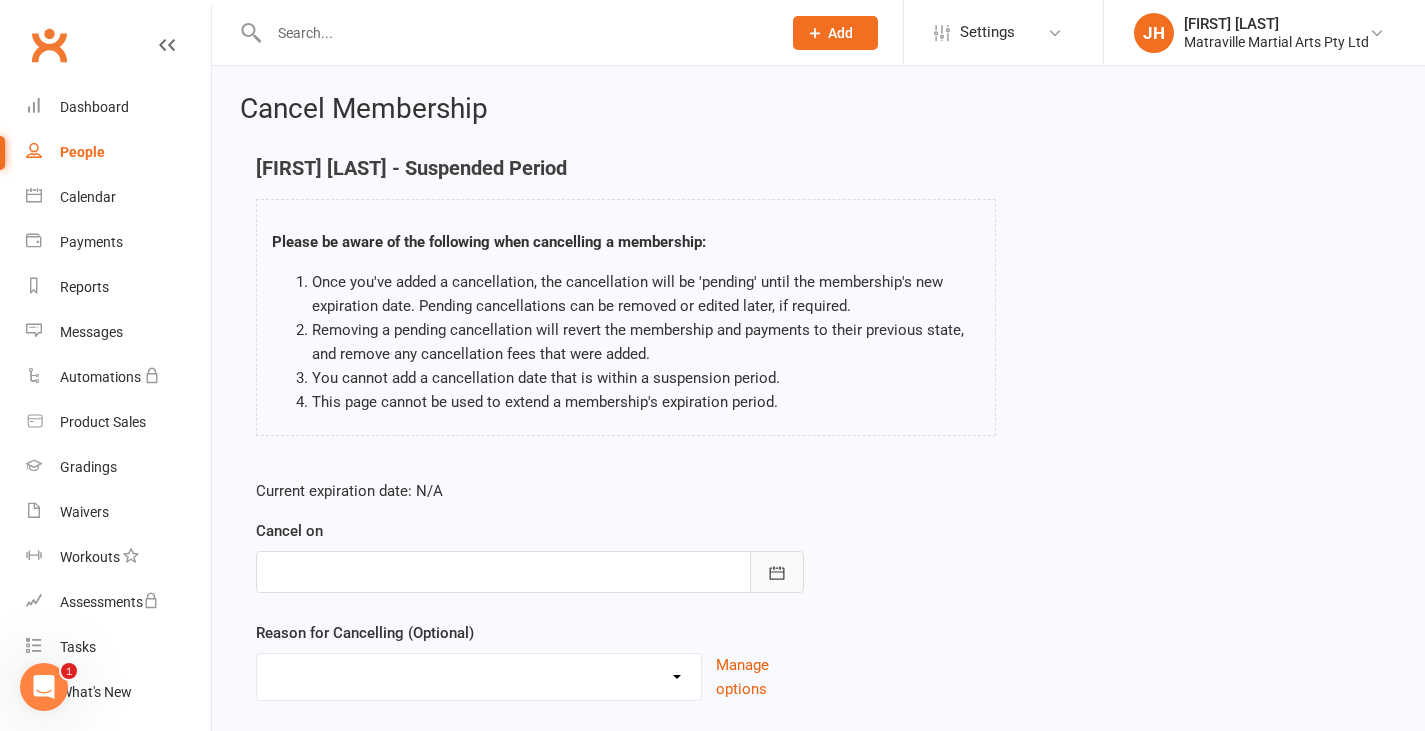 click 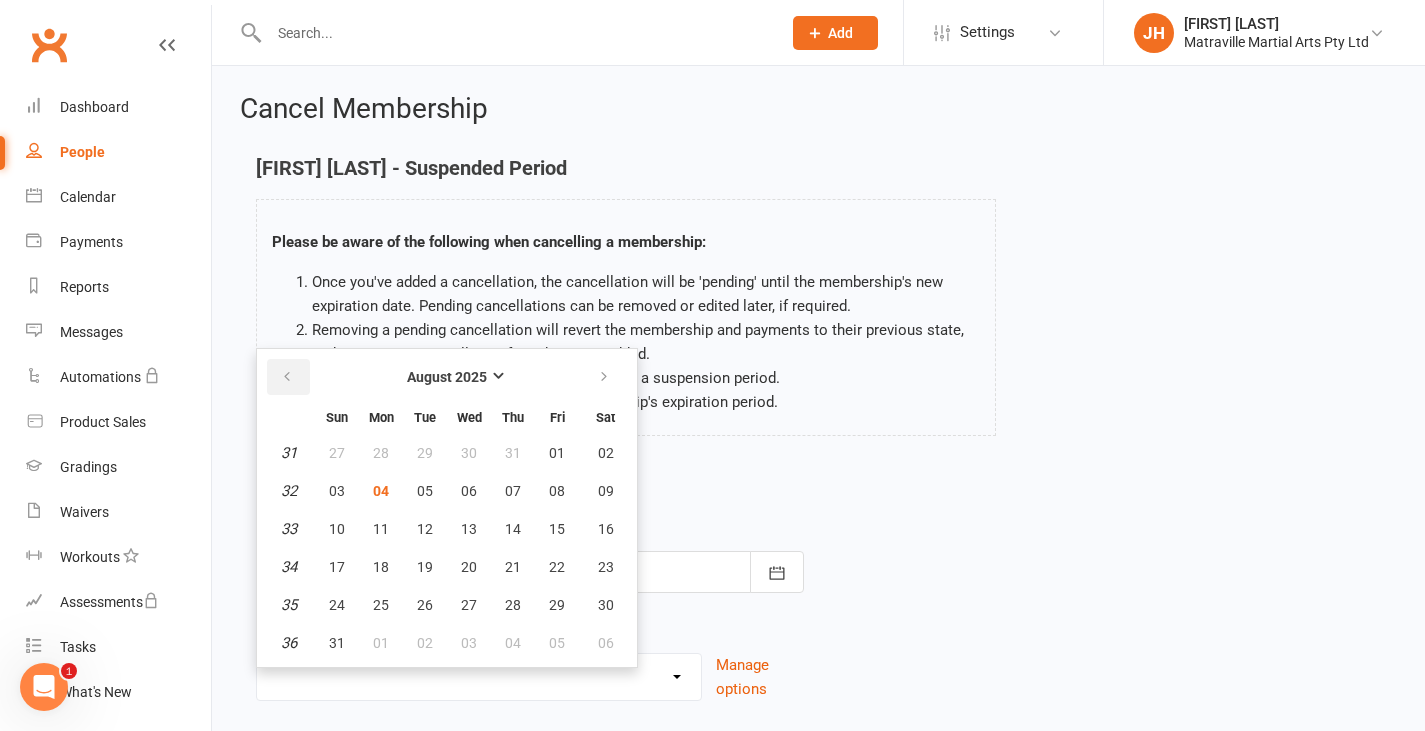 click at bounding box center (287, 377) 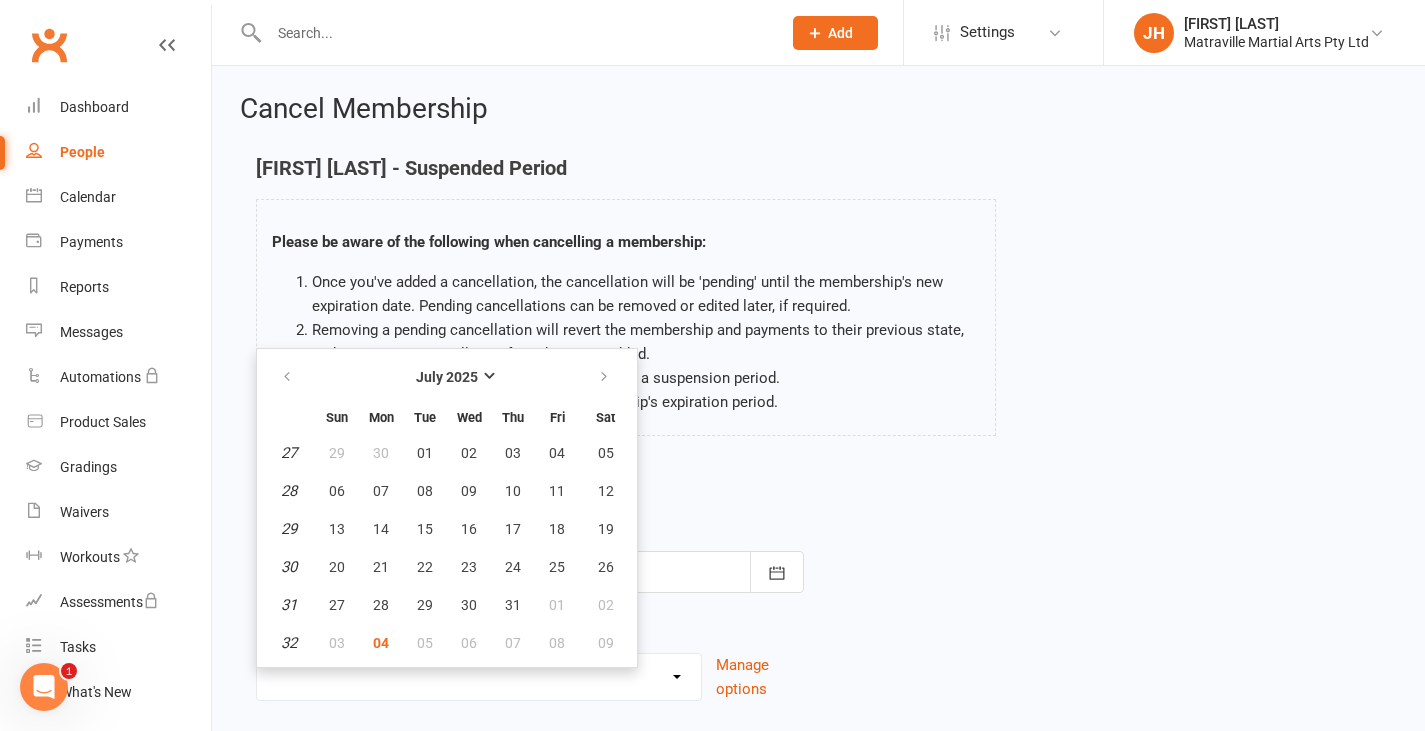 click on "Current expiration date: N/A Cancel on
[MONTH] [YEAR]
Sun Mon Tue Wed Thu Fri Sat
27
29
30
01
02
03
04
05
28
06
07
08
09
10
11
12
29
13
14
15
16
17
18
19
30
20
21
22
23
24
25
26
31
27
28
29
30
31
01
02
32" at bounding box center [818, 596] 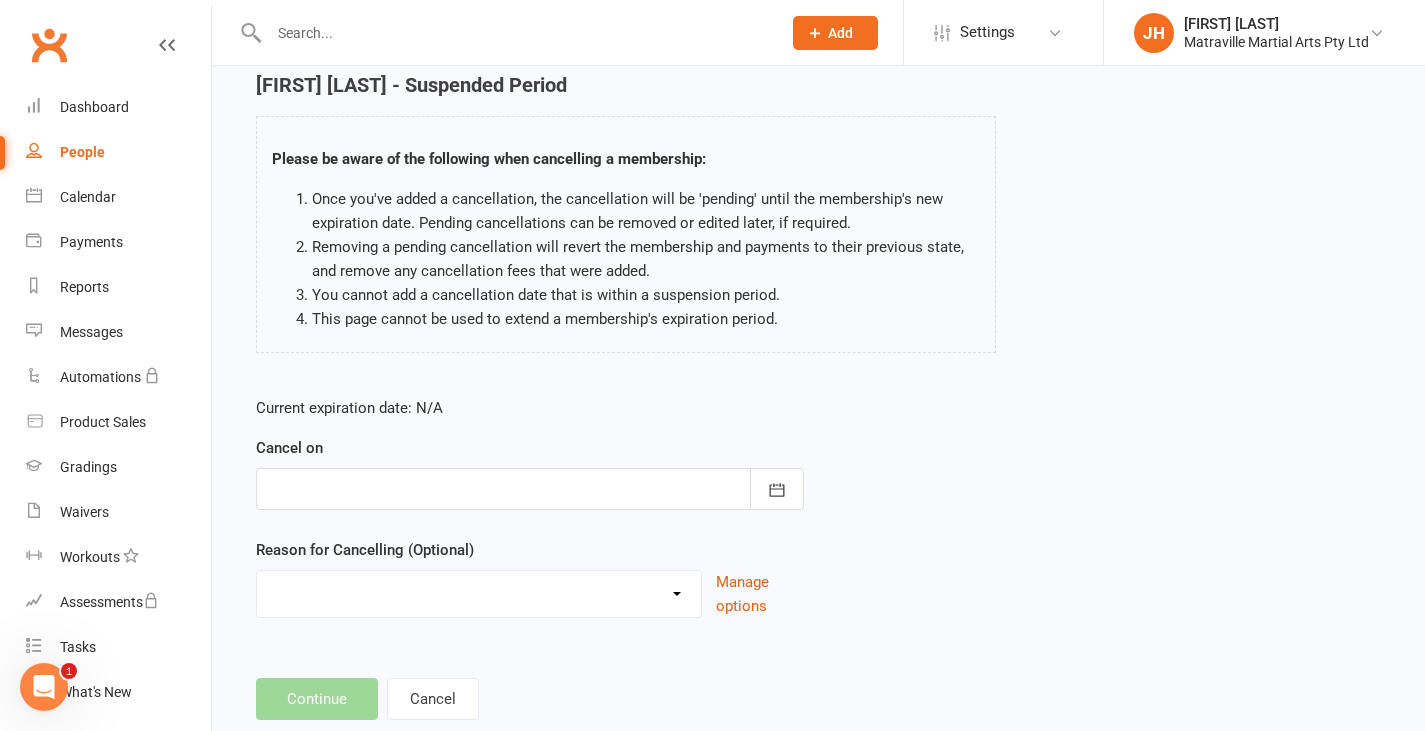 scroll, scrollTop: 84, scrollLeft: 0, axis: vertical 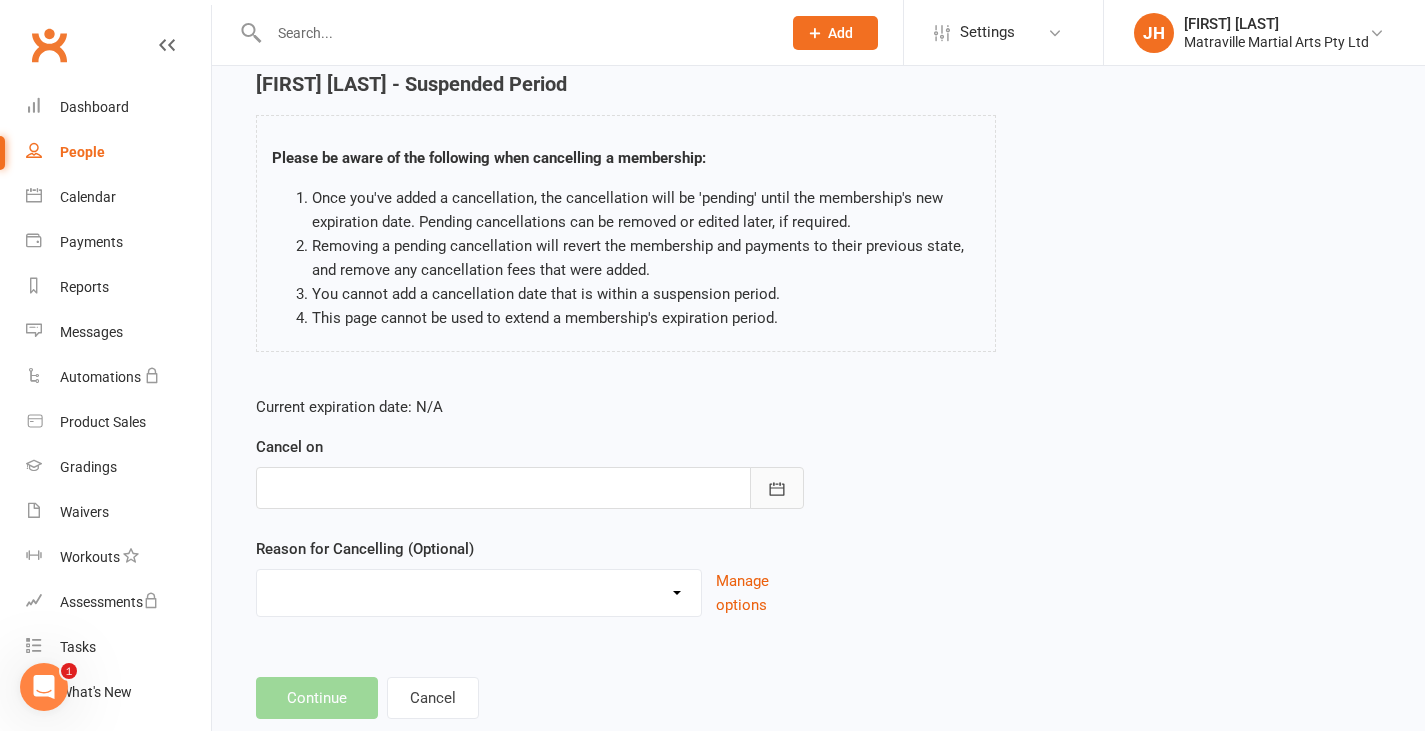click at bounding box center [777, 488] 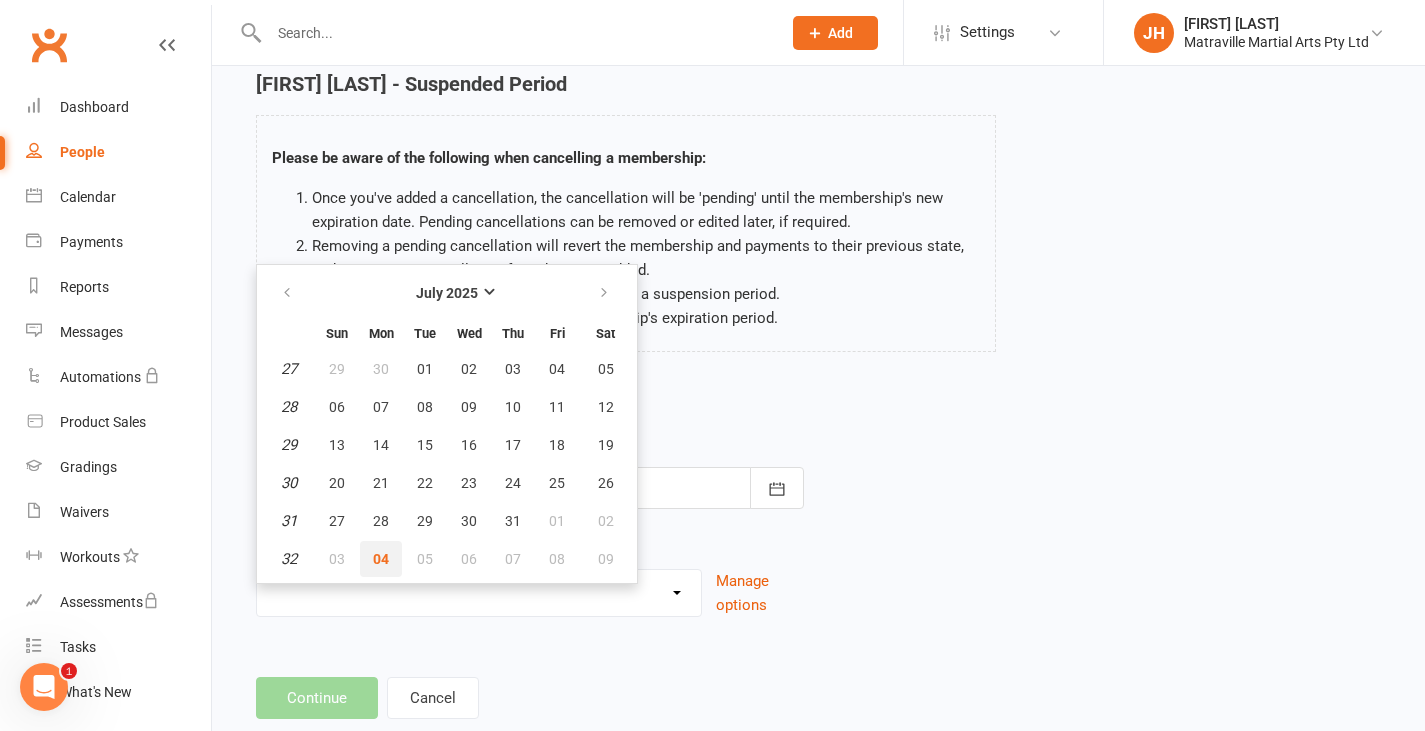 click on "04" at bounding box center (381, 559) 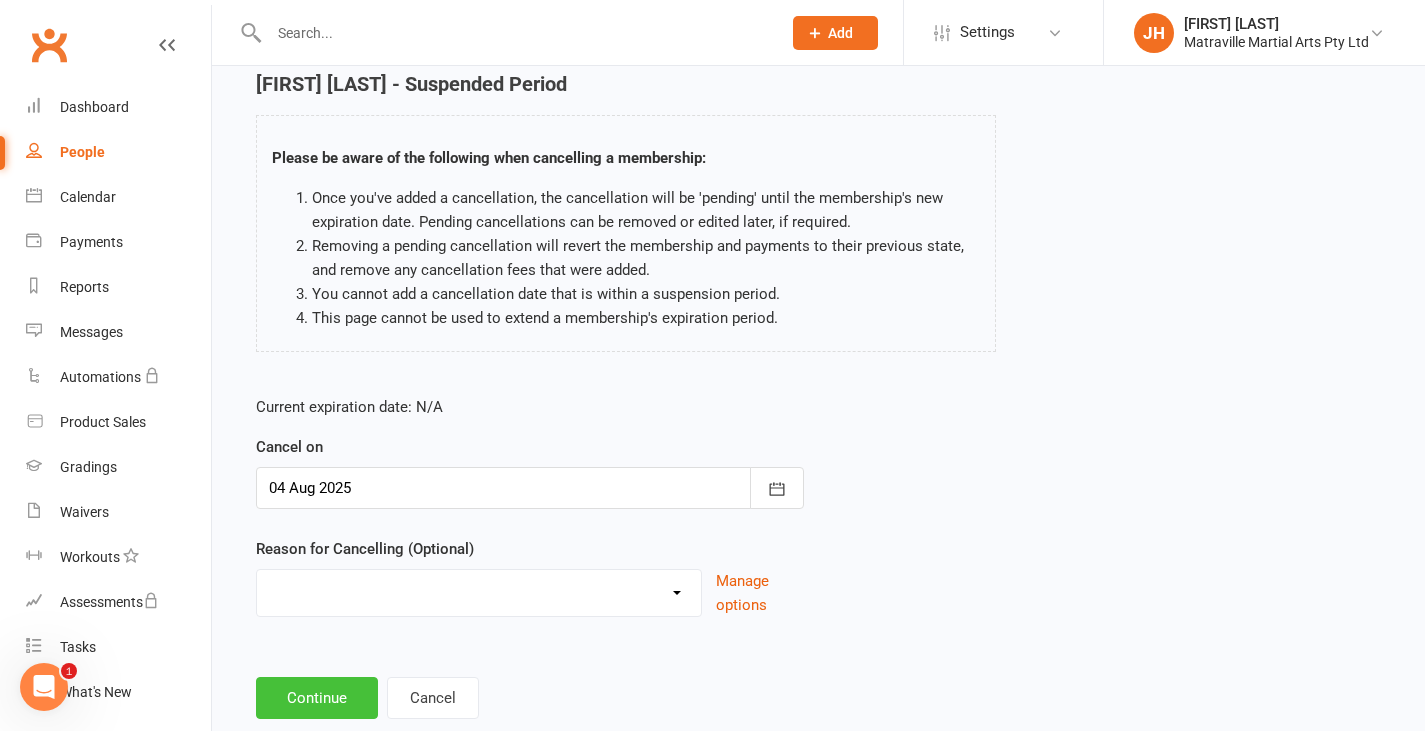 click on "Continue" at bounding box center [317, 698] 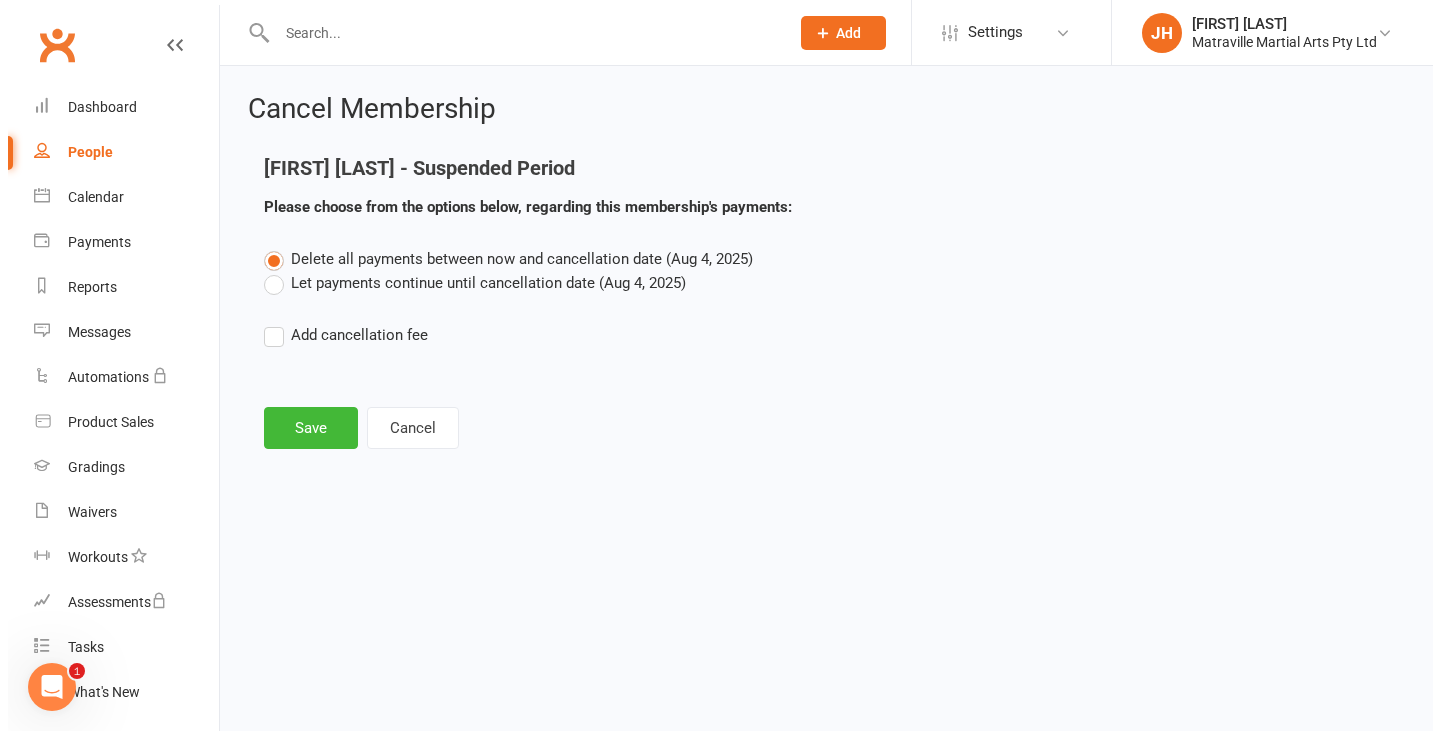 scroll, scrollTop: 0, scrollLeft: 0, axis: both 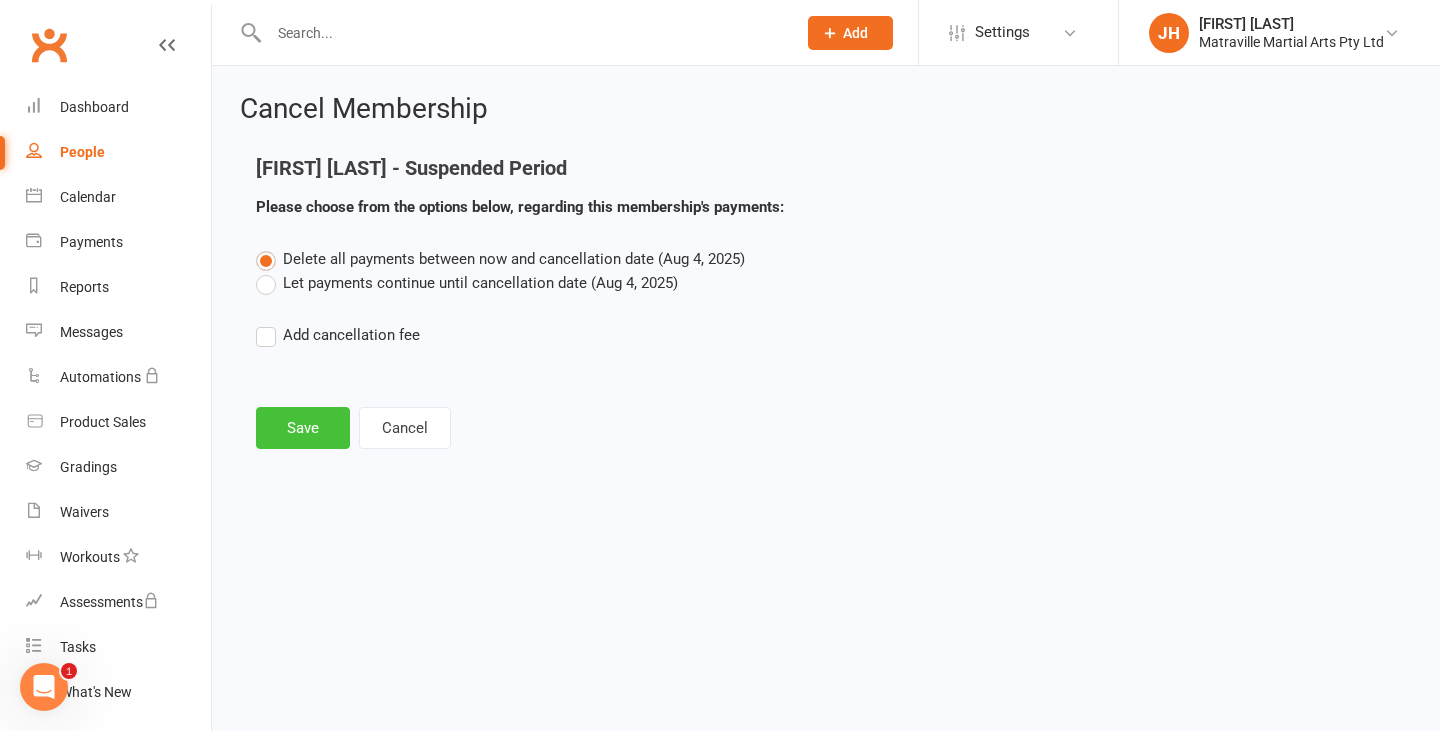 click on "Save" at bounding box center (303, 428) 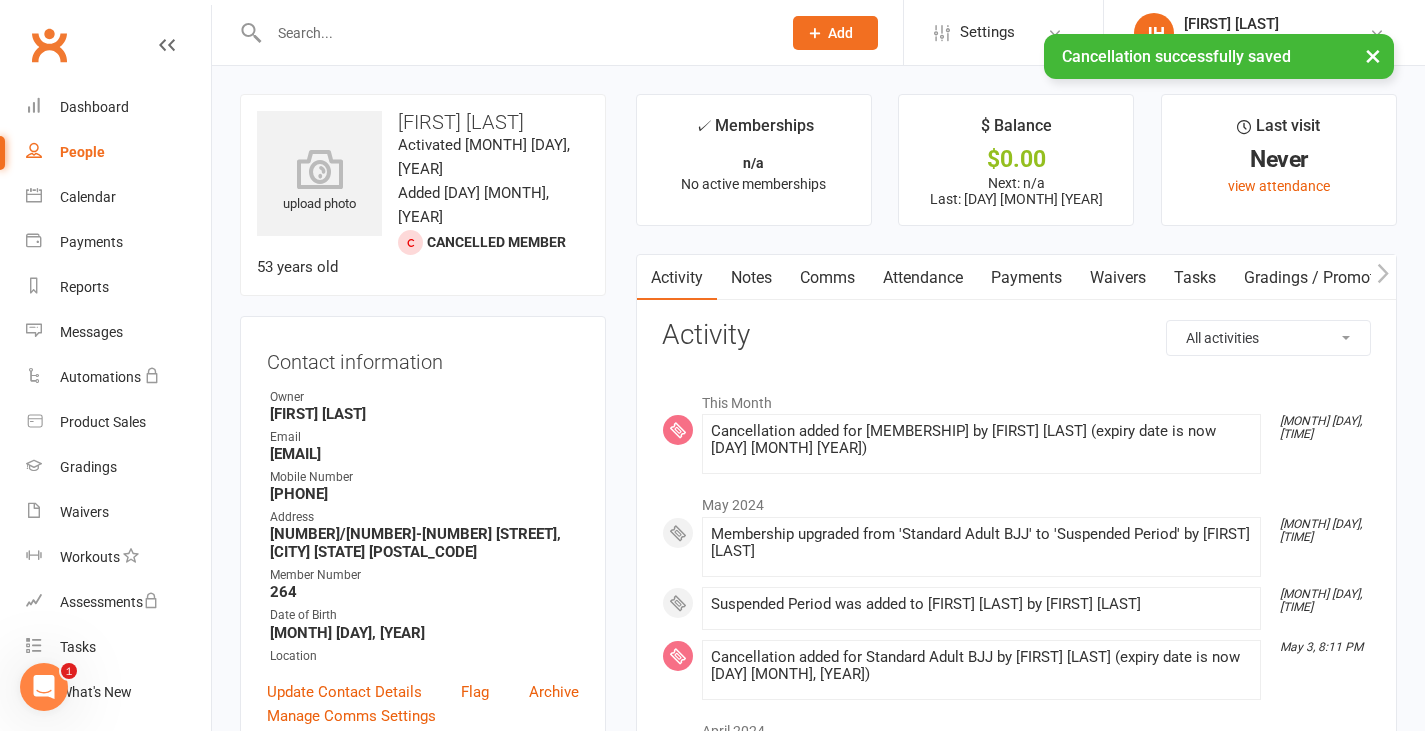 click on "× Cancellation successfully saved" at bounding box center [699, 34] 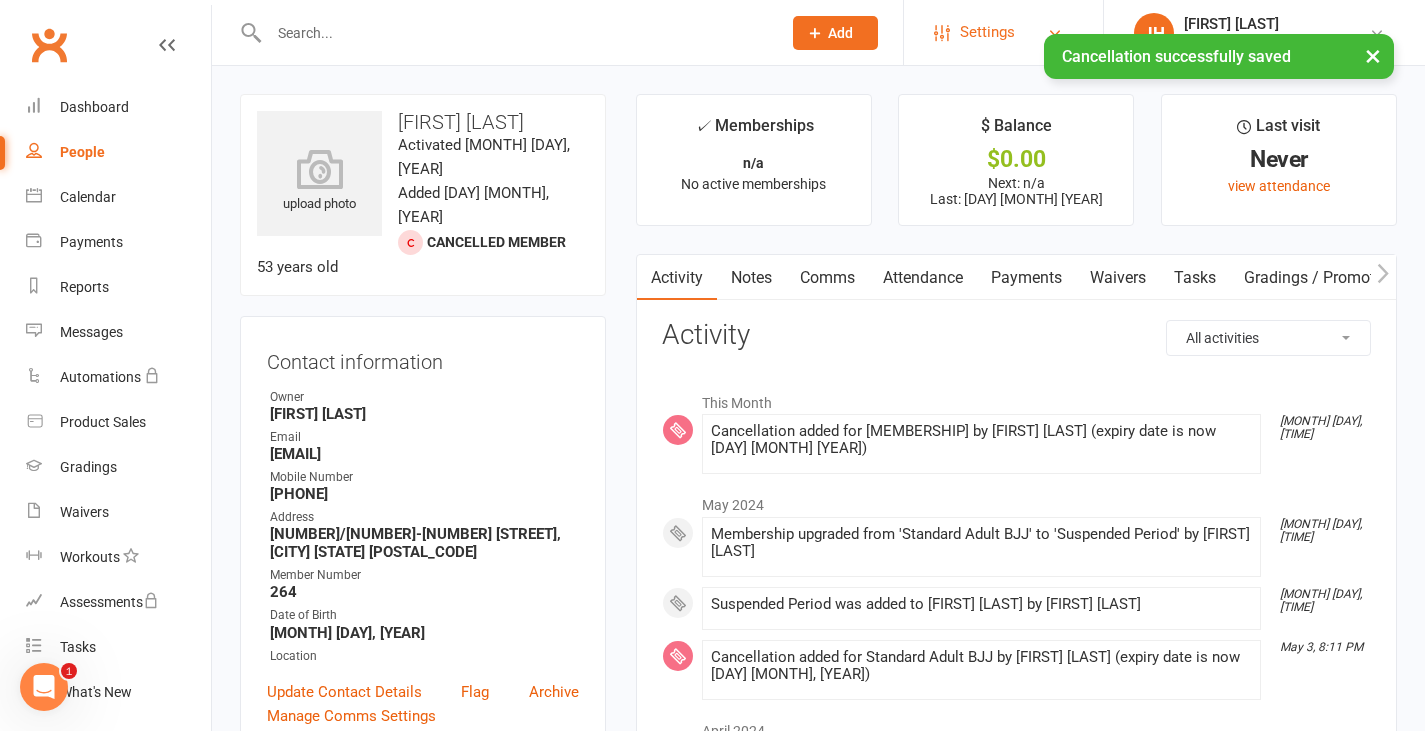 click on "Settings" at bounding box center (987, 32) 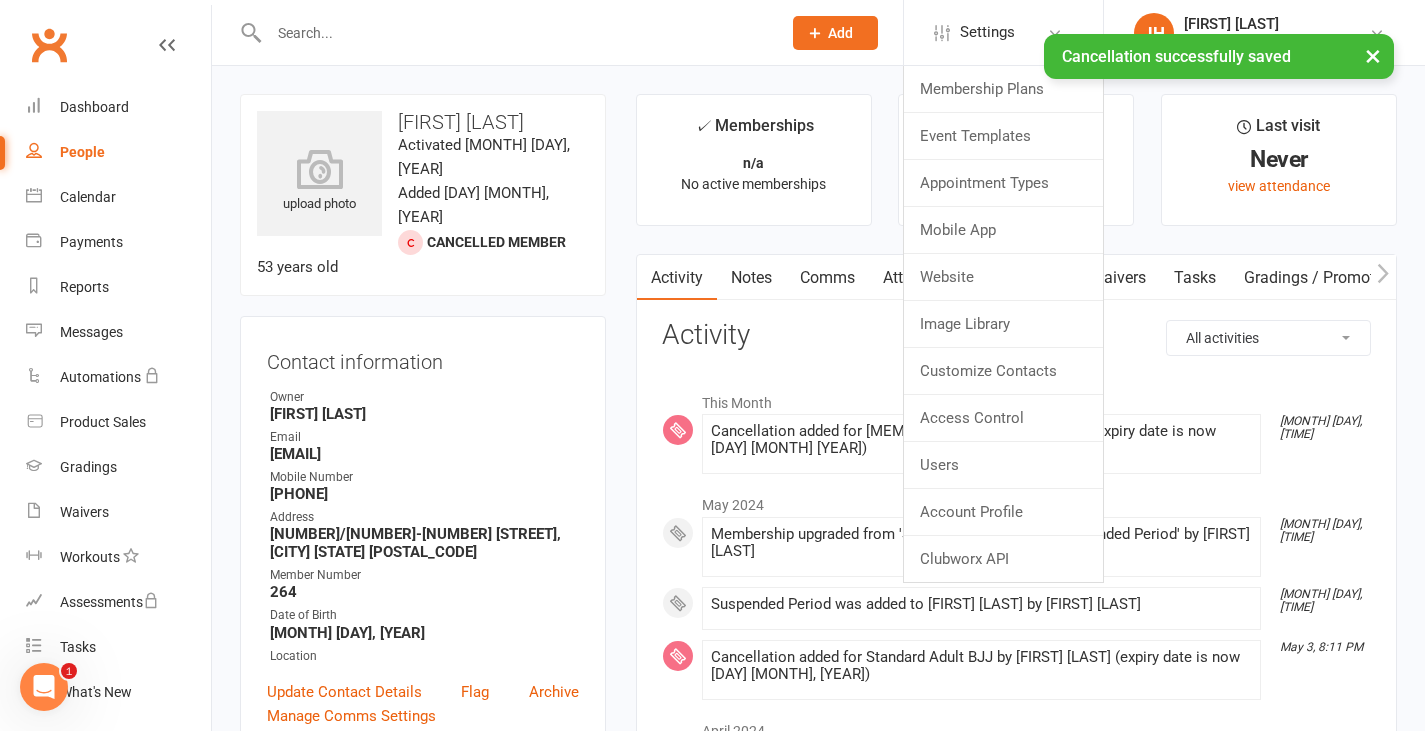 click on "× Cancellation successfully saved" at bounding box center [699, 34] 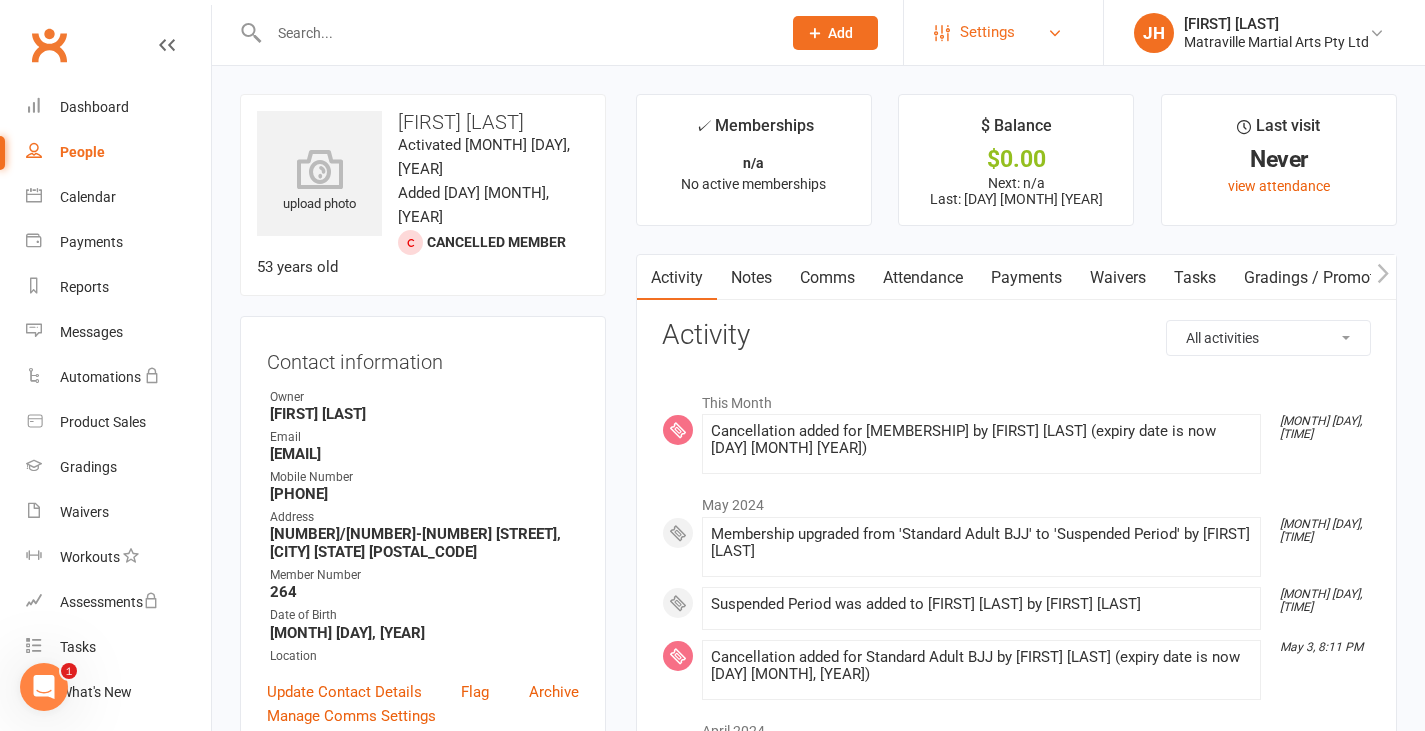 click on "Settings" at bounding box center [1003, 32] 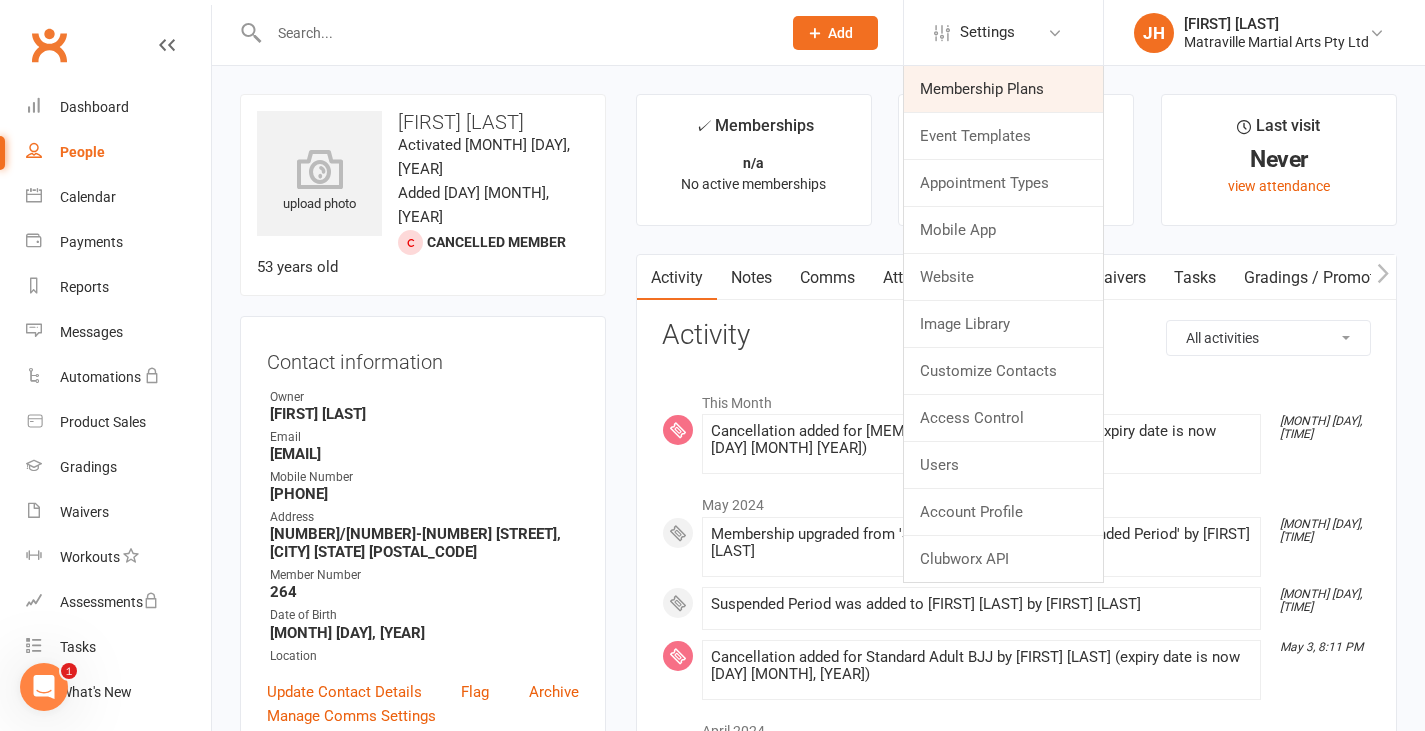 click on "Membership Plans" at bounding box center (1003, 89) 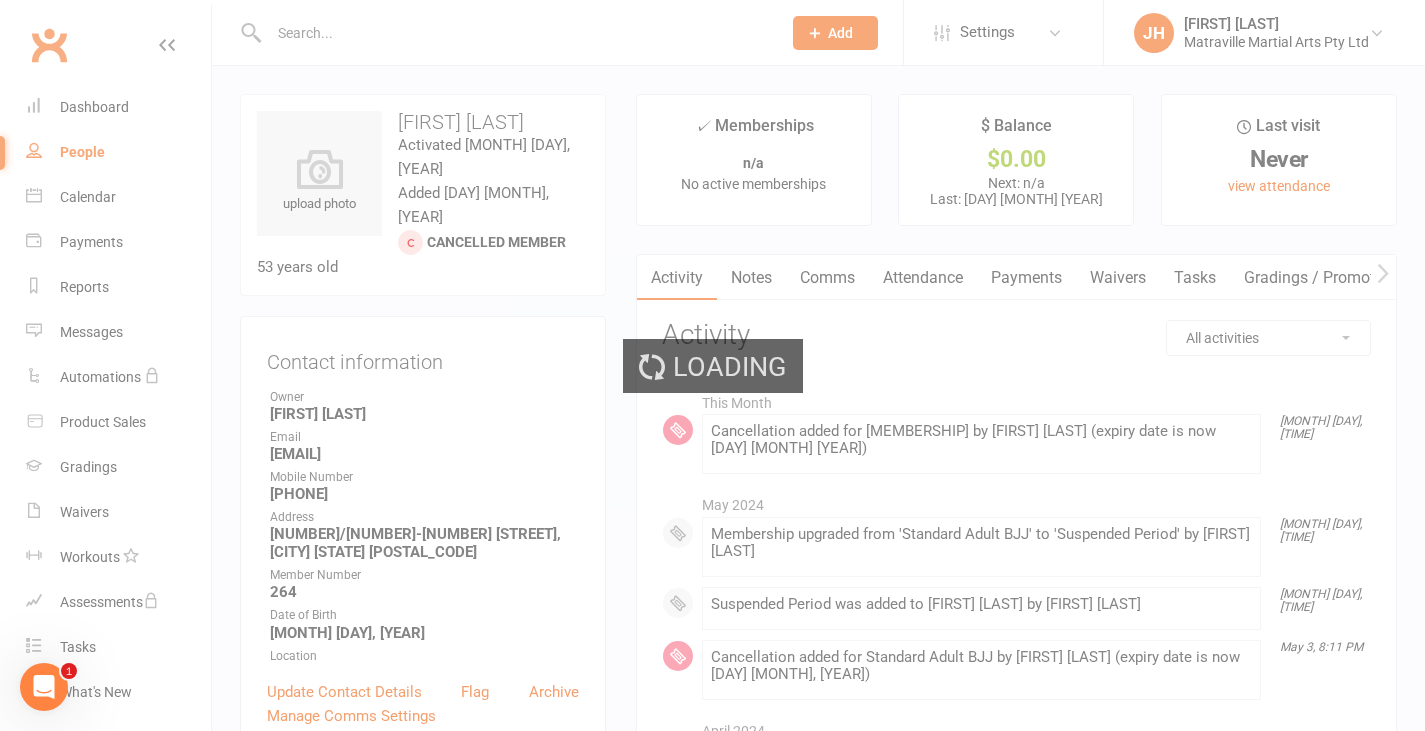 select on "50" 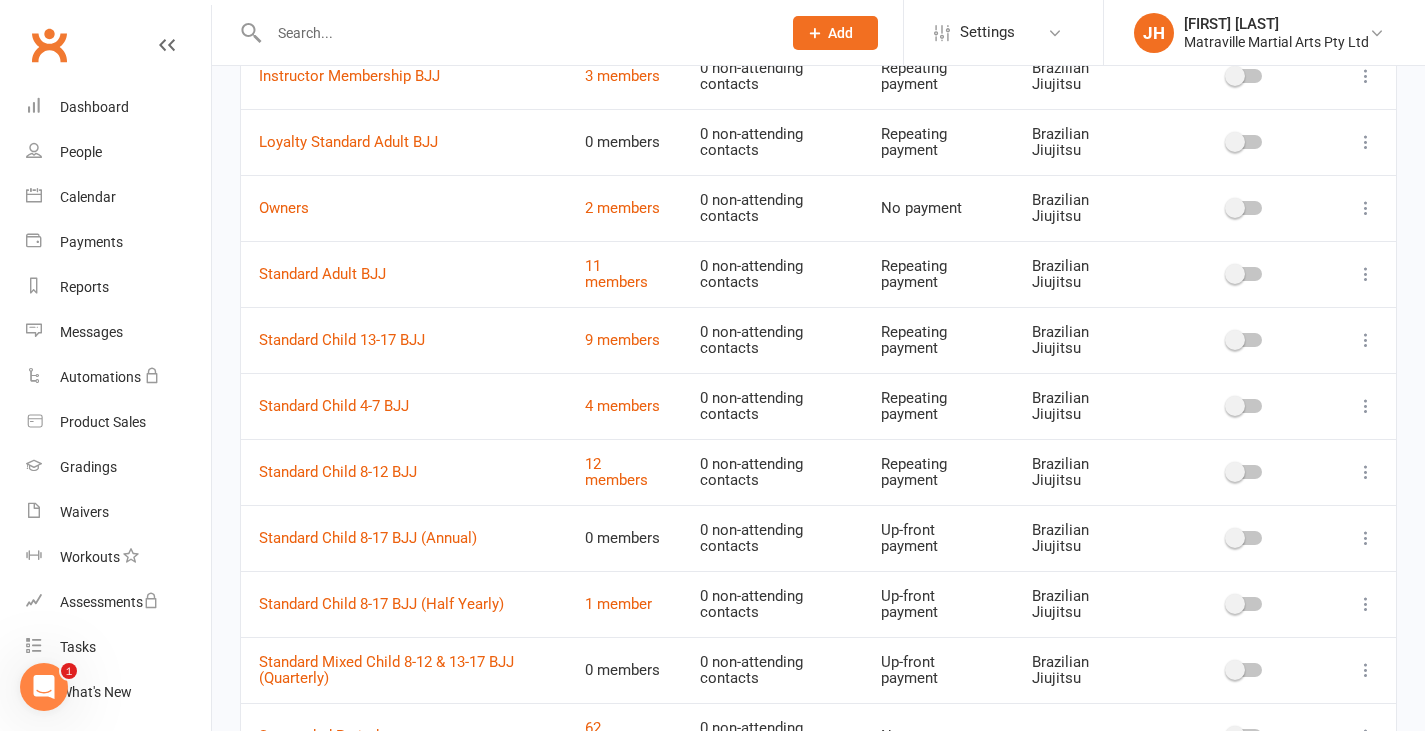 scroll, scrollTop: 2292, scrollLeft: 0, axis: vertical 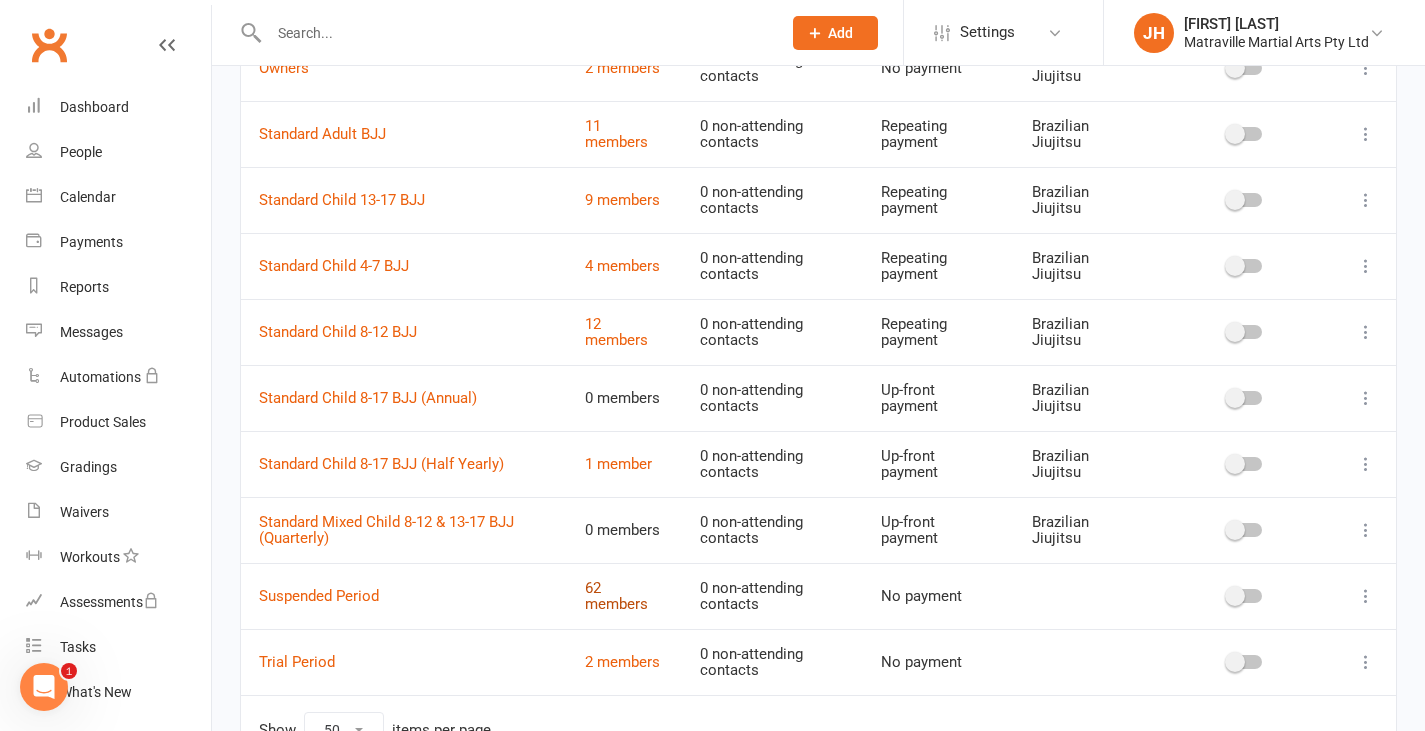 click on "62 members" at bounding box center [616, 596] 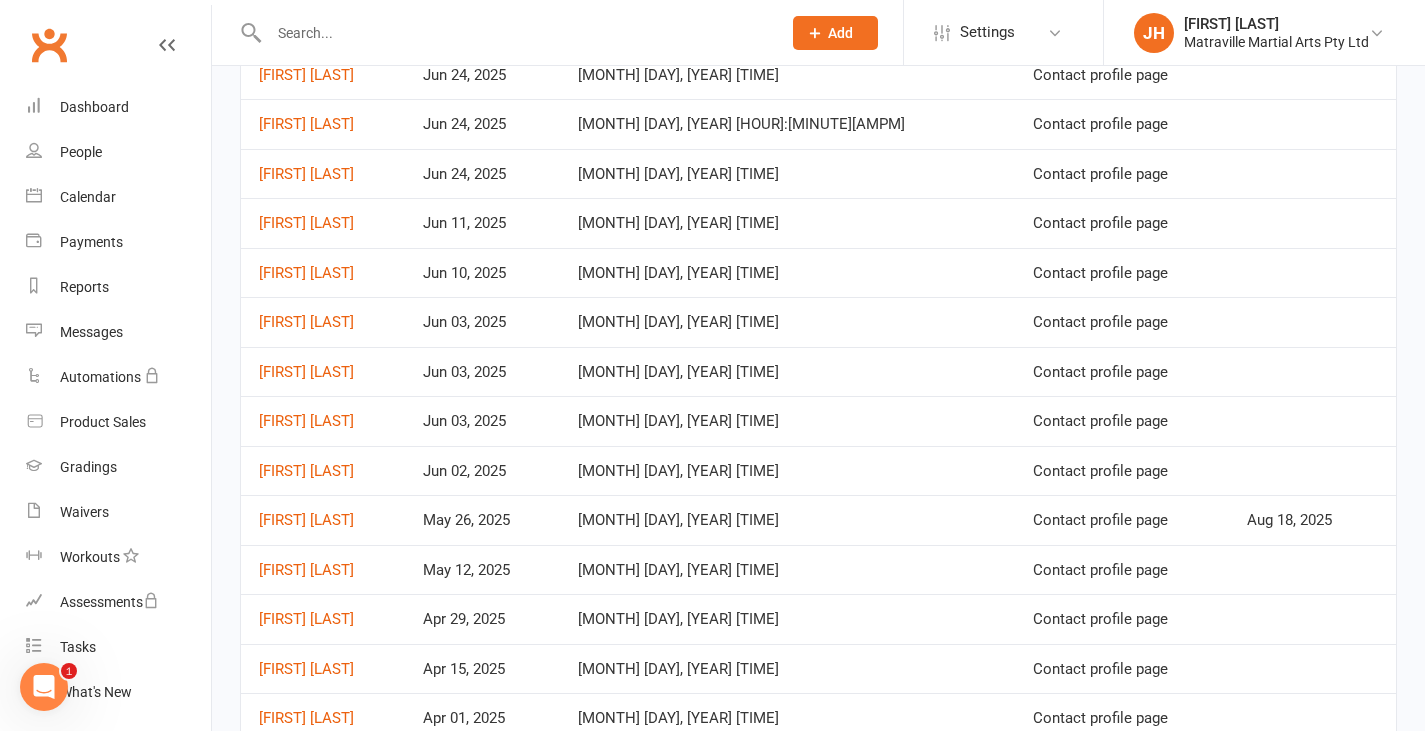 scroll, scrollTop: 919, scrollLeft: 0, axis: vertical 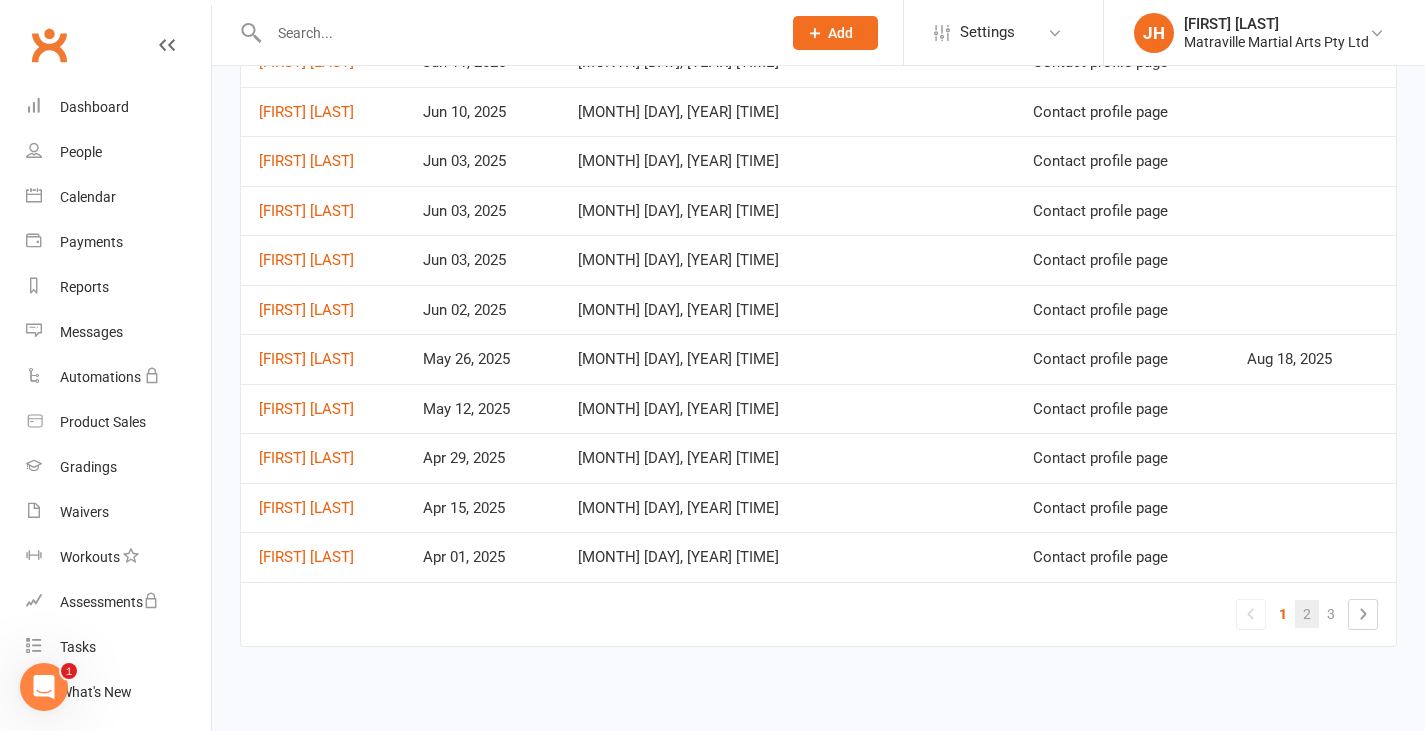 click on "2" at bounding box center [1307, 614] 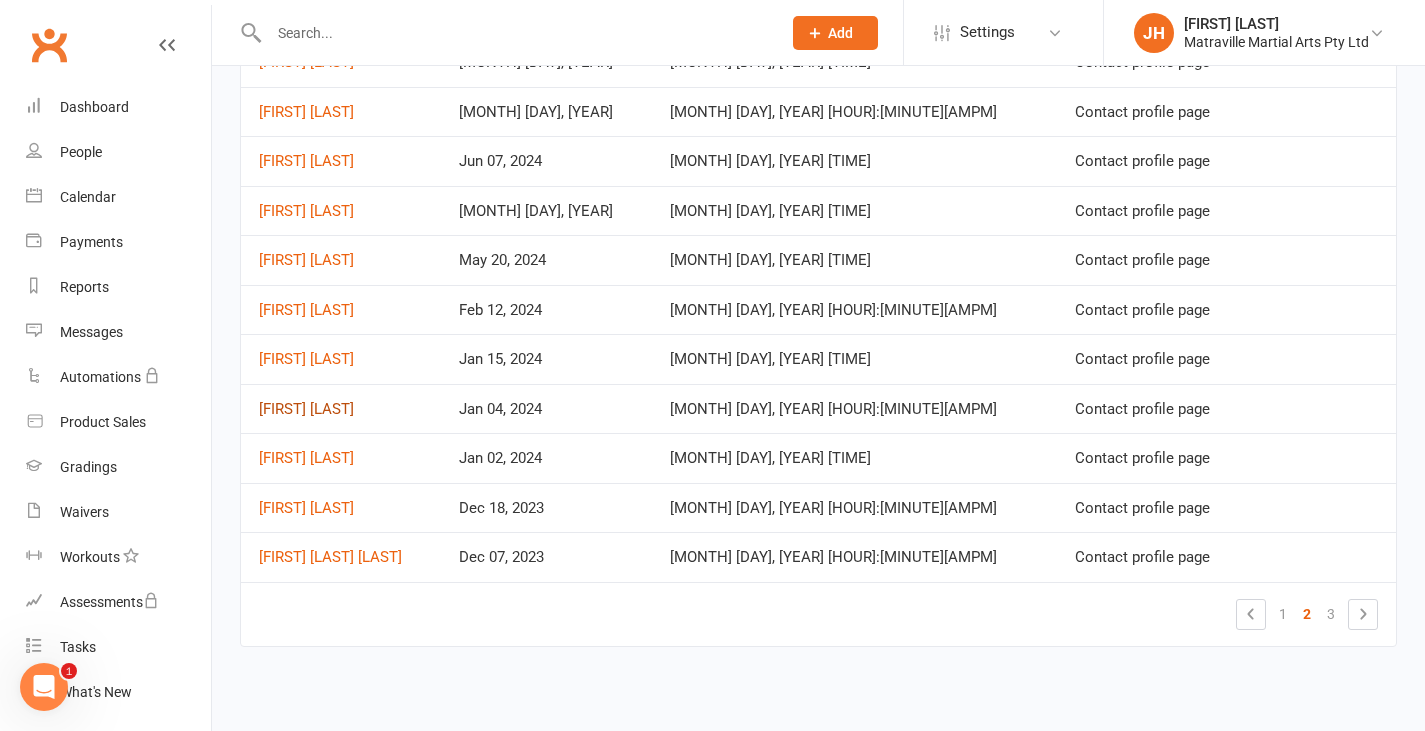 click on "[FIRST] [LAST]" at bounding box center (306, 409) 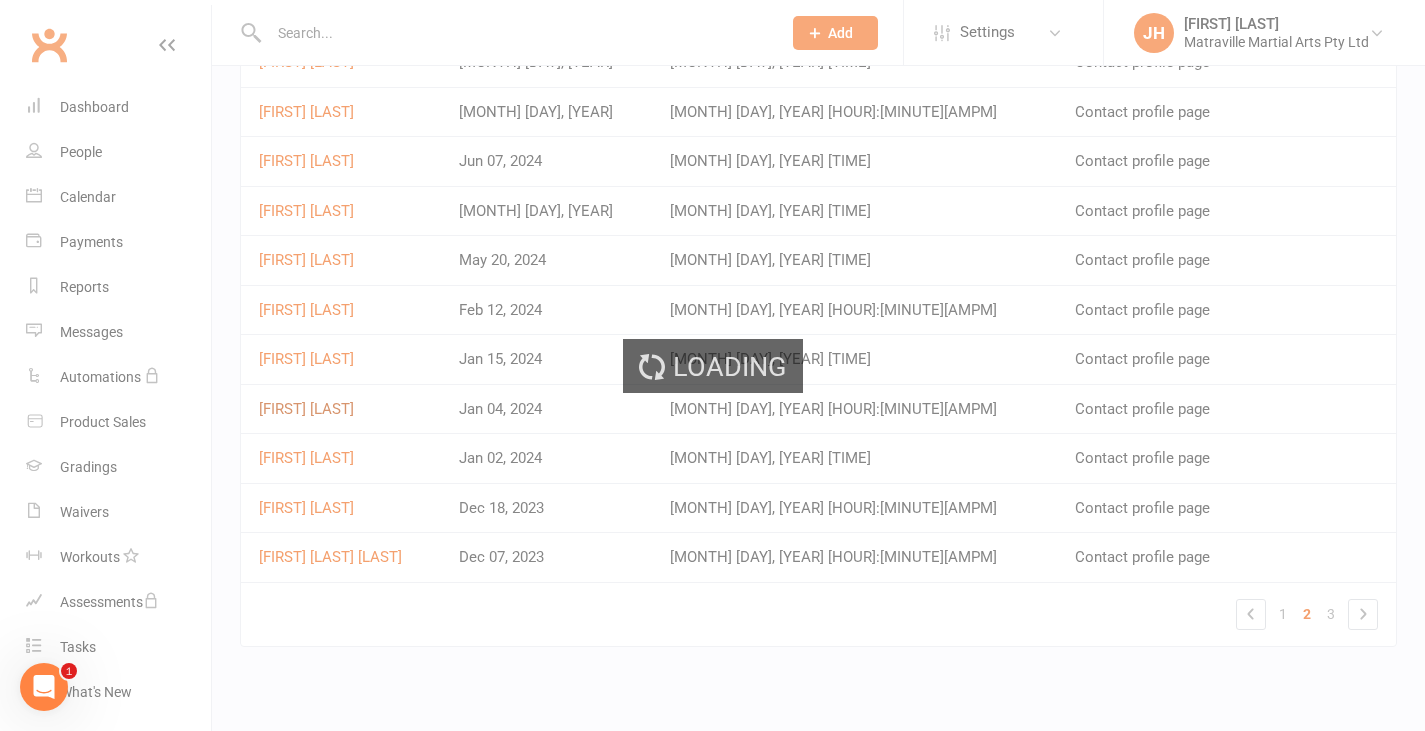 scroll, scrollTop: 0, scrollLeft: 0, axis: both 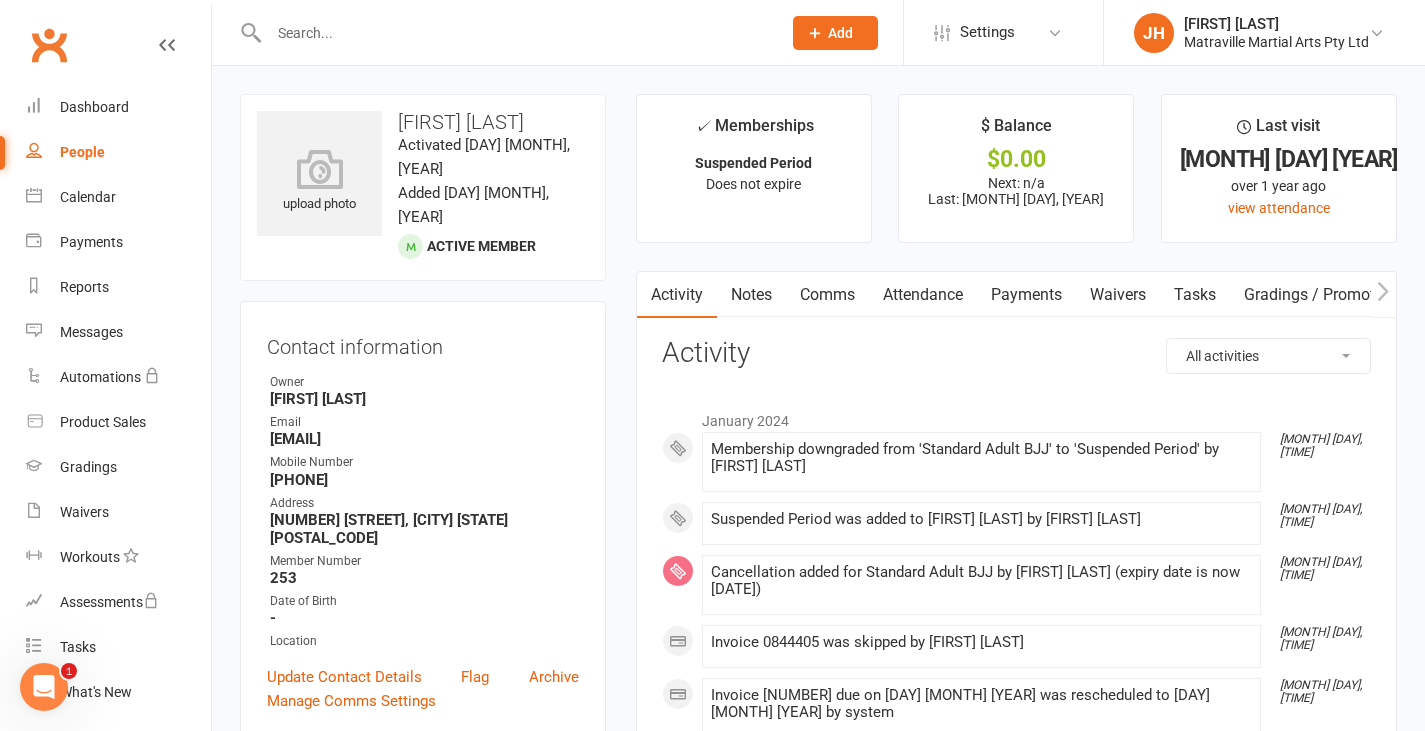 click on "Payments" at bounding box center (1026, 295) 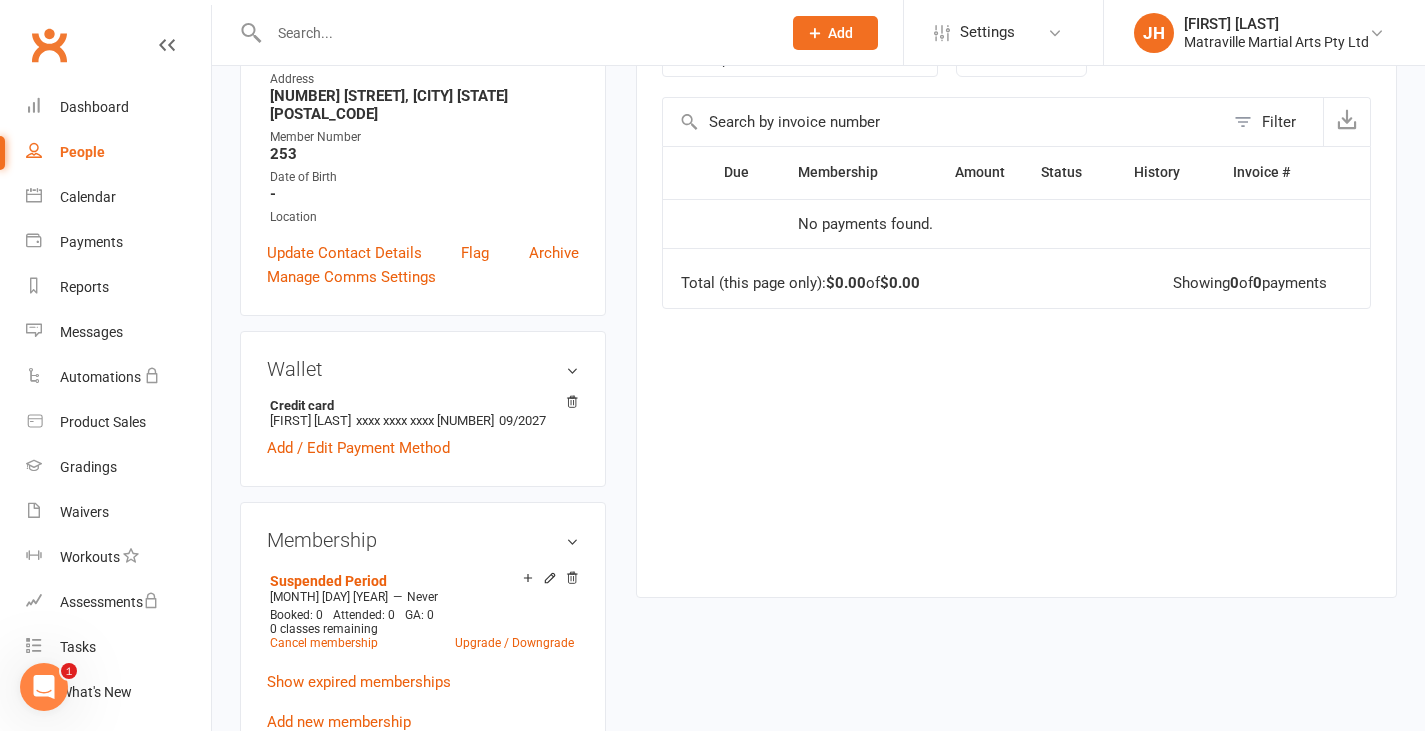 scroll, scrollTop: 431, scrollLeft: 0, axis: vertical 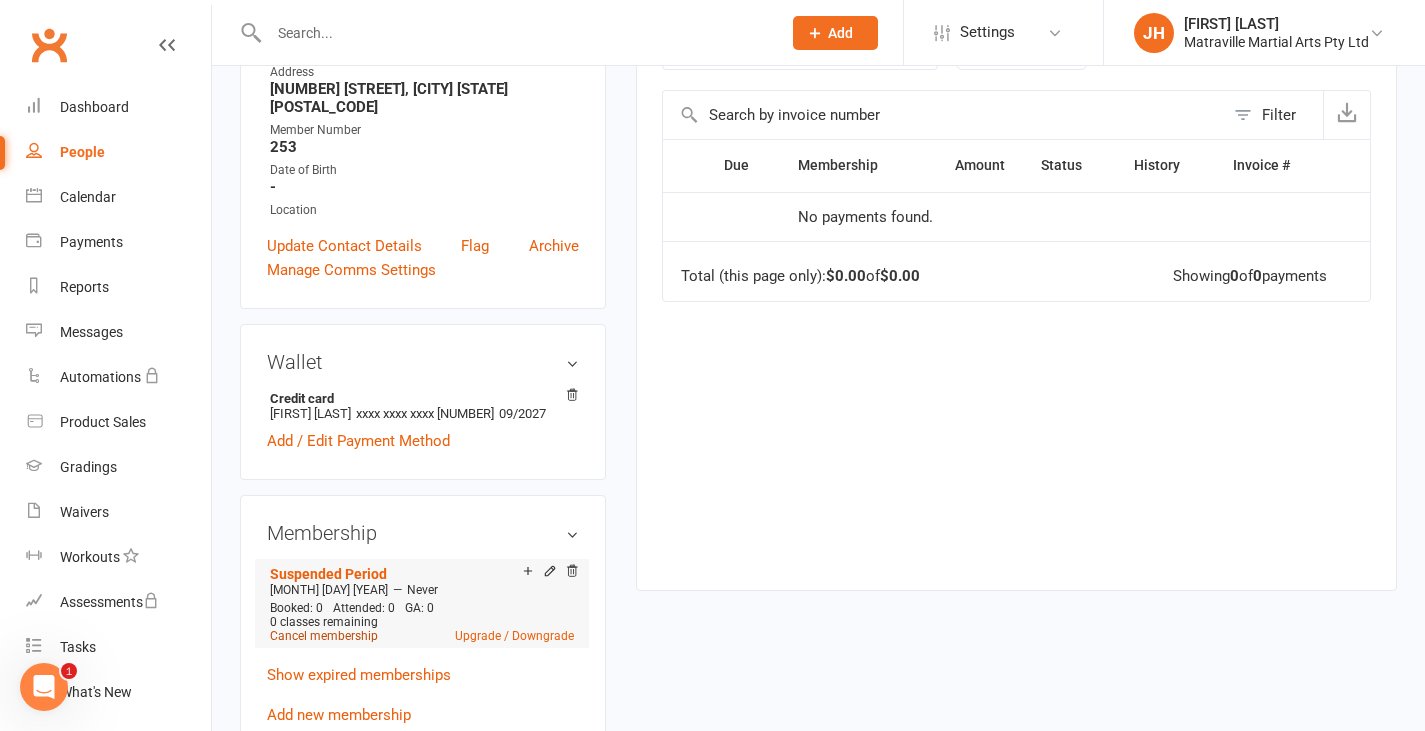 click on "Cancel membership" at bounding box center (324, 636) 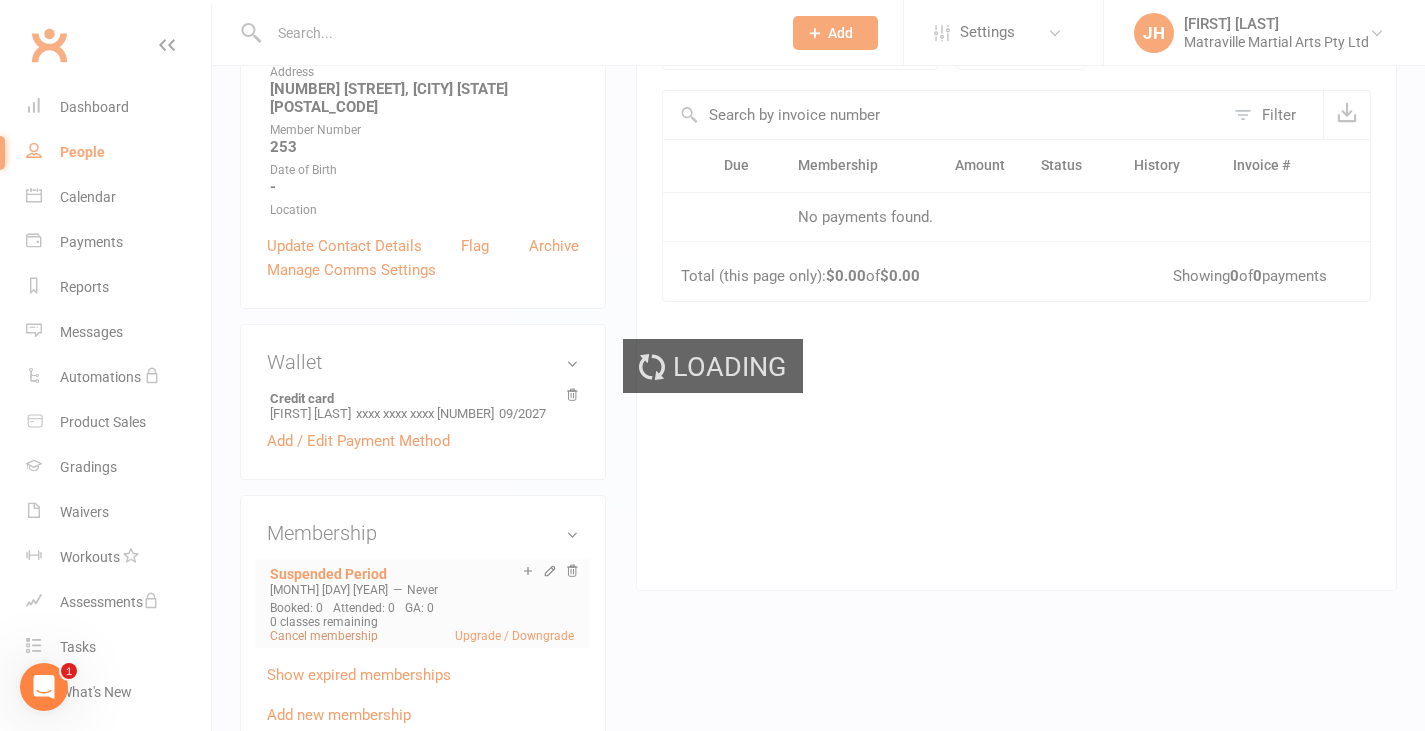 scroll, scrollTop: 0, scrollLeft: 0, axis: both 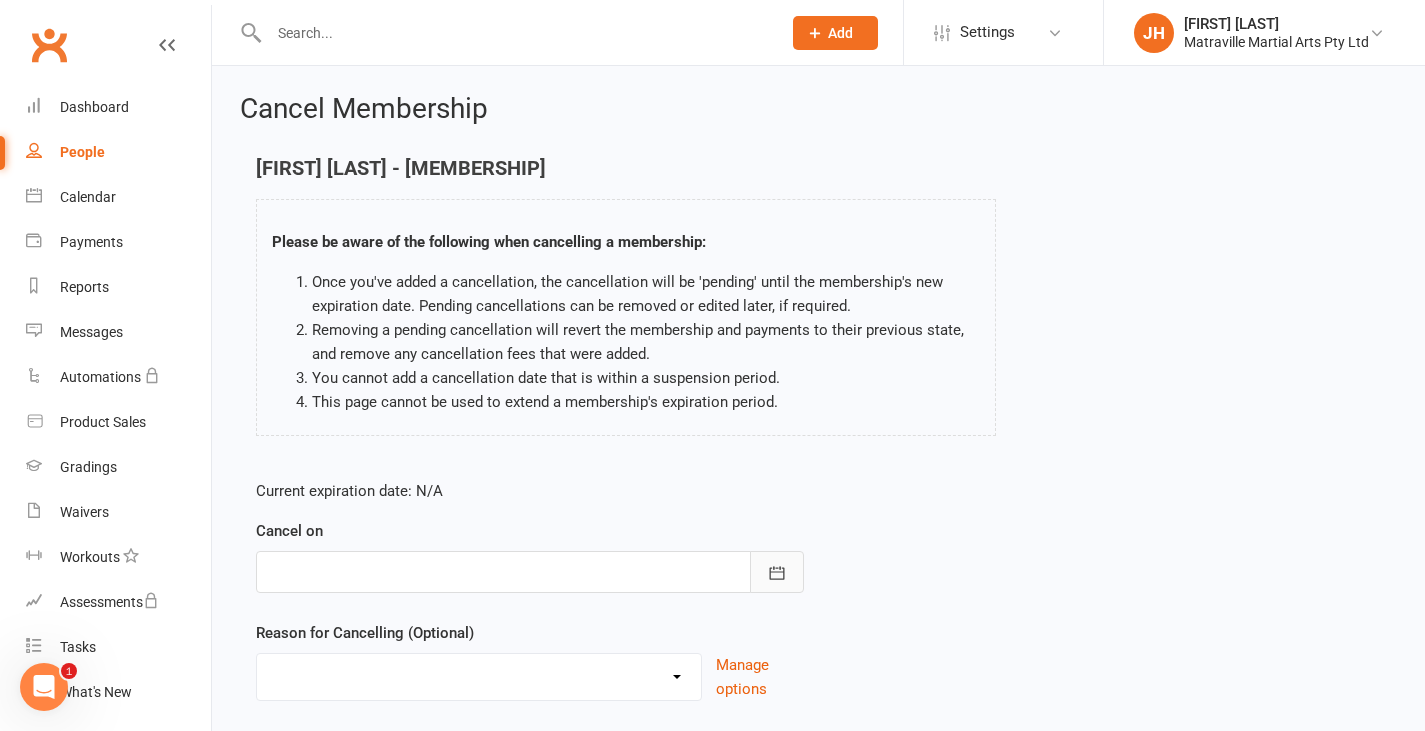 click 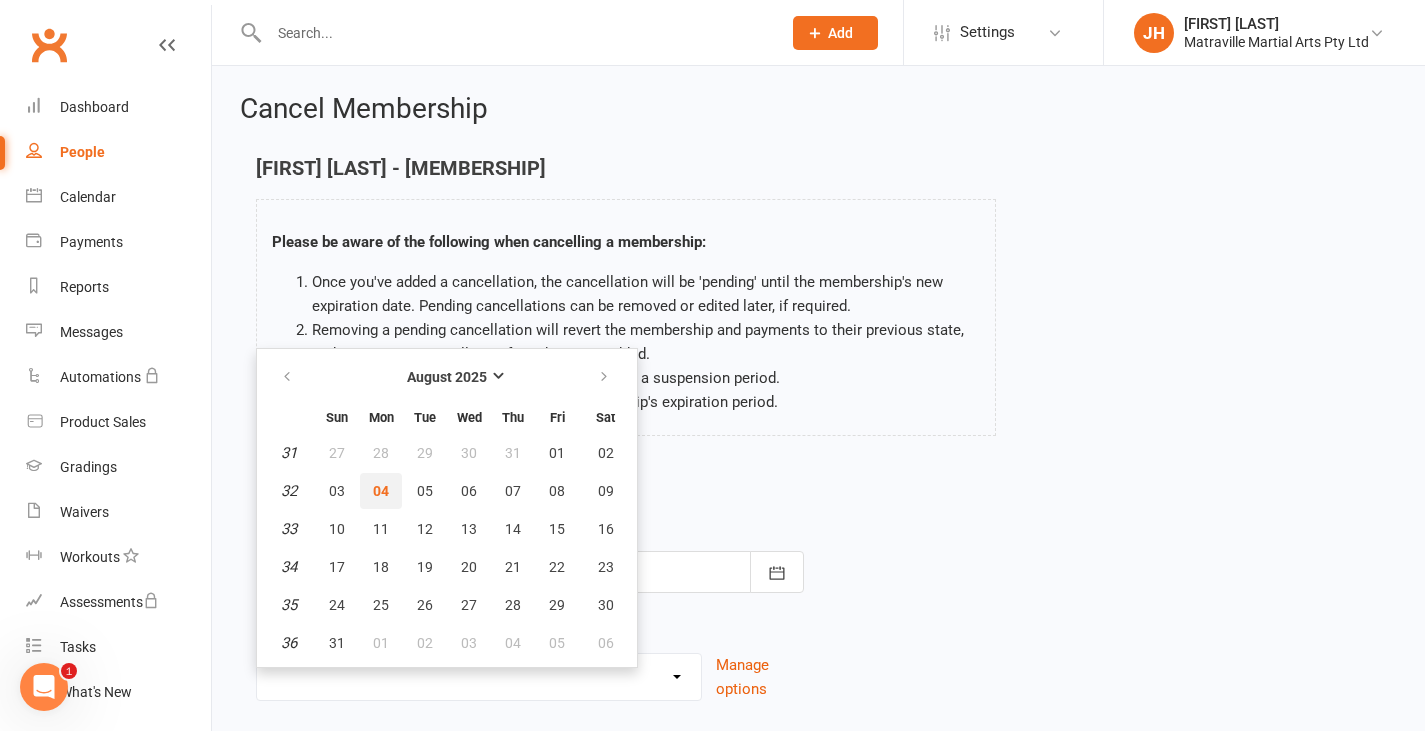 click on "04" at bounding box center [381, 491] 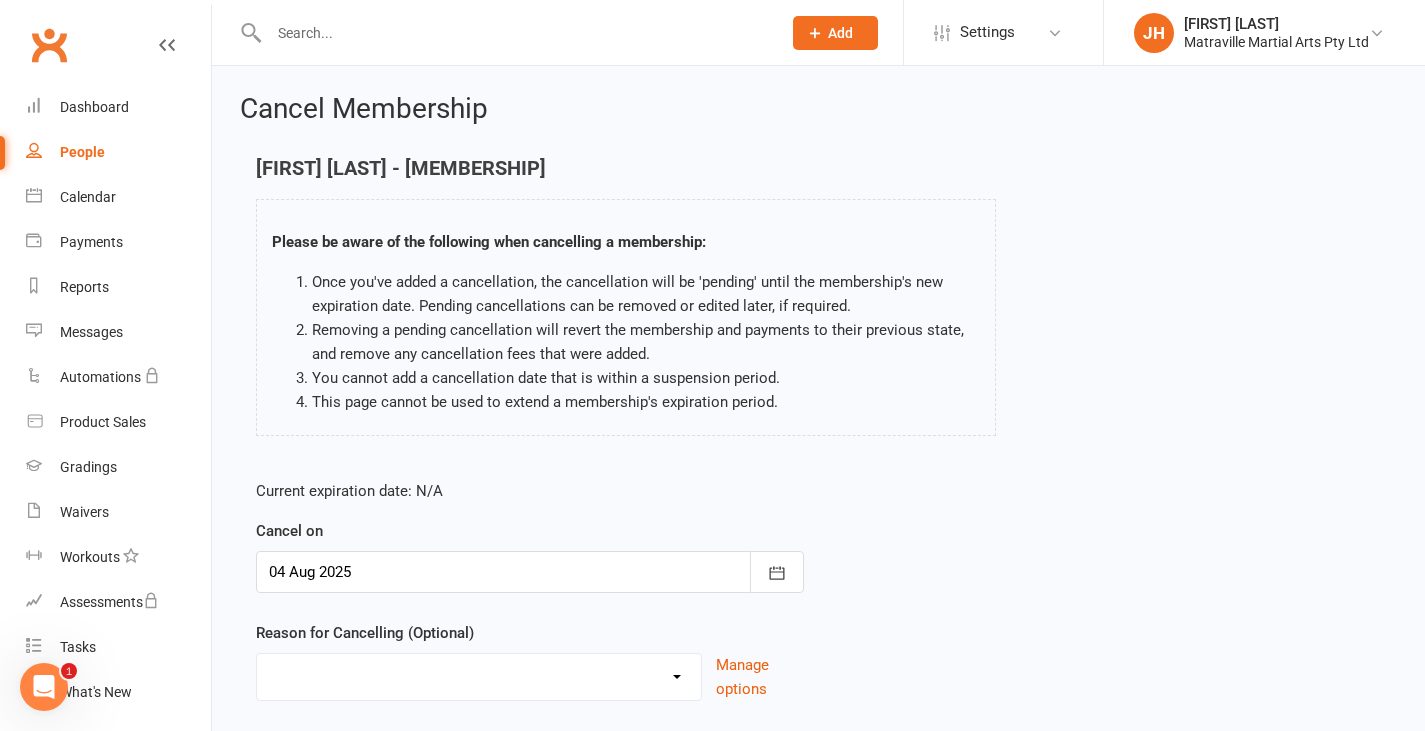 scroll, scrollTop: 133, scrollLeft: 0, axis: vertical 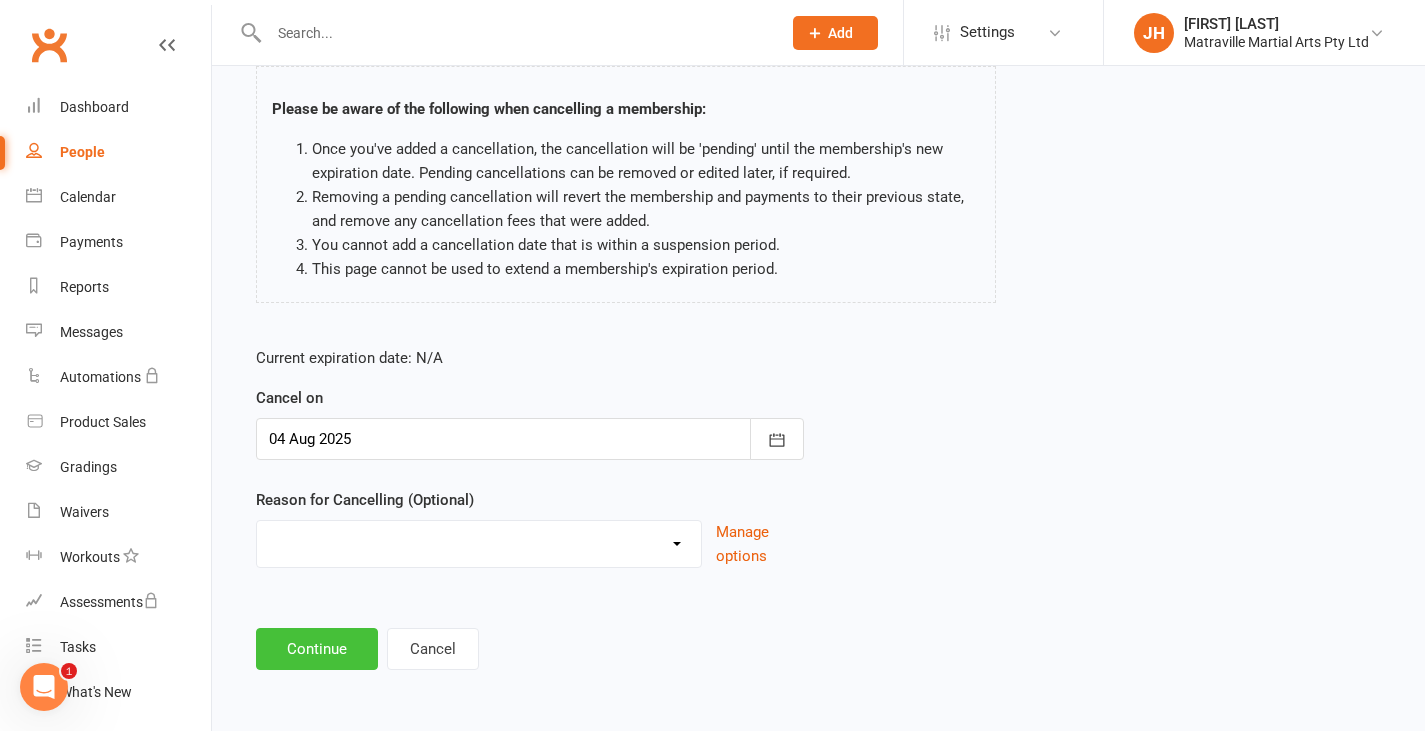 click on "Continue" at bounding box center (317, 649) 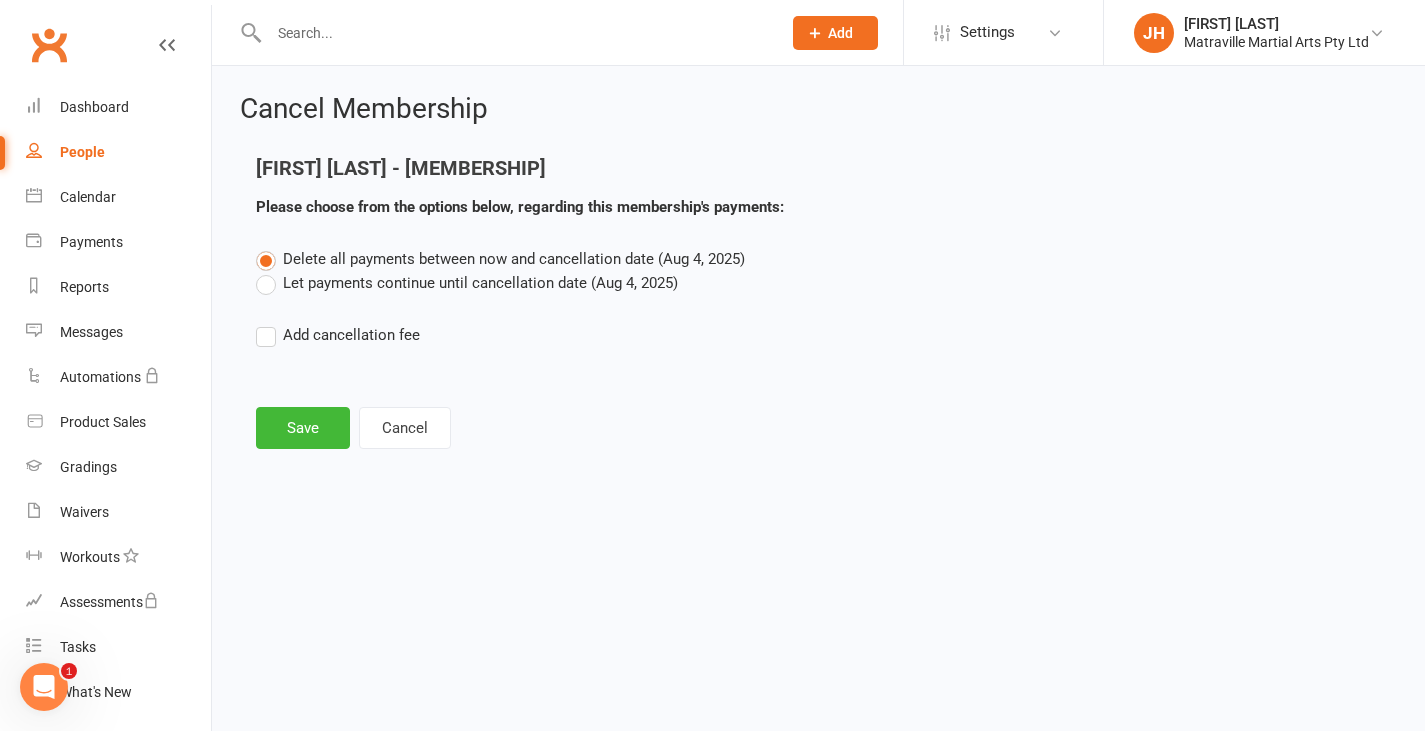 scroll, scrollTop: 0, scrollLeft: 0, axis: both 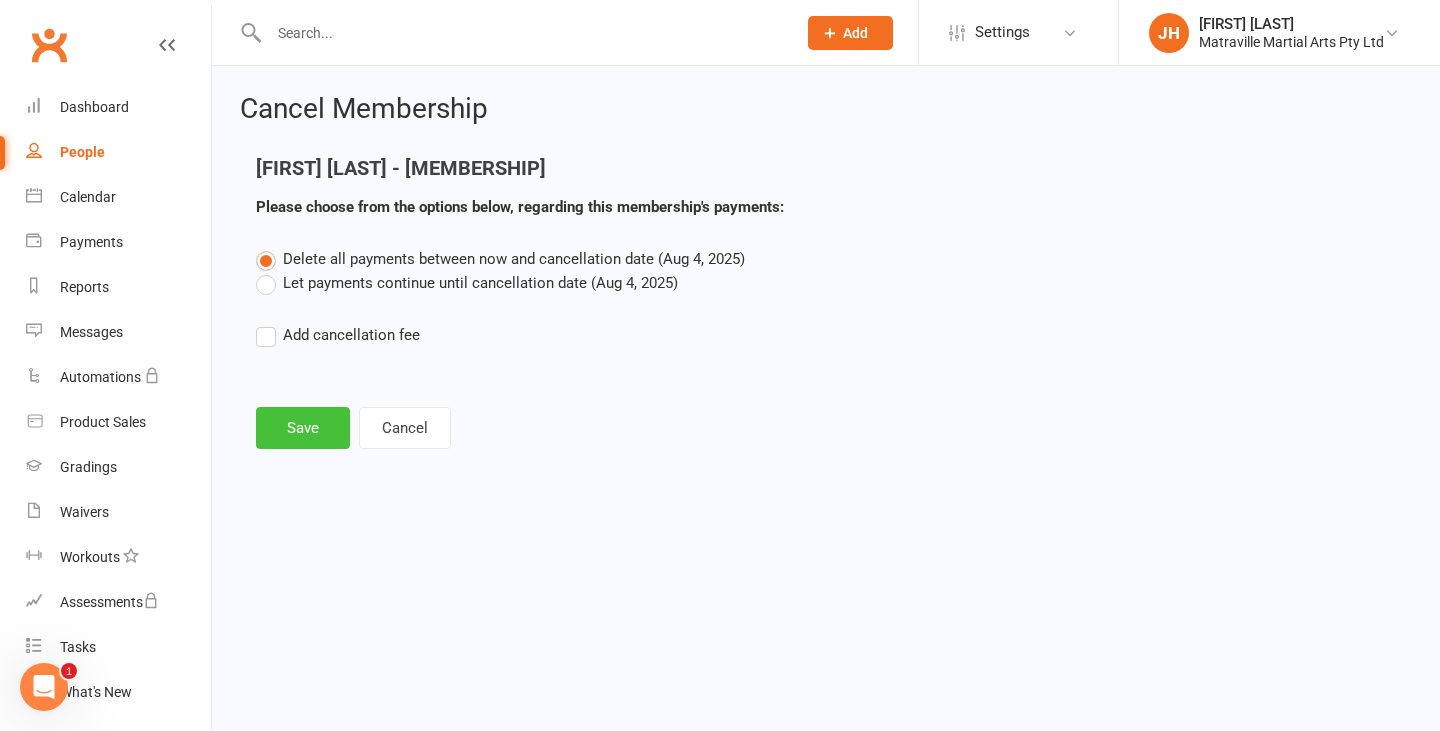 click on "Save" at bounding box center [303, 428] 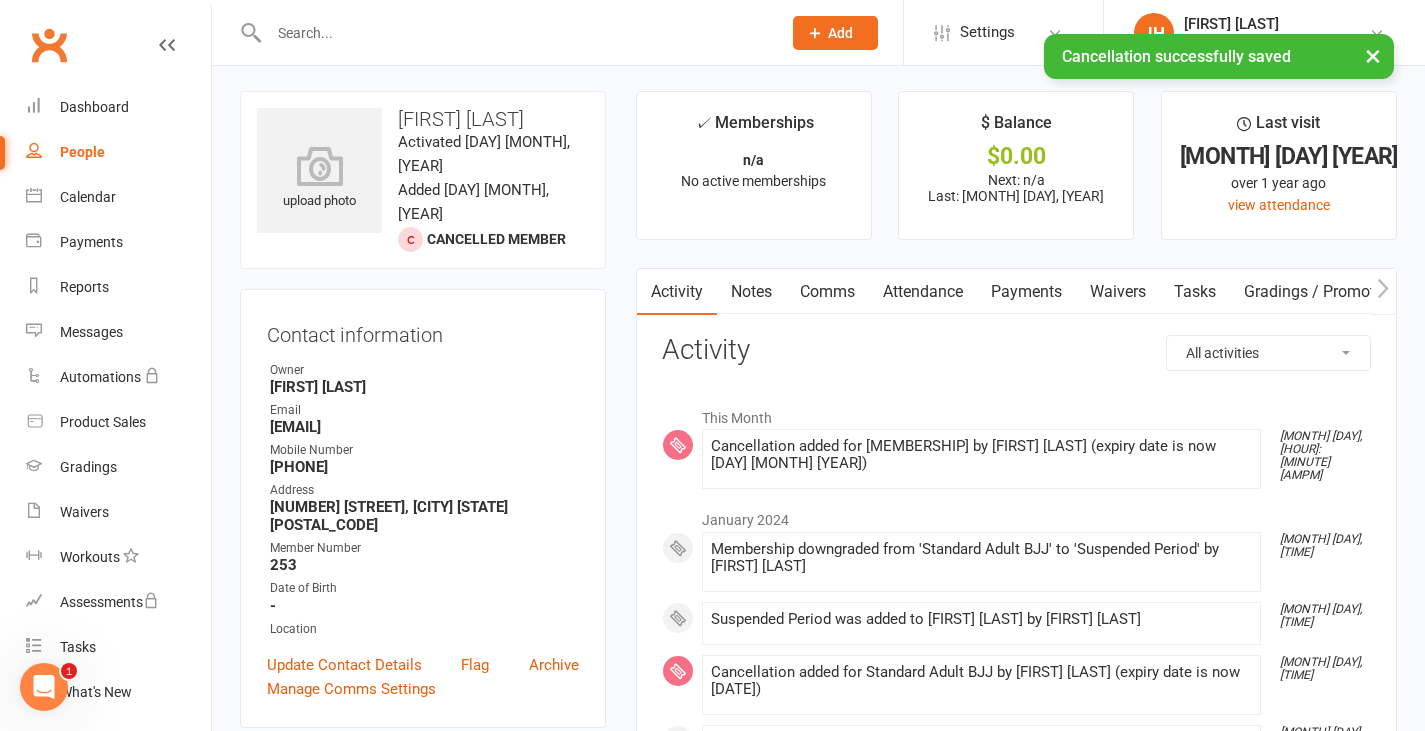 scroll, scrollTop: 0, scrollLeft: 0, axis: both 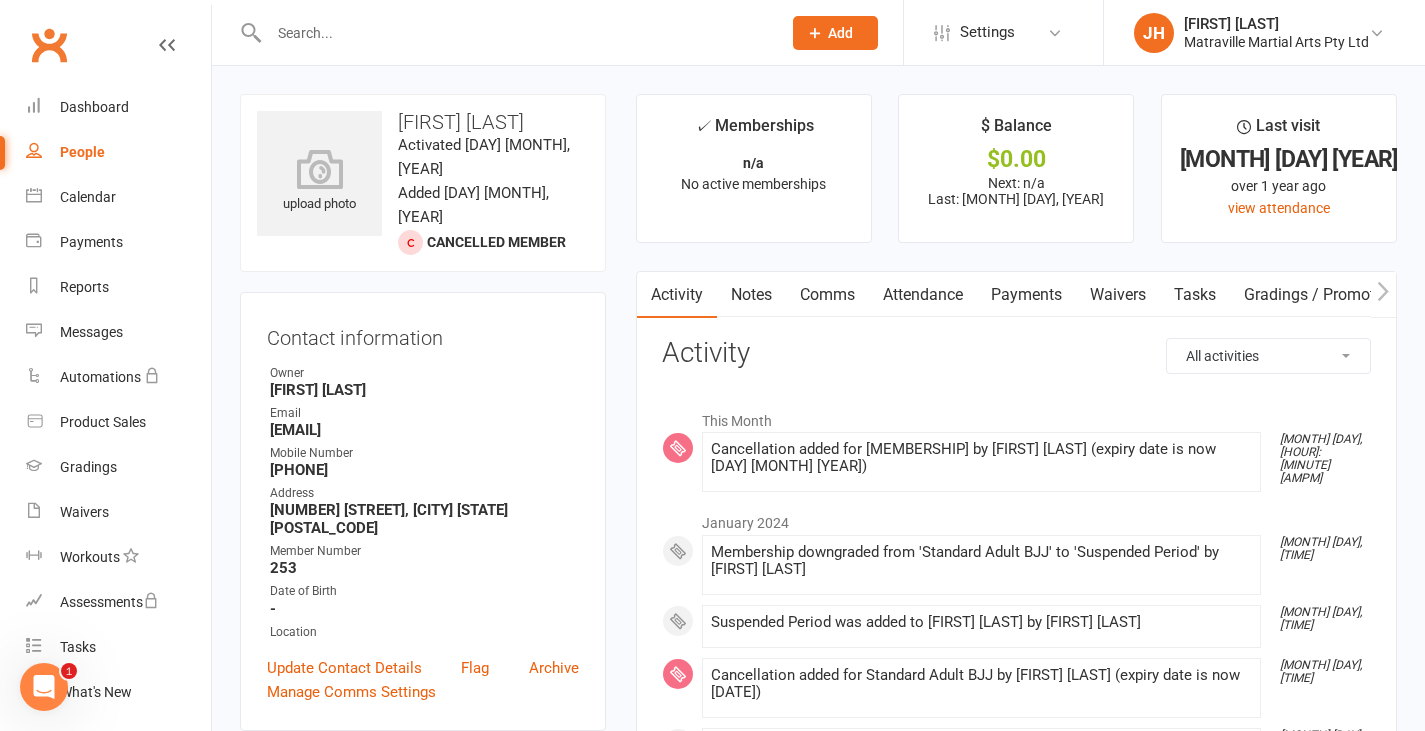 click on "Payments" at bounding box center (1026, 295) 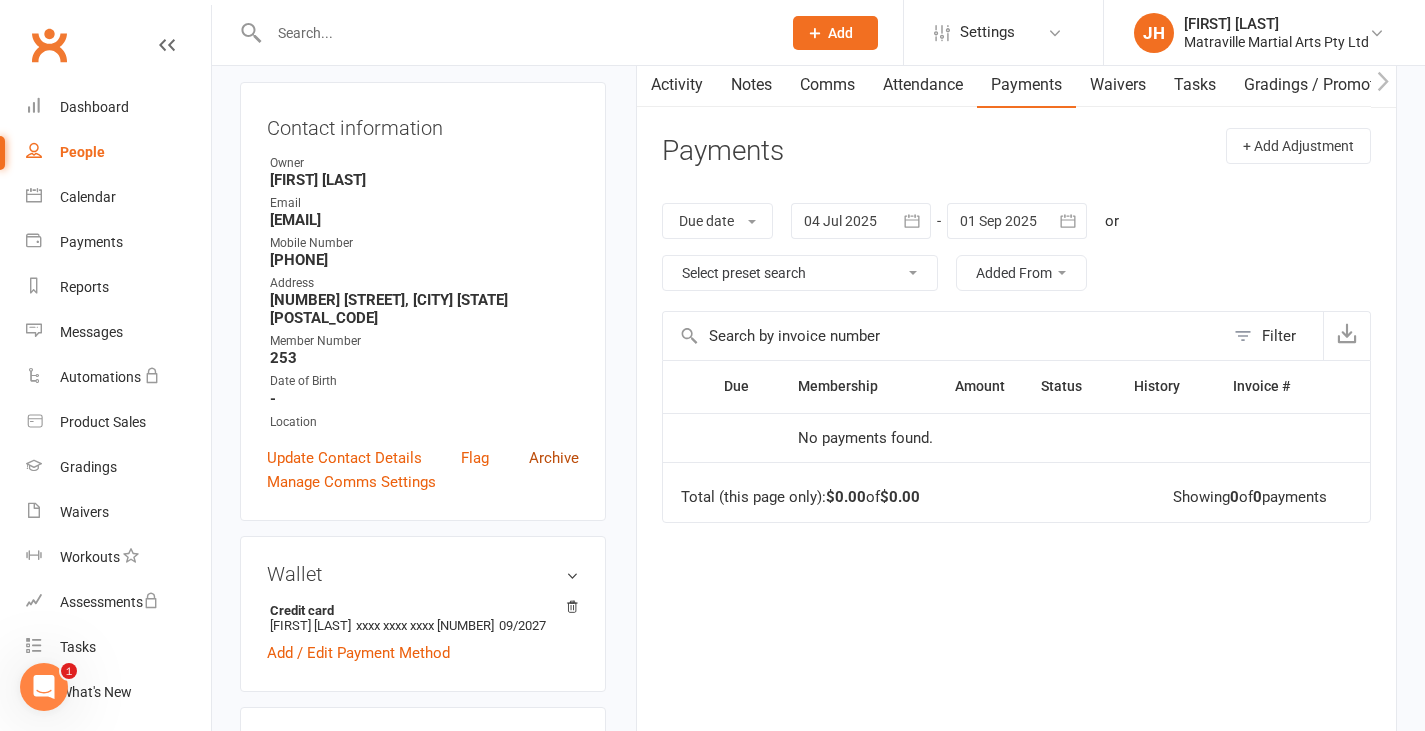 scroll, scrollTop: 0, scrollLeft: 0, axis: both 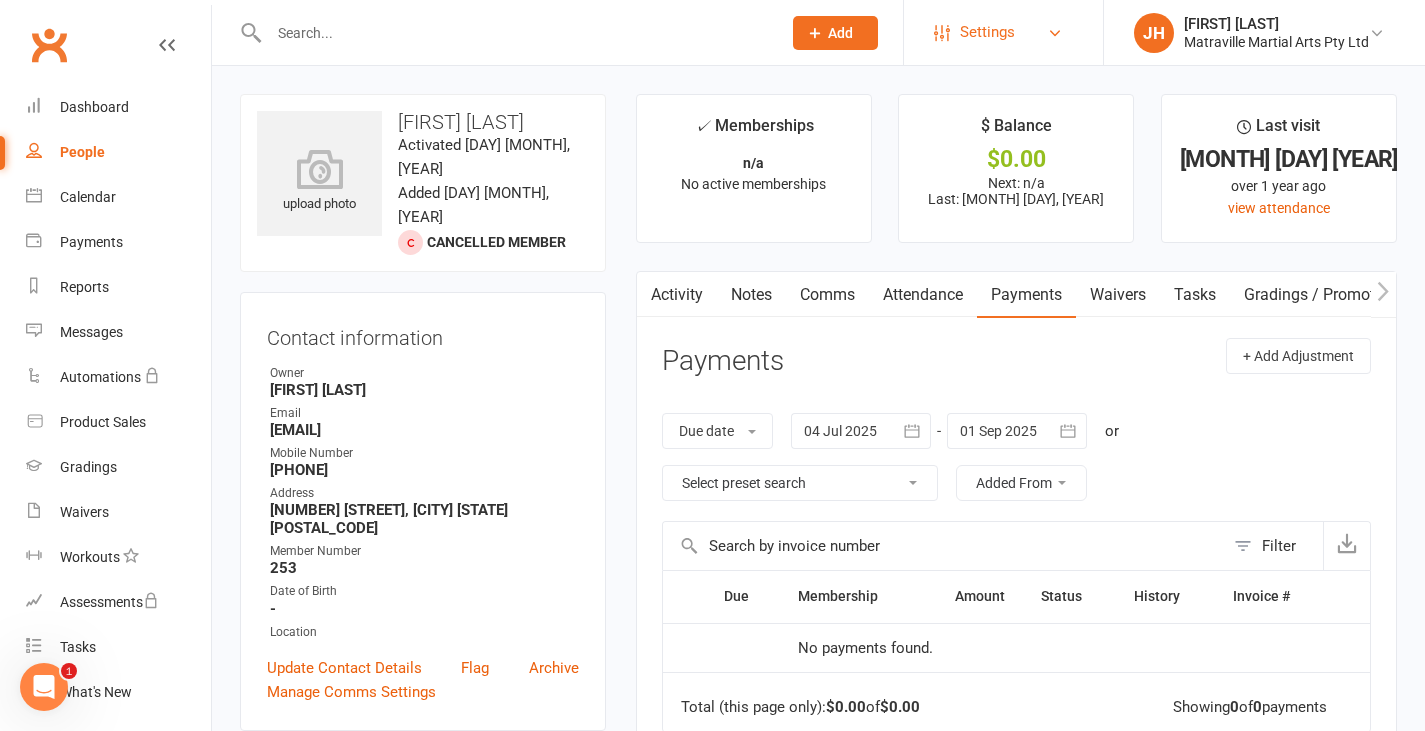 click on "Settings" at bounding box center (987, 32) 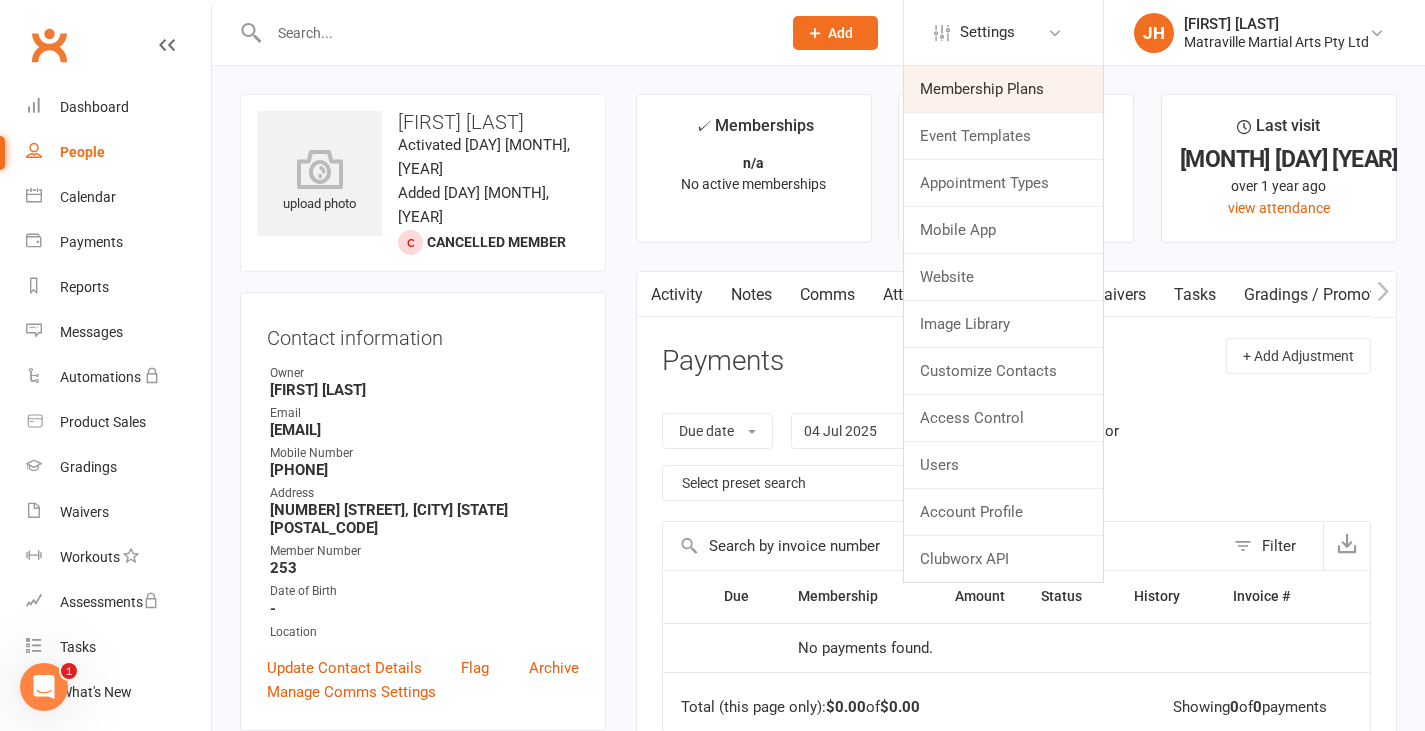 click on "Membership Plans" at bounding box center [1003, 89] 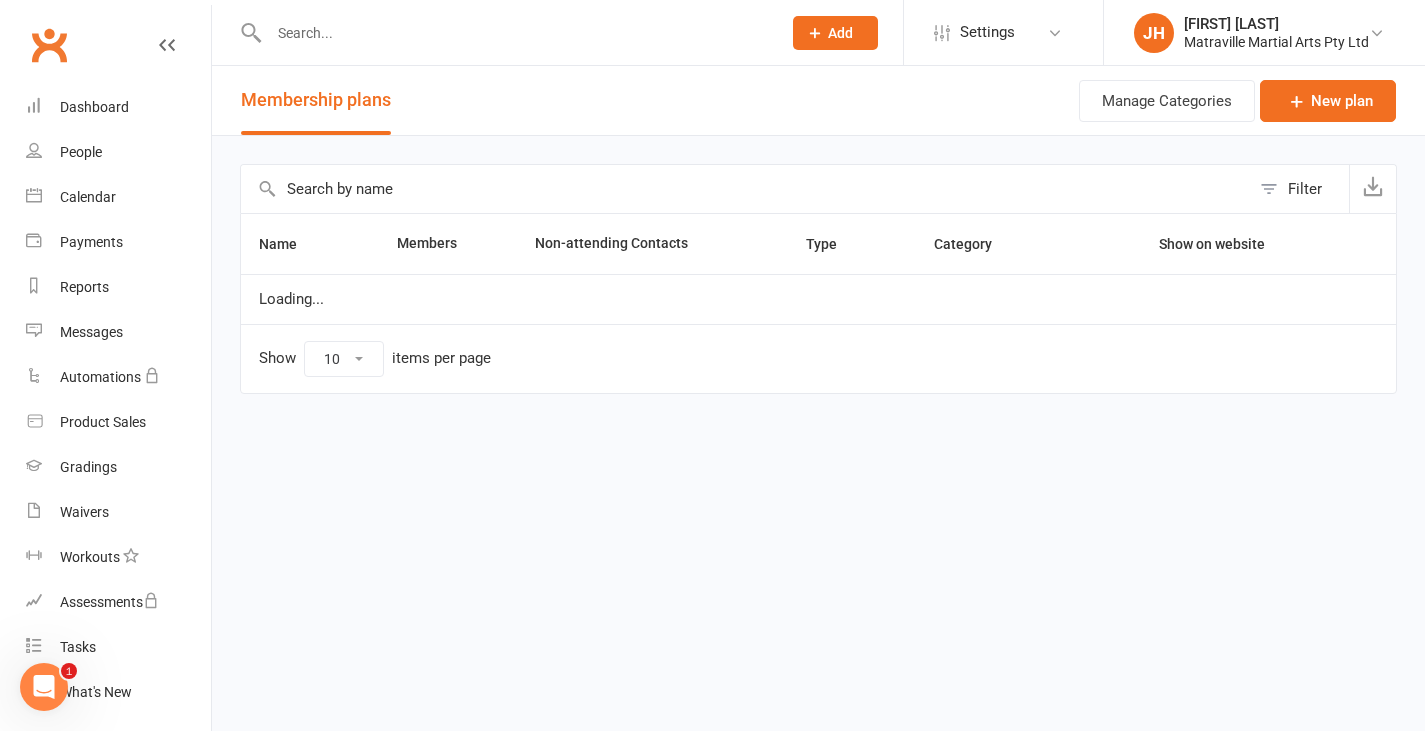 select on "50" 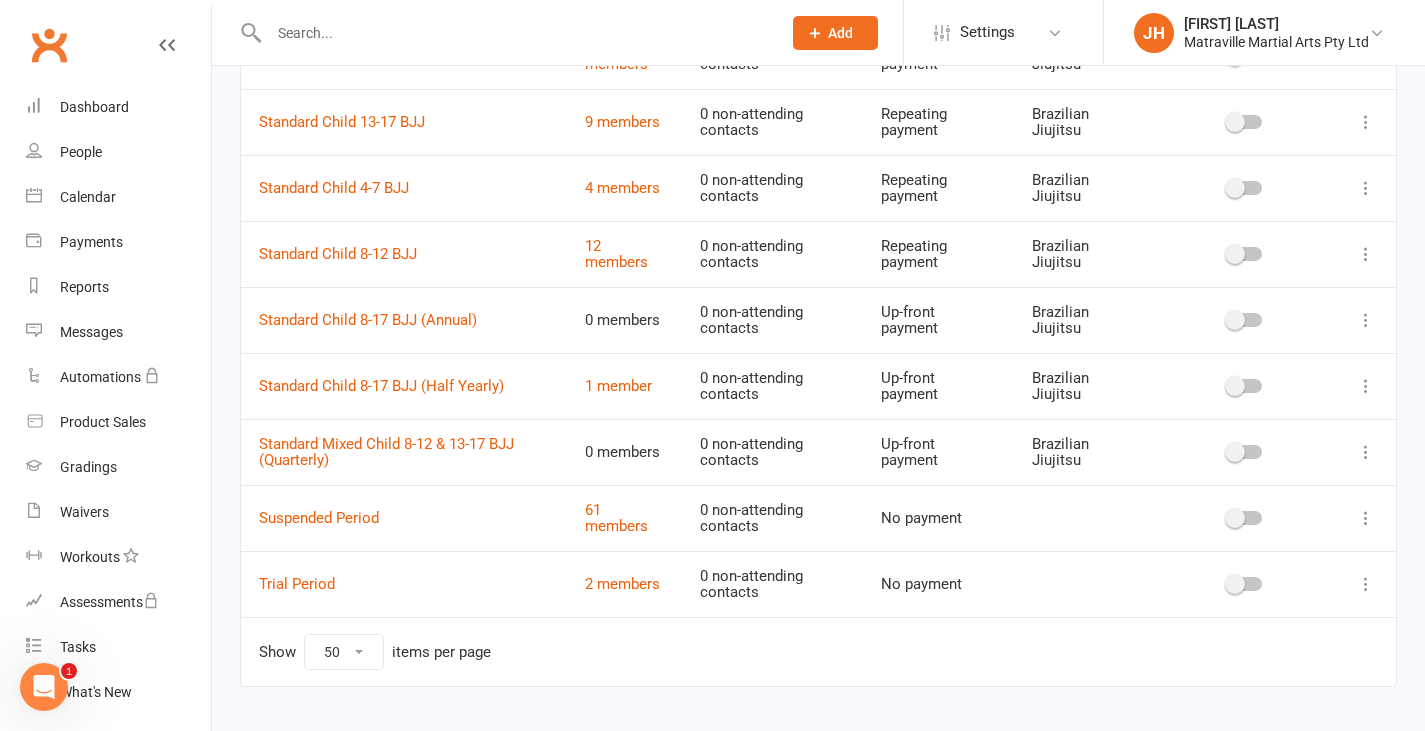 scroll, scrollTop: 2410, scrollLeft: 0, axis: vertical 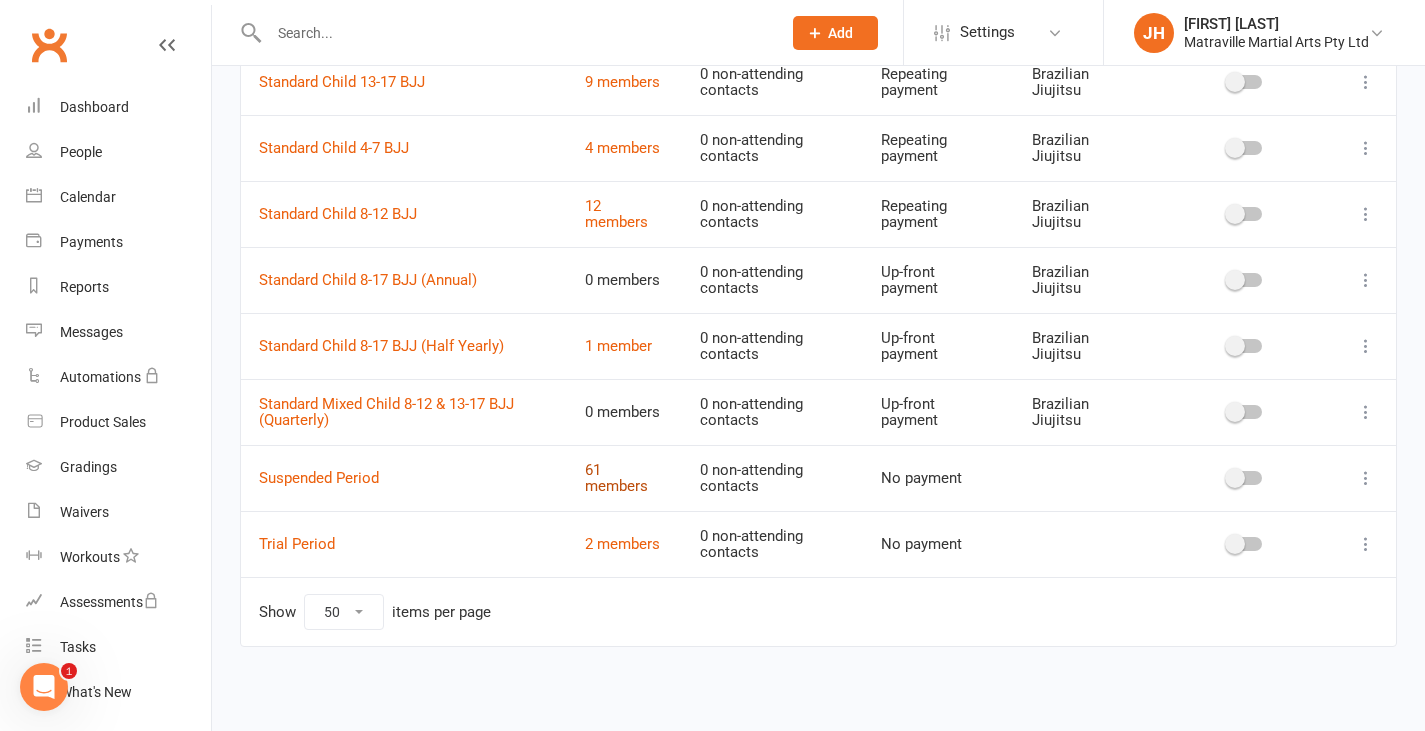 click on "61 members" at bounding box center (616, 478) 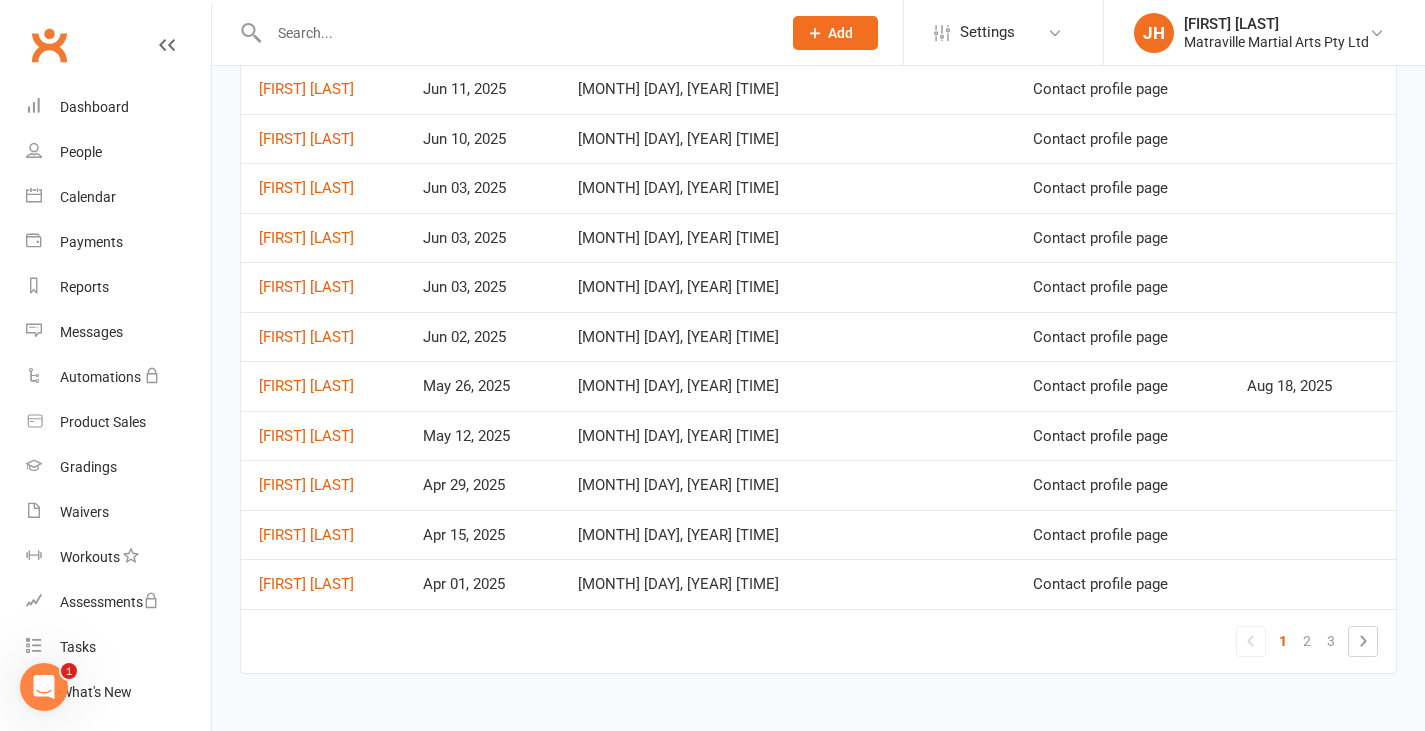 scroll, scrollTop: 919, scrollLeft: 0, axis: vertical 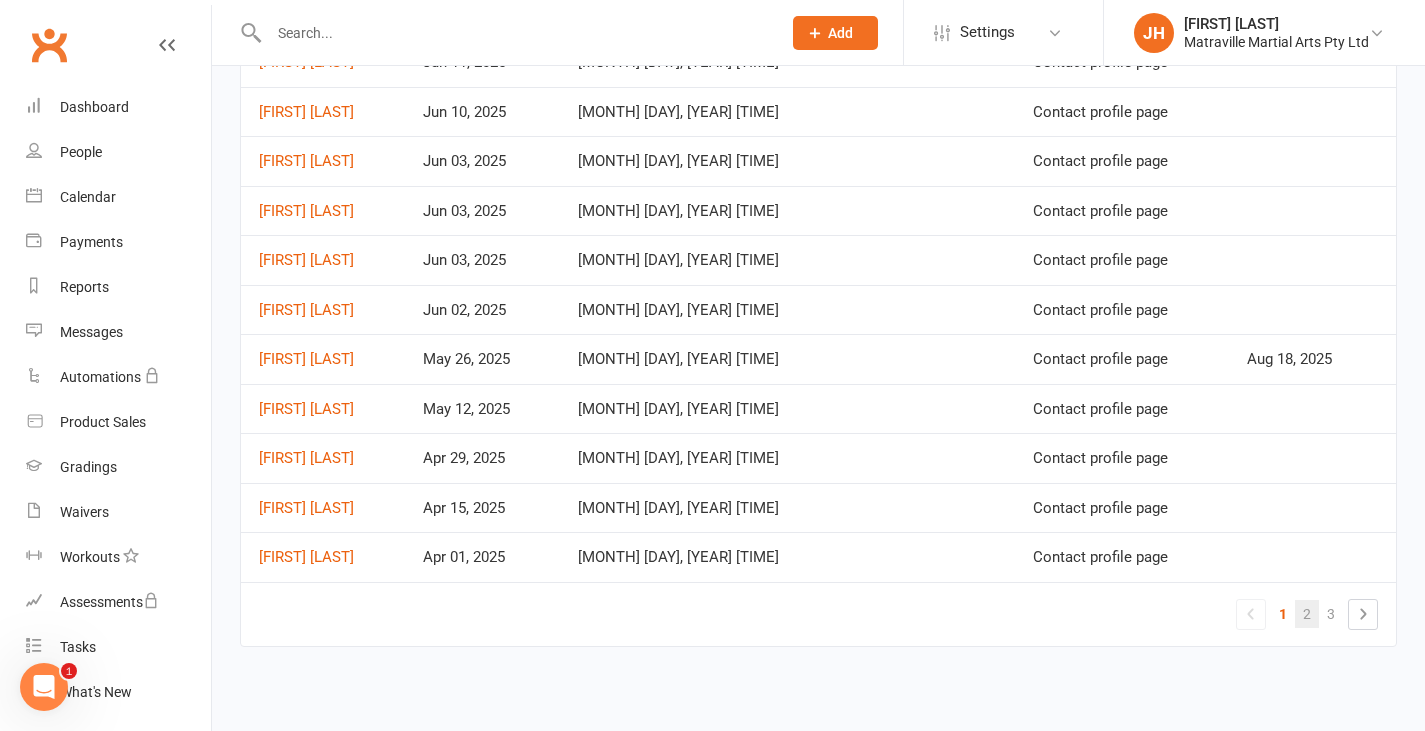 click on "2" at bounding box center (1307, 614) 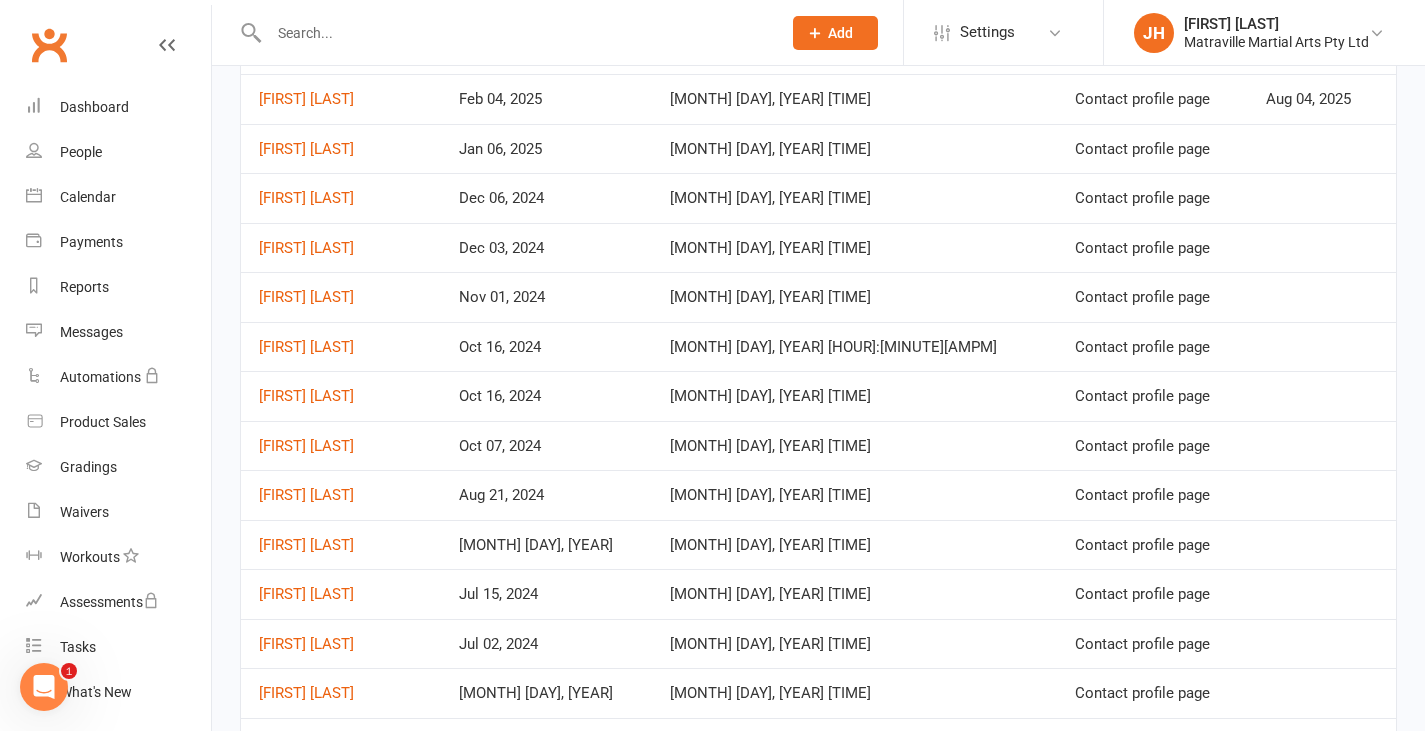 scroll, scrollTop: 280, scrollLeft: 0, axis: vertical 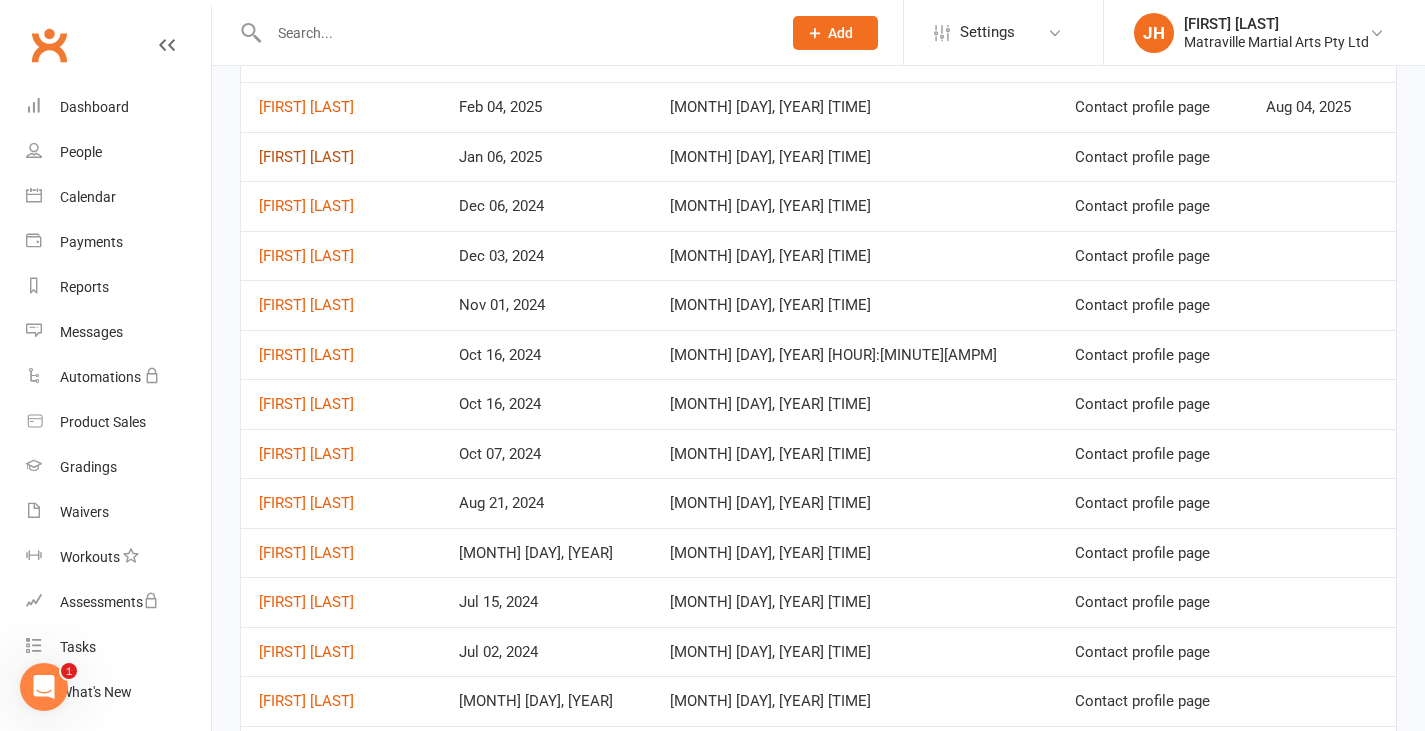 click on "[FIRST] [LAST]" at bounding box center [306, 157] 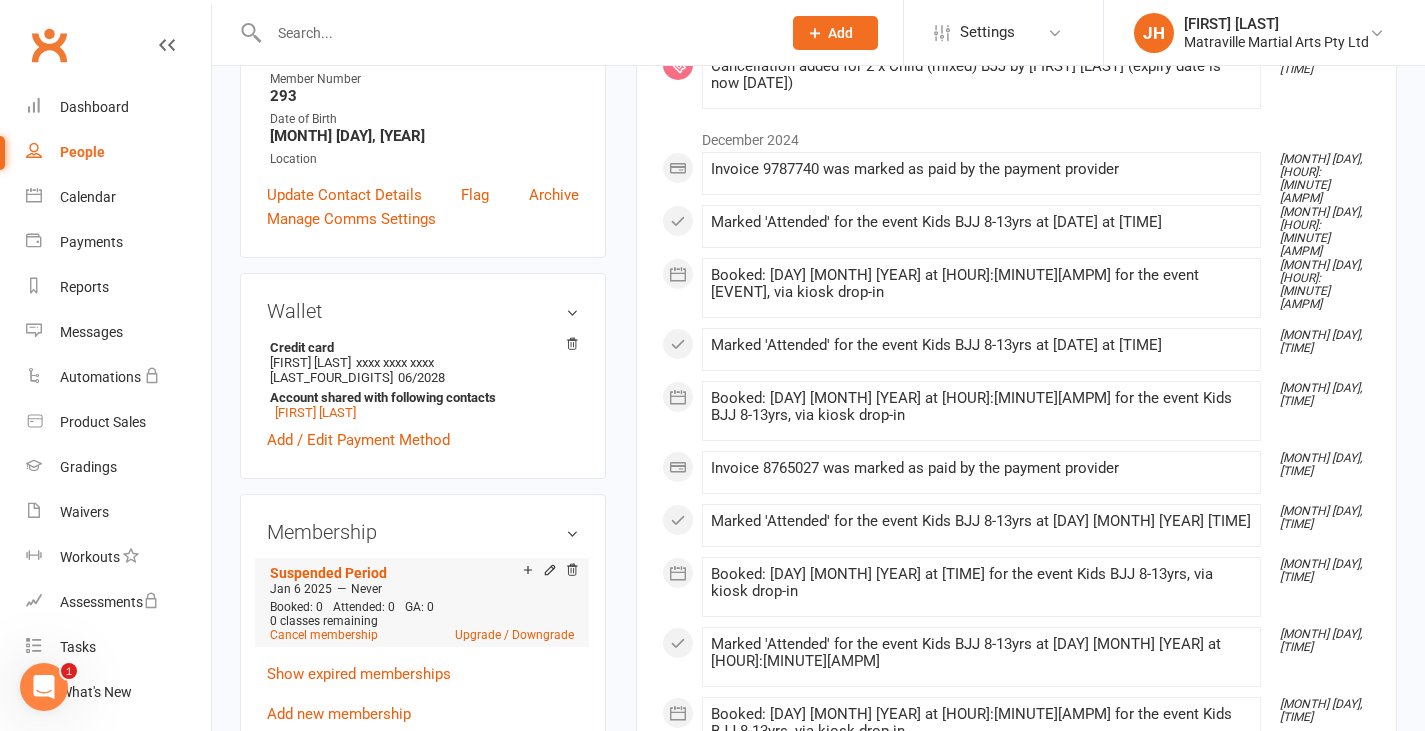 scroll, scrollTop: 507, scrollLeft: 0, axis: vertical 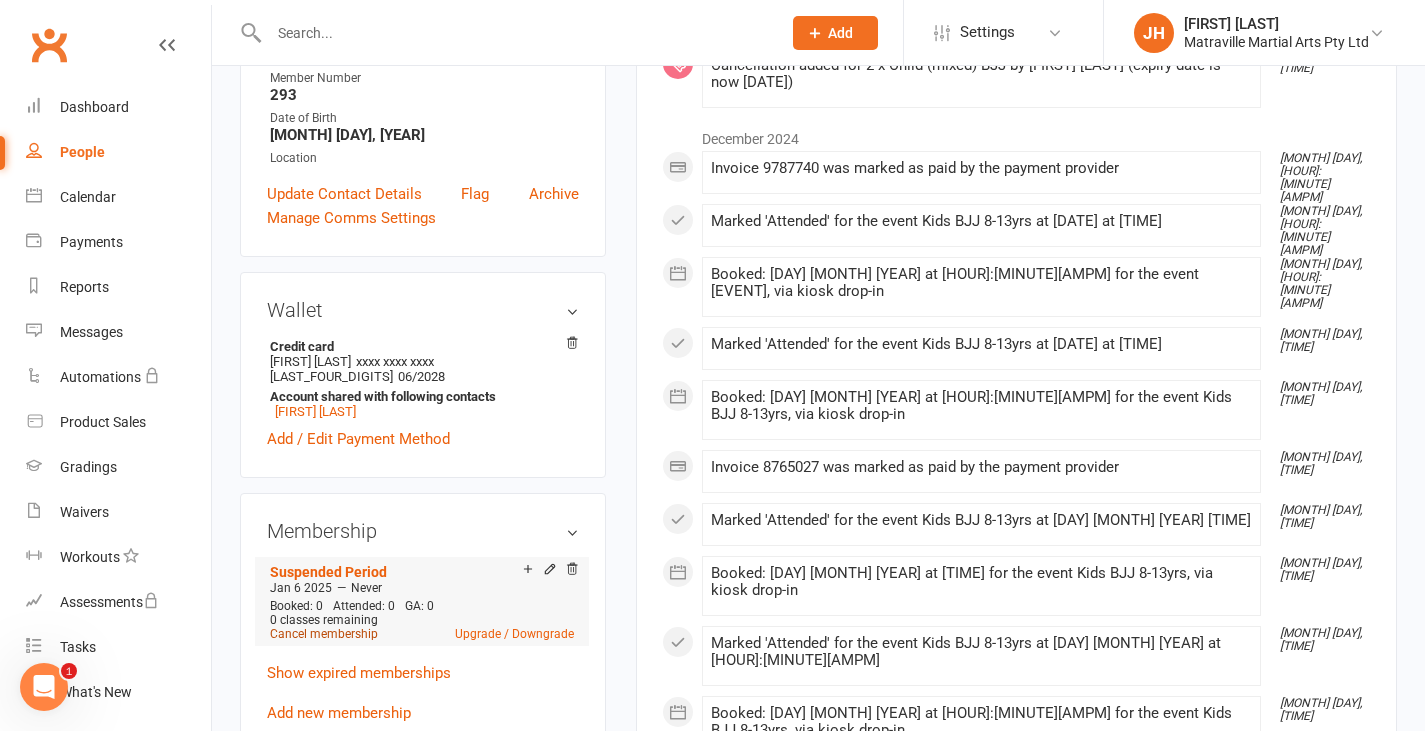 click on "Cancel membership" at bounding box center [324, 634] 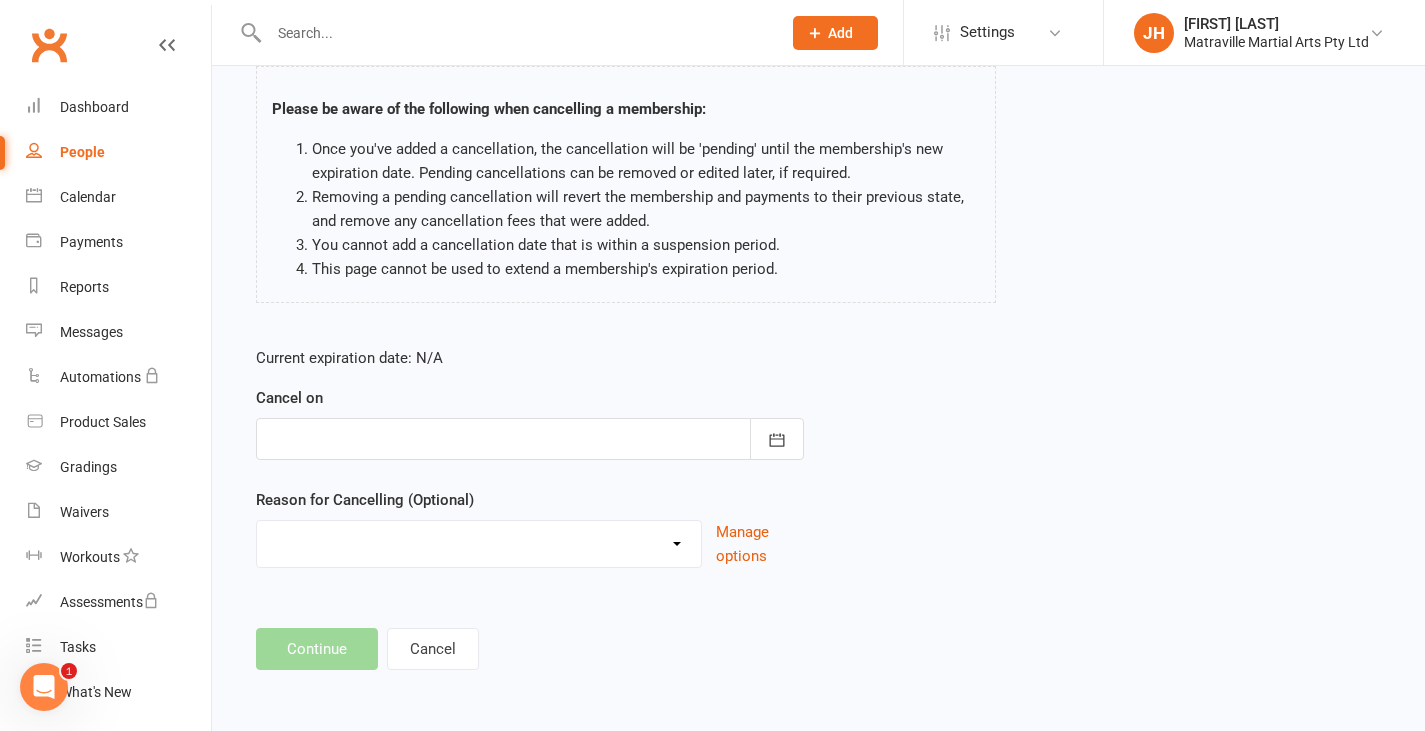 scroll, scrollTop: 0, scrollLeft: 0, axis: both 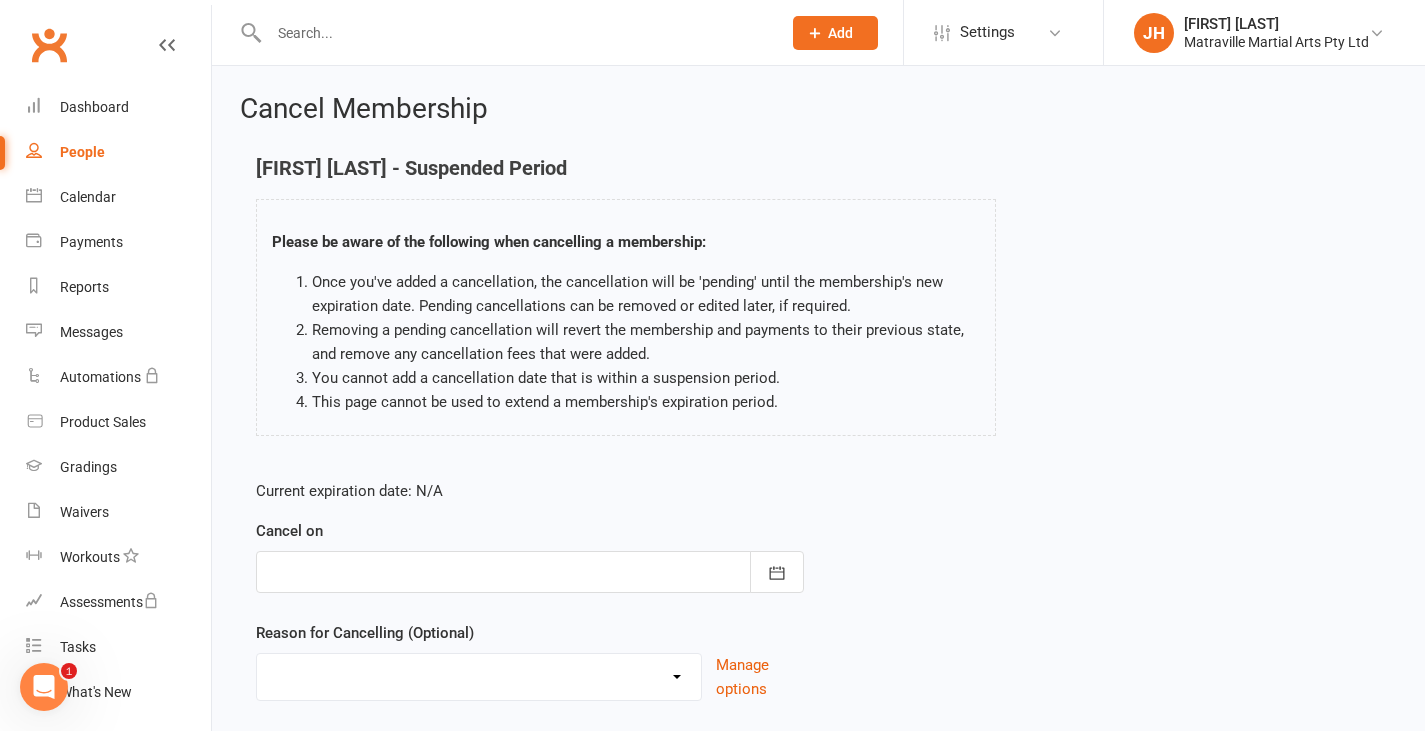 click at bounding box center [530, 572] 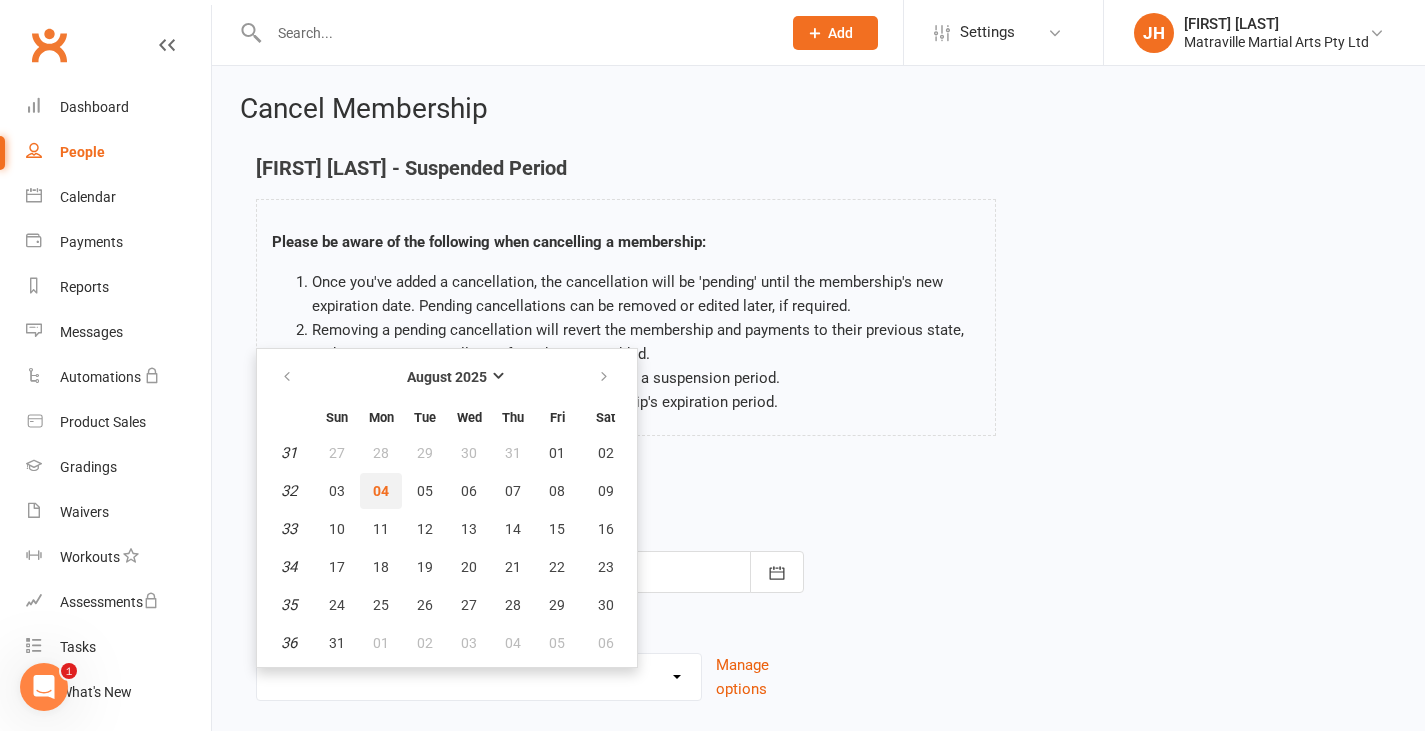click on "04" at bounding box center (381, 491) 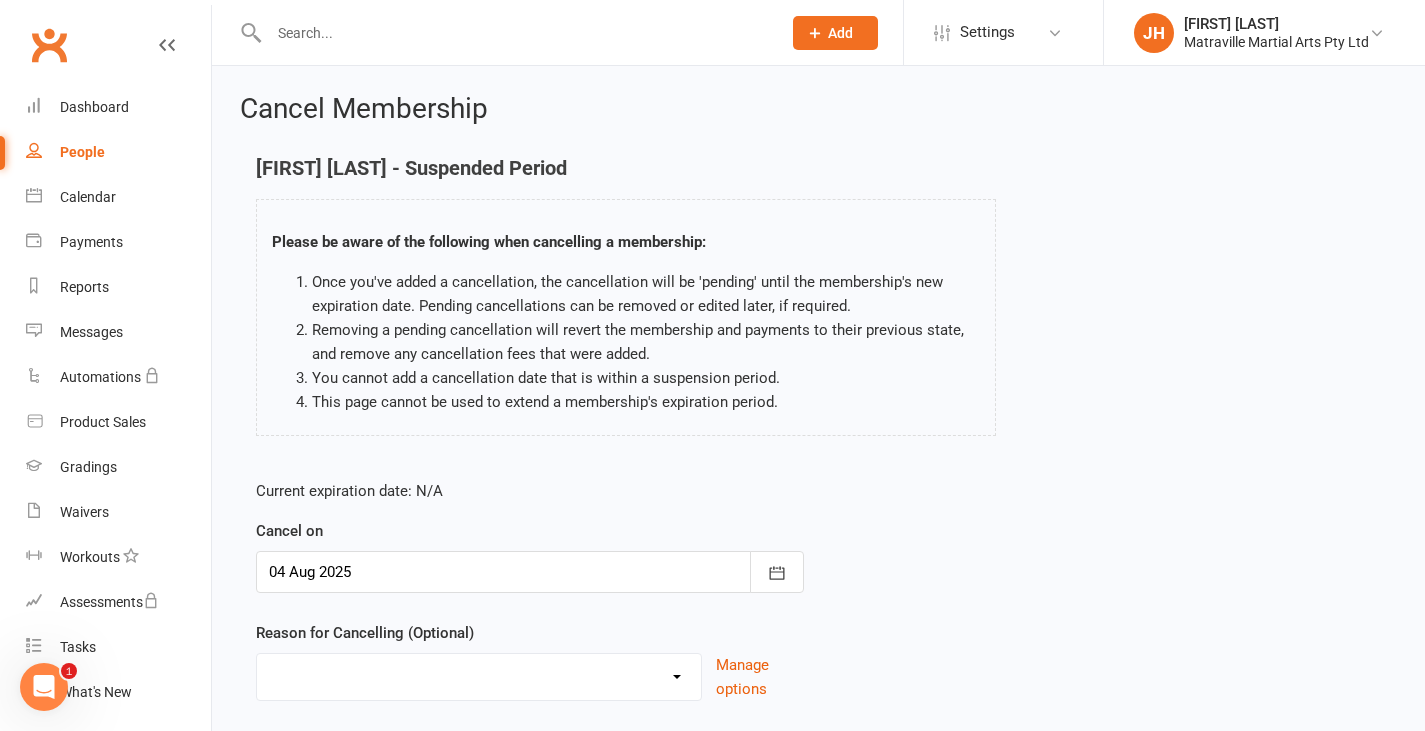 scroll, scrollTop: 133, scrollLeft: 0, axis: vertical 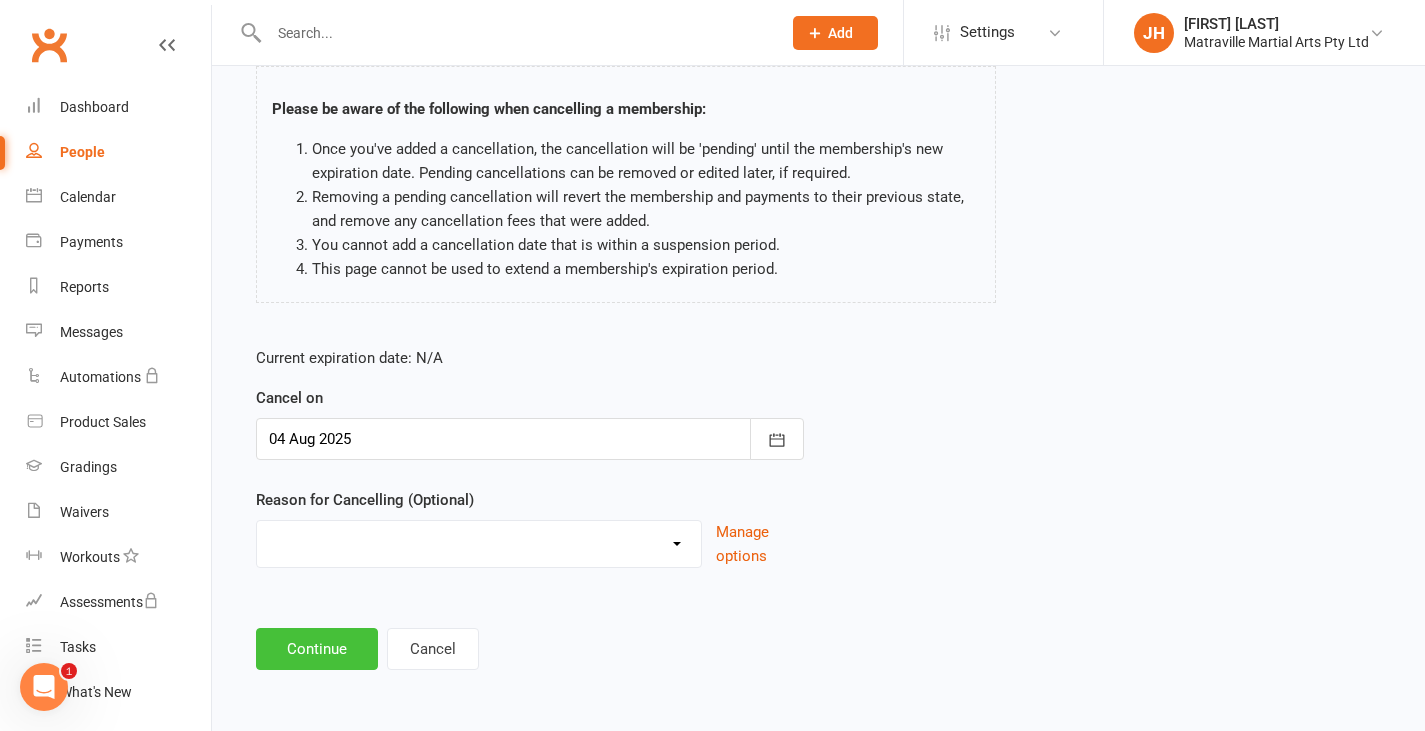 click on "Continue" at bounding box center [317, 649] 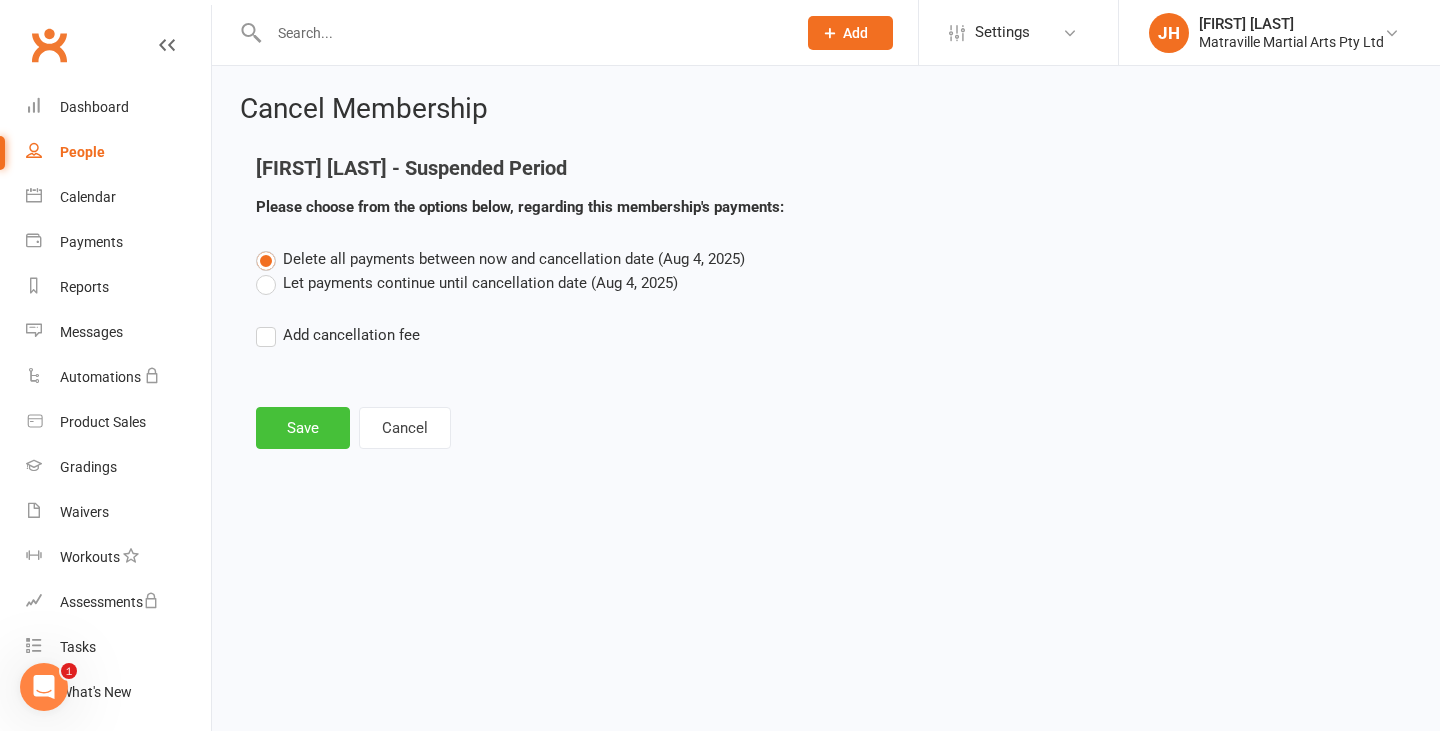 click on "Save" at bounding box center [303, 428] 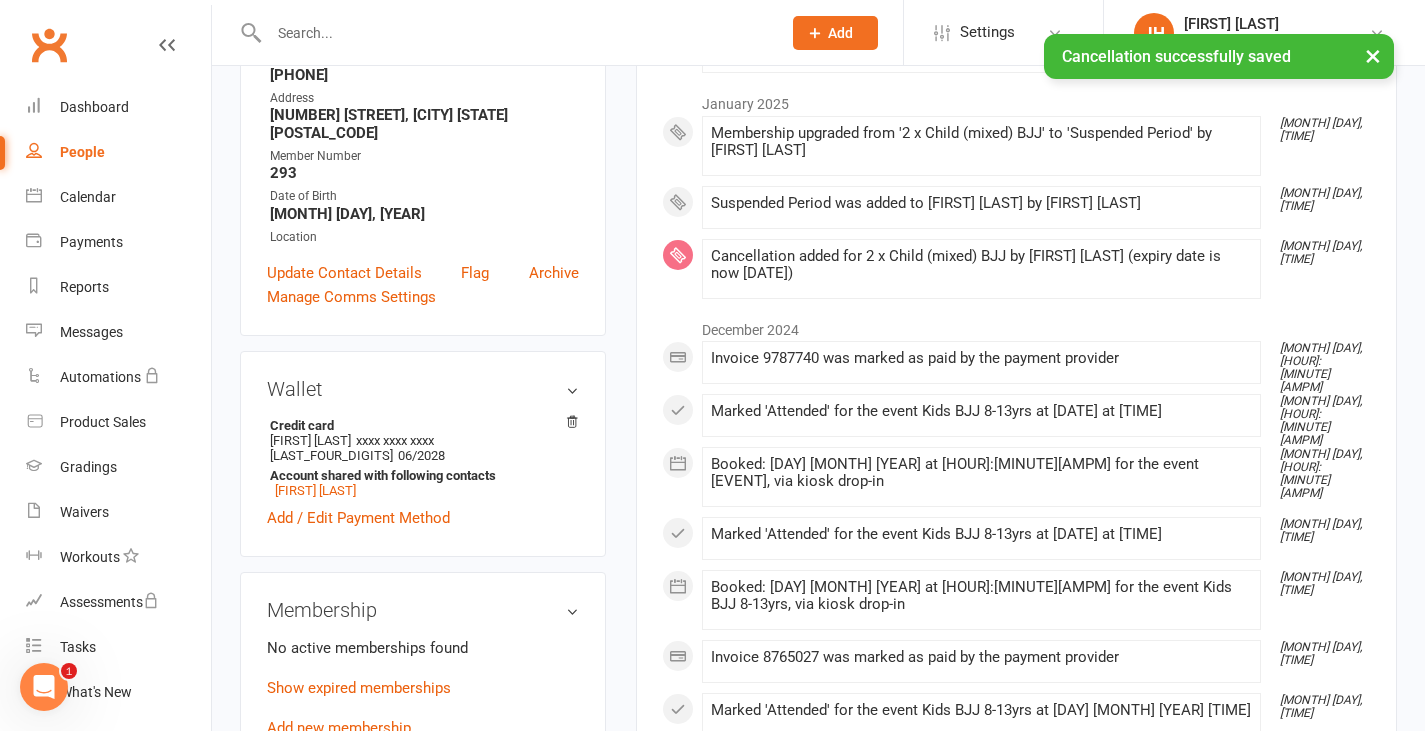 scroll, scrollTop: 424, scrollLeft: 0, axis: vertical 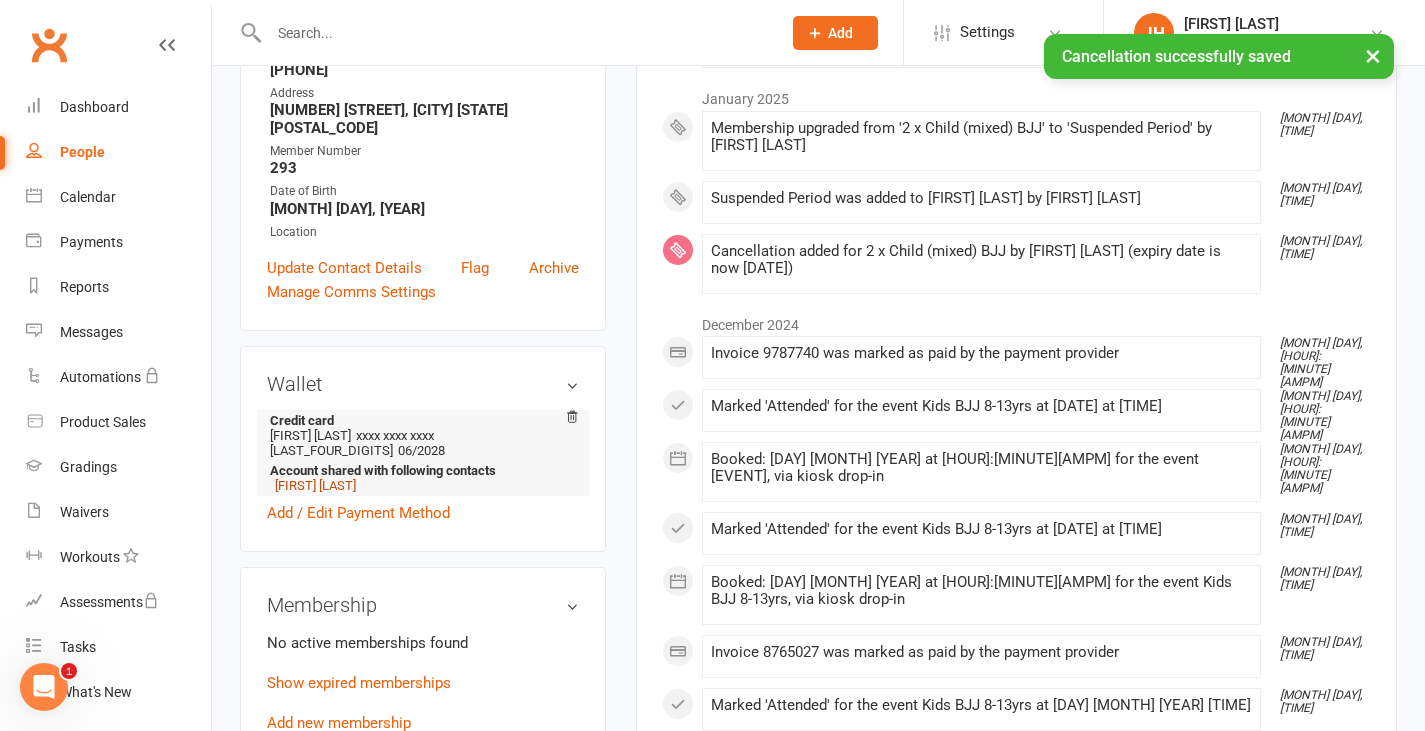 click on "[FIRST] [LAST]" at bounding box center [315, 485] 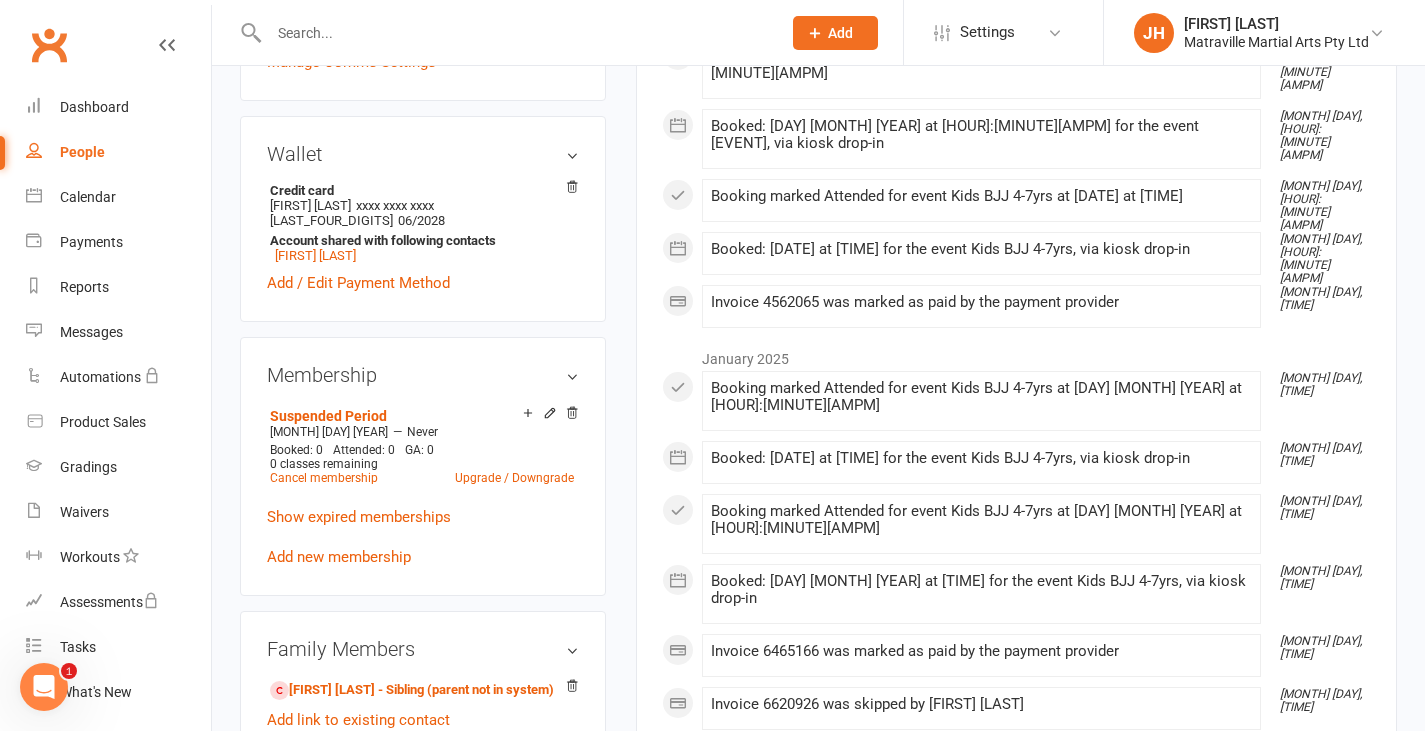 scroll, scrollTop: 640, scrollLeft: 0, axis: vertical 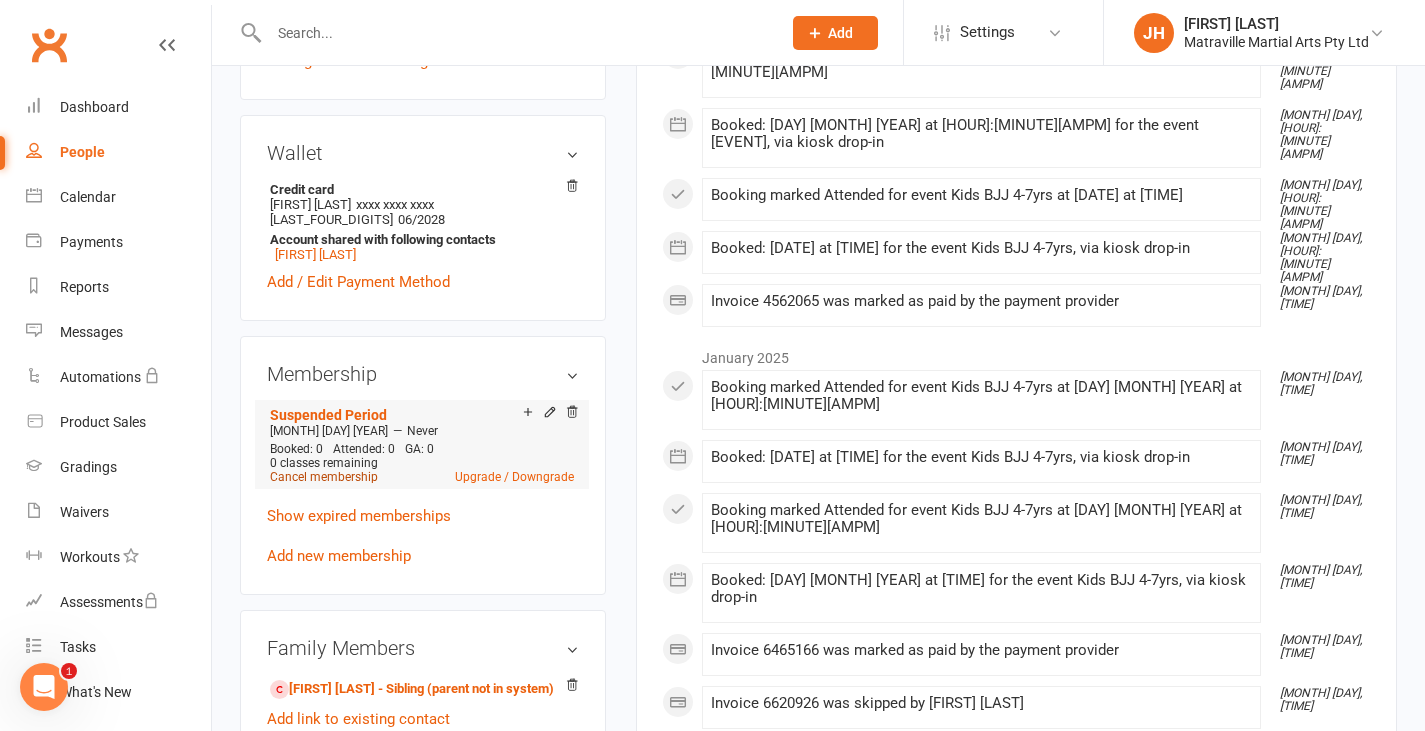 click on "Cancel membership" at bounding box center [324, 477] 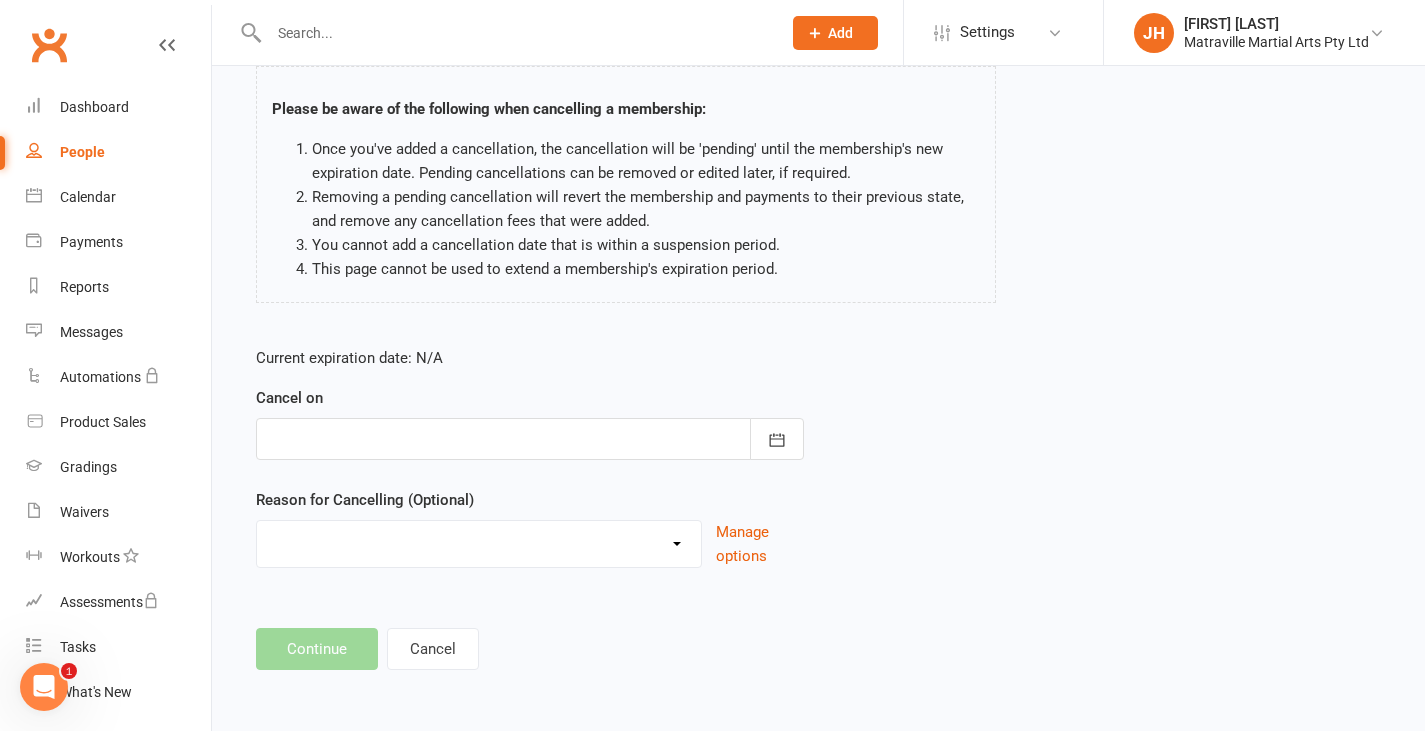 scroll, scrollTop: 0, scrollLeft: 0, axis: both 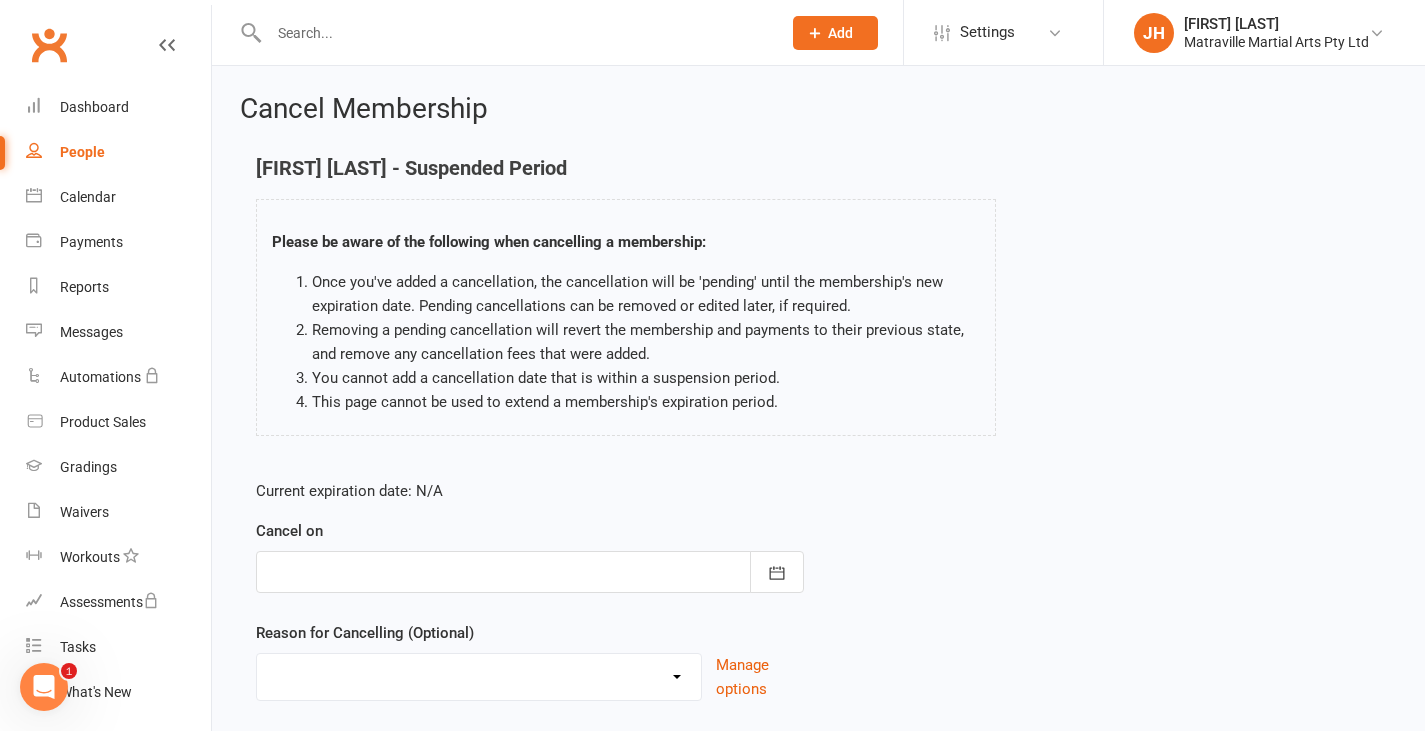 click at bounding box center [530, 572] 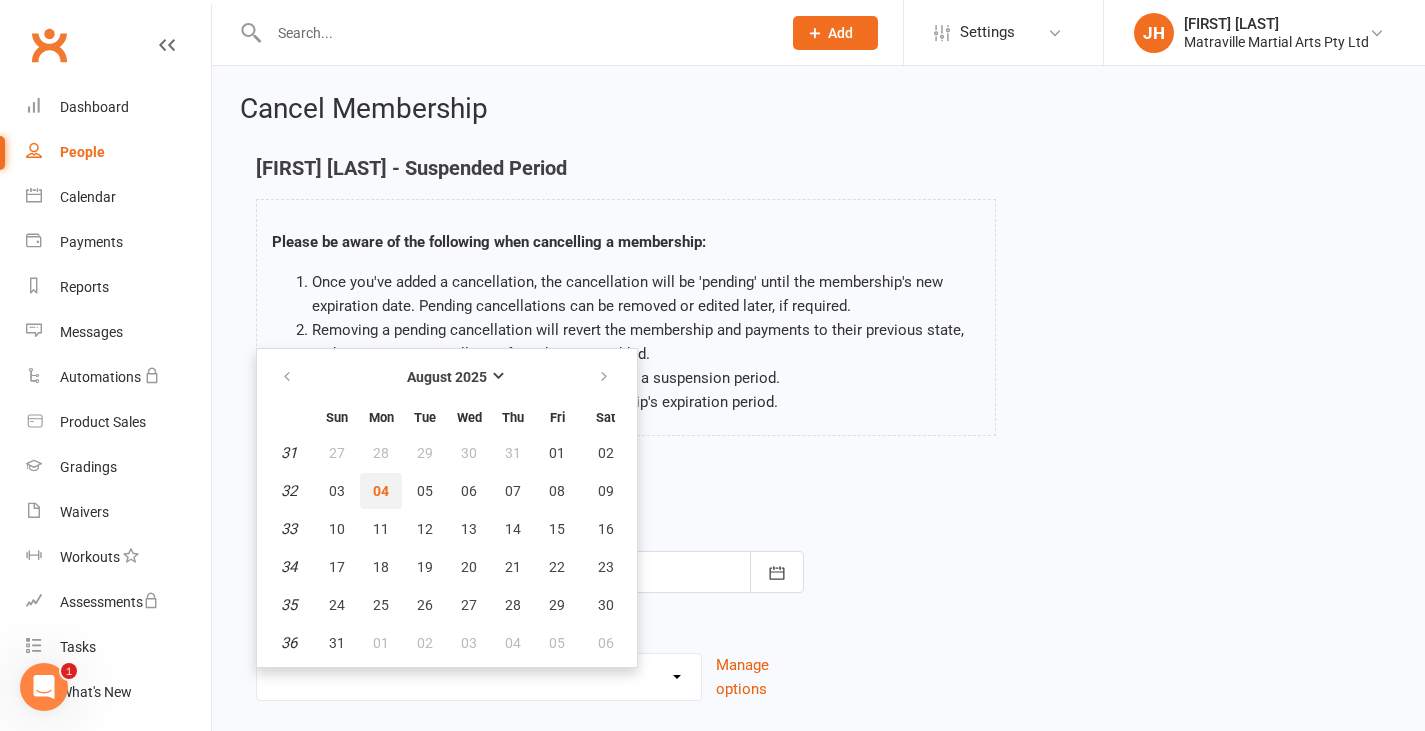 click on "04" at bounding box center (381, 491) 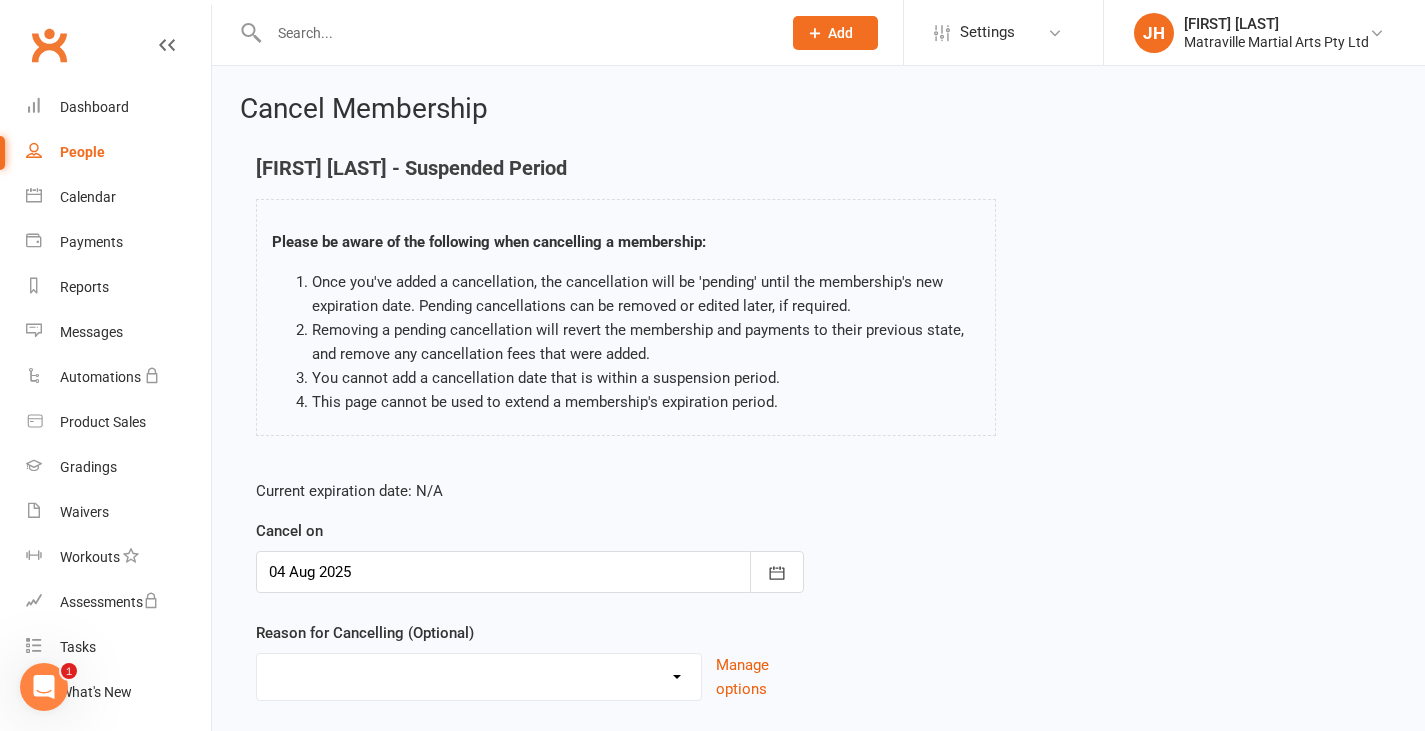 scroll, scrollTop: 133, scrollLeft: 0, axis: vertical 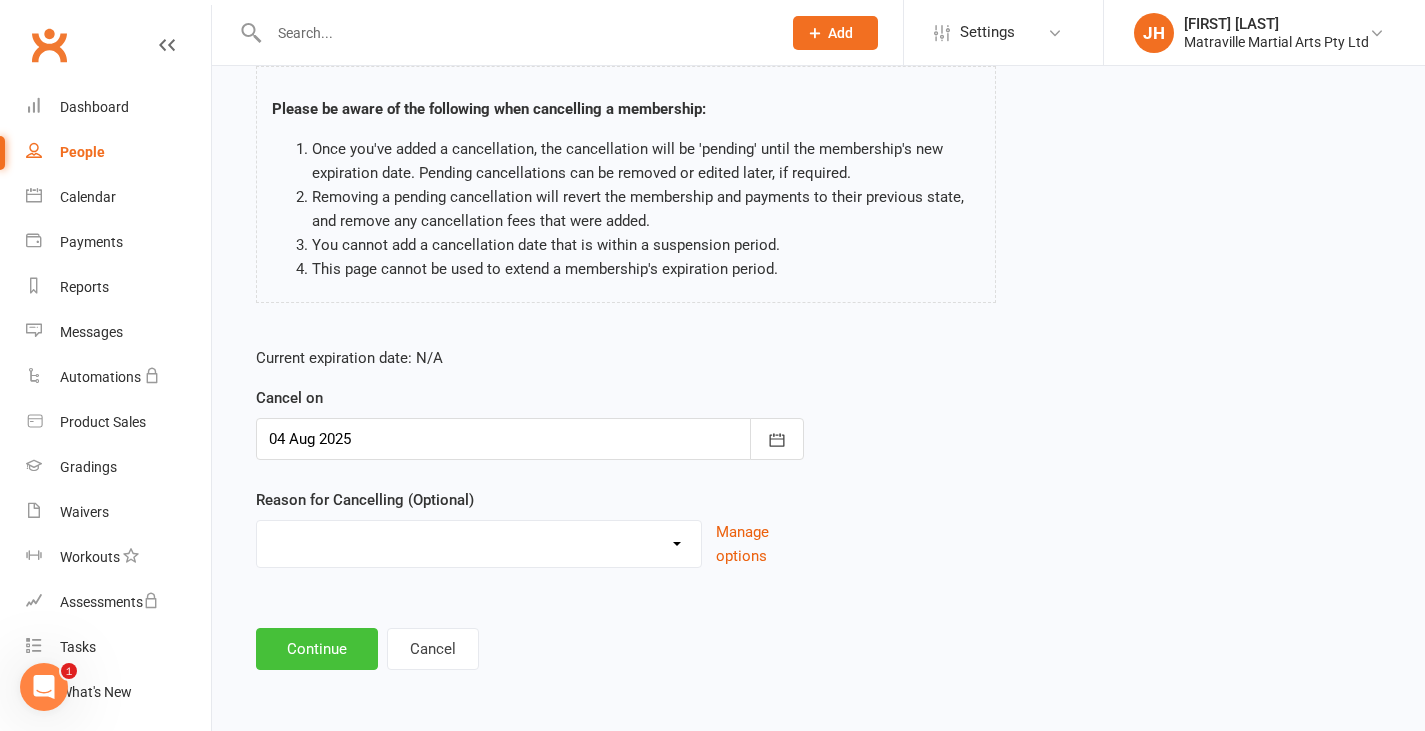 click on "Continue" at bounding box center [317, 649] 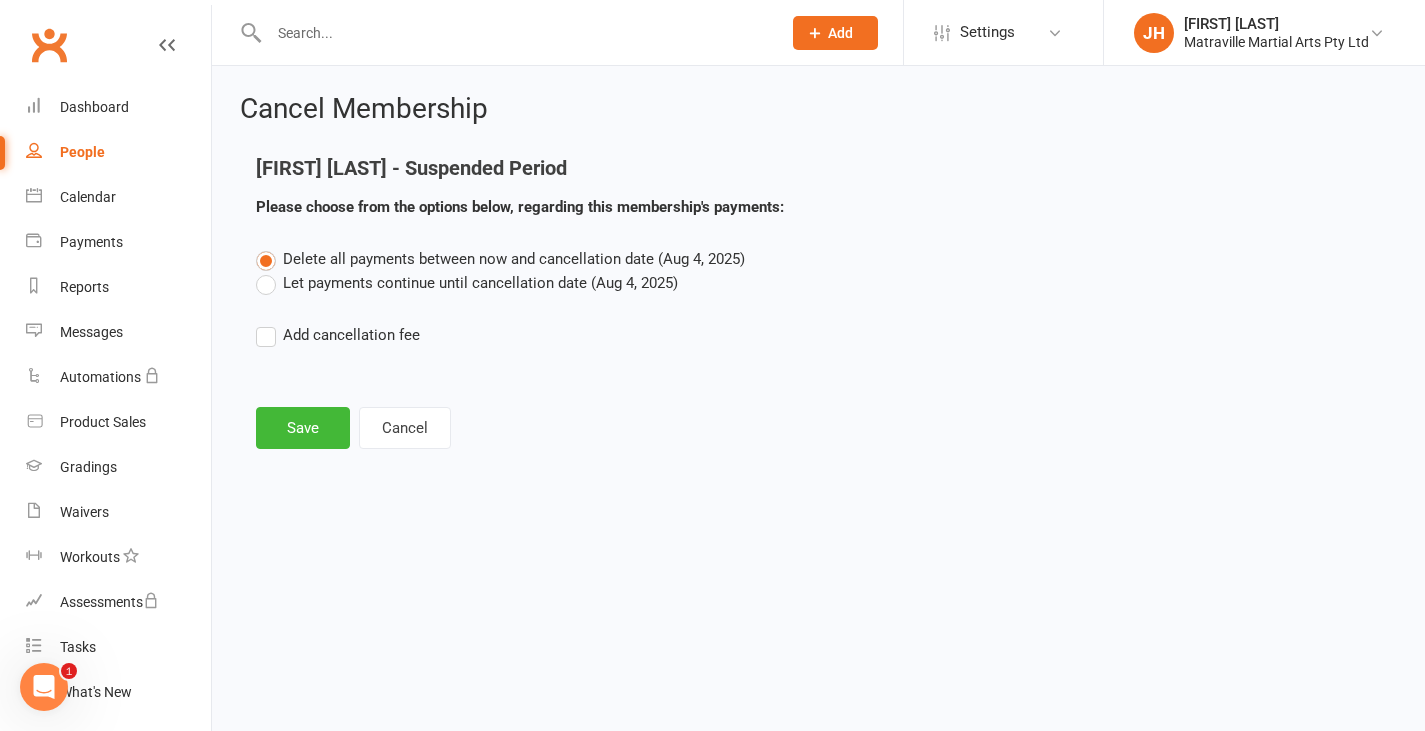 scroll, scrollTop: 0, scrollLeft: 0, axis: both 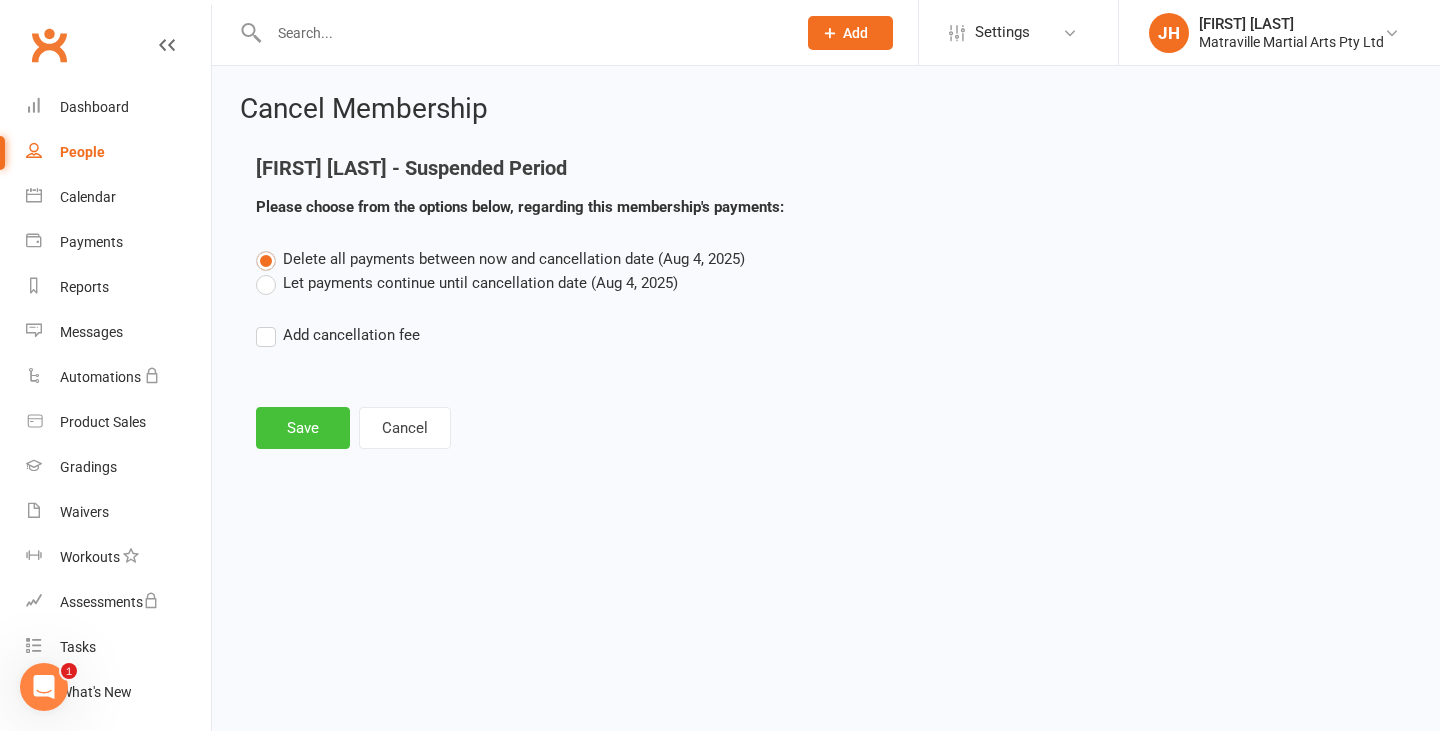 click on "Save" at bounding box center (303, 428) 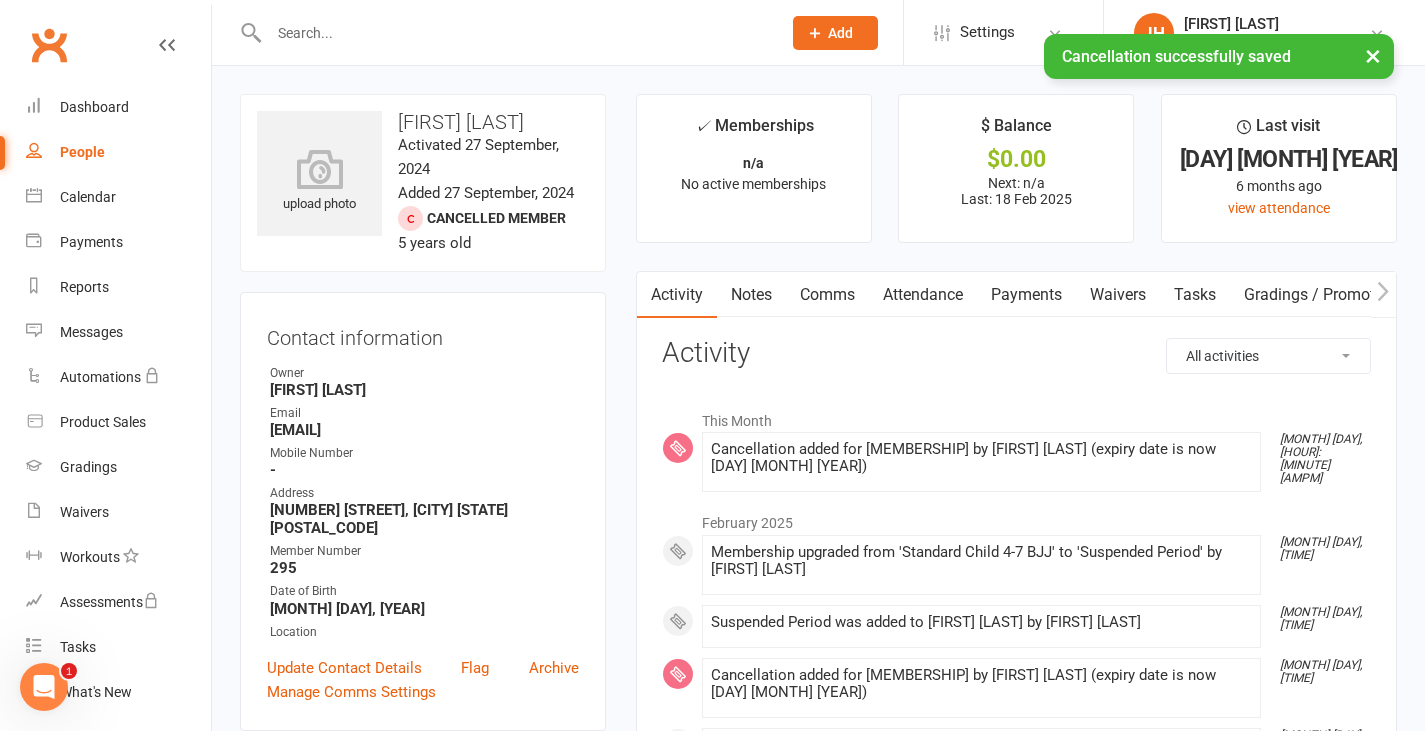 click at bounding box center [515, 33] 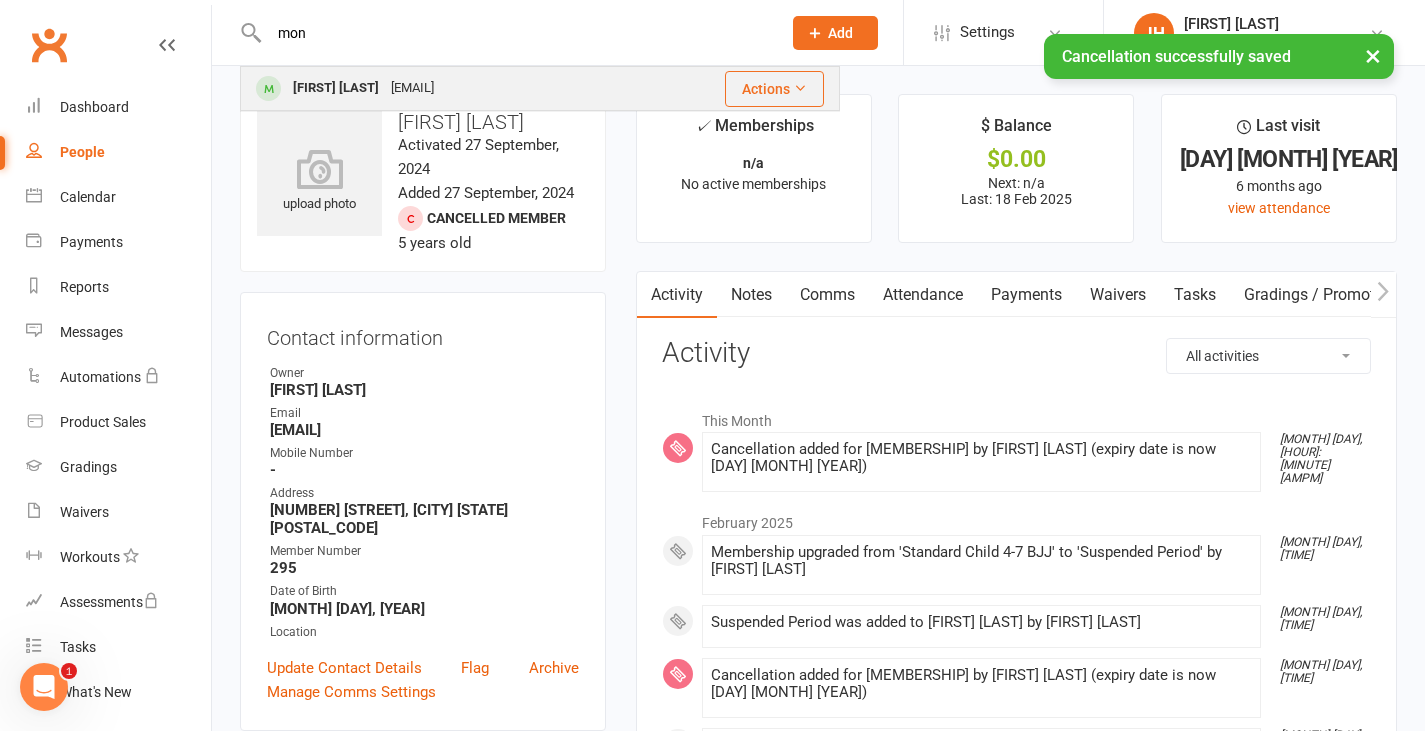 type on "mon" 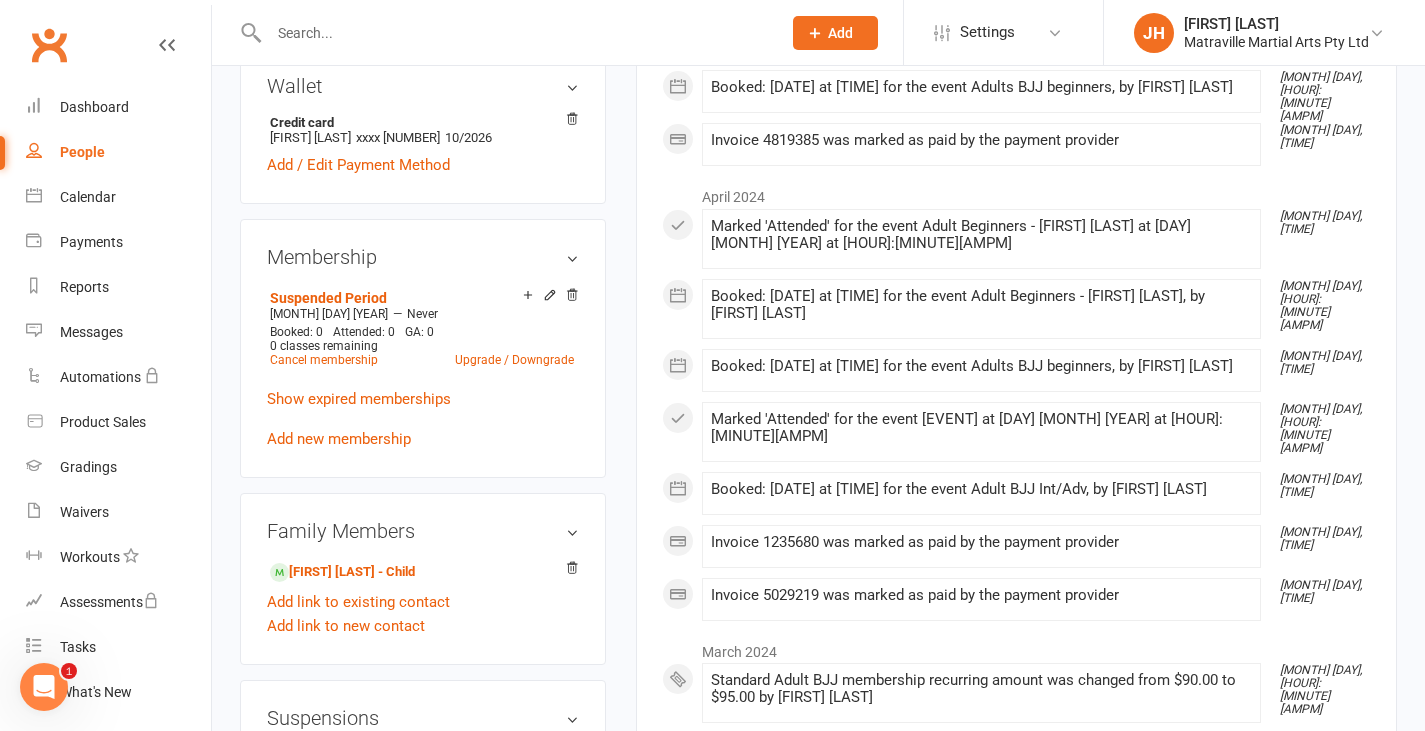 scroll, scrollTop: 765, scrollLeft: 0, axis: vertical 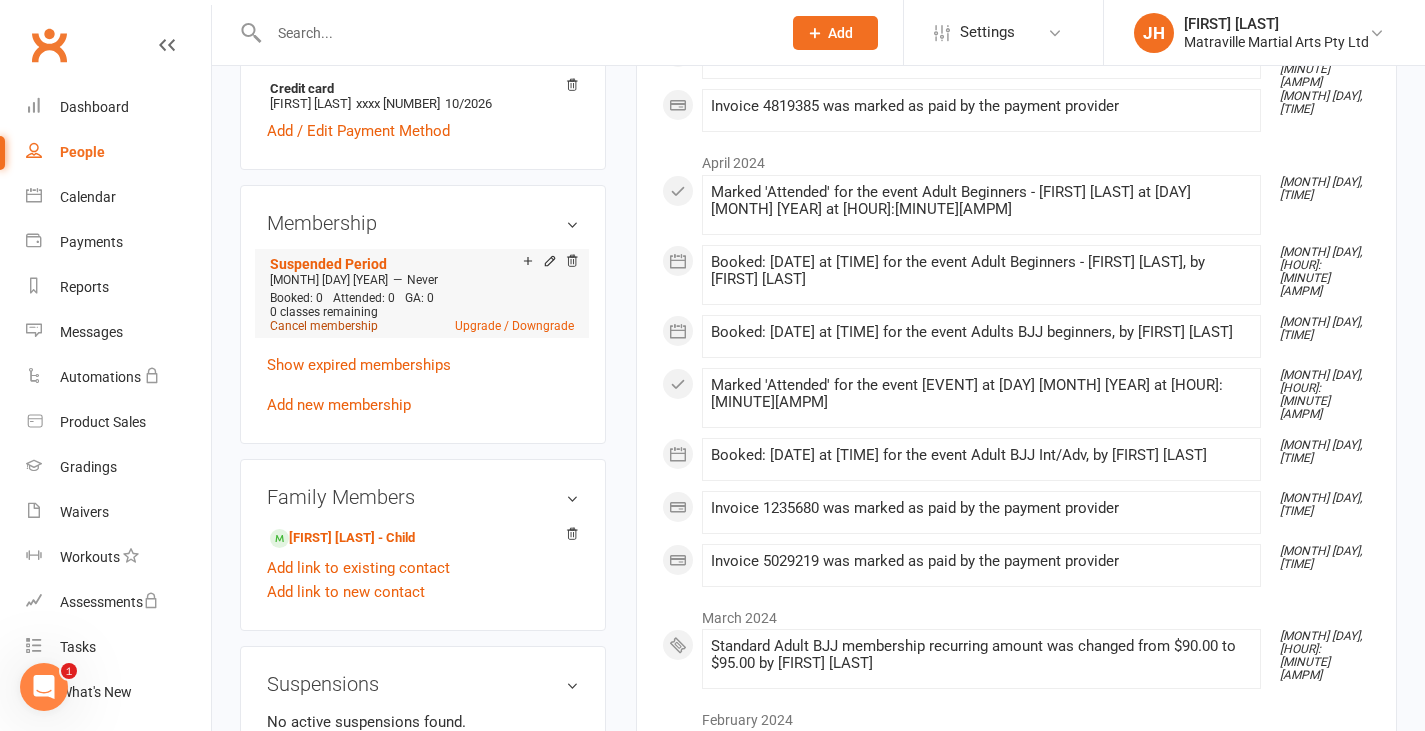 click on "Cancel membership" at bounding box center [324, 326] 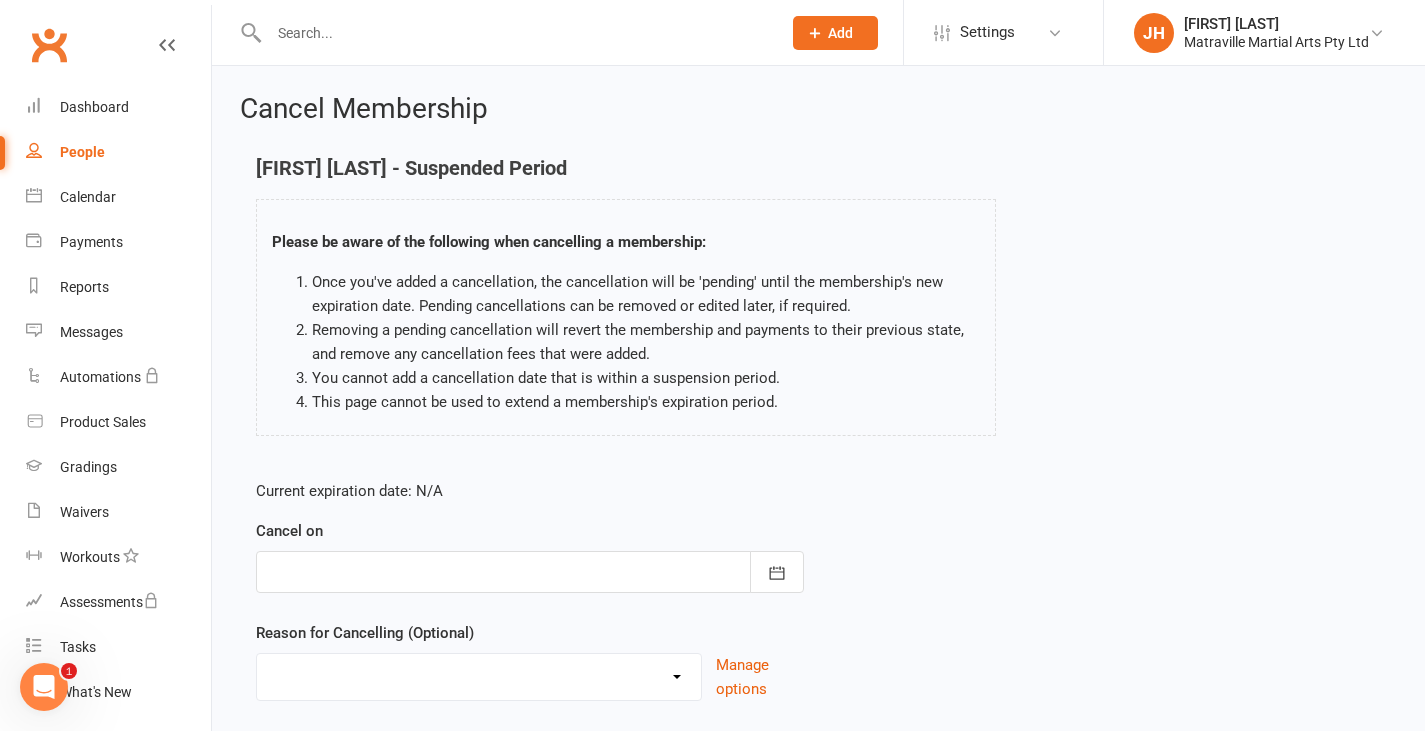 scroll, scrollTop: 133, scrollLeft: 0, axis: vertical 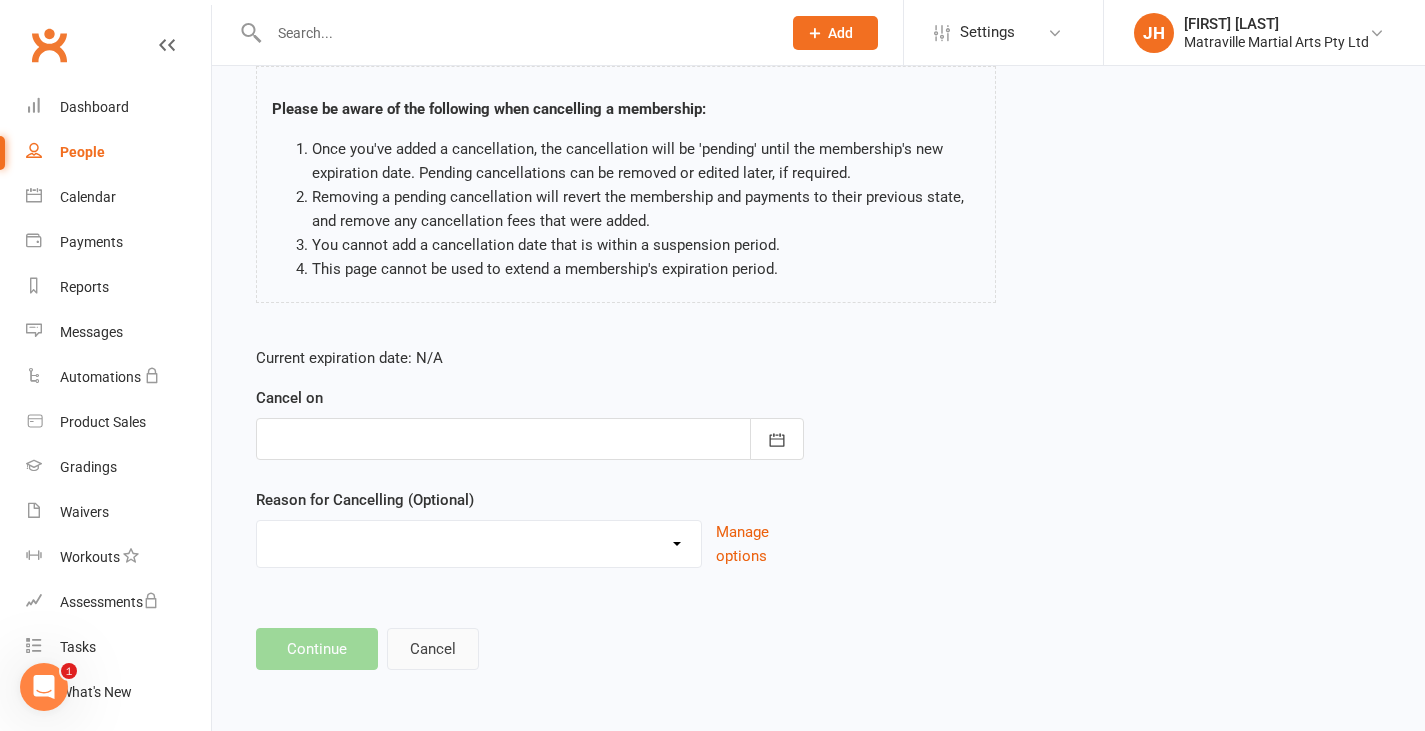 click on "Cancel" at bounding box center (433, 649) 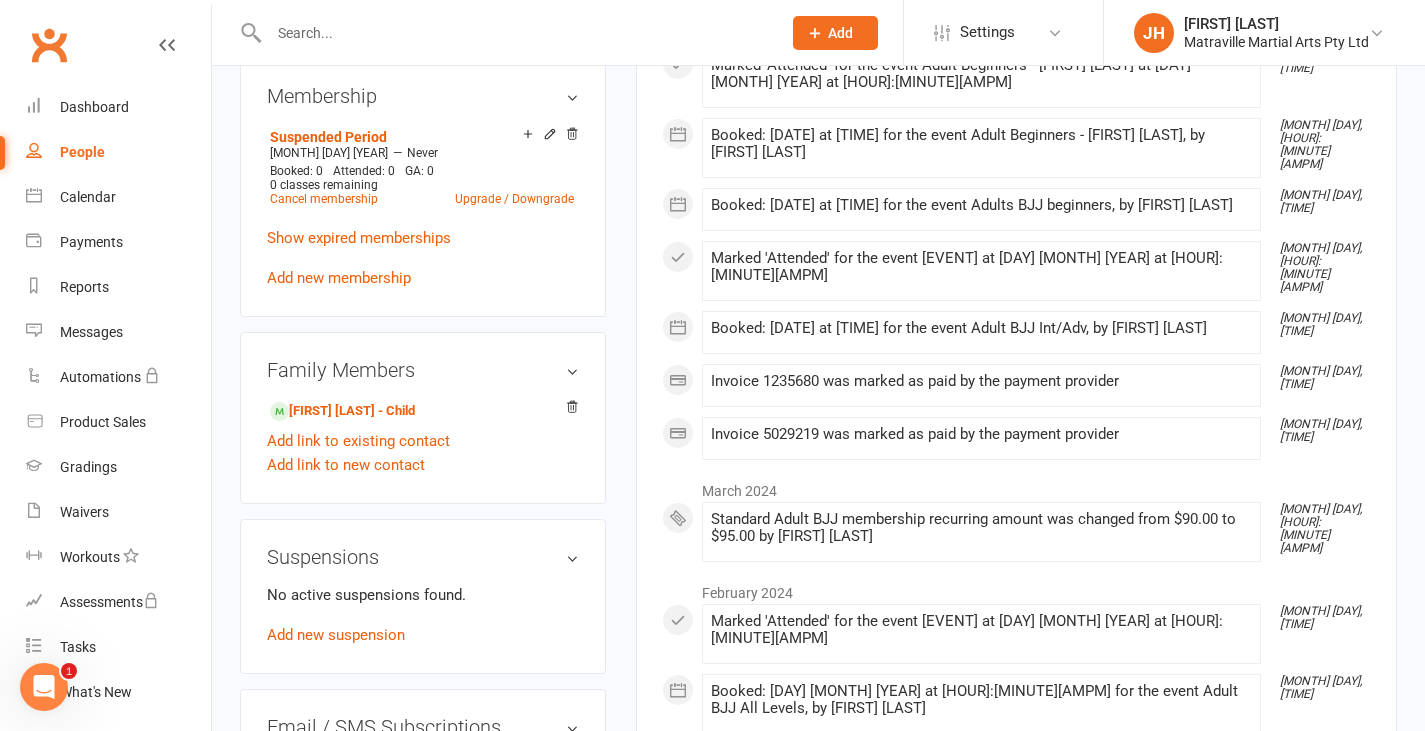 scroll, scrollTop: 904, scrollLeft: 0, axis: vertical 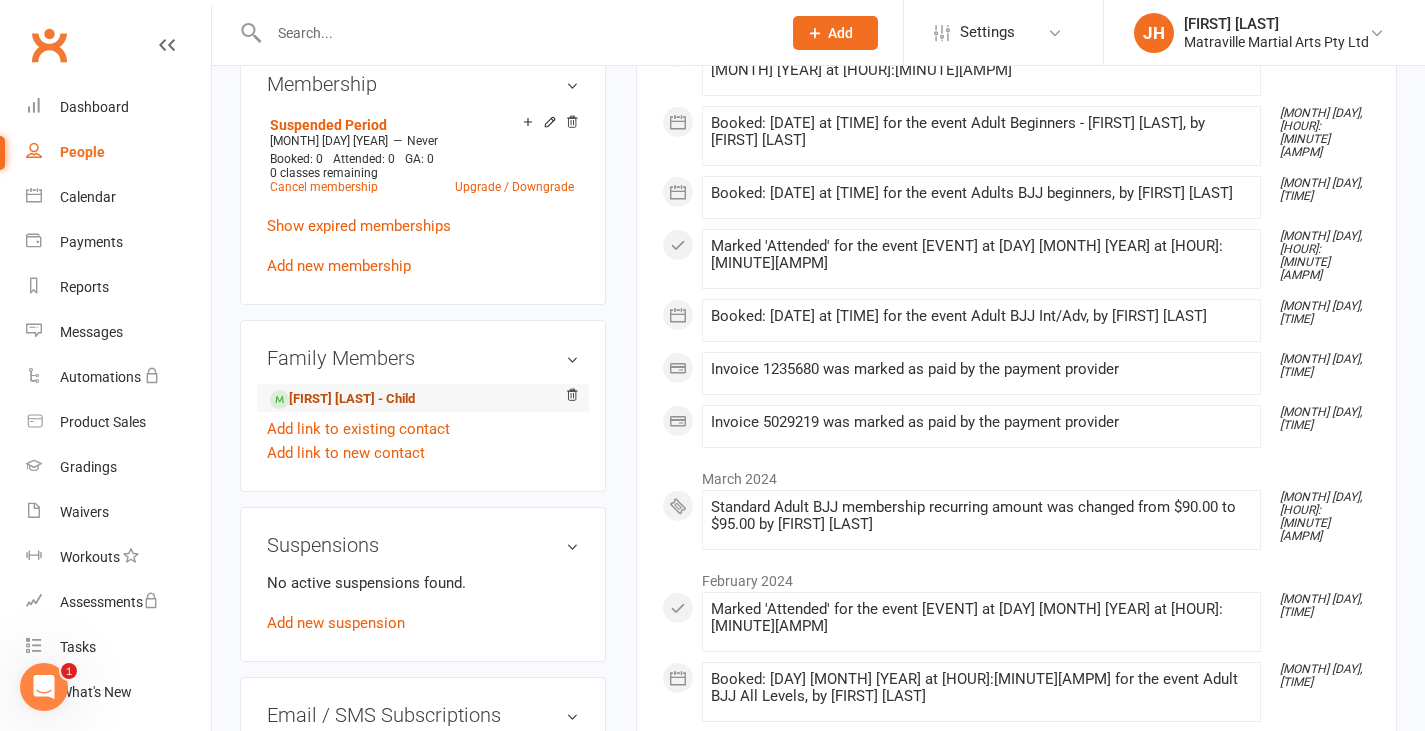 click on "[FIRST] [LAST] - Child" at bounding box center [342, 399] 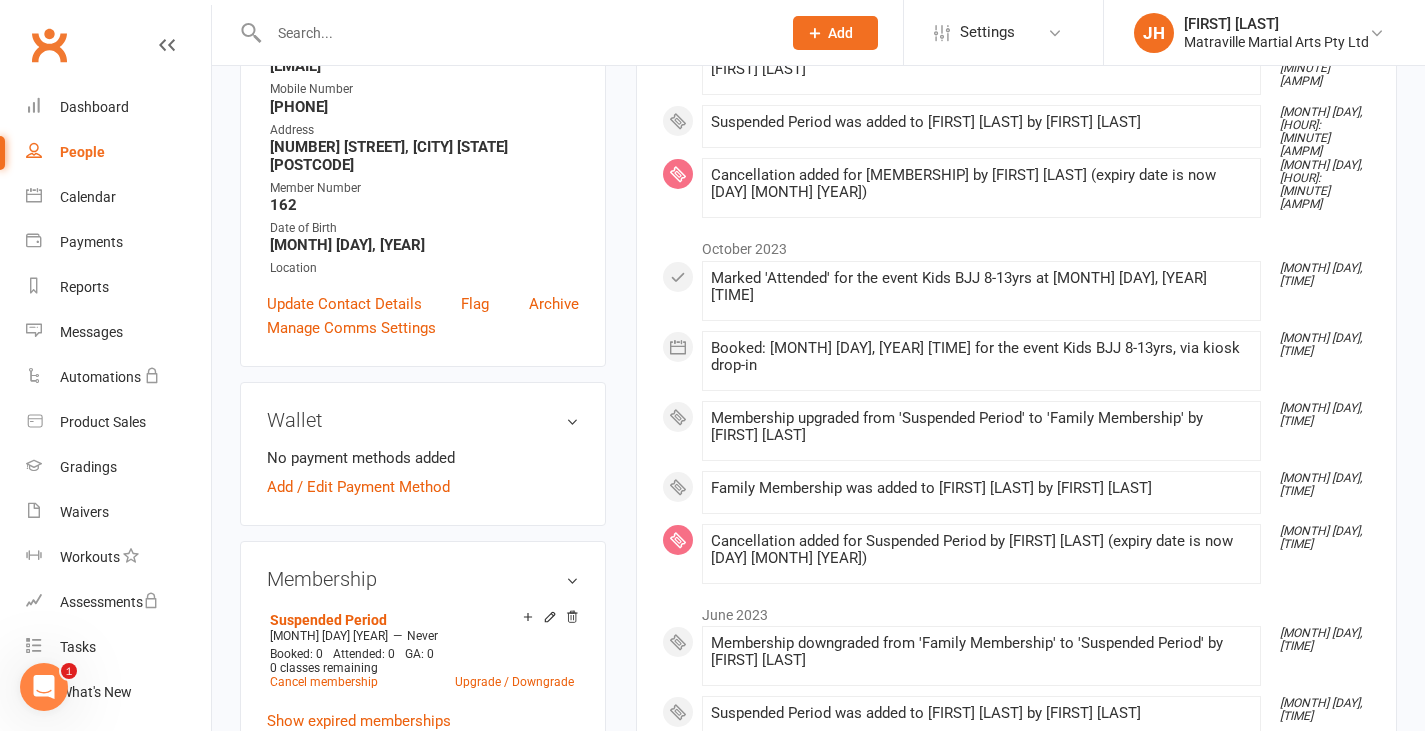 scroll, scrollTop: 398, scrollLeft: 0, axis: vertical 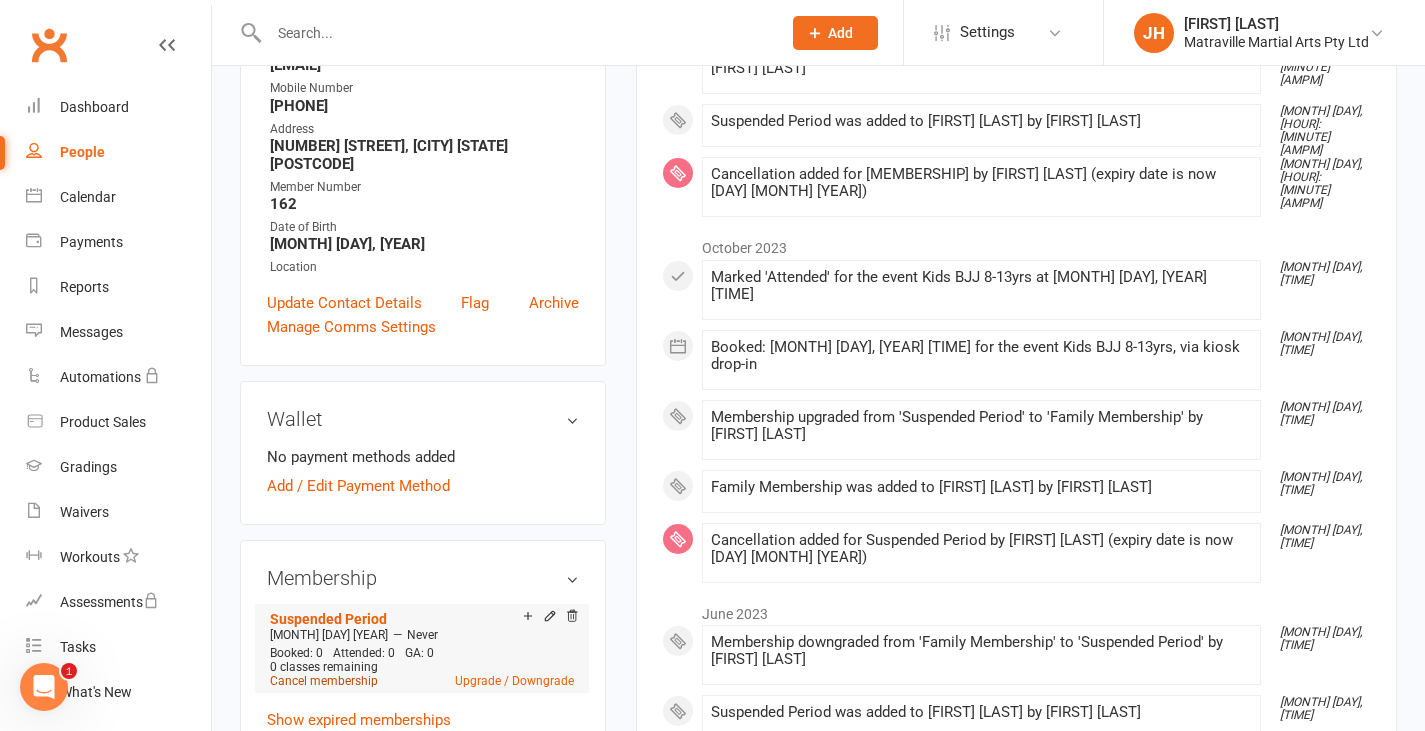 click on "Cancel membership" at bounding box center [324, 681] 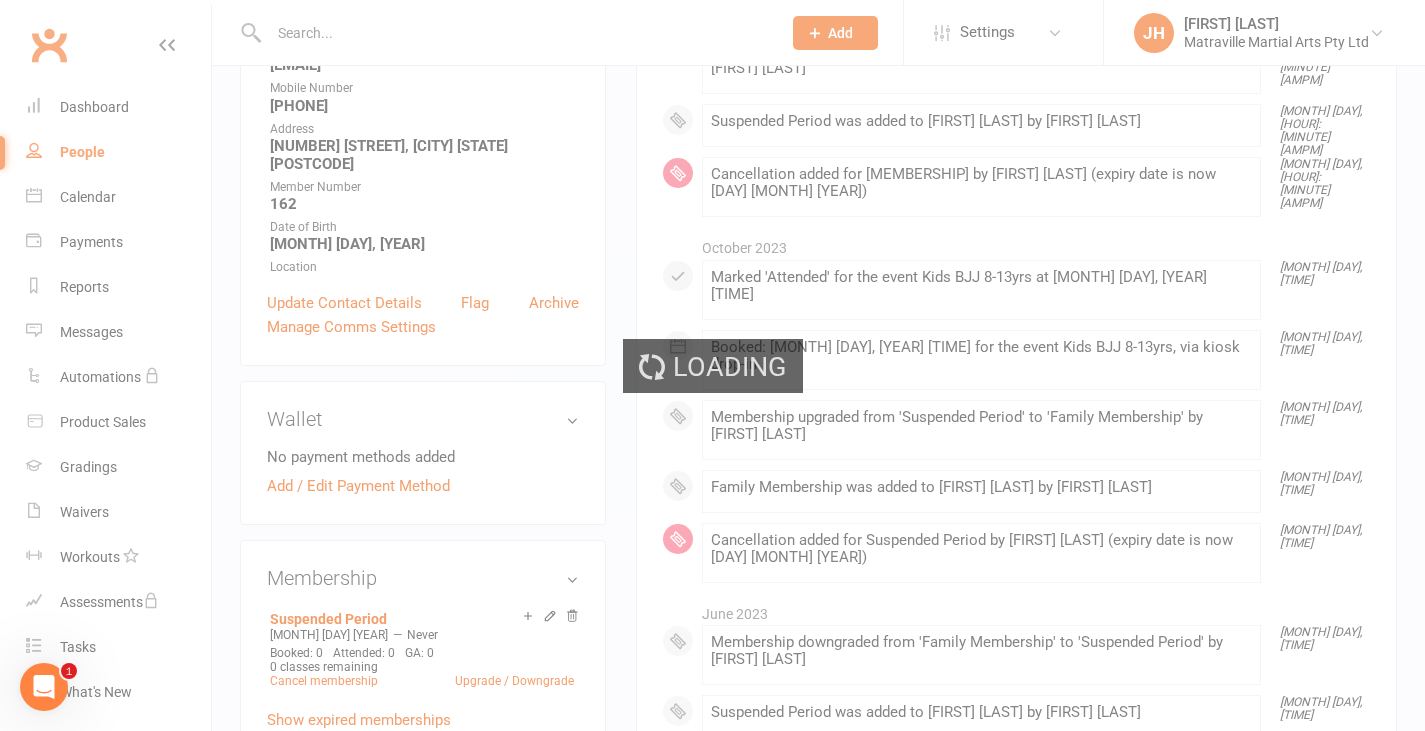 scroll, scrollTop: 0, scrollLeft: 0, axis: both 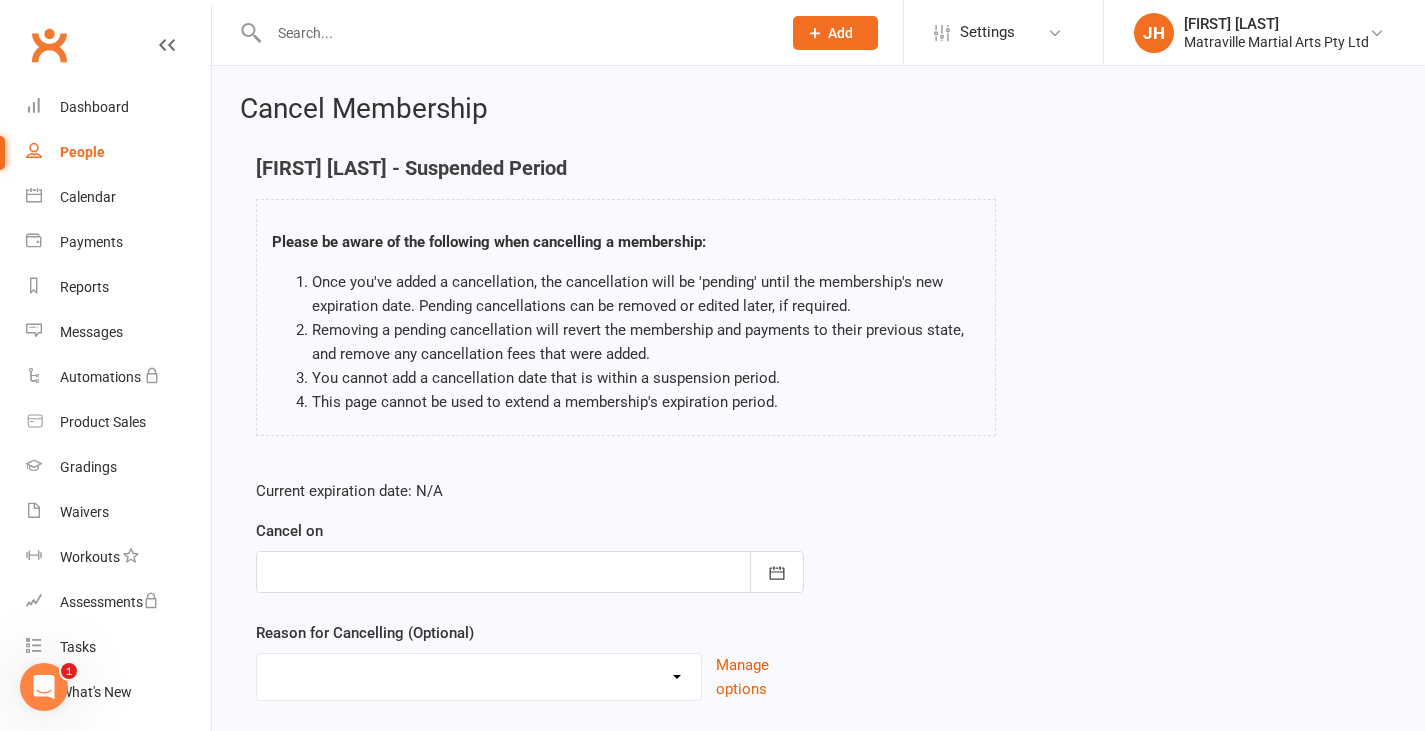 click at bounding box center [530, 572] 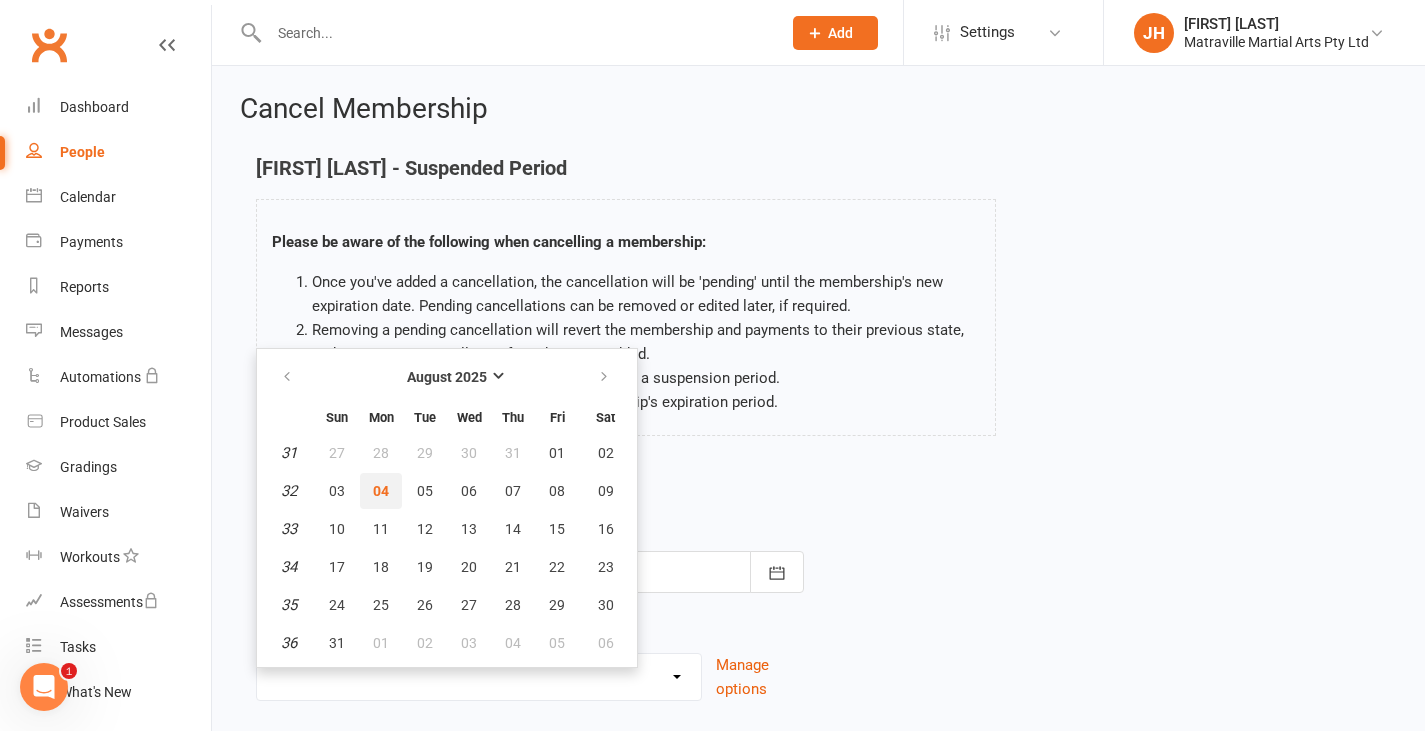click on "04" at bounding box center (381, 491) 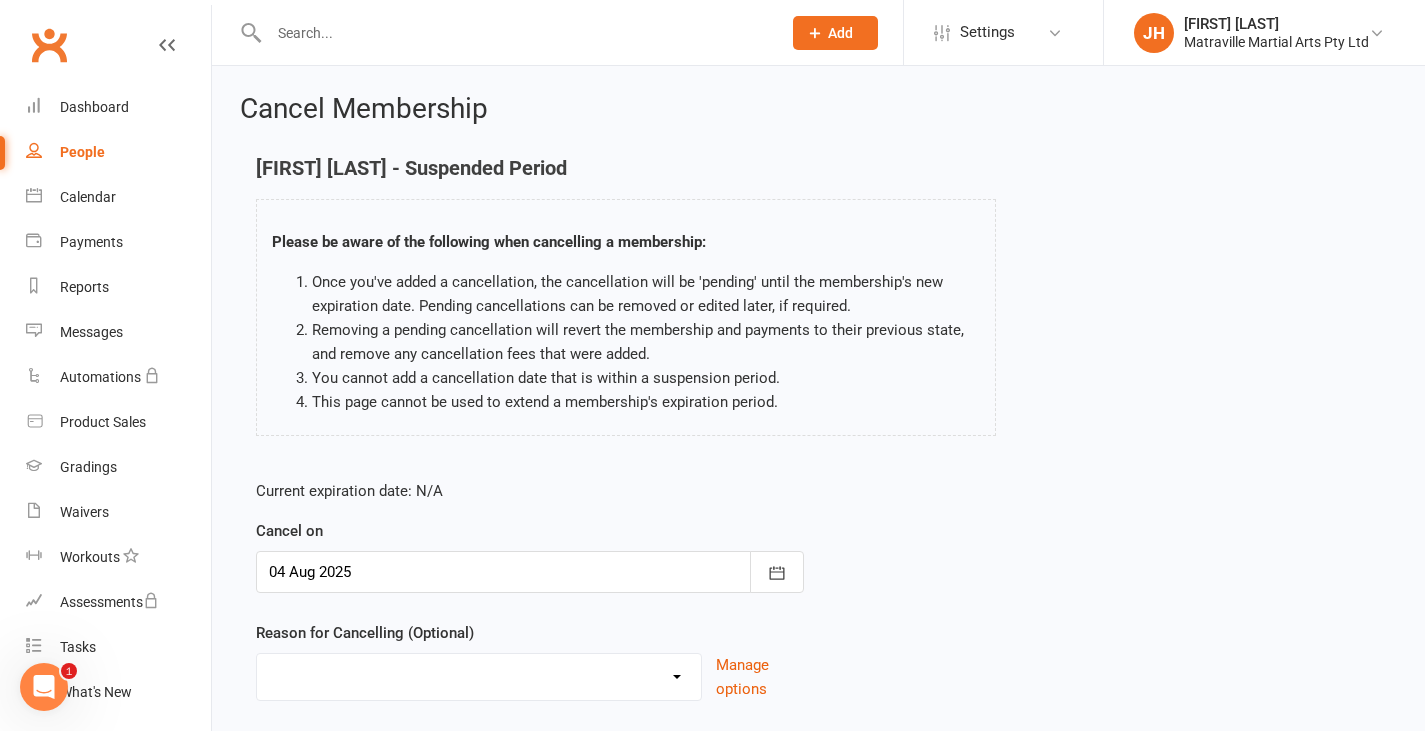 scroll, scrollTop: 133, scrollLeft: 0, axis: vertical 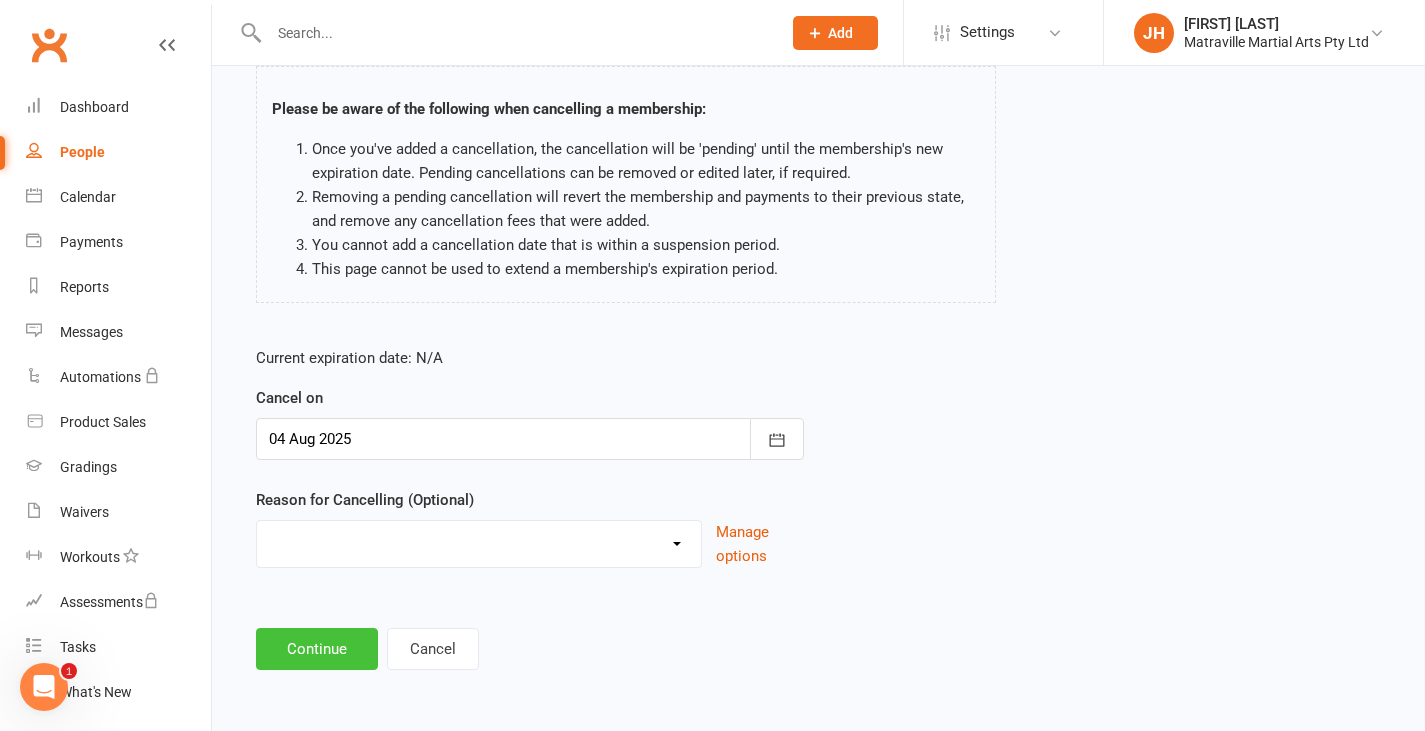 click on "Continue" at bounding box center [317, 649] 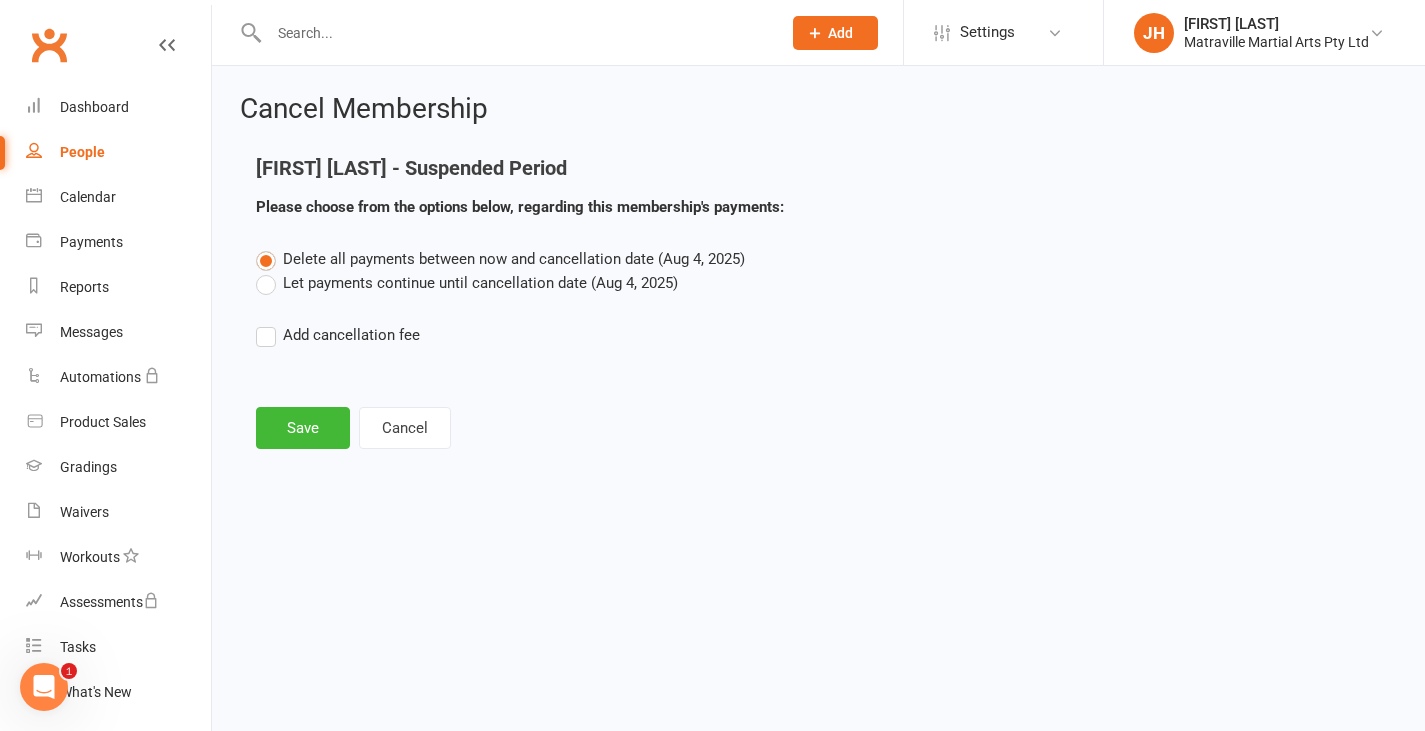 scroll, scrollTop: 0, scrollLeft: 0, axis: both 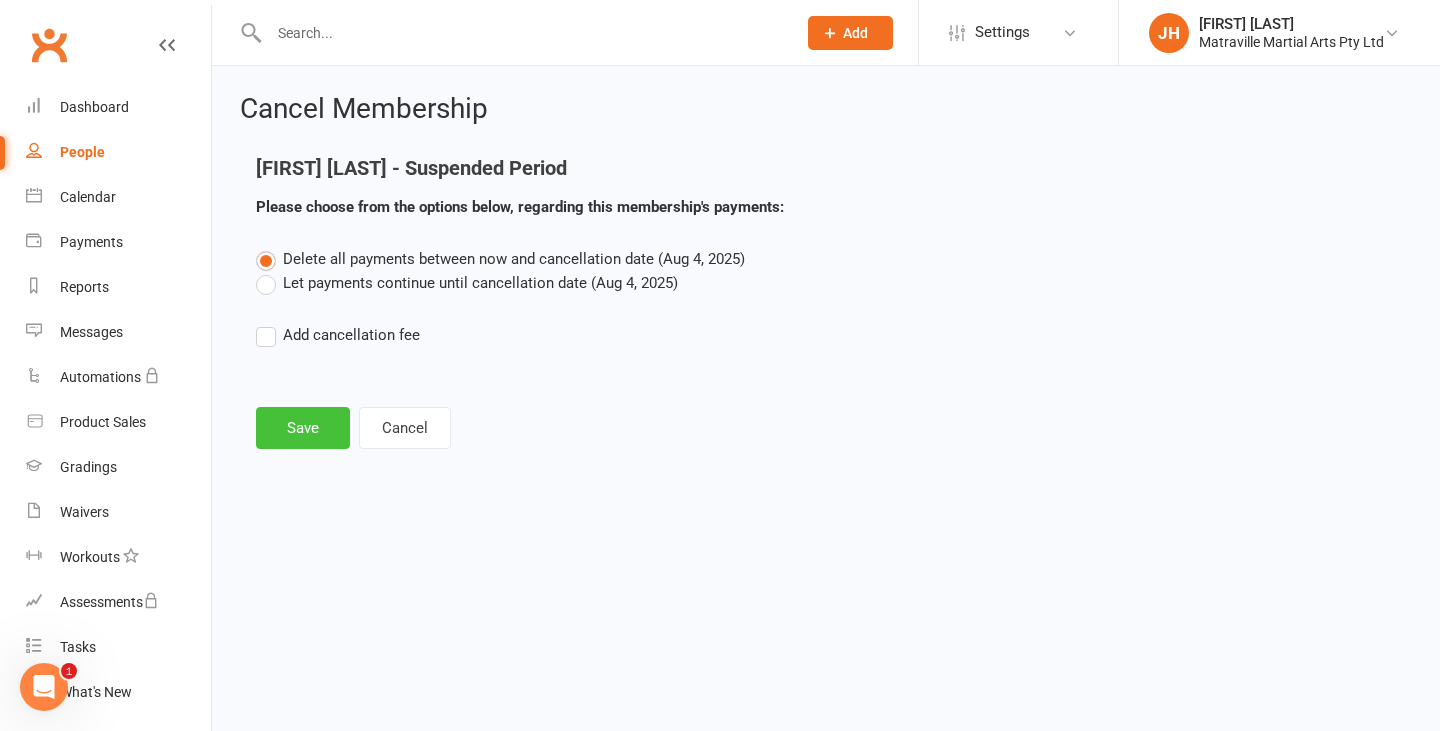 click on "Save" at bounding box center [303, 428] 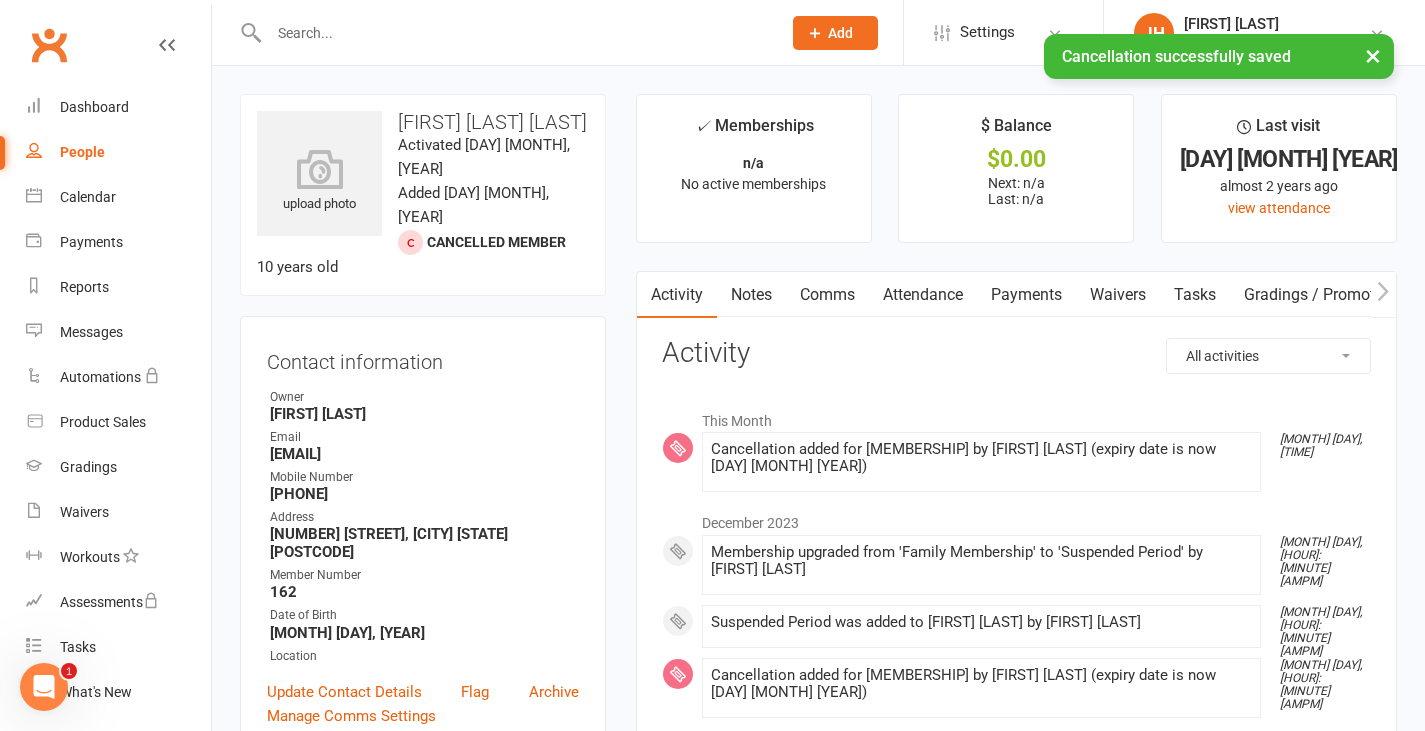 click on "People" at bounding box center [82, 152] 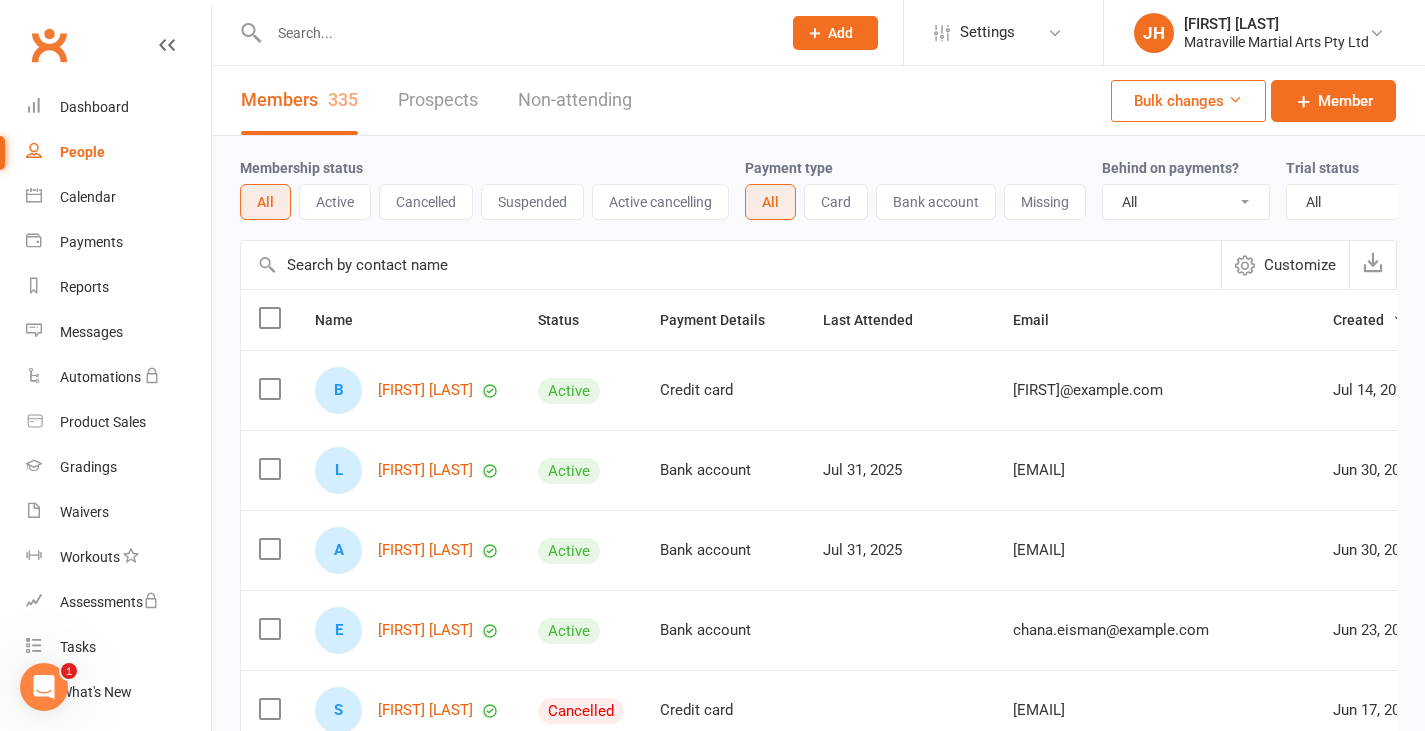 click at bounding box center [515, 33] 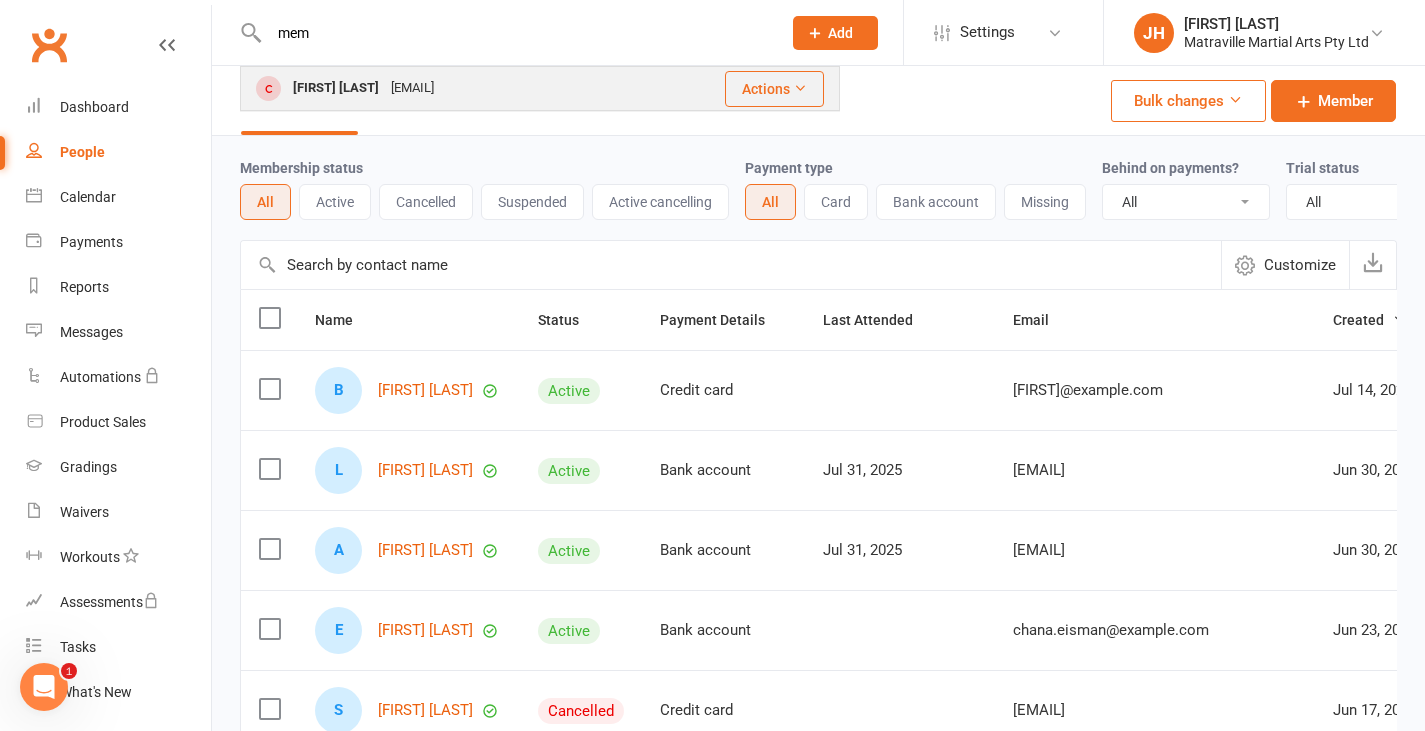 type on "mem" 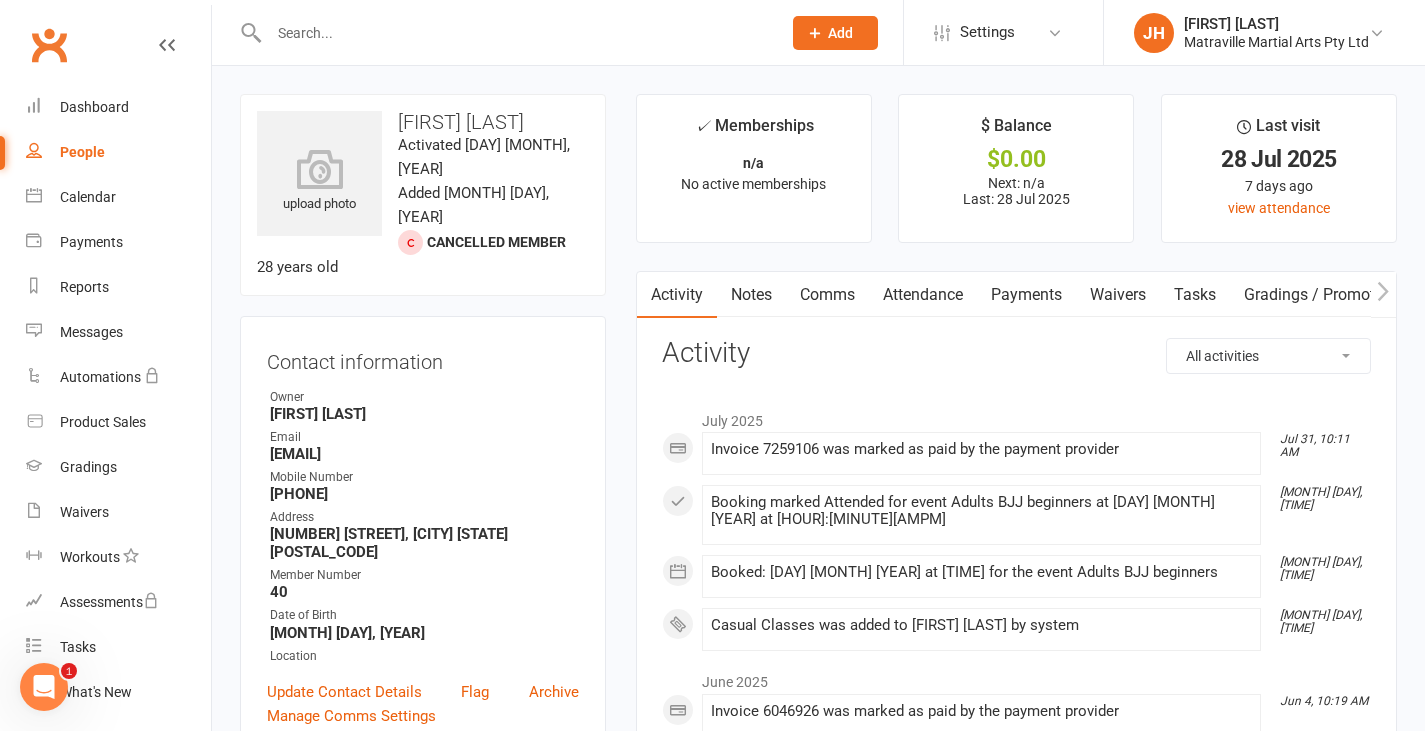 click on "Payments" at bounding box center [1026, 295] 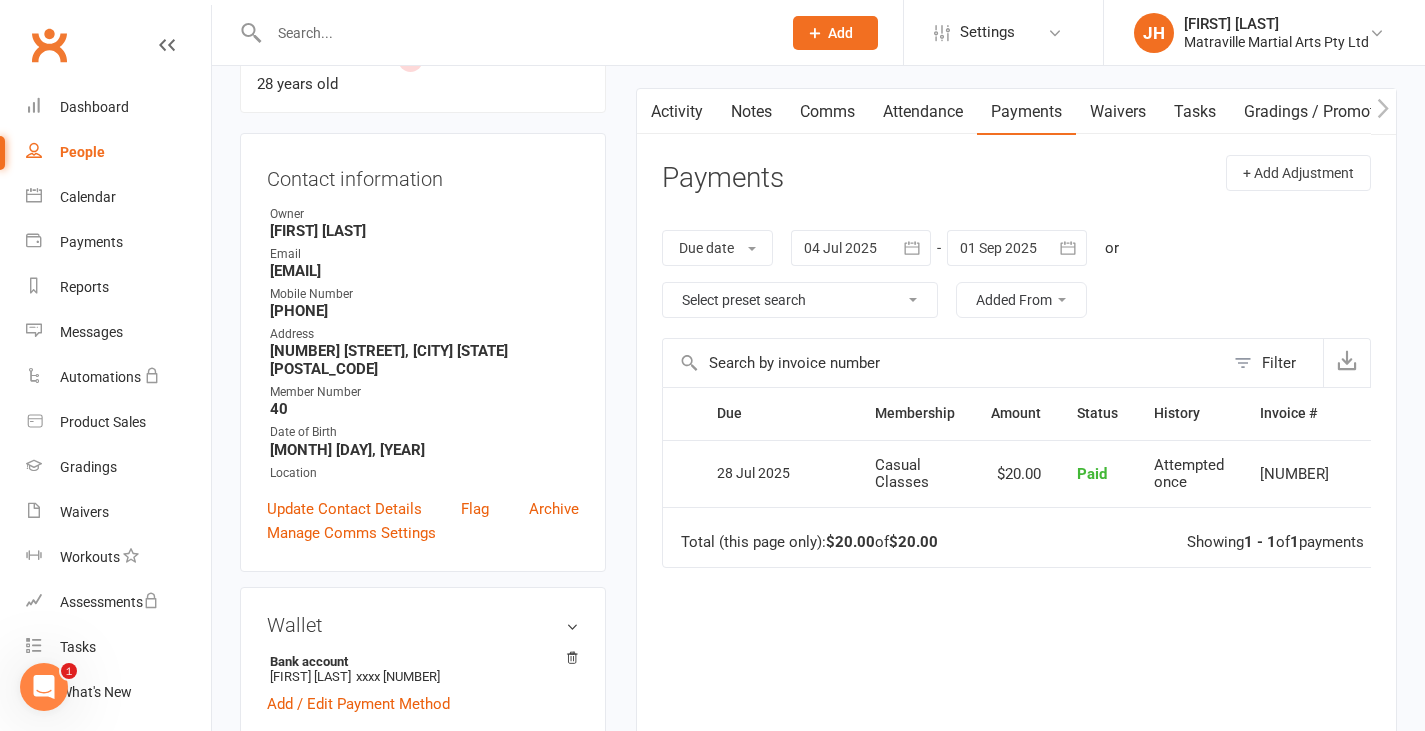 scroll, scrollTop: 184, scrollLeft: 0, axis: vertical 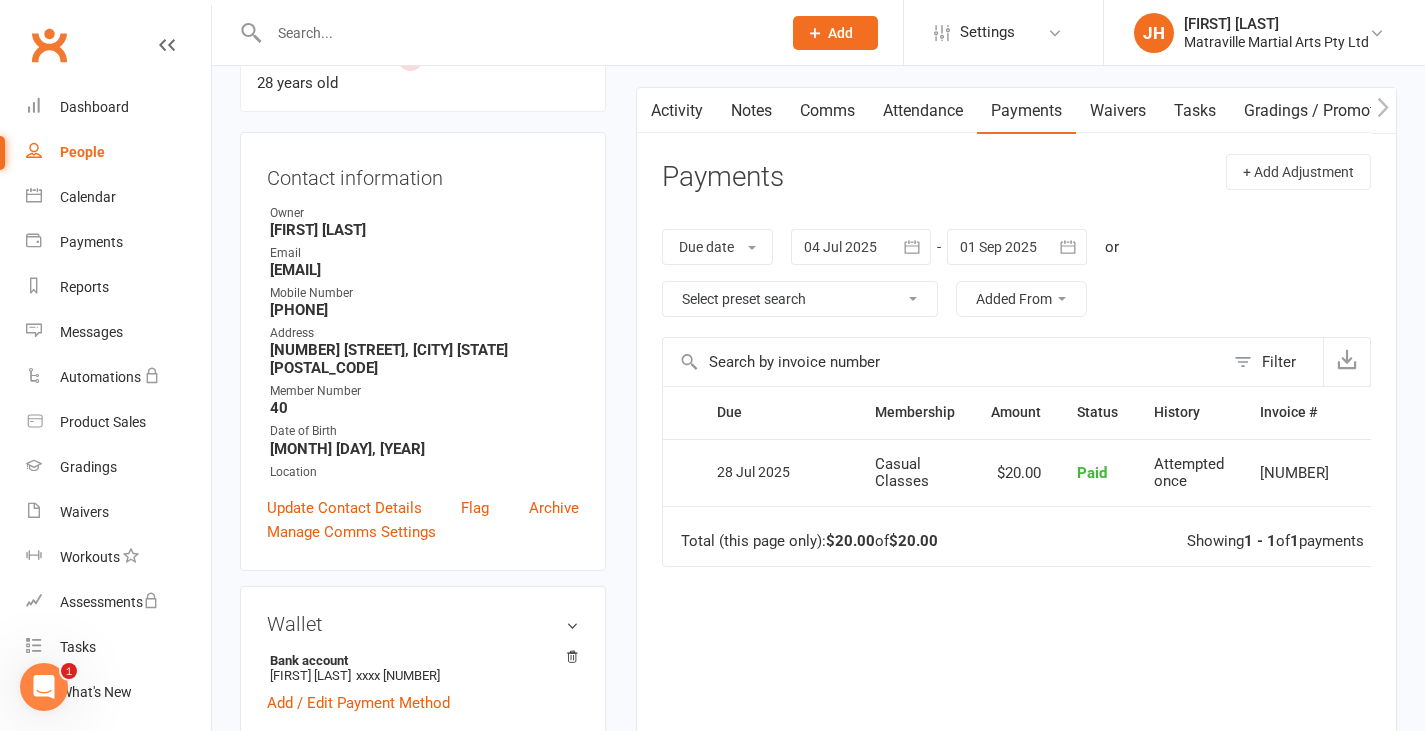 click 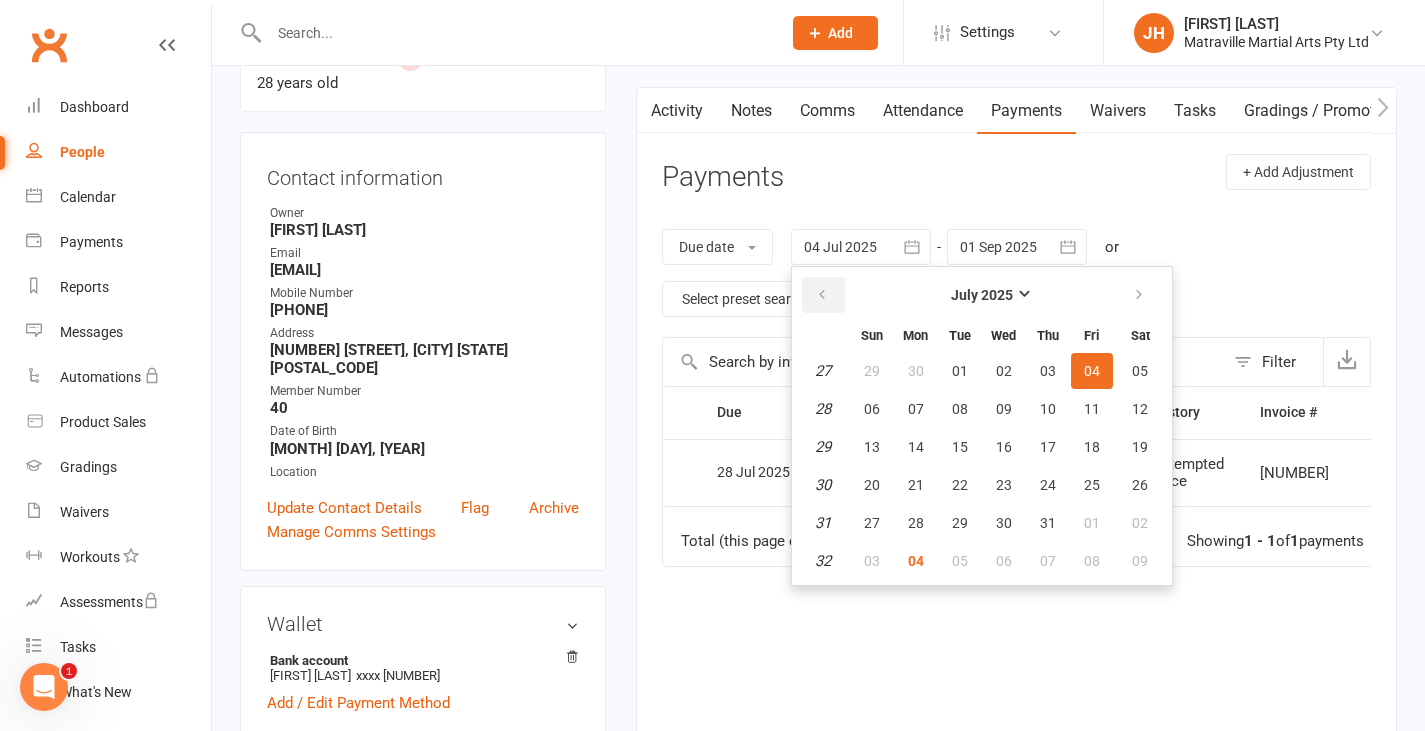 click at bounding box center (822, 295) 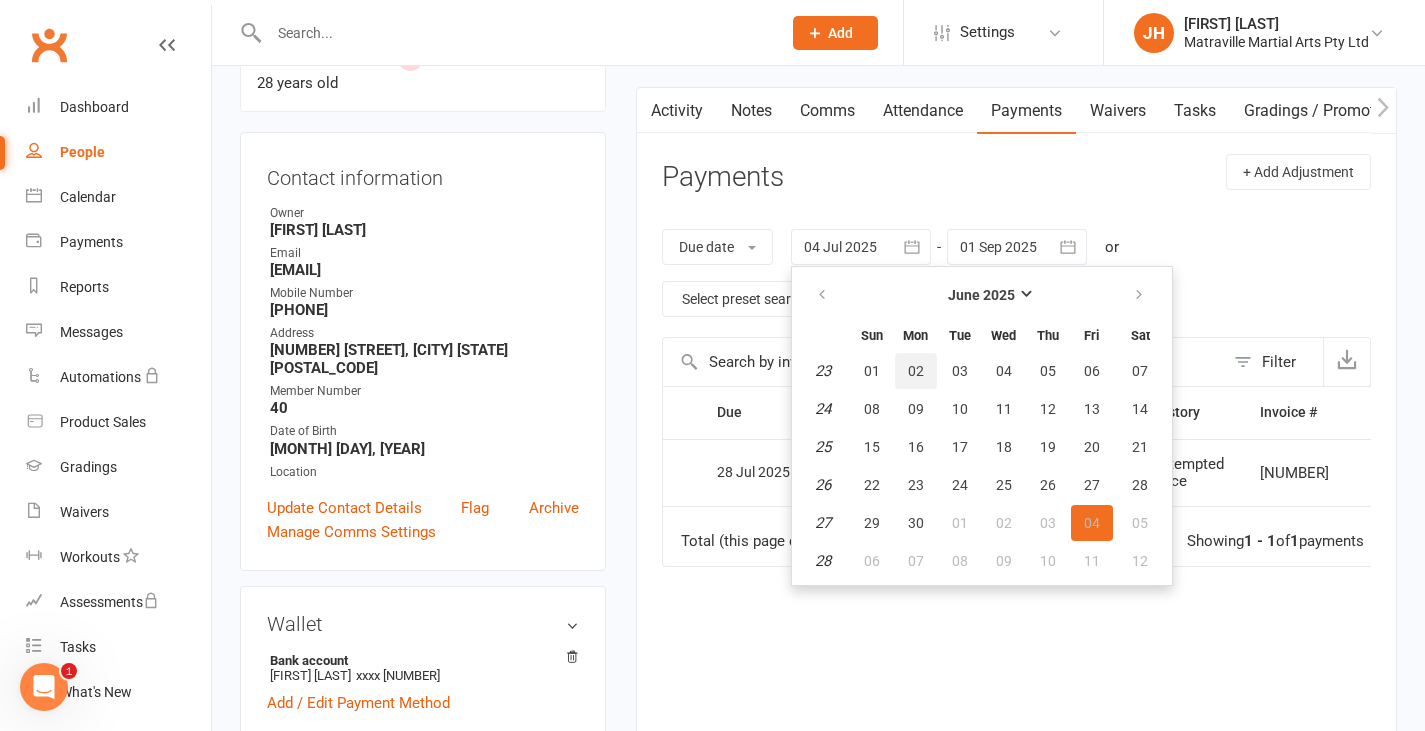 click on "02" at bounding box center (916, 371) 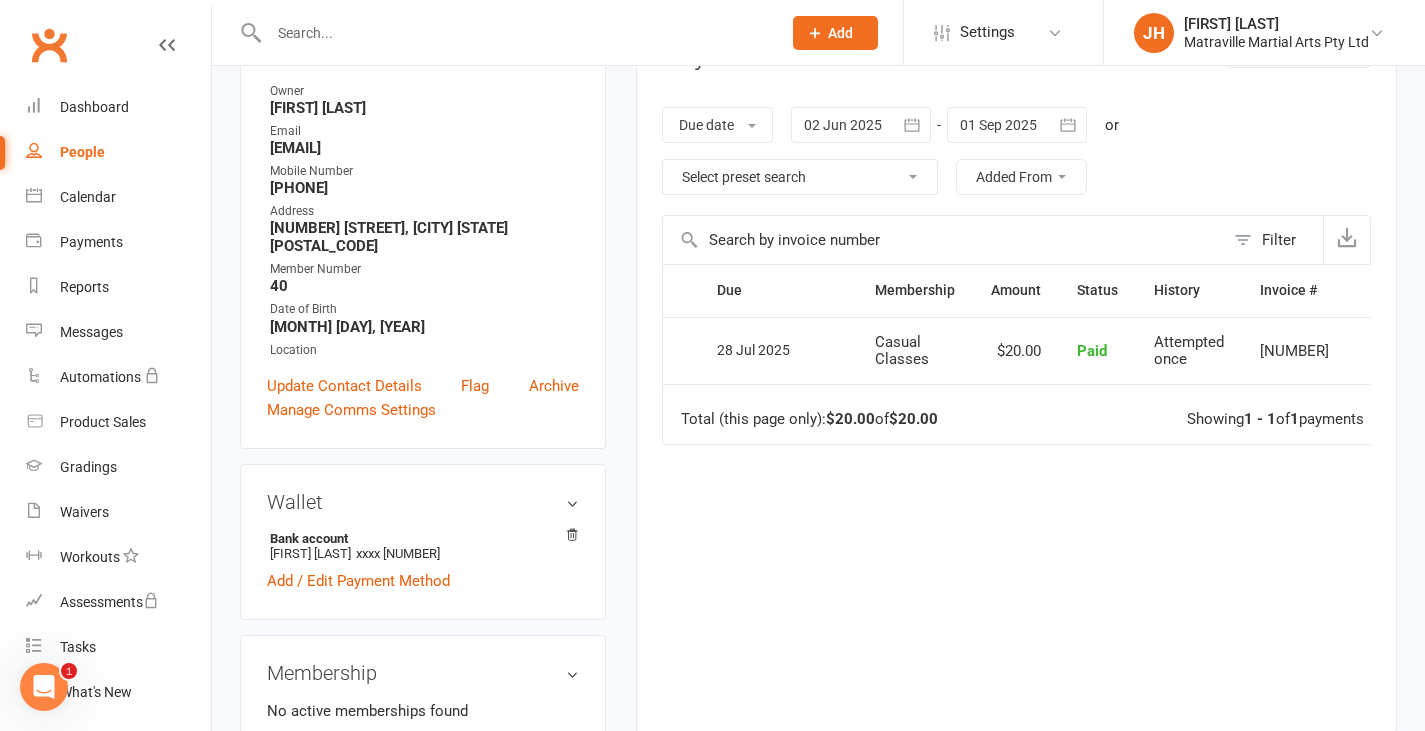 scroll, scrollTop: 310, scrollLeft: 0, axis: vertical 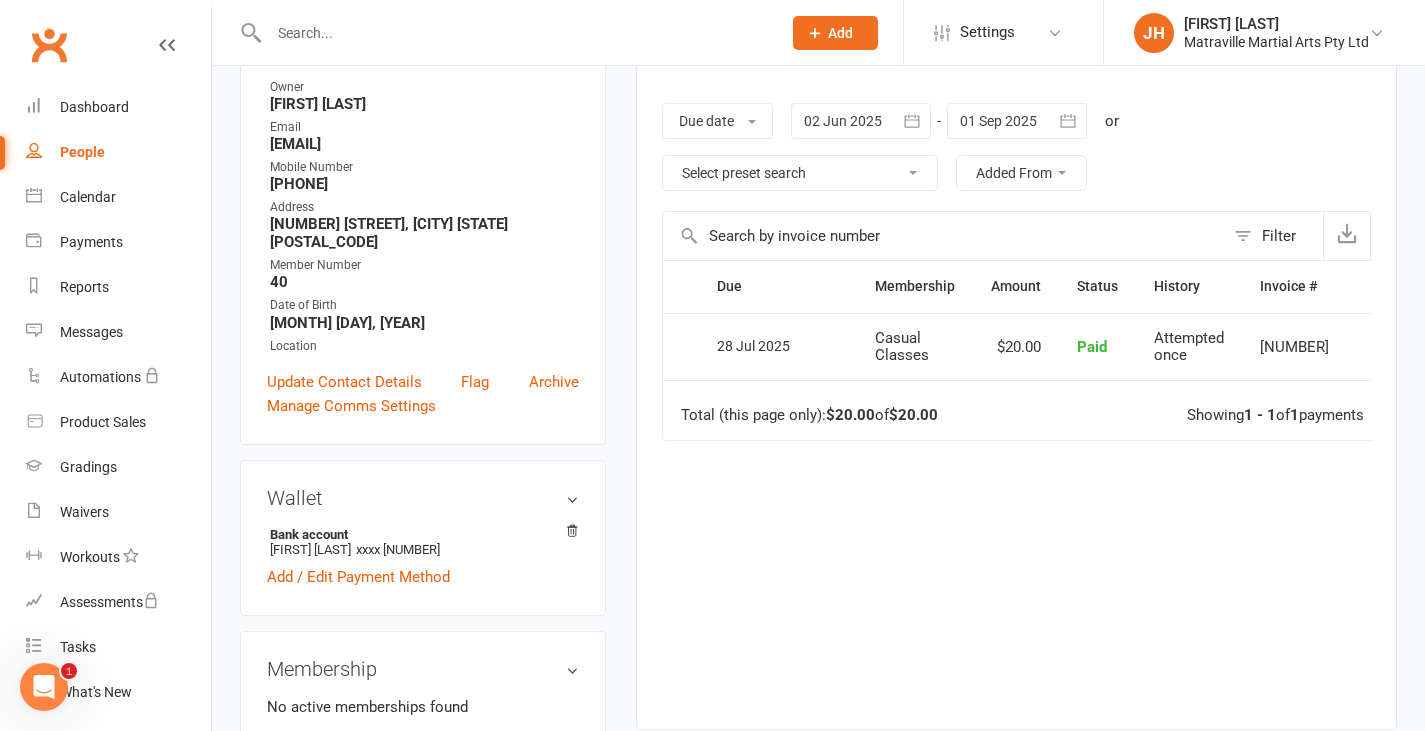 click 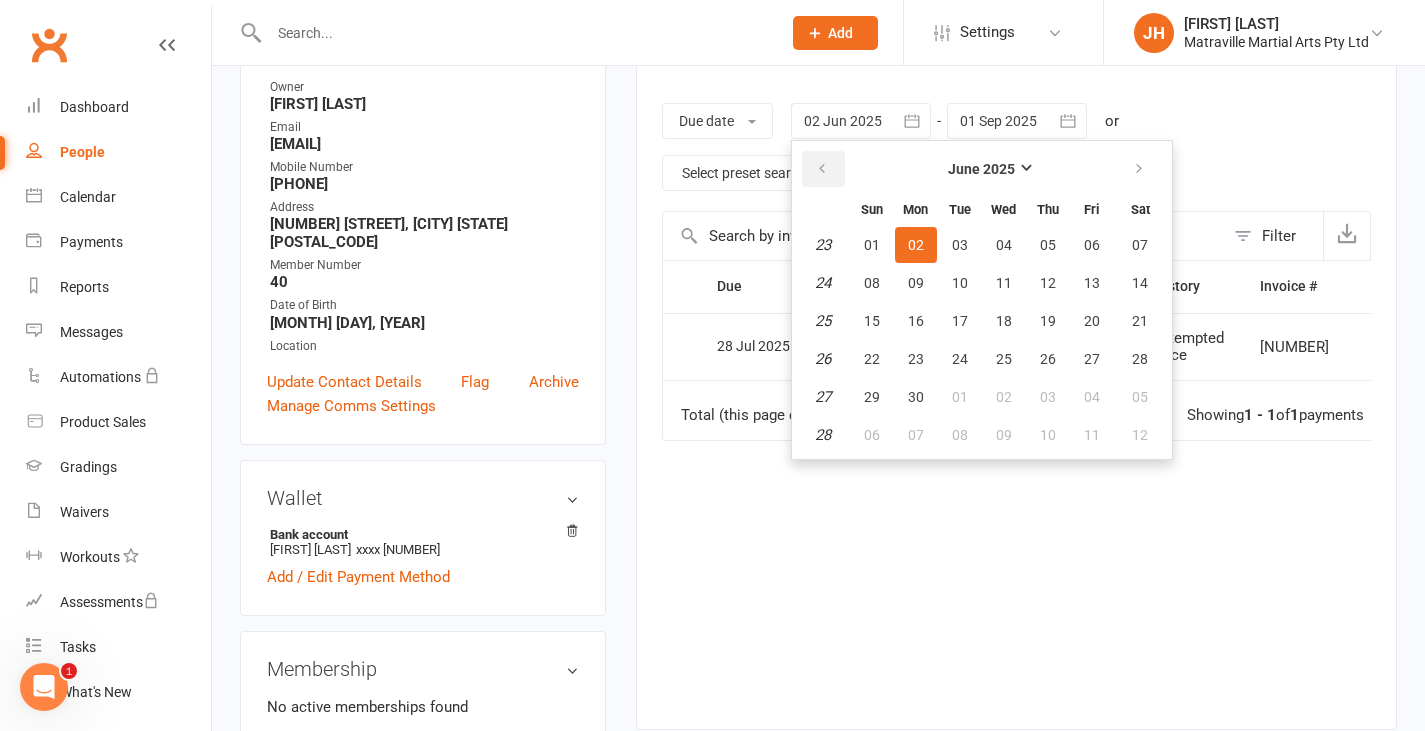 click at bounding box center (823, 169) 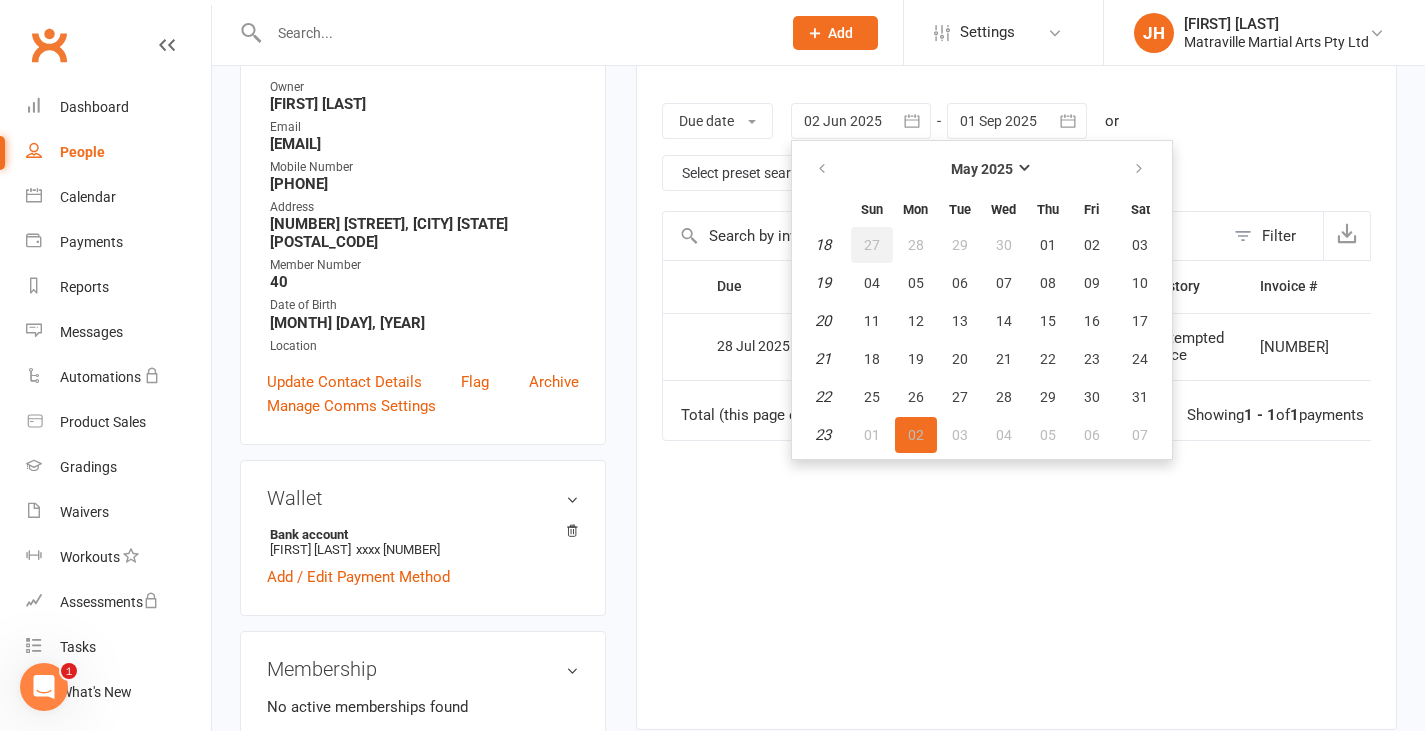 click on "27" at bounding box center [872, 245] 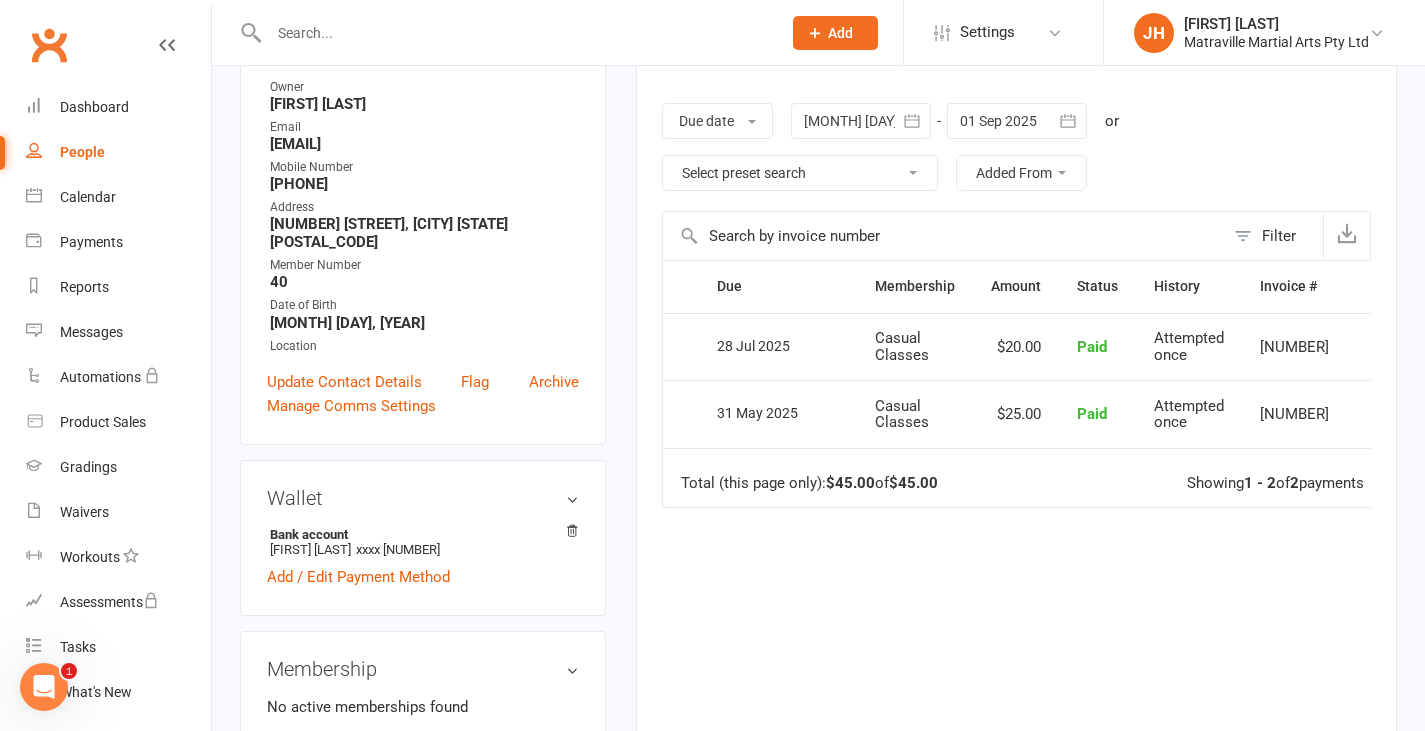 click at bounding box center [503, 32] 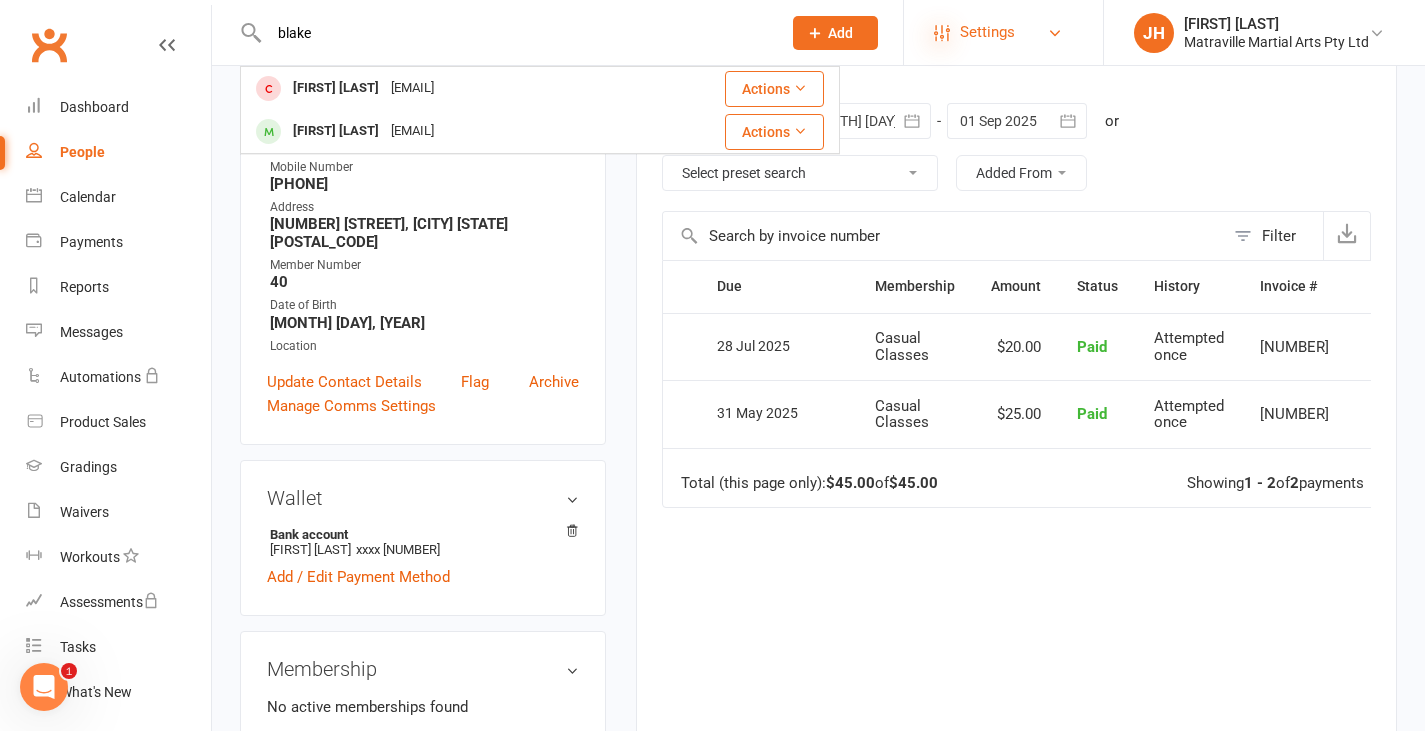 type on "blake" 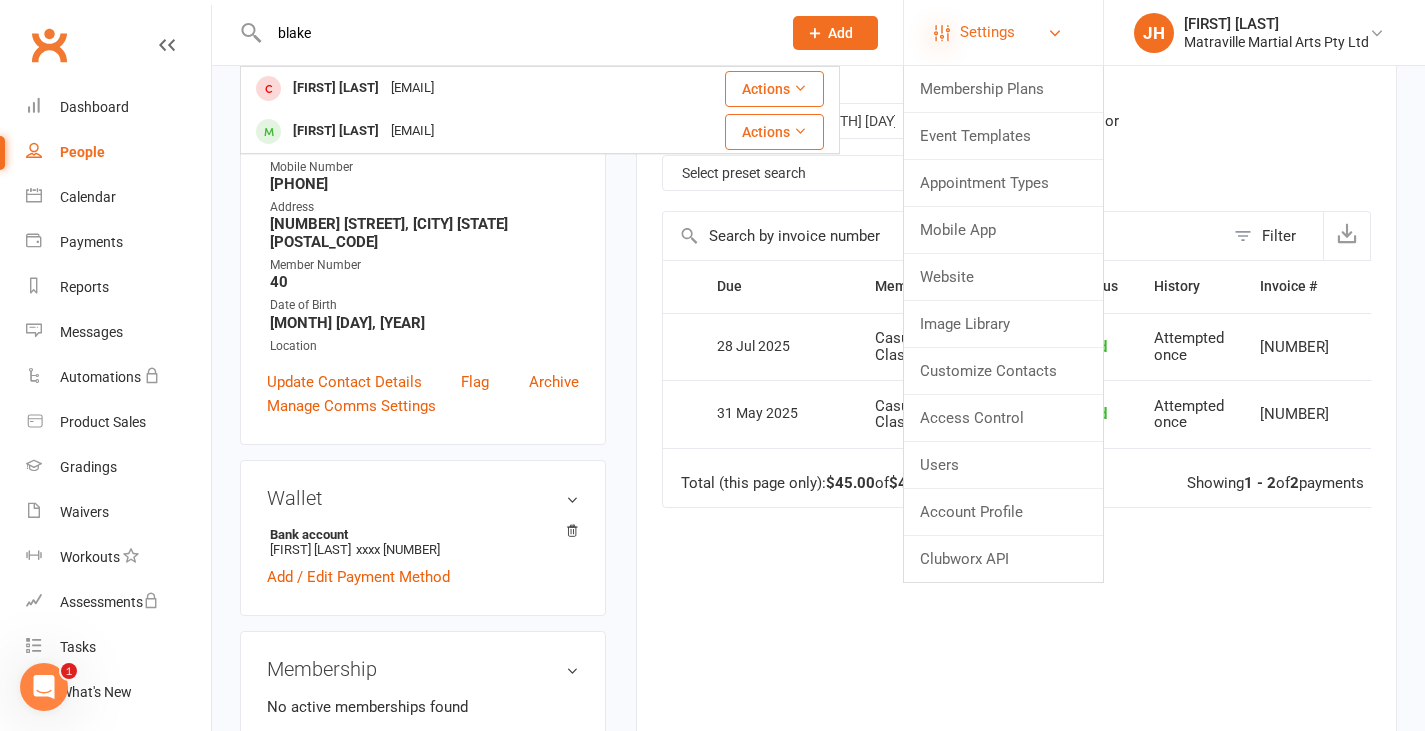 type 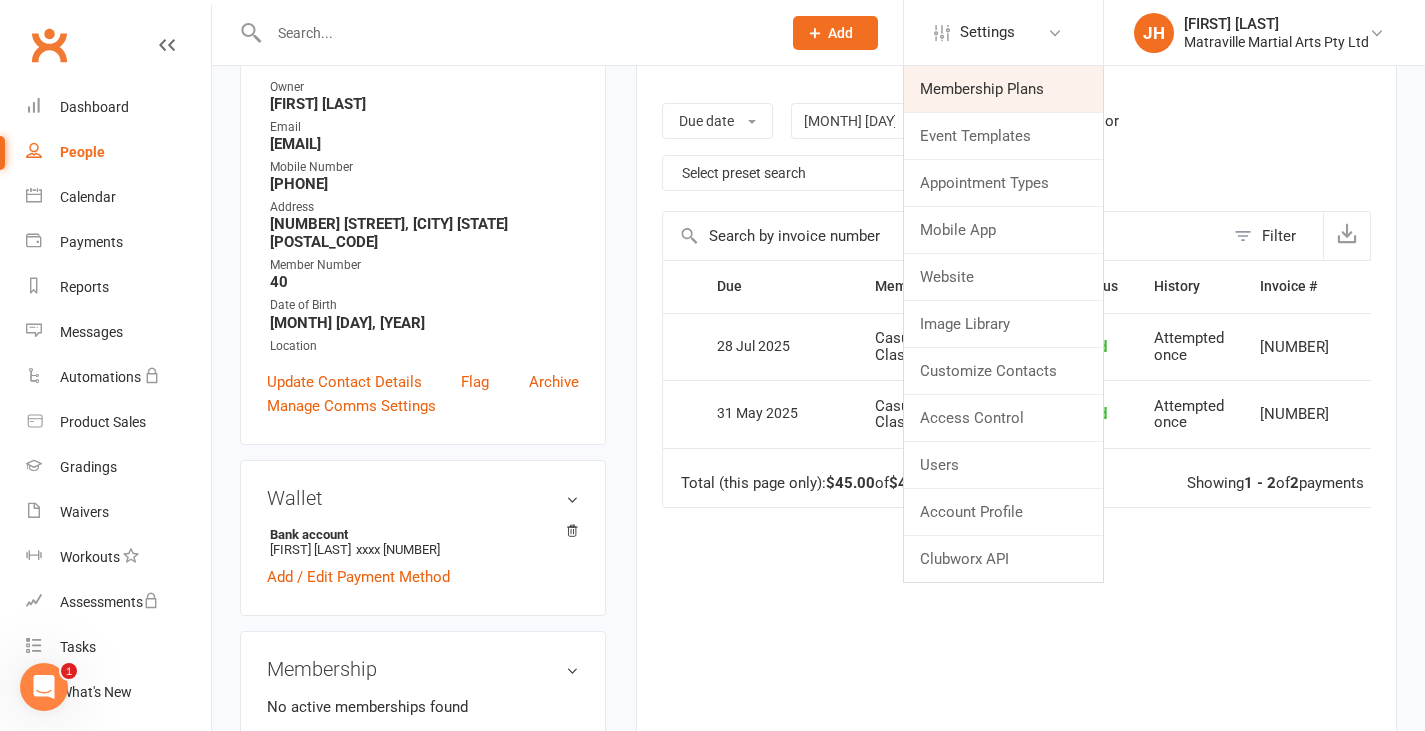 click on "Membership Plans" at bounding box center (1003, 89) 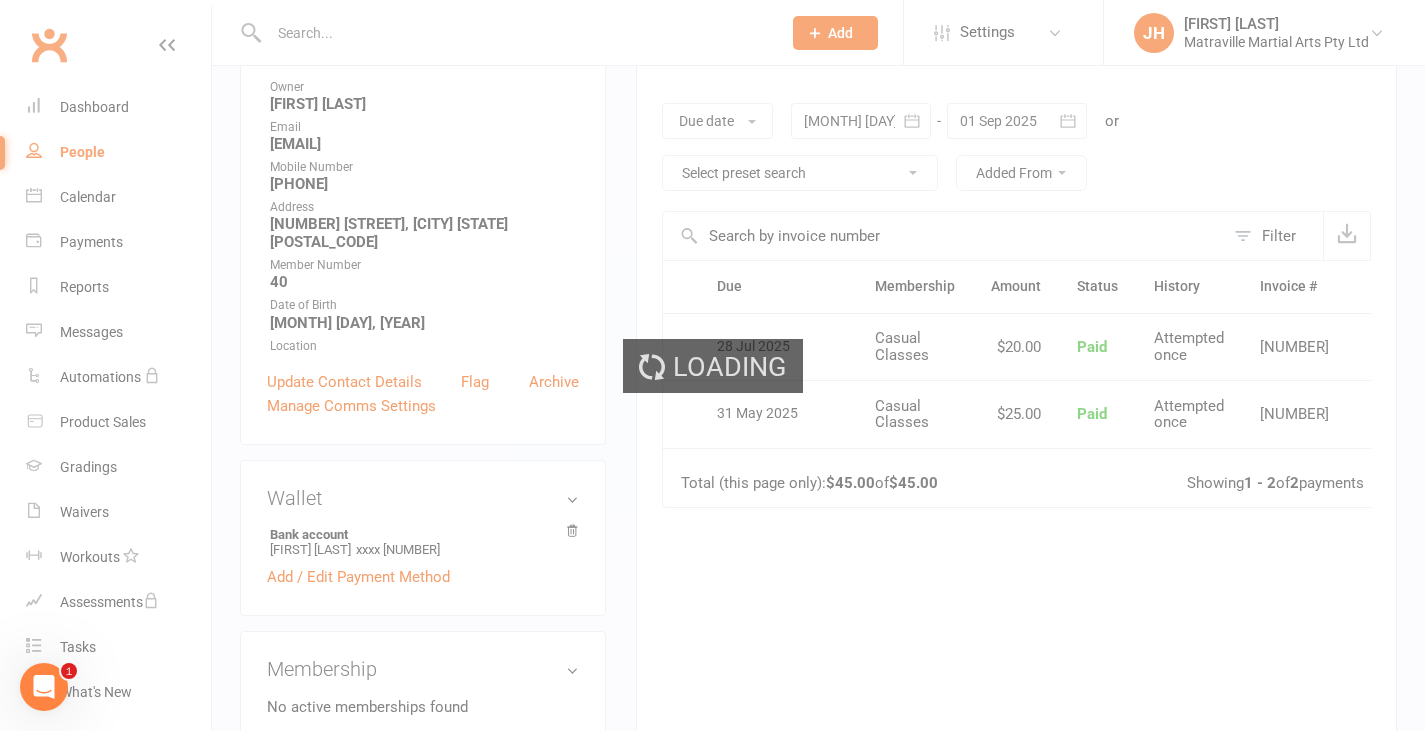 scroll, scrollTop: 0, scrollLeft: 0, axis: both 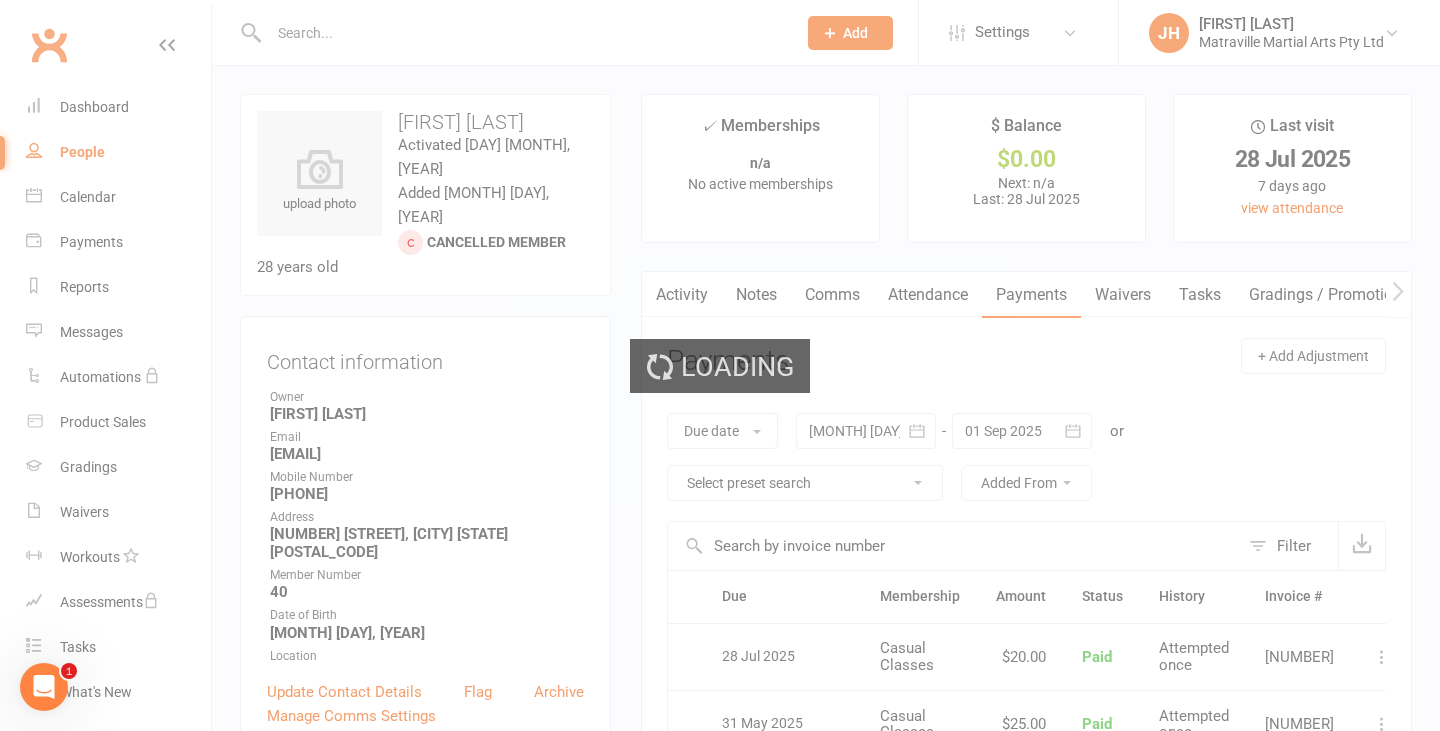 select on "50" 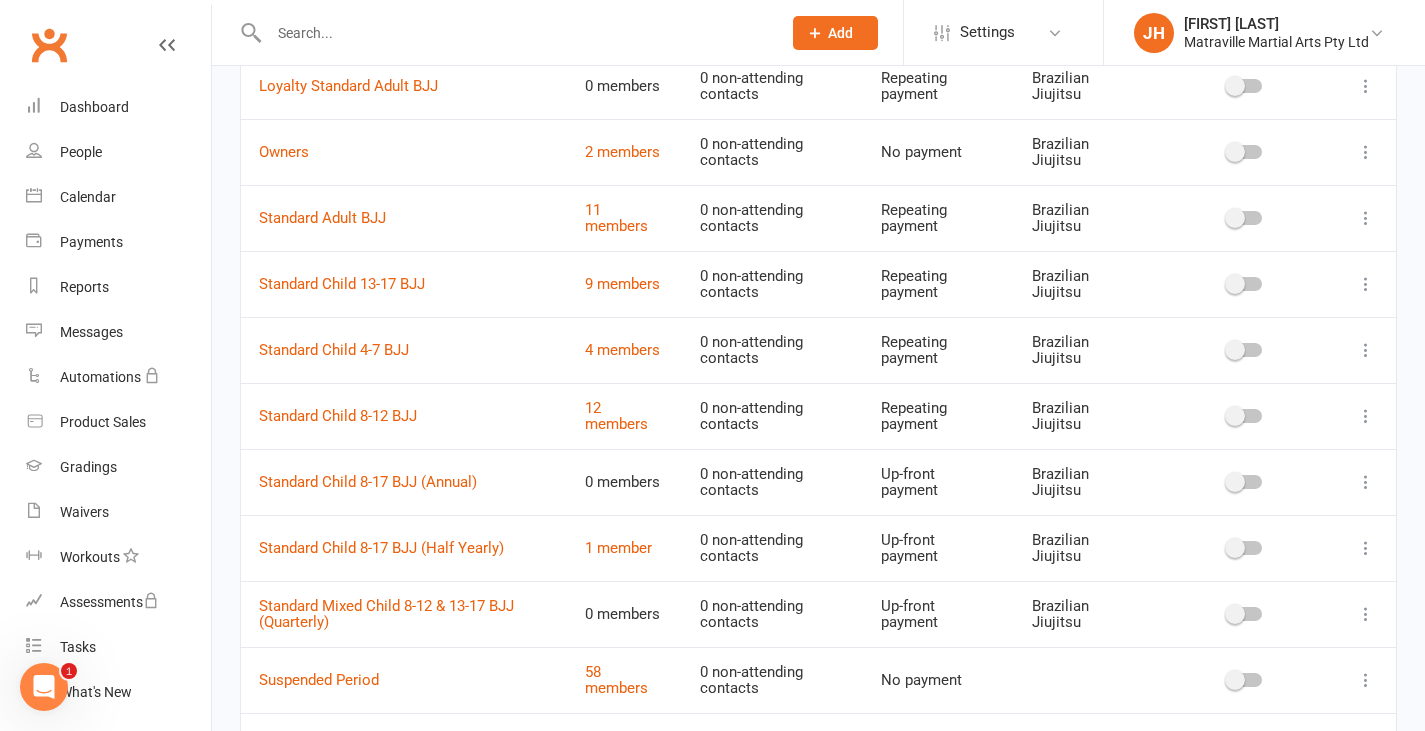 scroll, scrollTop: 2410, scrollLeft: 0, axis: vertical 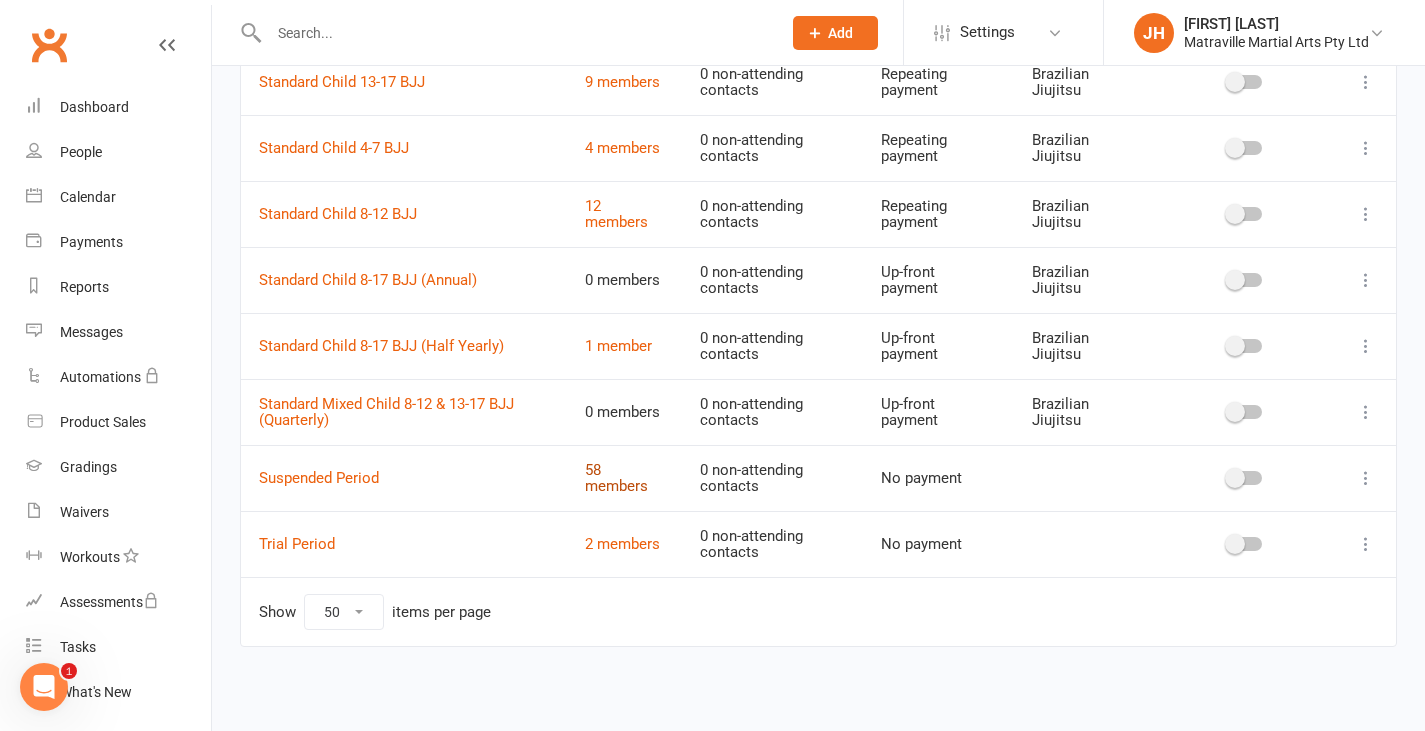 click on "58 members" at bounding box center [616, 478] 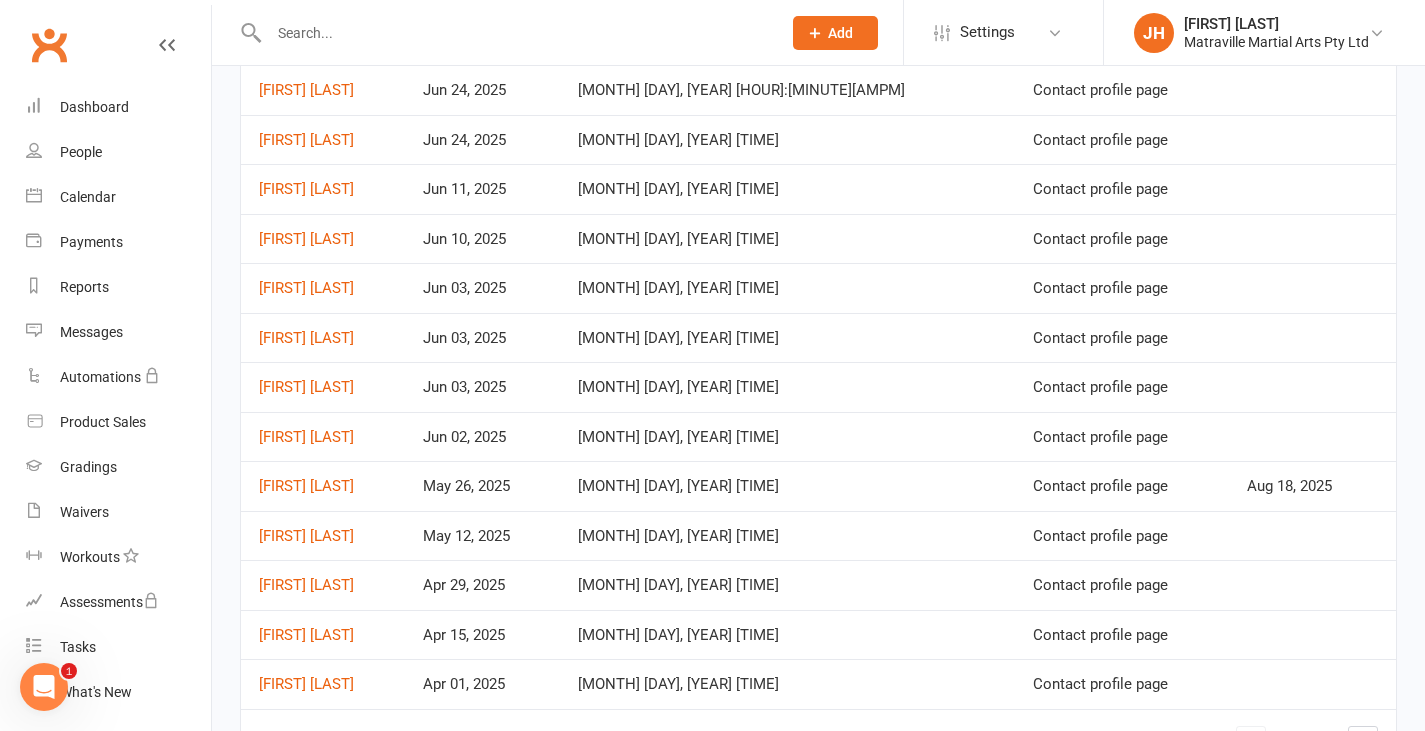 scroll, scrollTop: 784, scrollLeft: 0, axis: vertical 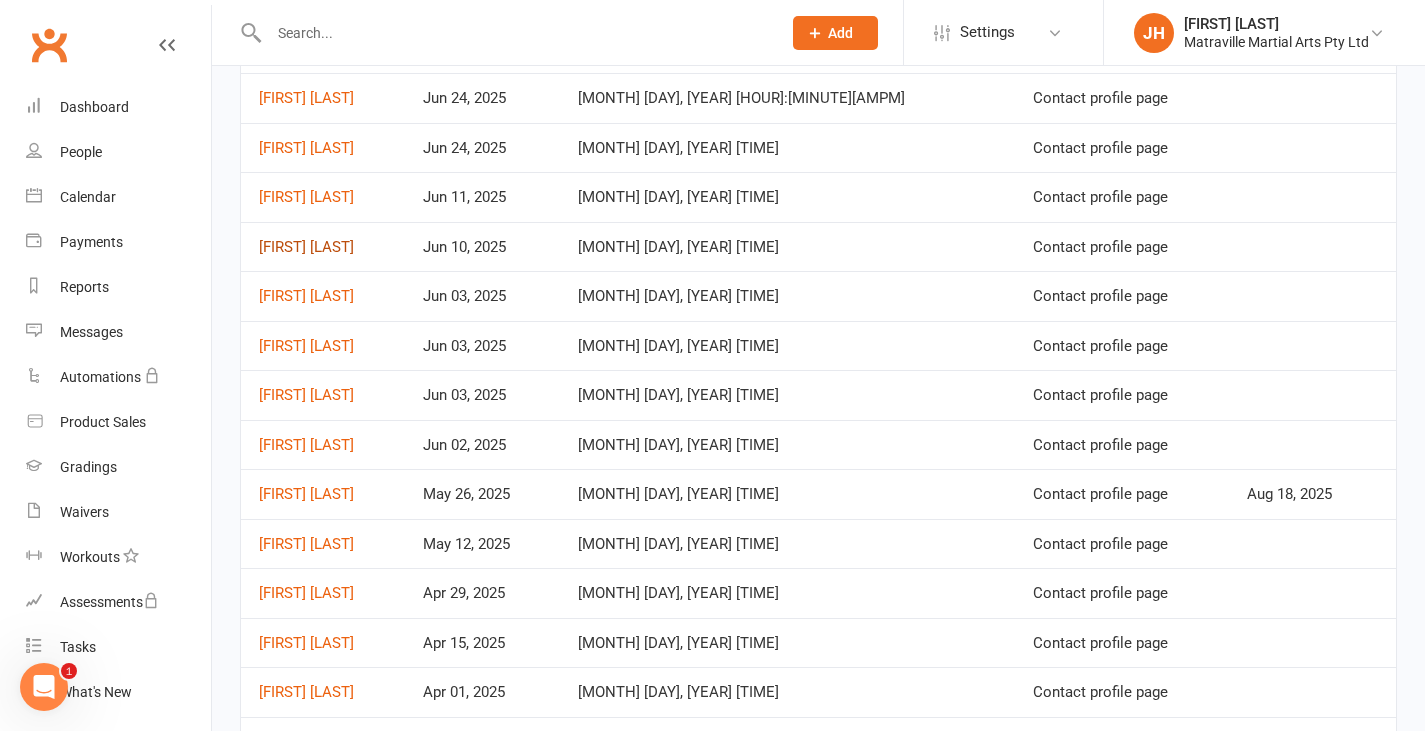 click on "[FIRST] [LAST]" at bounding box center (306, 247) 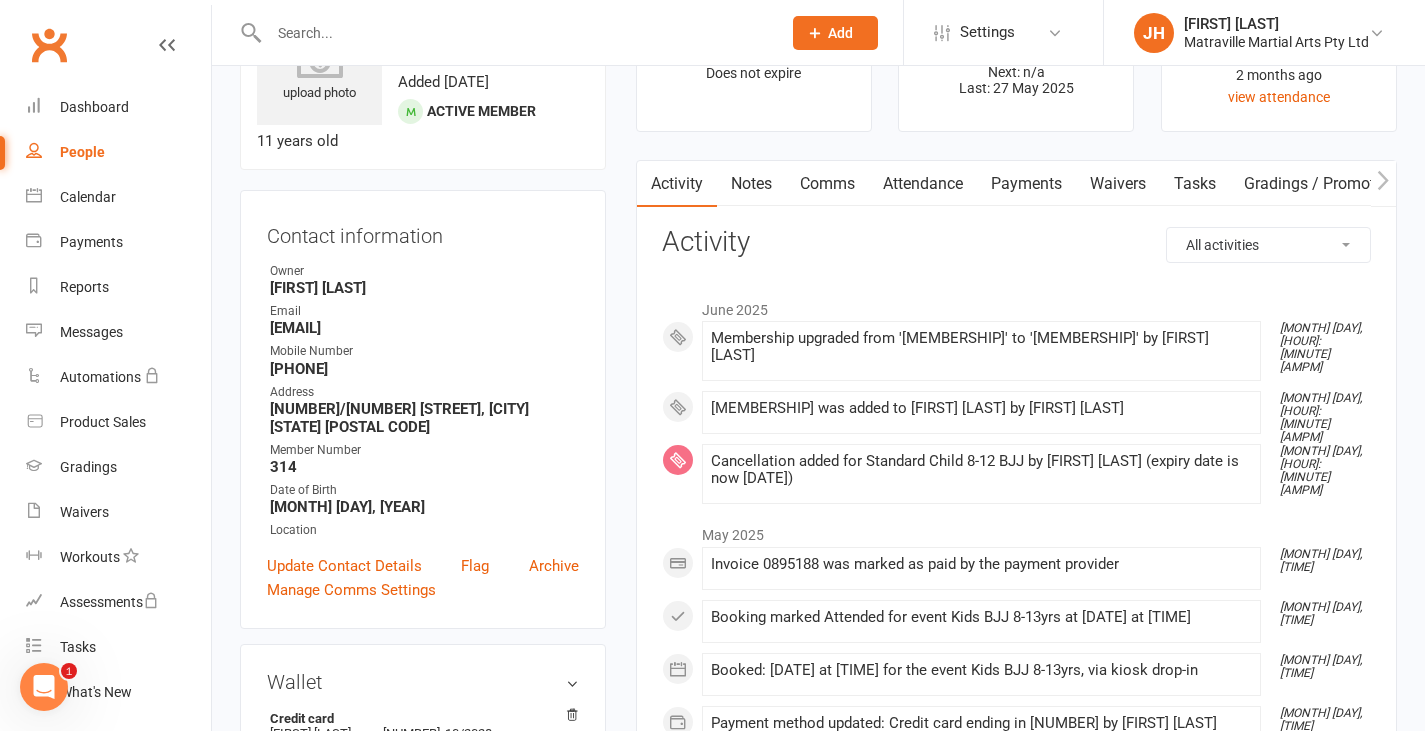 scroll, scrollTop: 0, scrollLeft: 0, axis: both 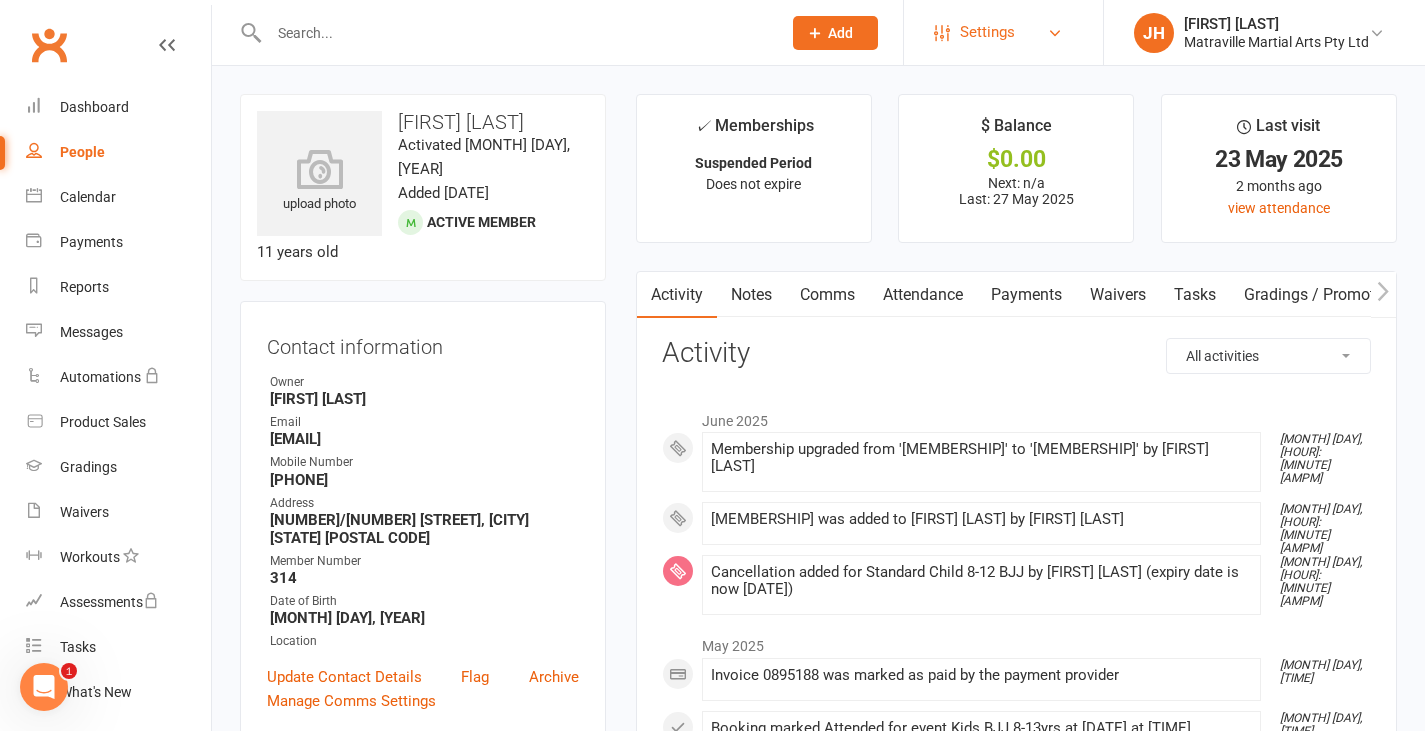 click on "Settings" at bounding box center (987, 32) 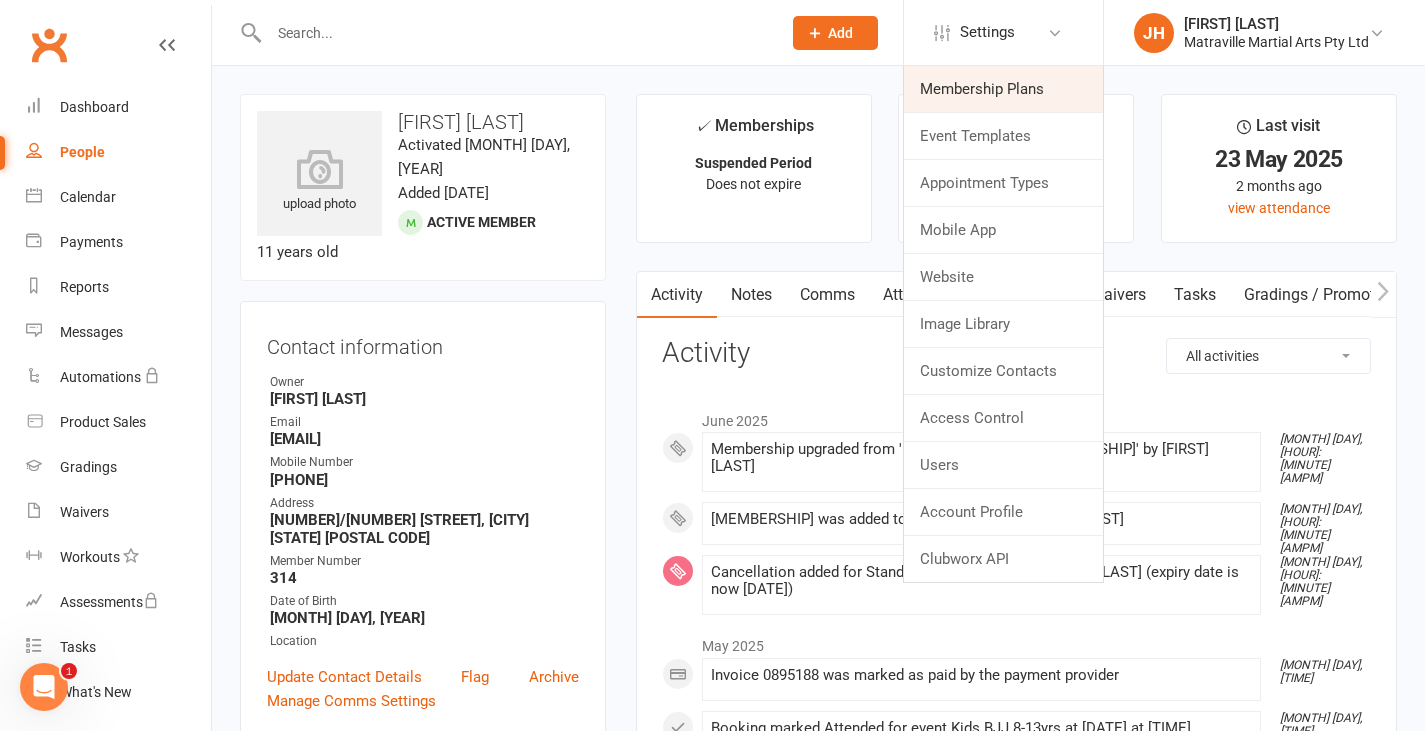 click on "Membership Plans" at bounding box center [1003, 89] 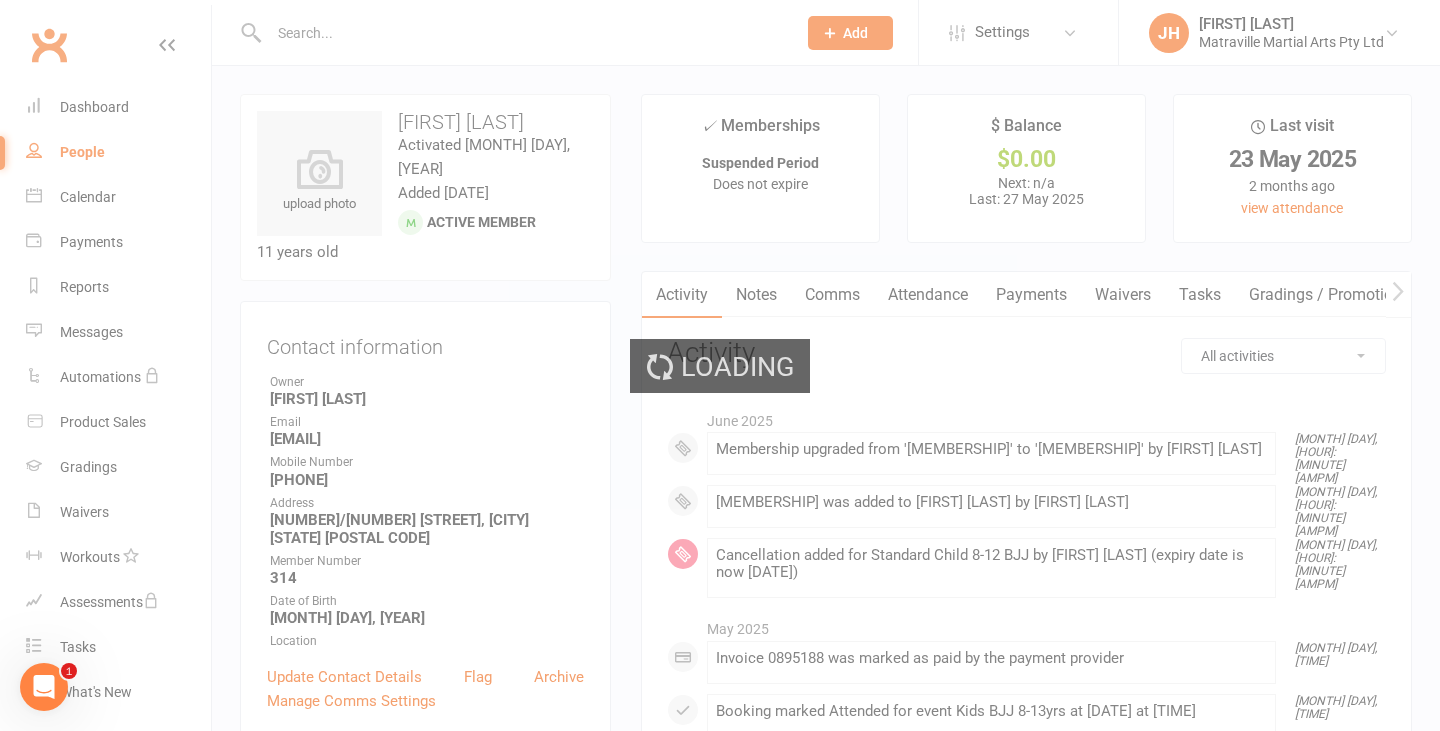 select on "50" 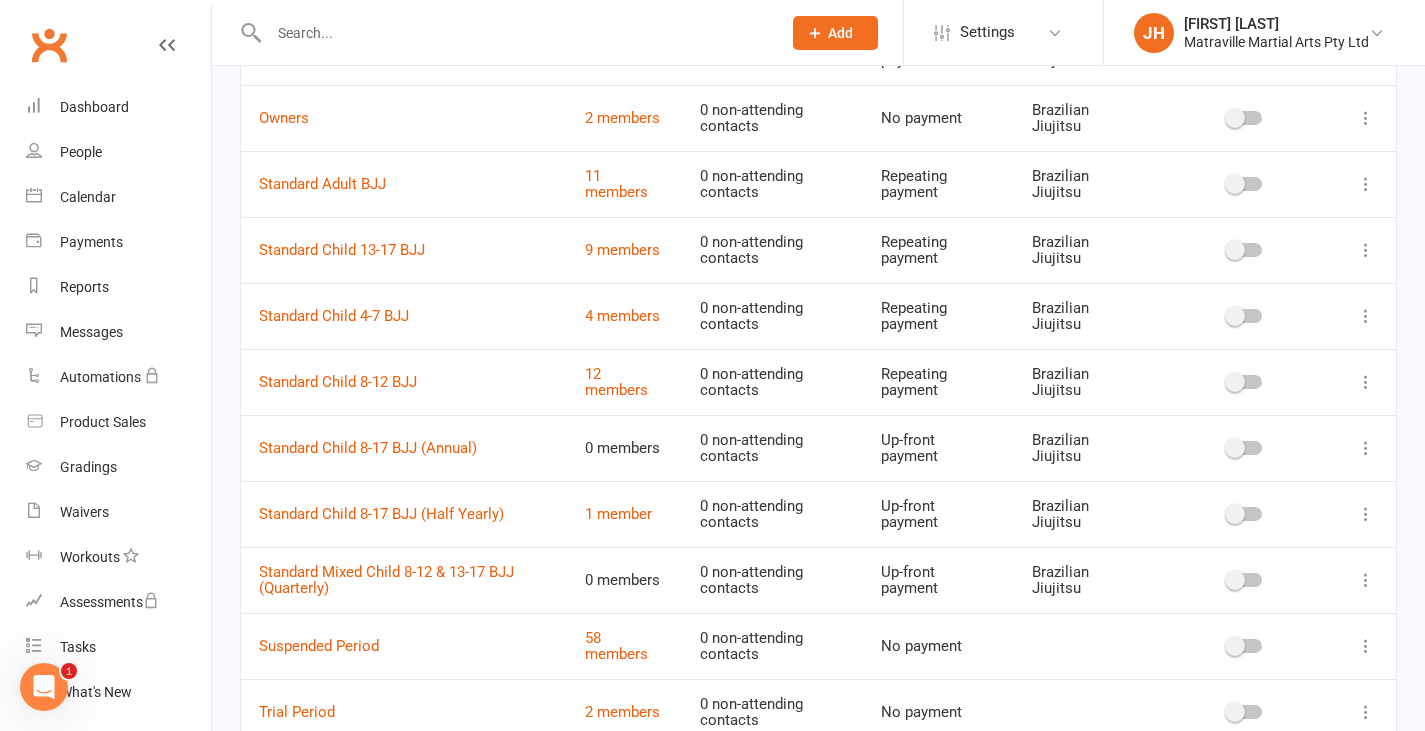scroll, scrollTop: 2410, scrollLeft: 0, axis: vertical 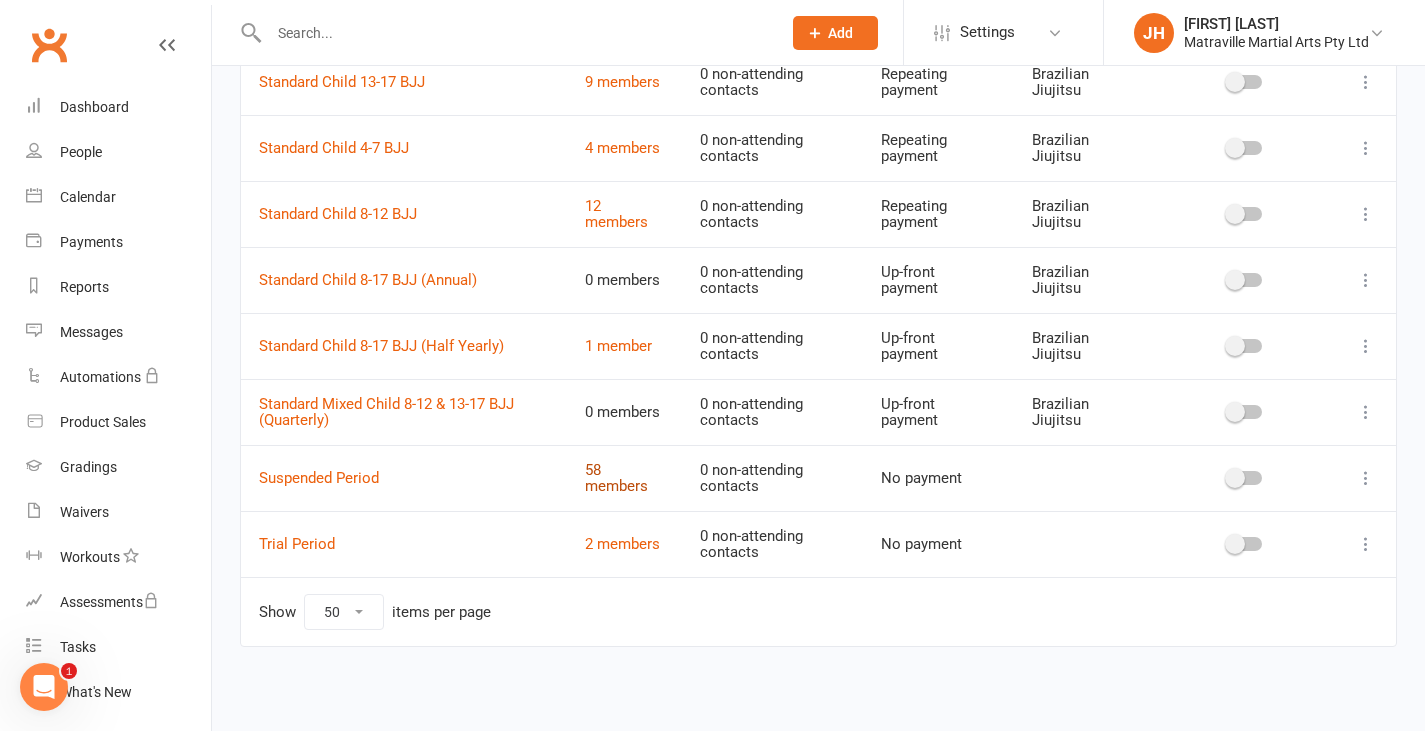 click on "58 members" at bounding box center [616, 478] 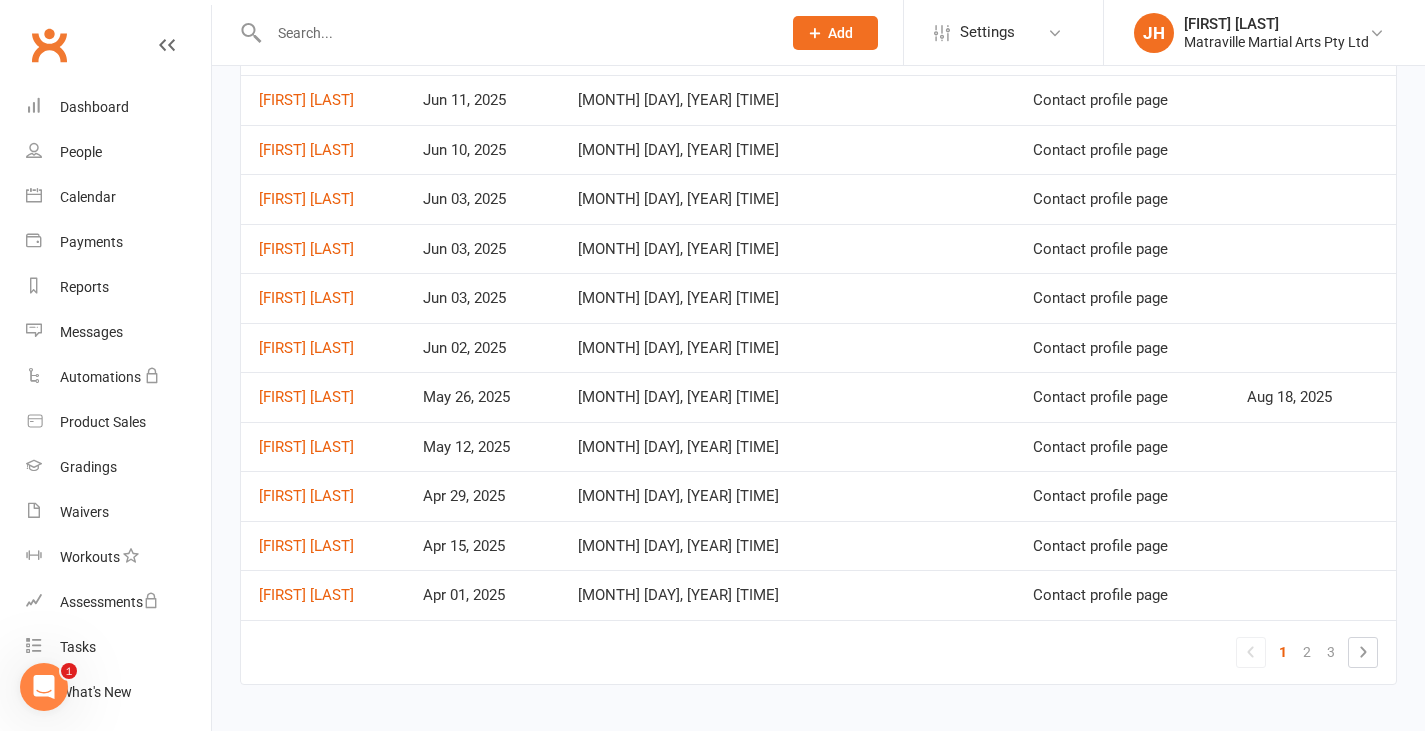 scroll, scrollTop: 919, scrollLeft: 0, axis: vertical 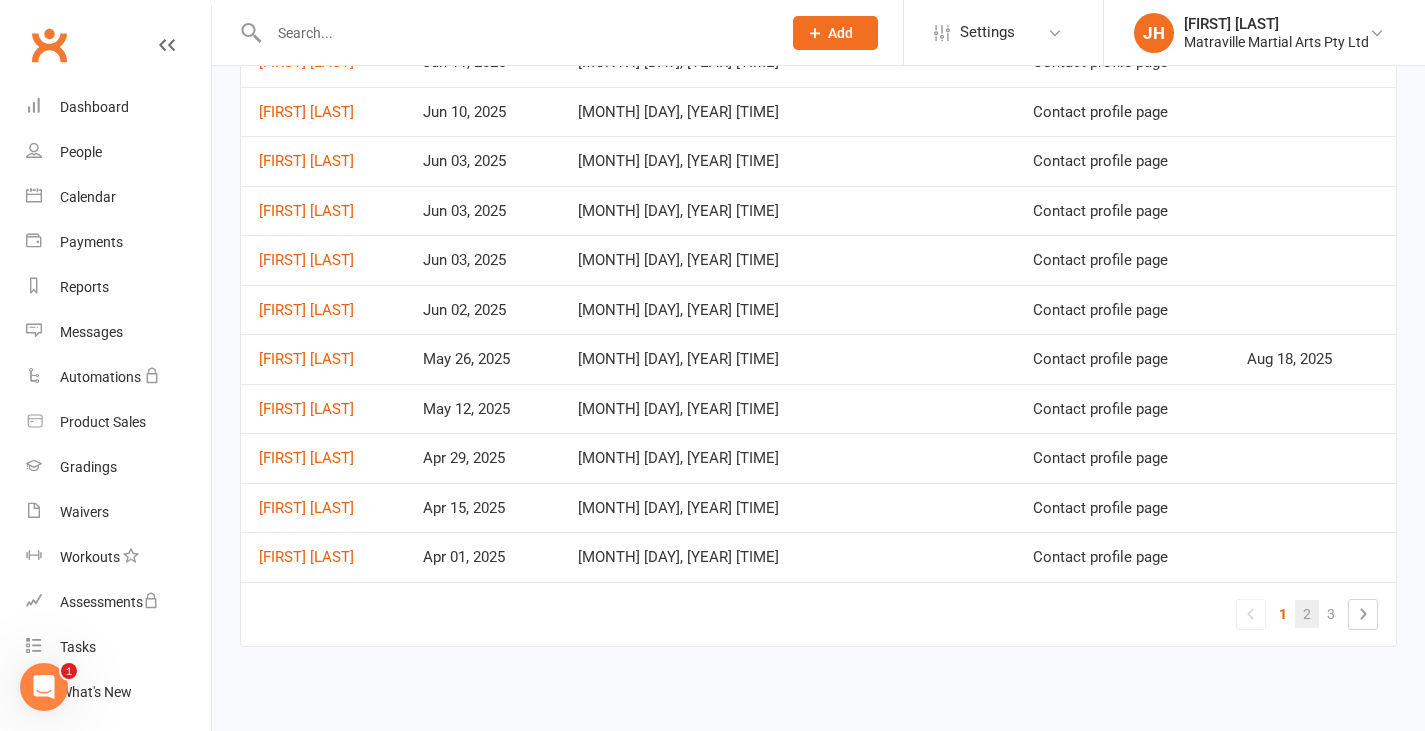 click on "2" at bounding box center (1307, 614) 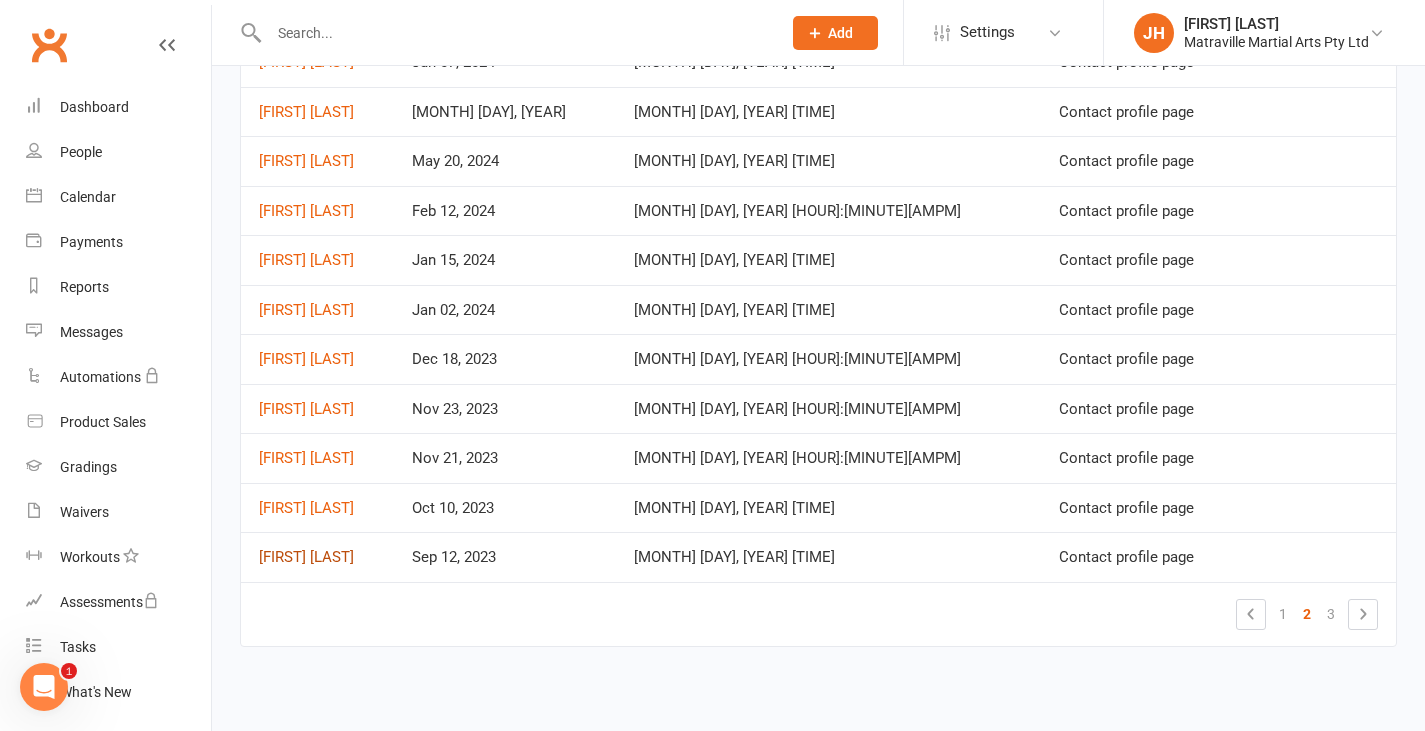 click on "[FIRST] [LAST]" at bounding box center (306, 557) 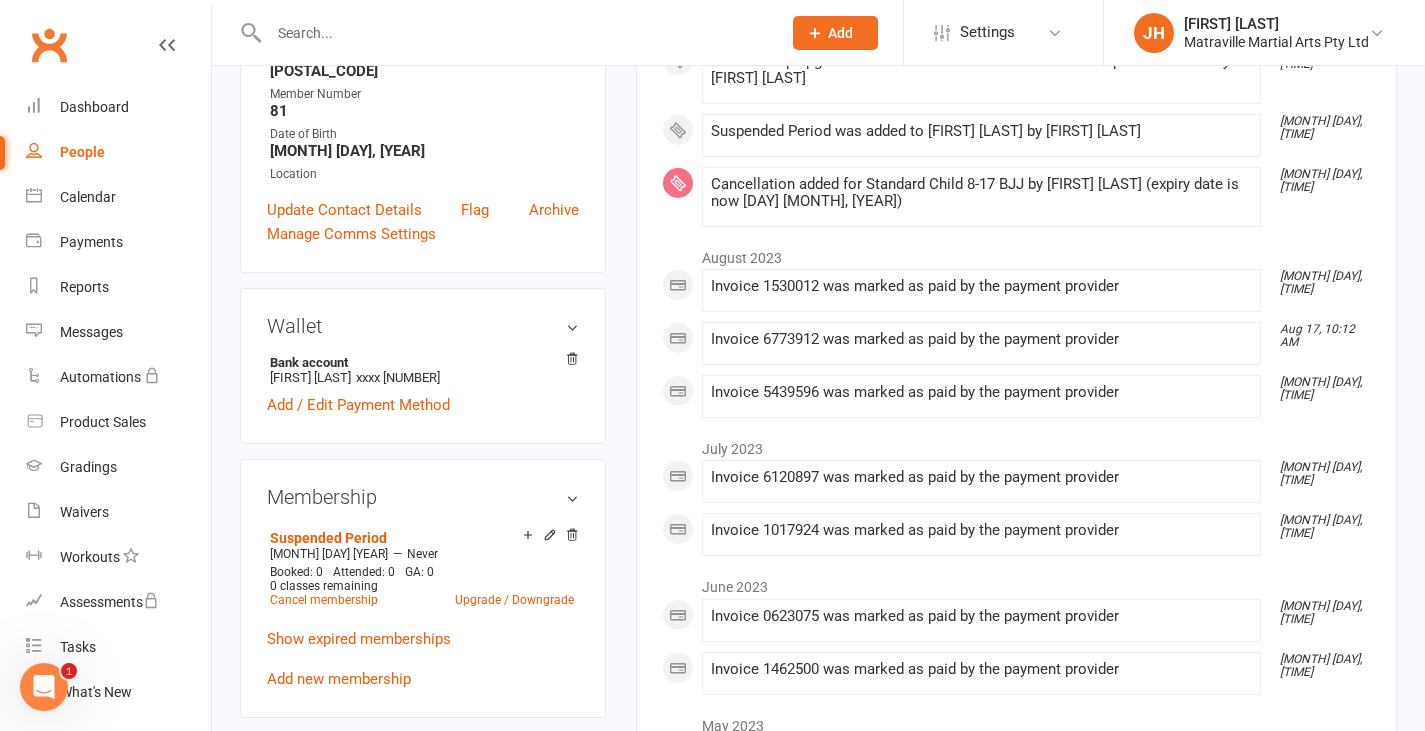 scroll, scrollTop: 492, scrollLeft: 0, axis: vertical 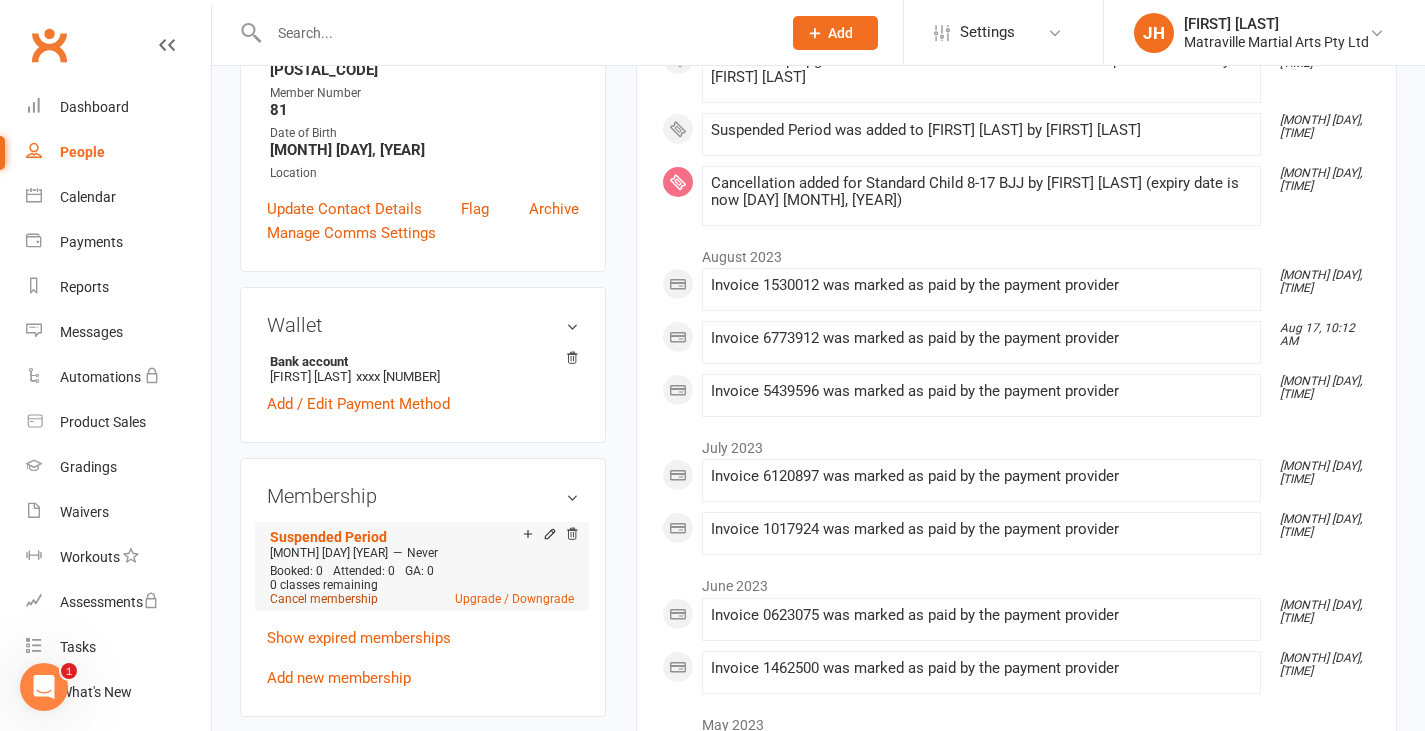 click on "Cancel membership" at bounding box center (324, 599) 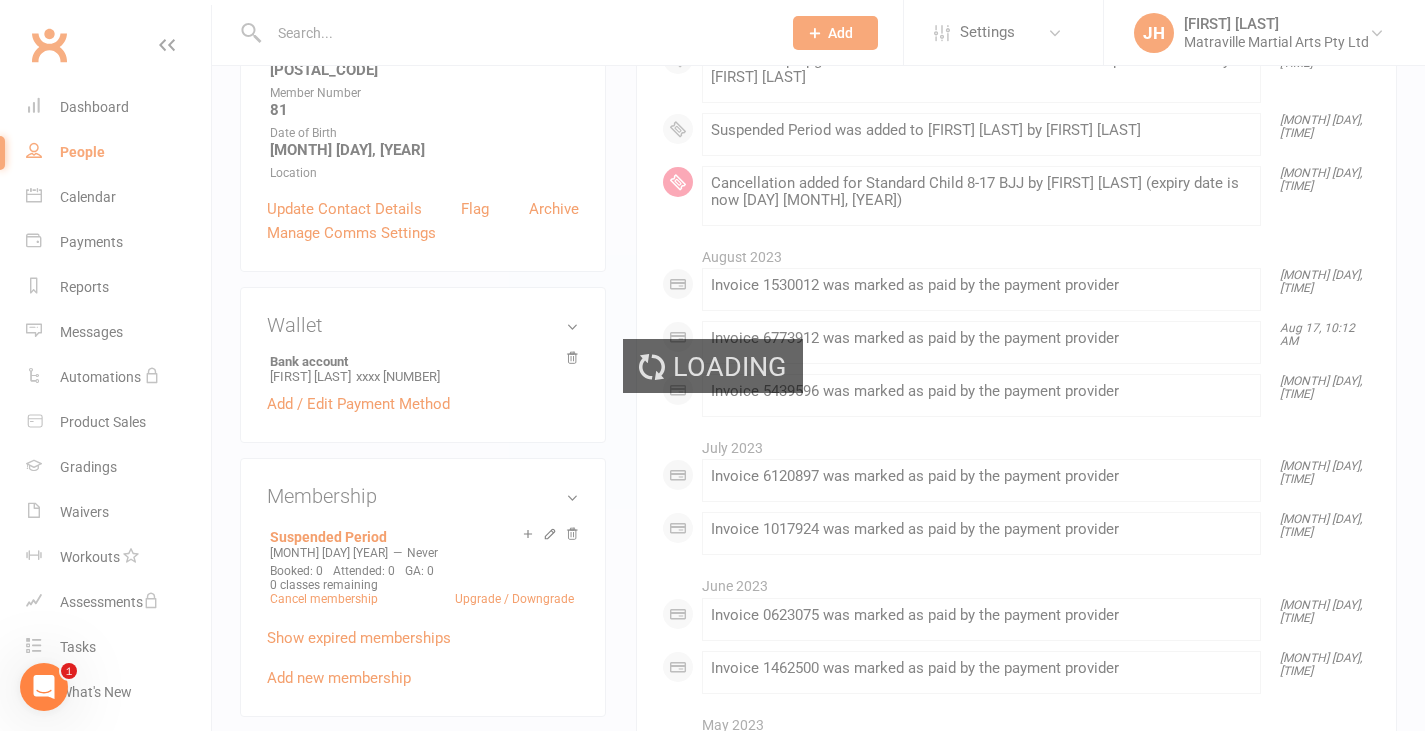 scroll, scrollTop: 0, scrollLeft: 0, axis: both 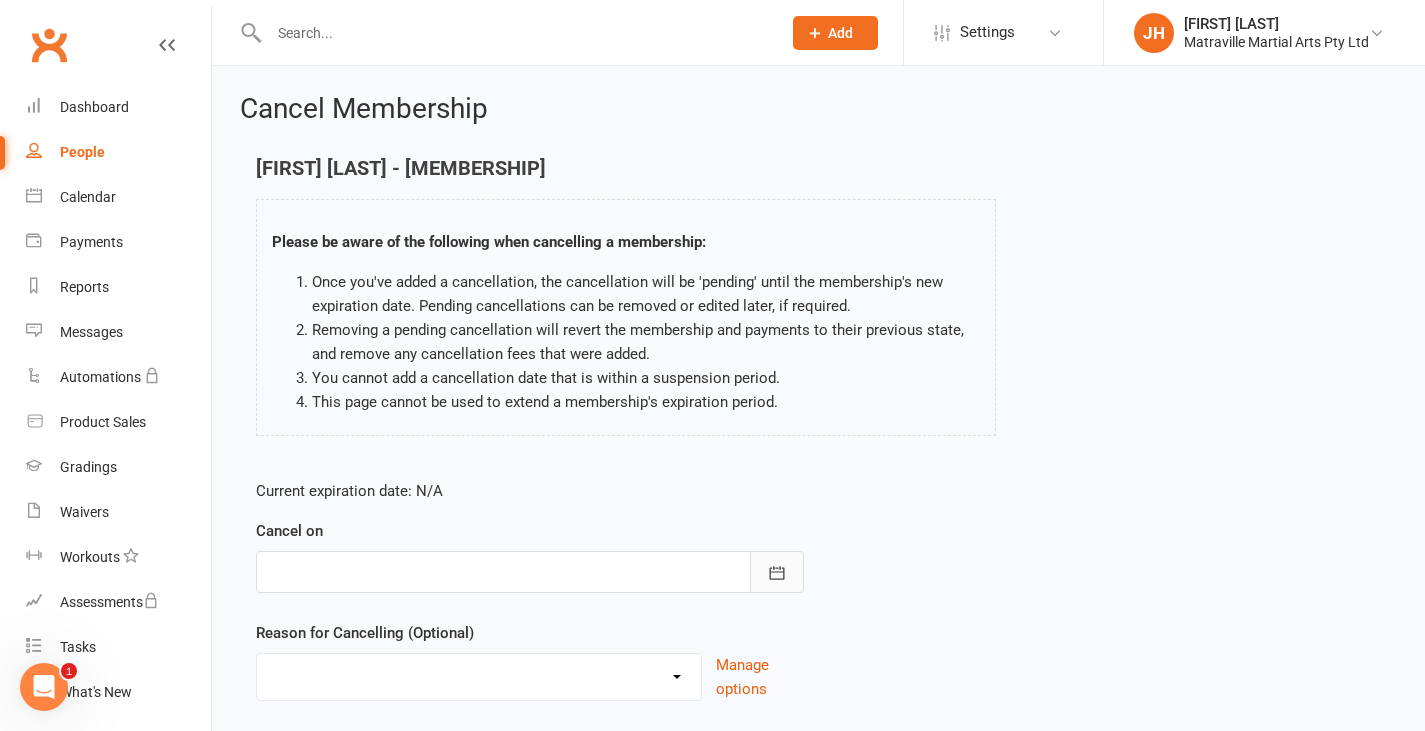 click at bounding box center [777, 572] 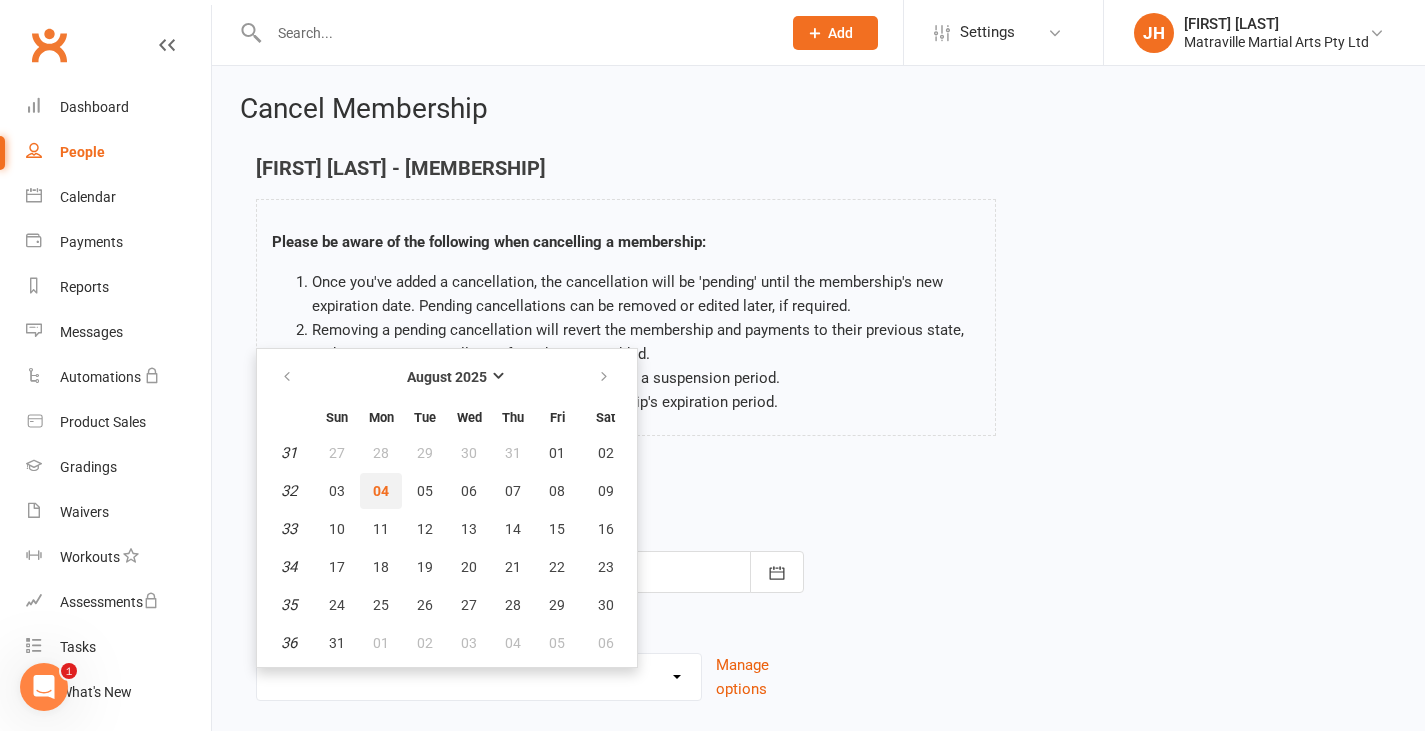 click on "04" at bounding box center (381, 491) 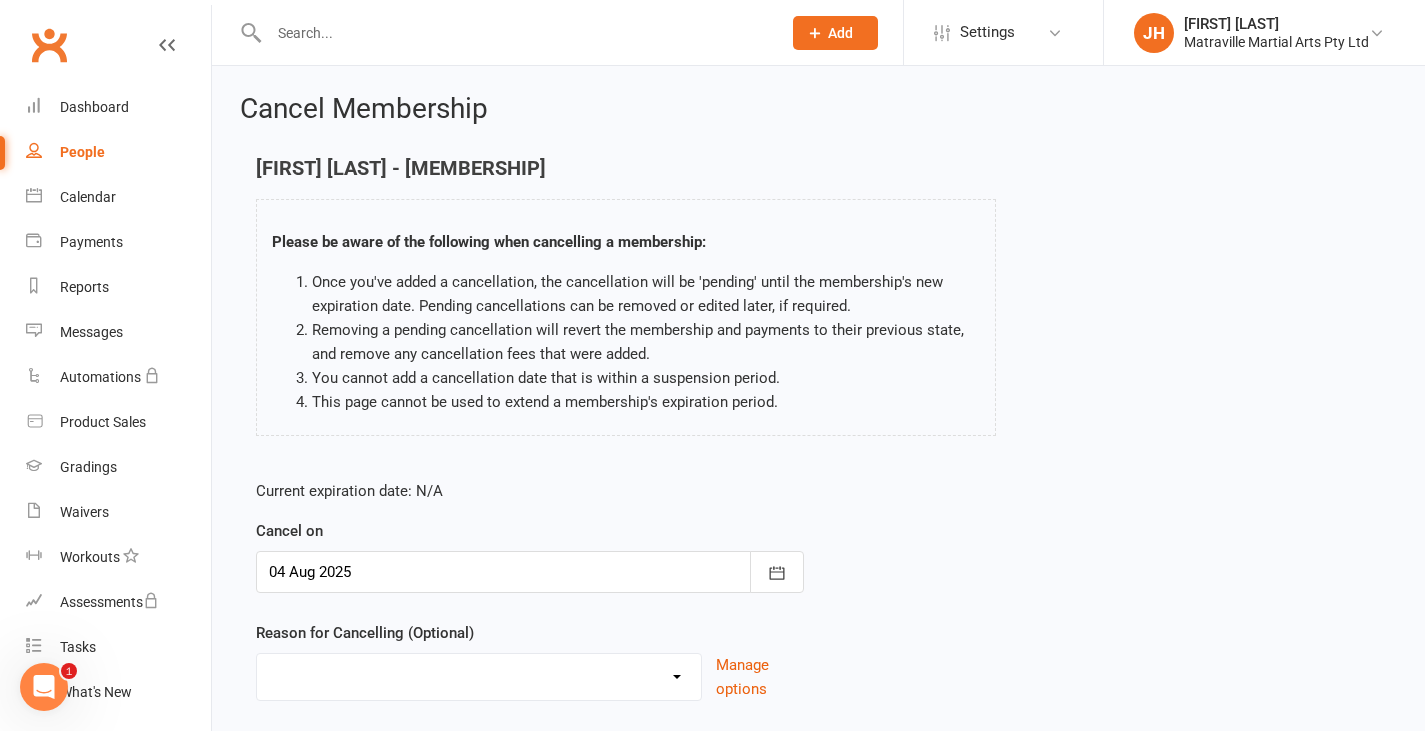 scroll, scrollTop: 133, scrollLeft: 0, axis: vertical 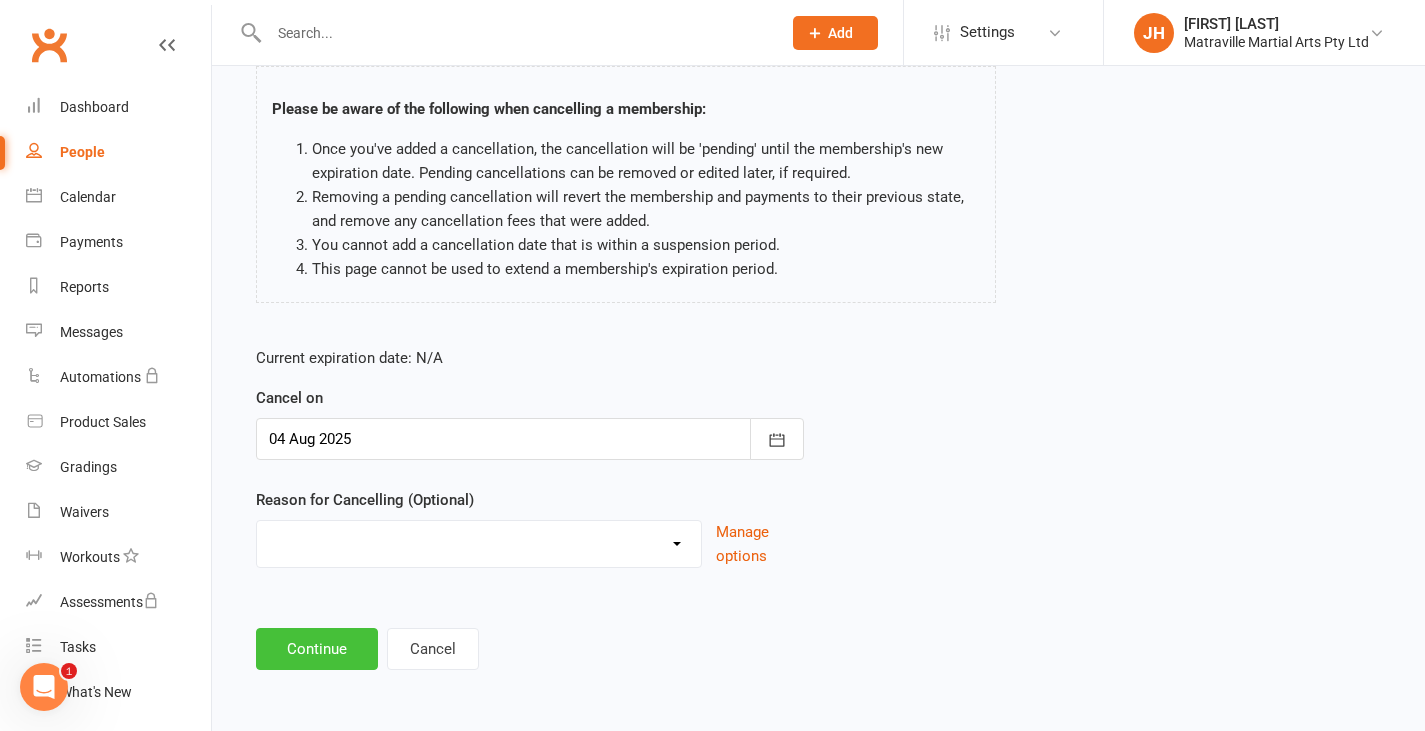 click on "Continue" at bounding box center (317, 649) 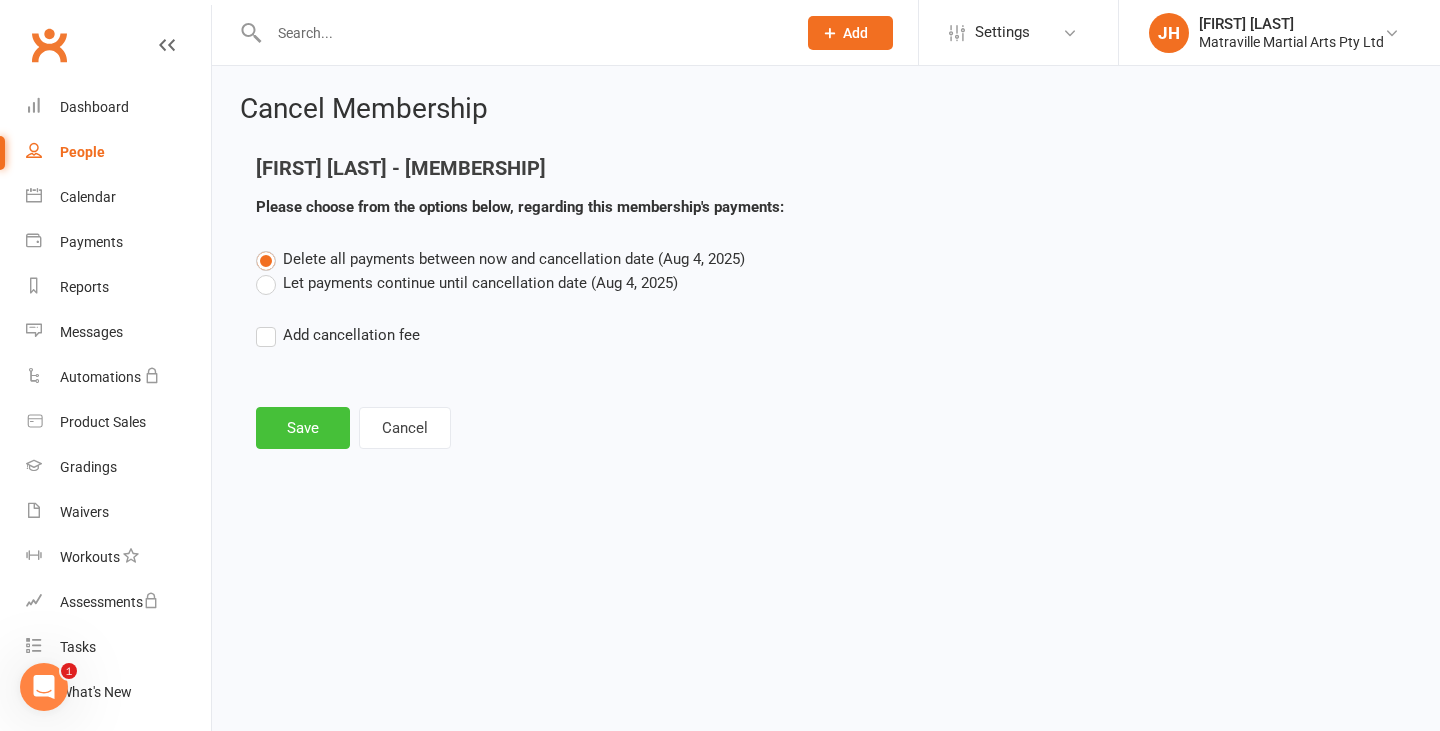 click on "Save" at bounding box center [303, 428] 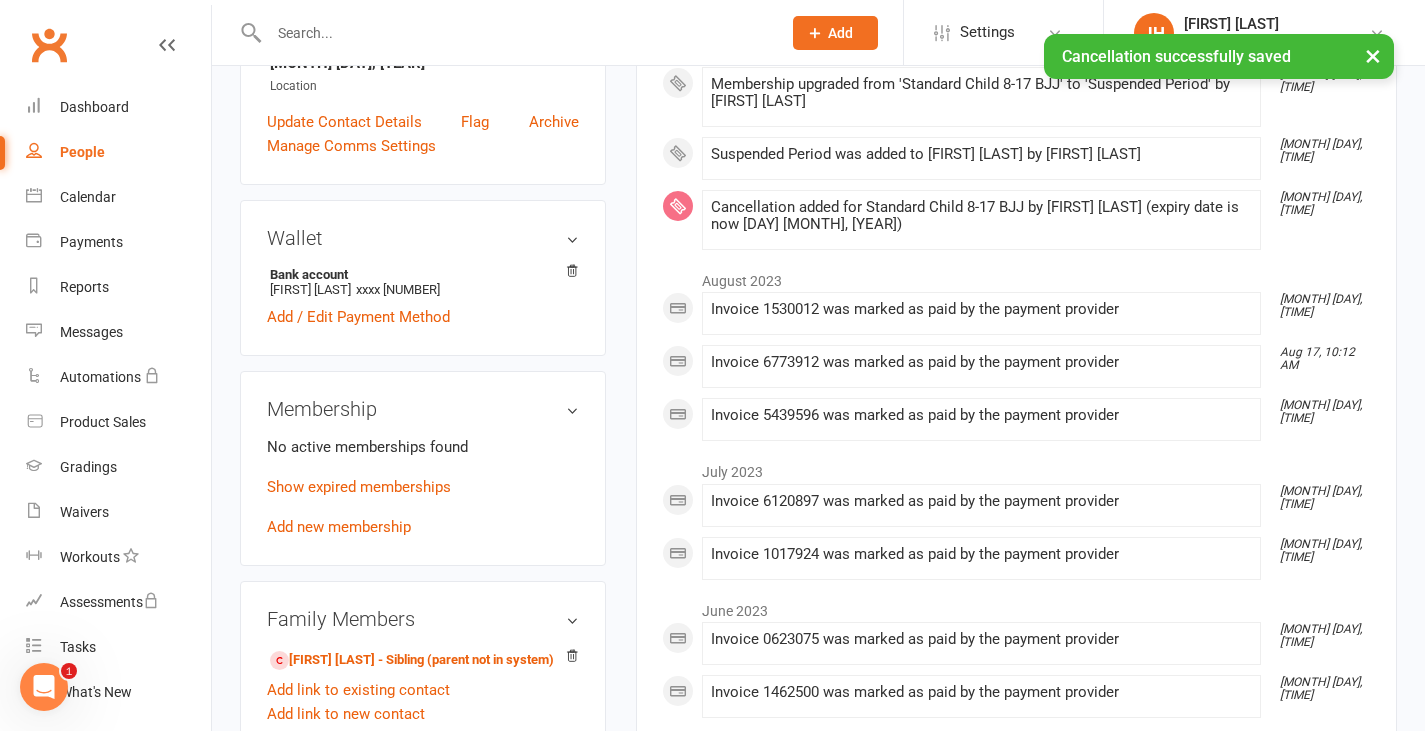 scroll, scrollTop: 0, scrollLeft: 0, axis: both 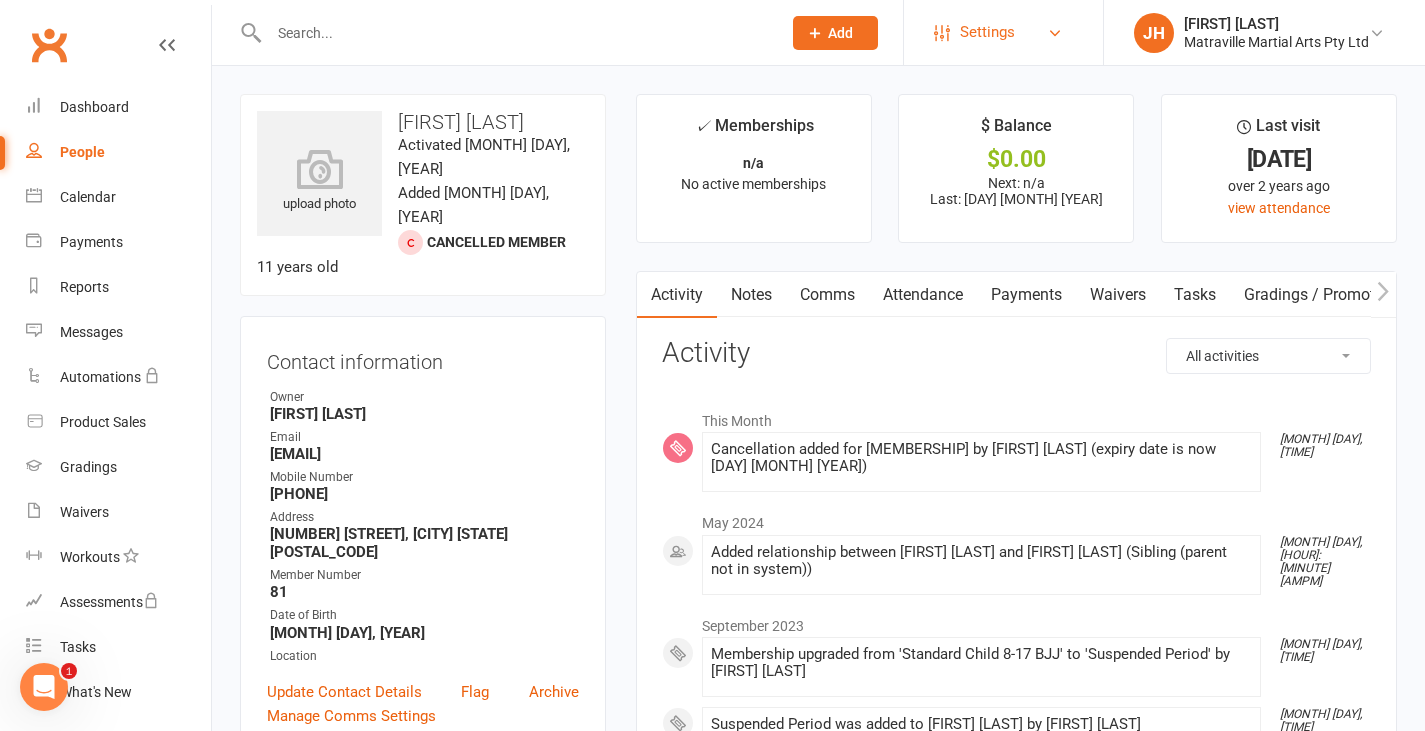 click on "Settings" at bounding box center (987, 32) 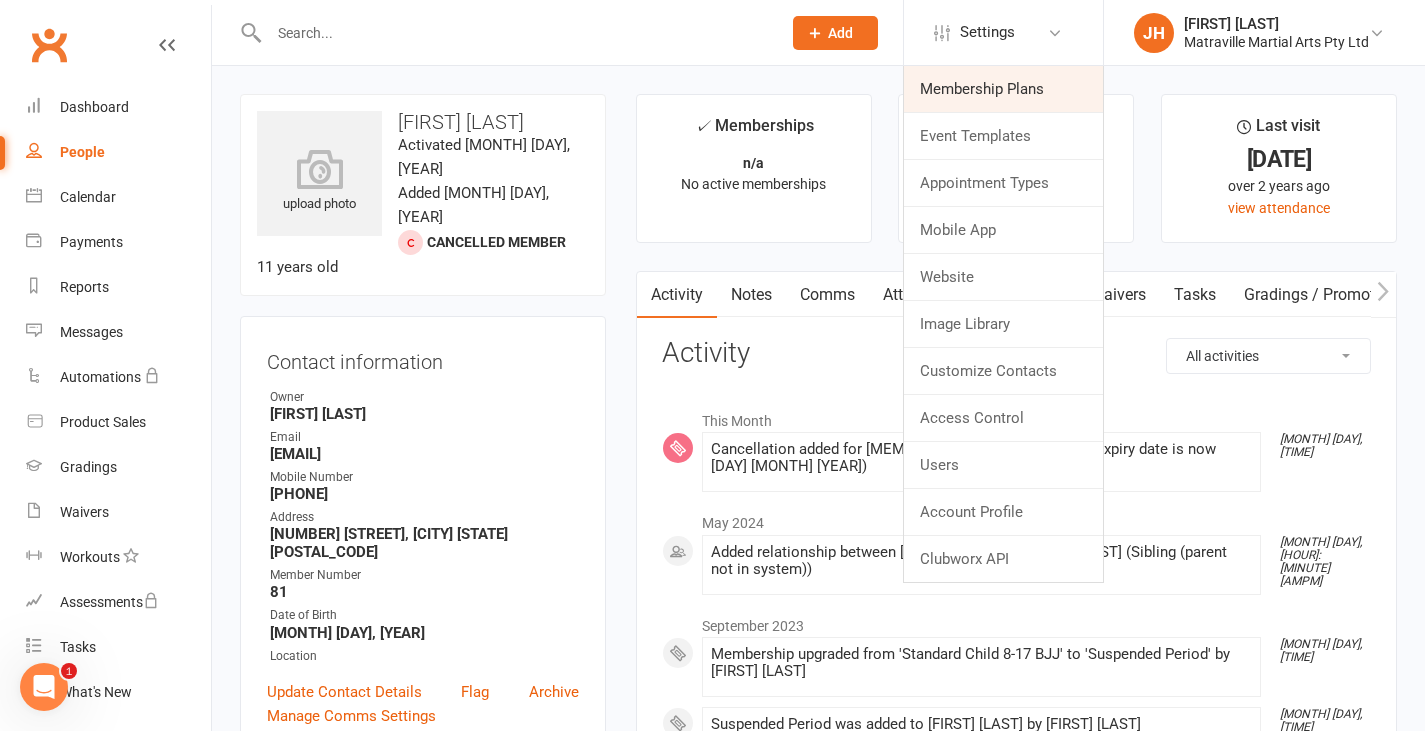 click on "Membership Plans" at bounding box center (1003, 89) 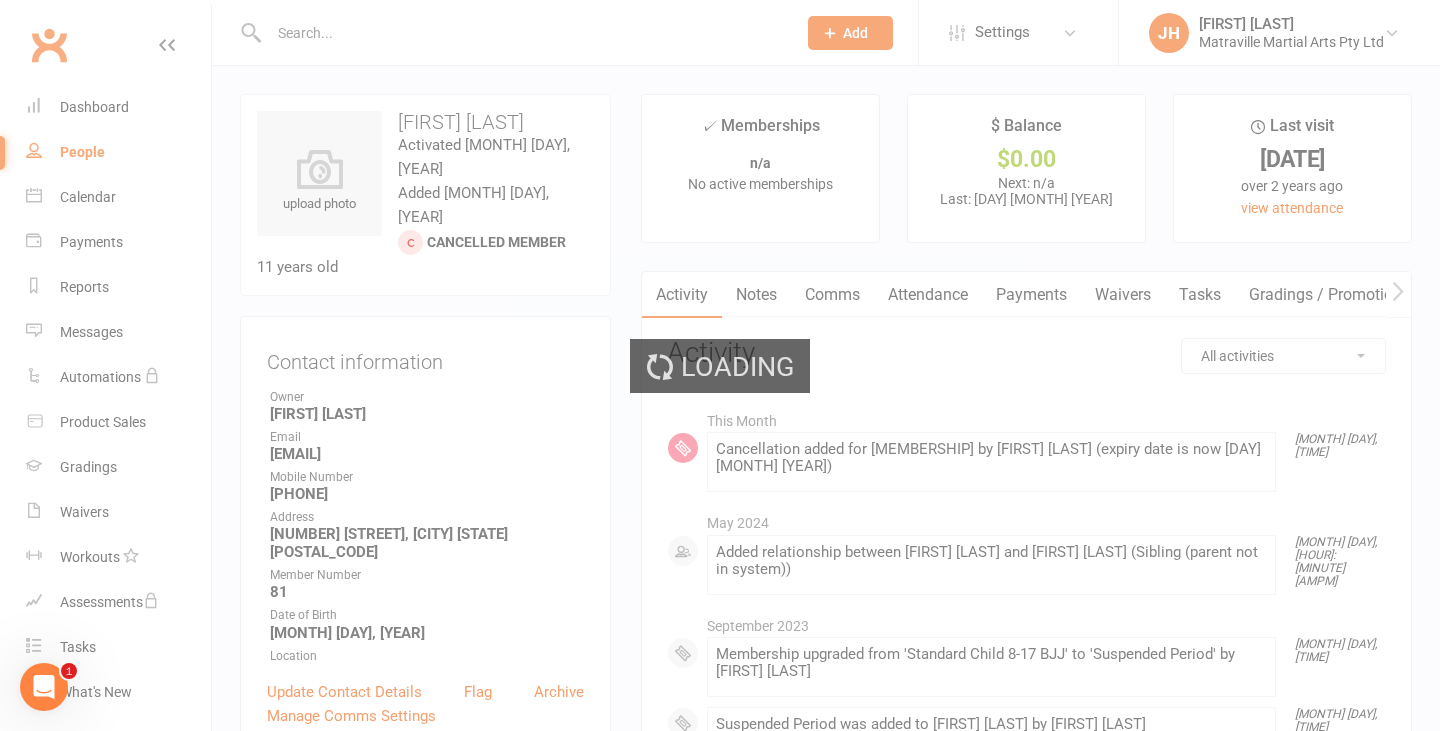 select on "50" 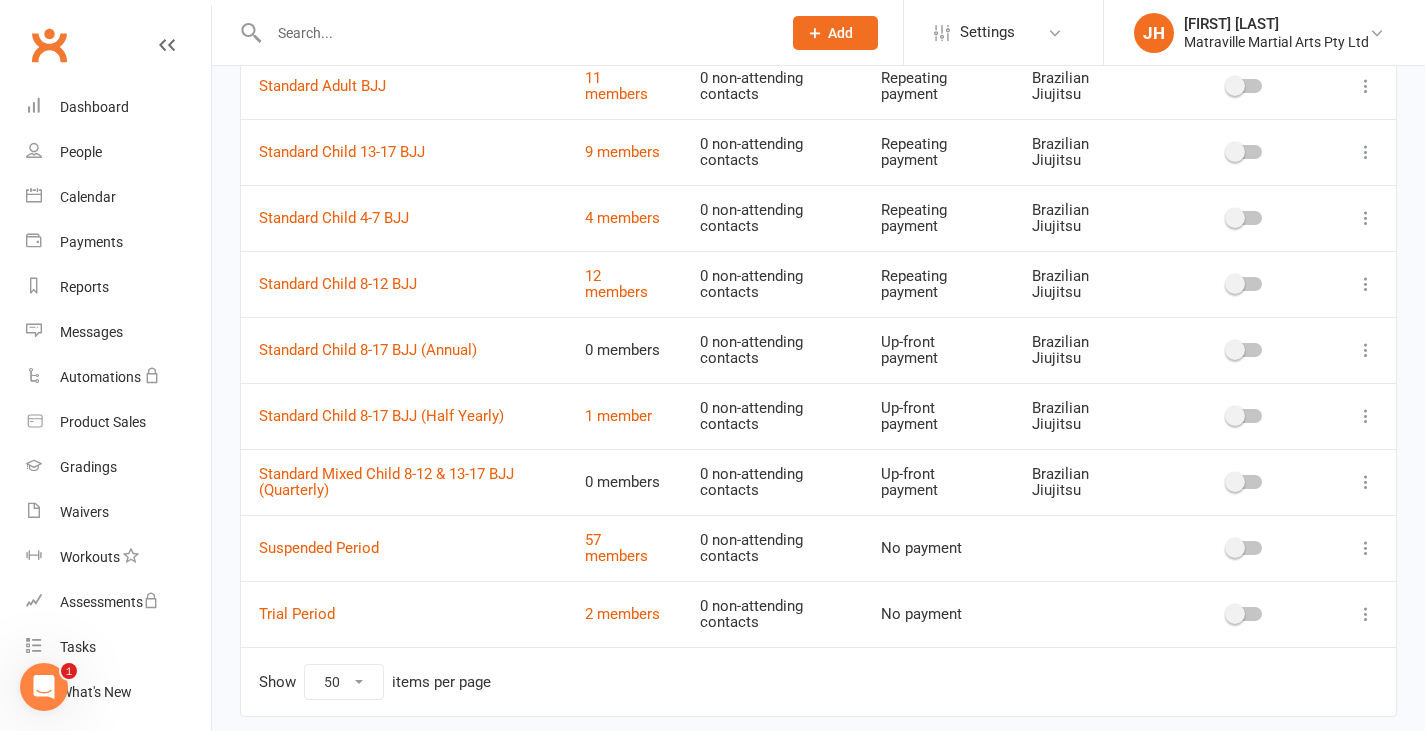 scroll, scrollTop: 2410, scrollLeft: 0, axis: vertical 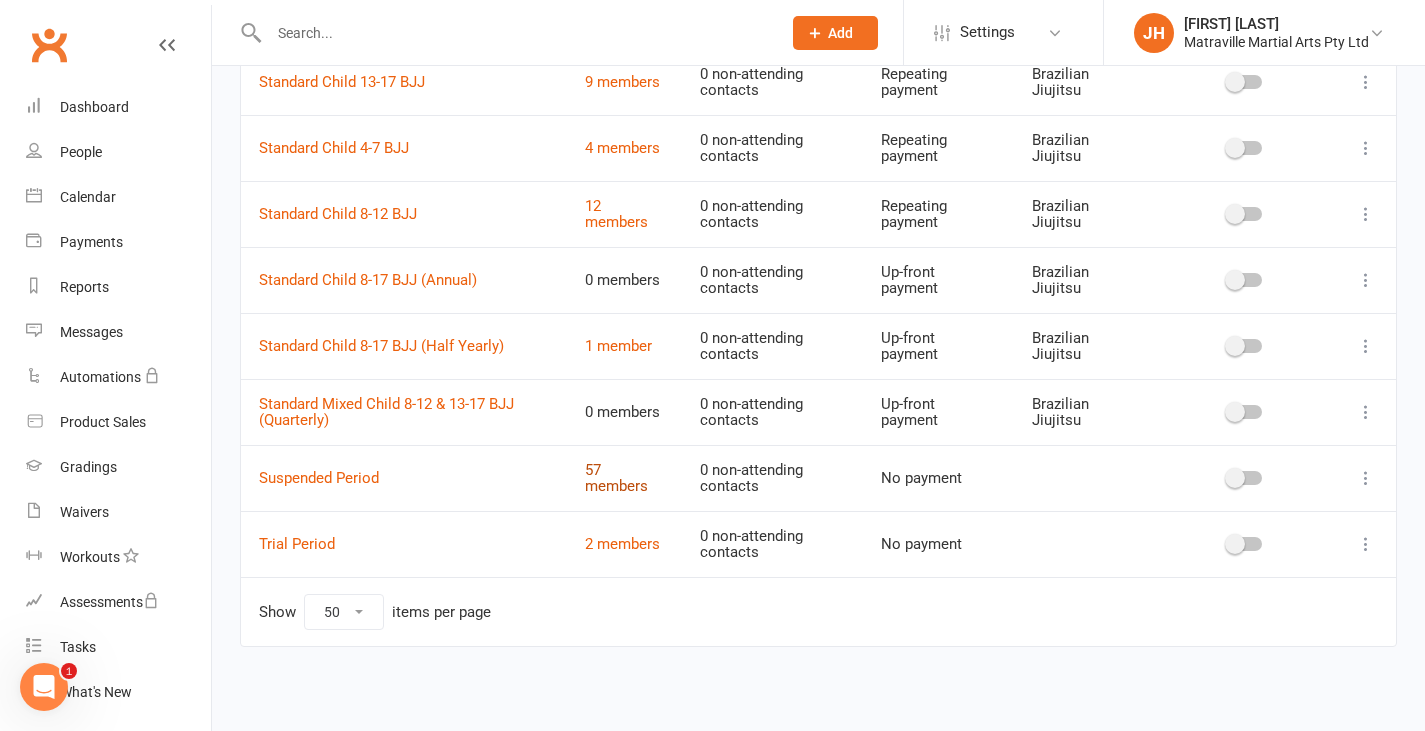 click on "57 members" at bounding box center (616, 478) 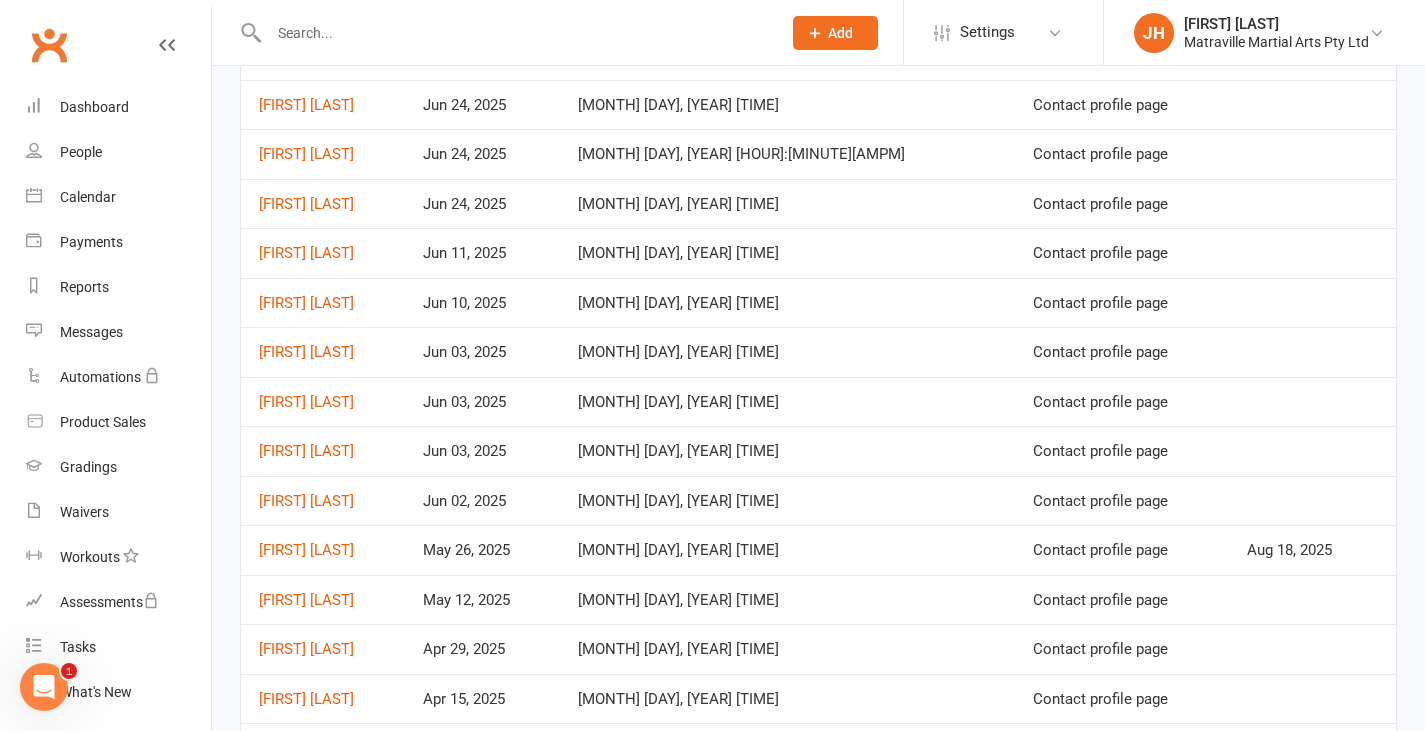 scroll, scrollTop: 919, scrollLeft: 0, axis: vertical 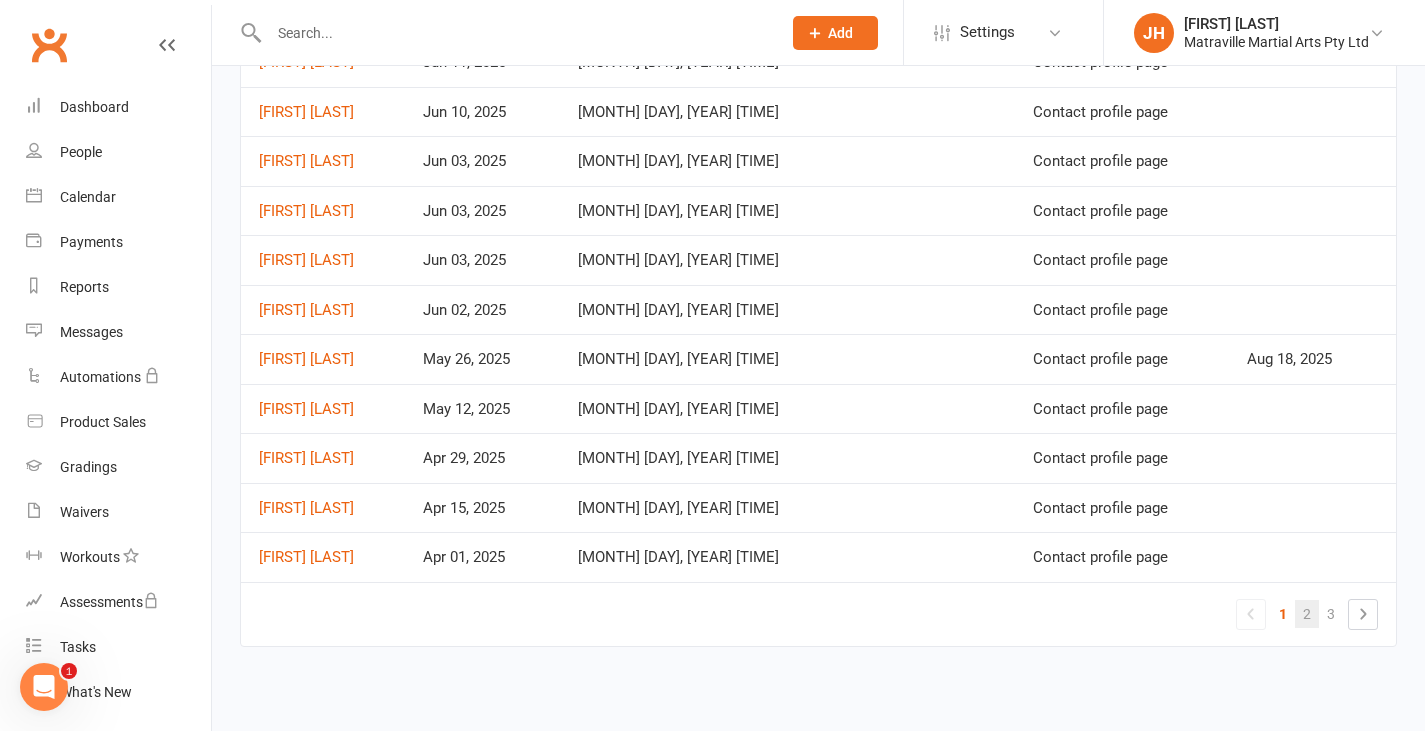 click on "2" at bounding box center [1307, 614] 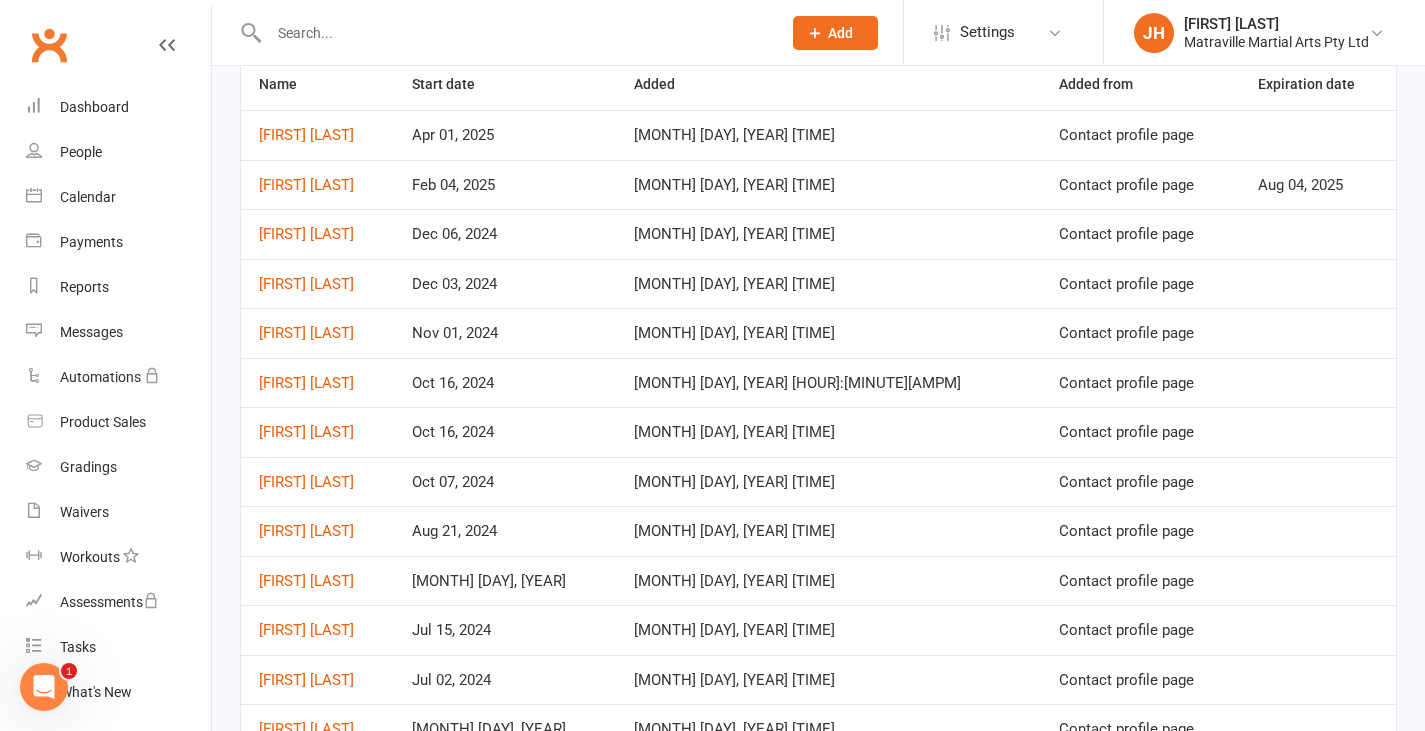 scroll, scrollTop: 152, scrollLeft: 0, axis: vertical 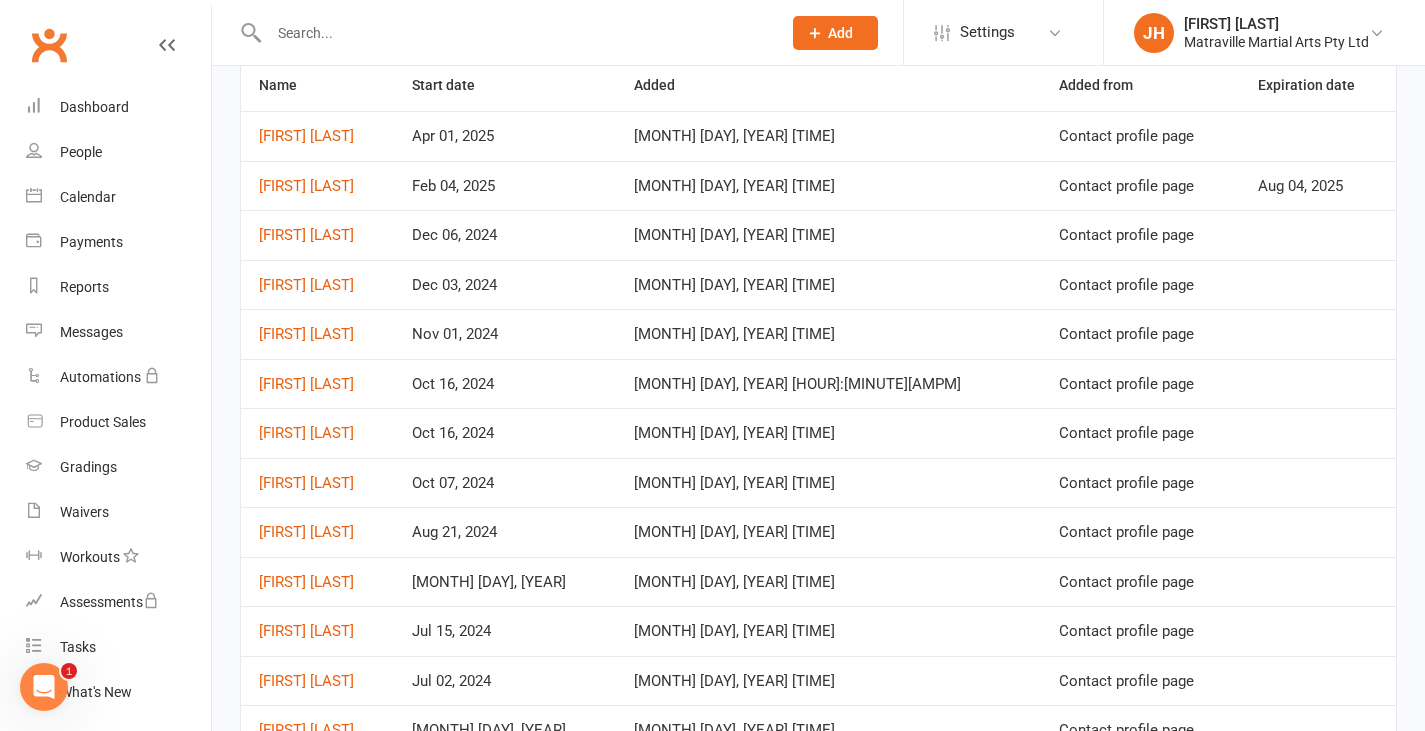click at bounding box center [515, 33] 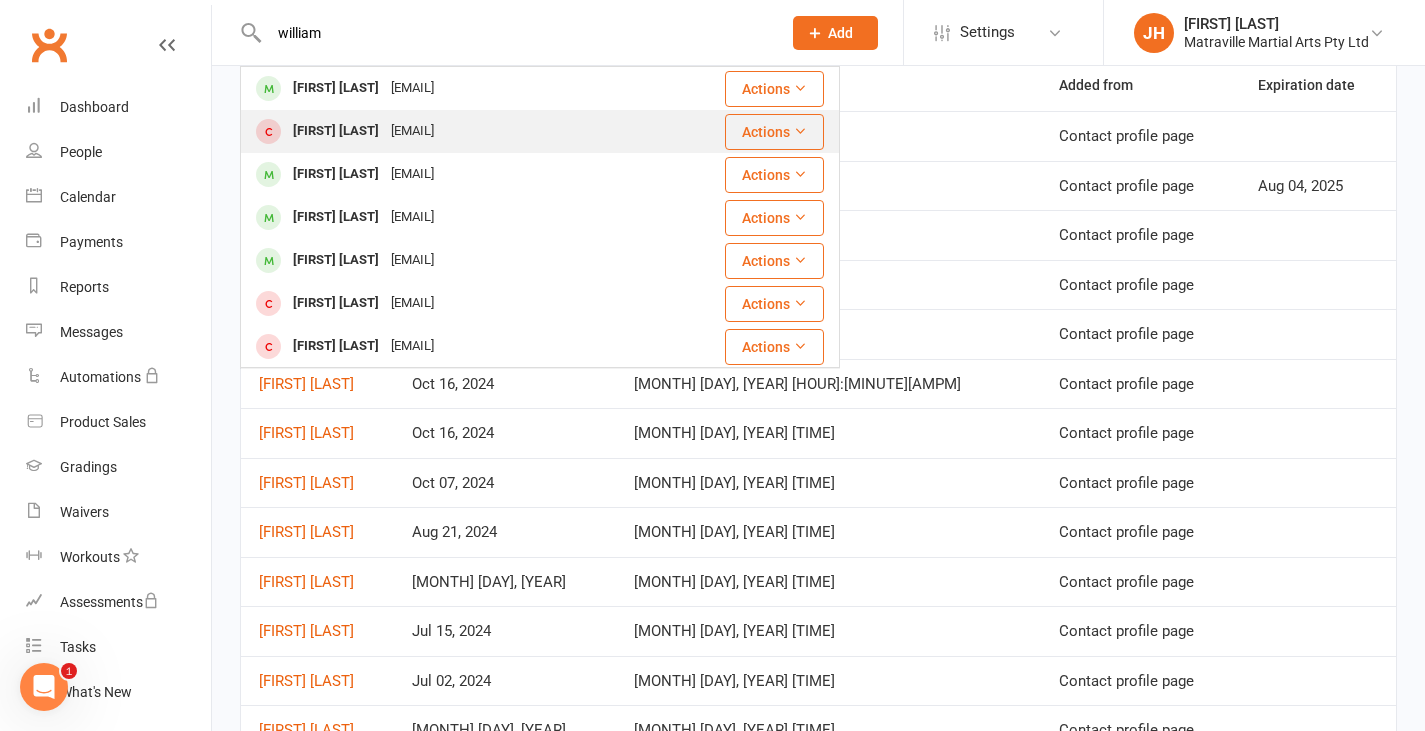 type on "william" 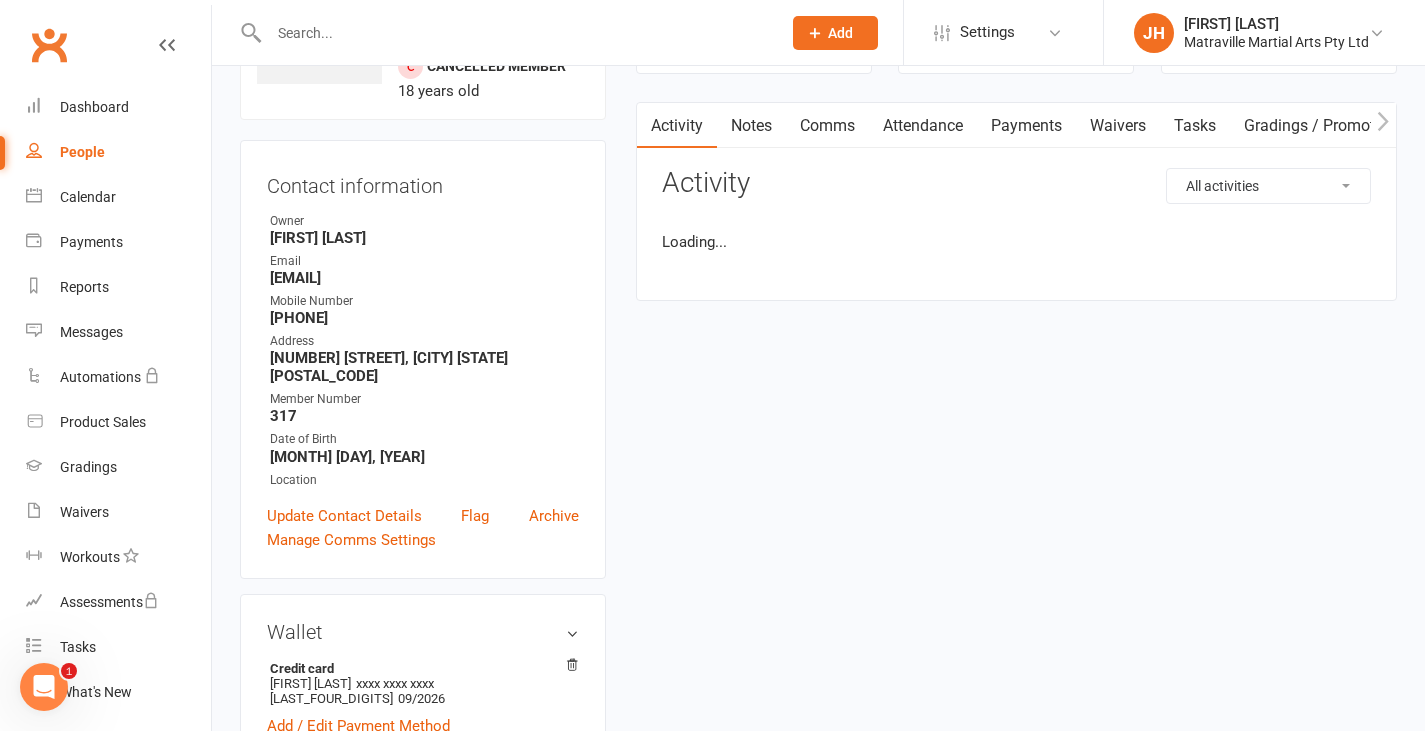 scroll, scrollTop: 0, scrollLeft: 0, axis: both 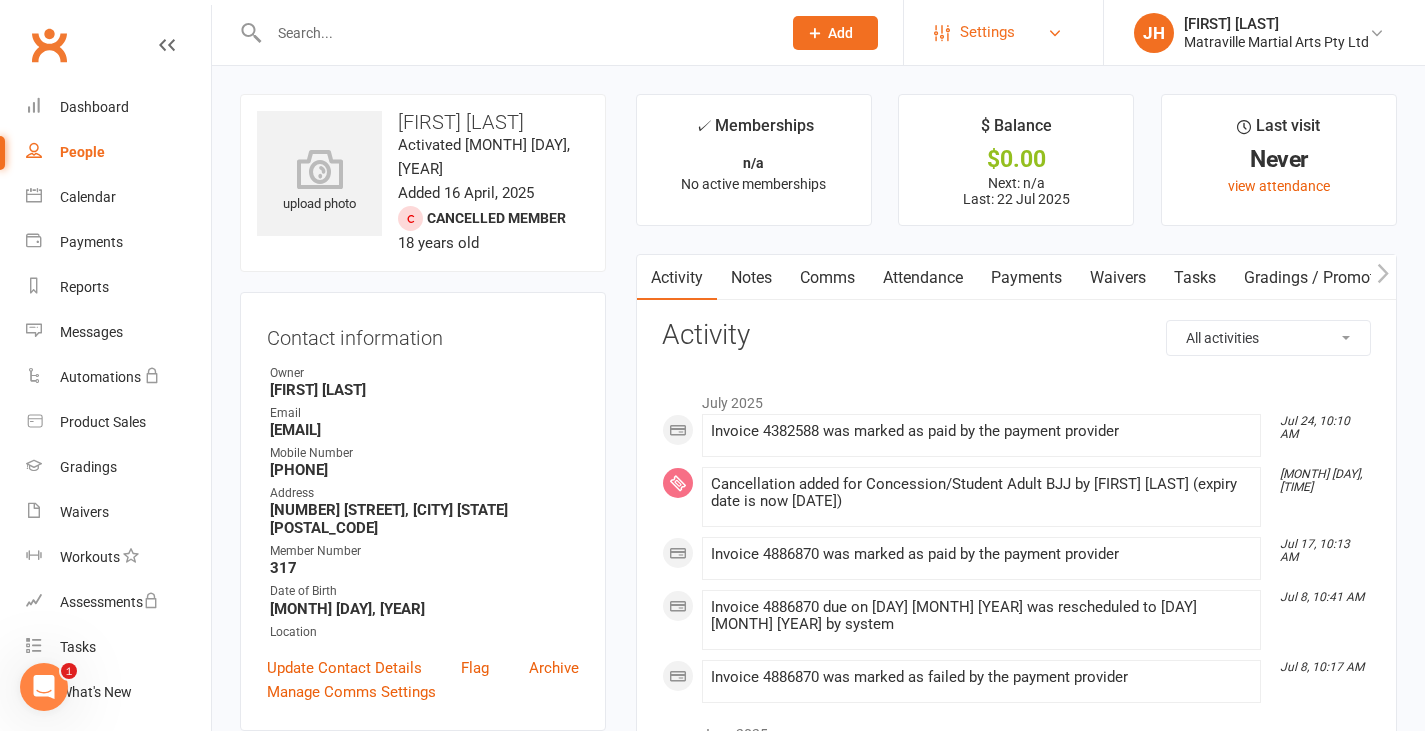 click on "Settings" at bounding box center [987, 32] 